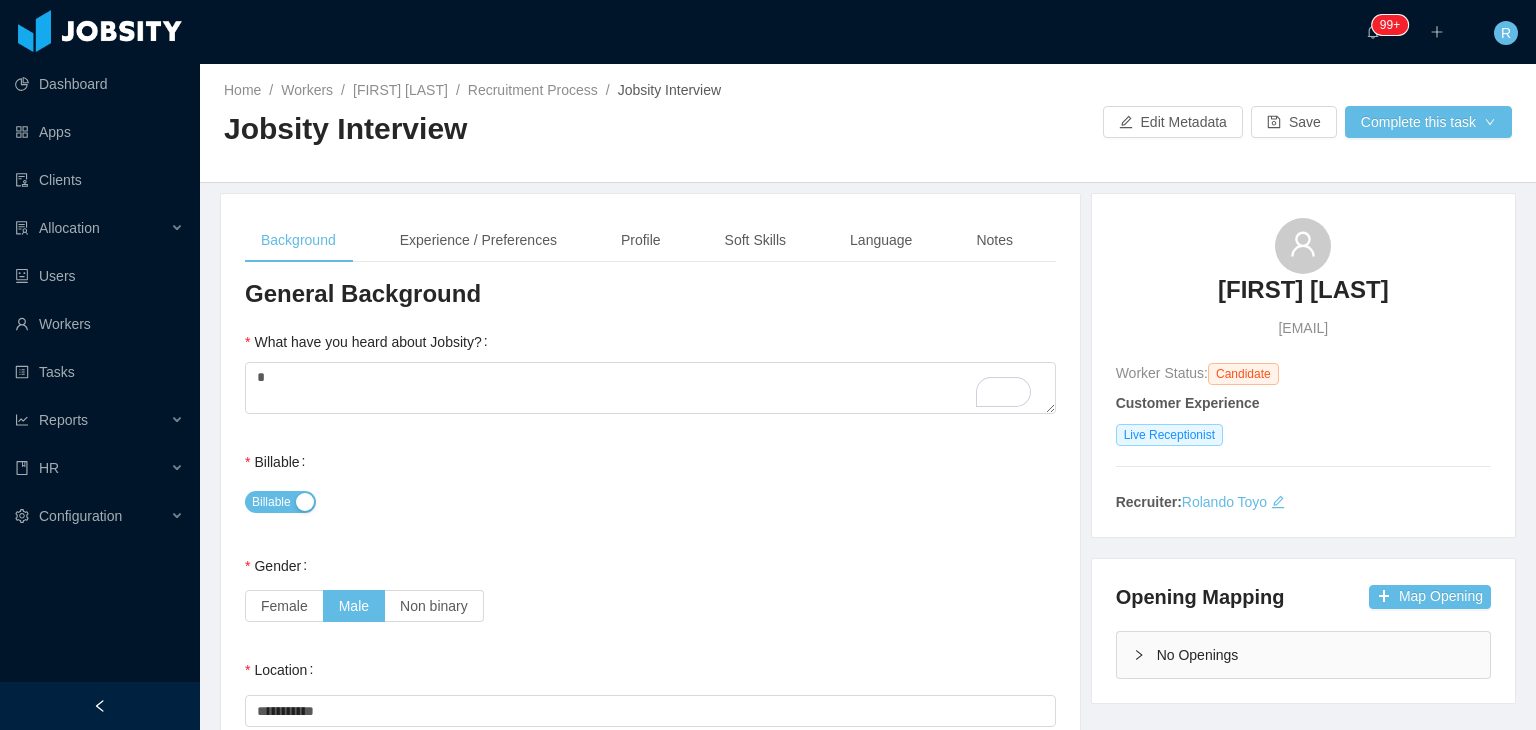 click at bounding box center (650, 1068) 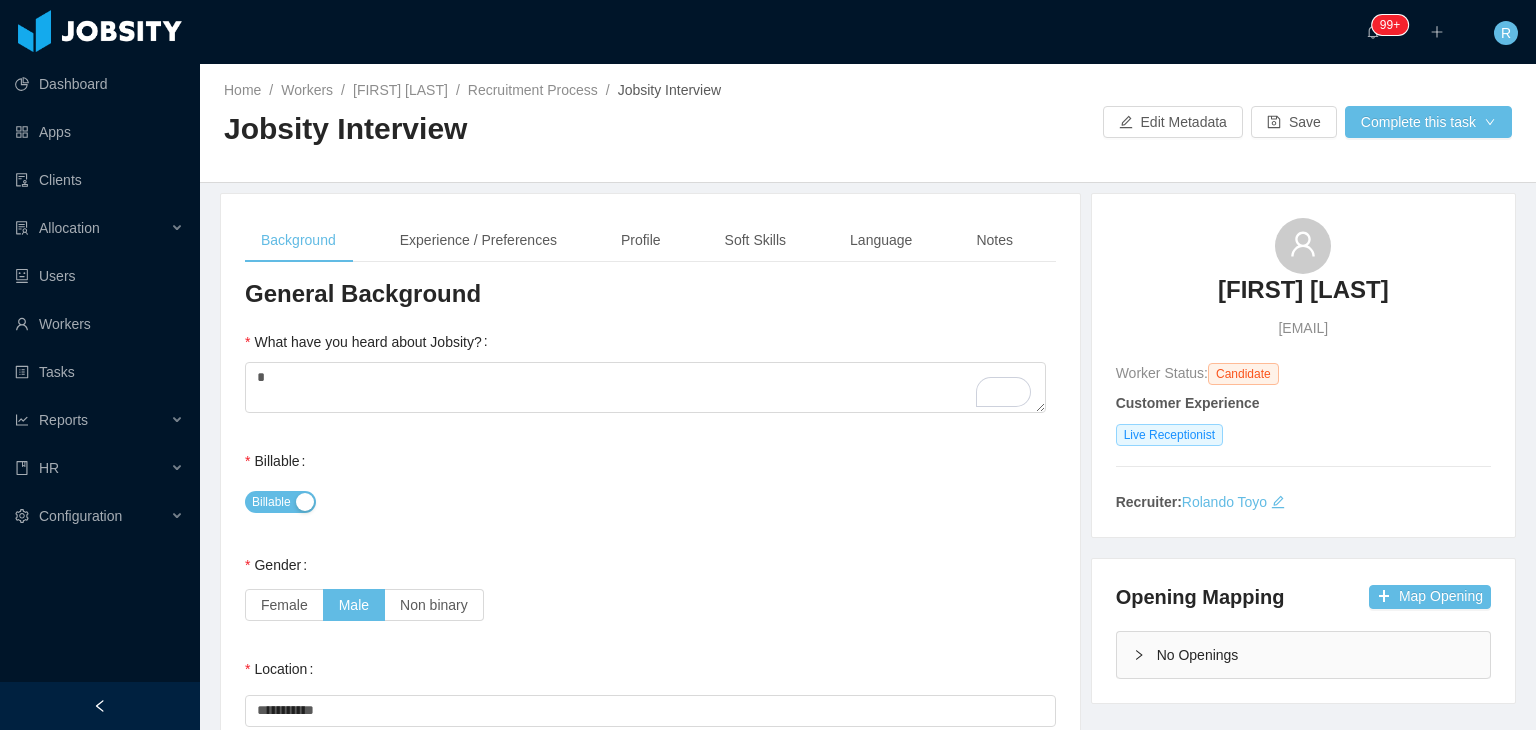 scroll, scrollTop: 0, scrollLeft: 0, axis: both 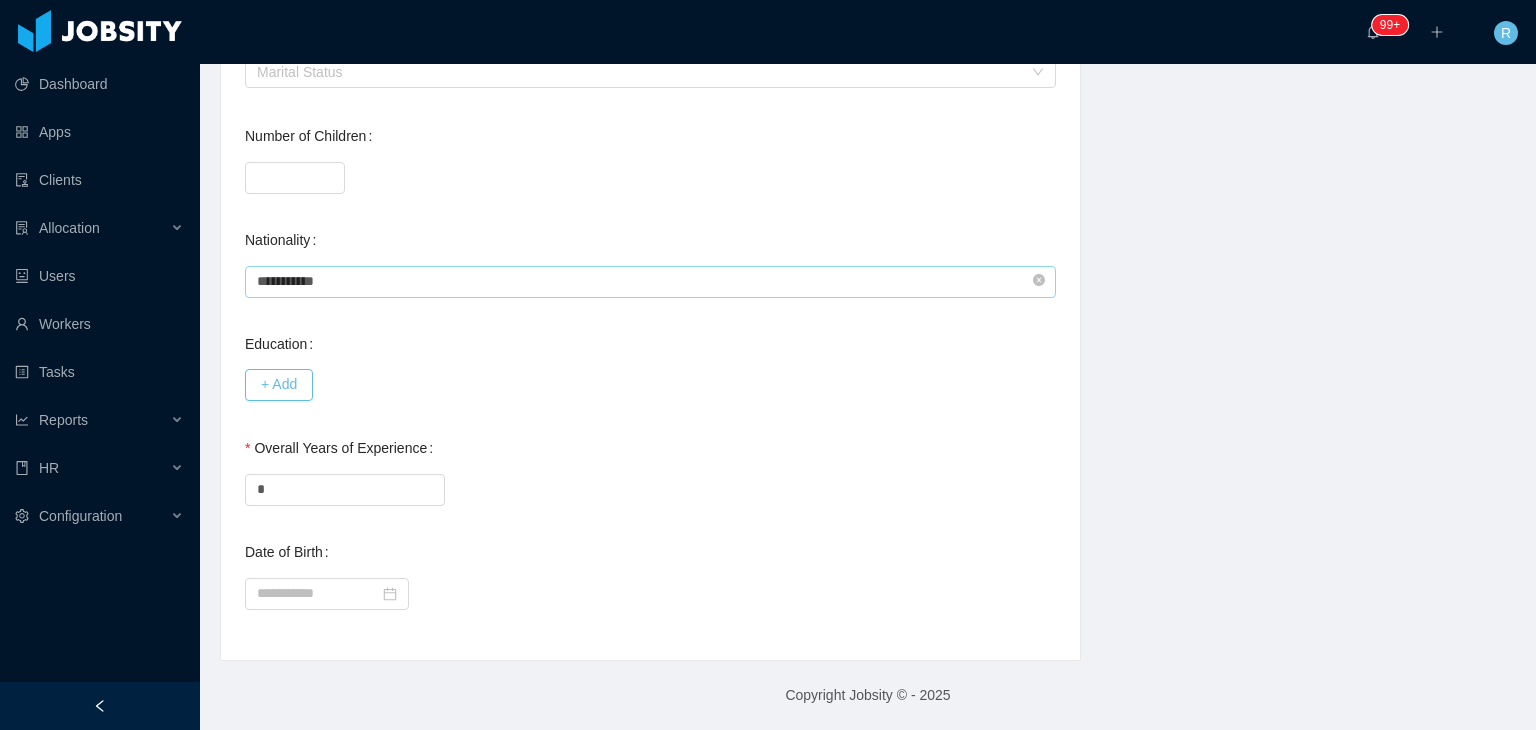 click on "**********" at bounding box center (650, 282) 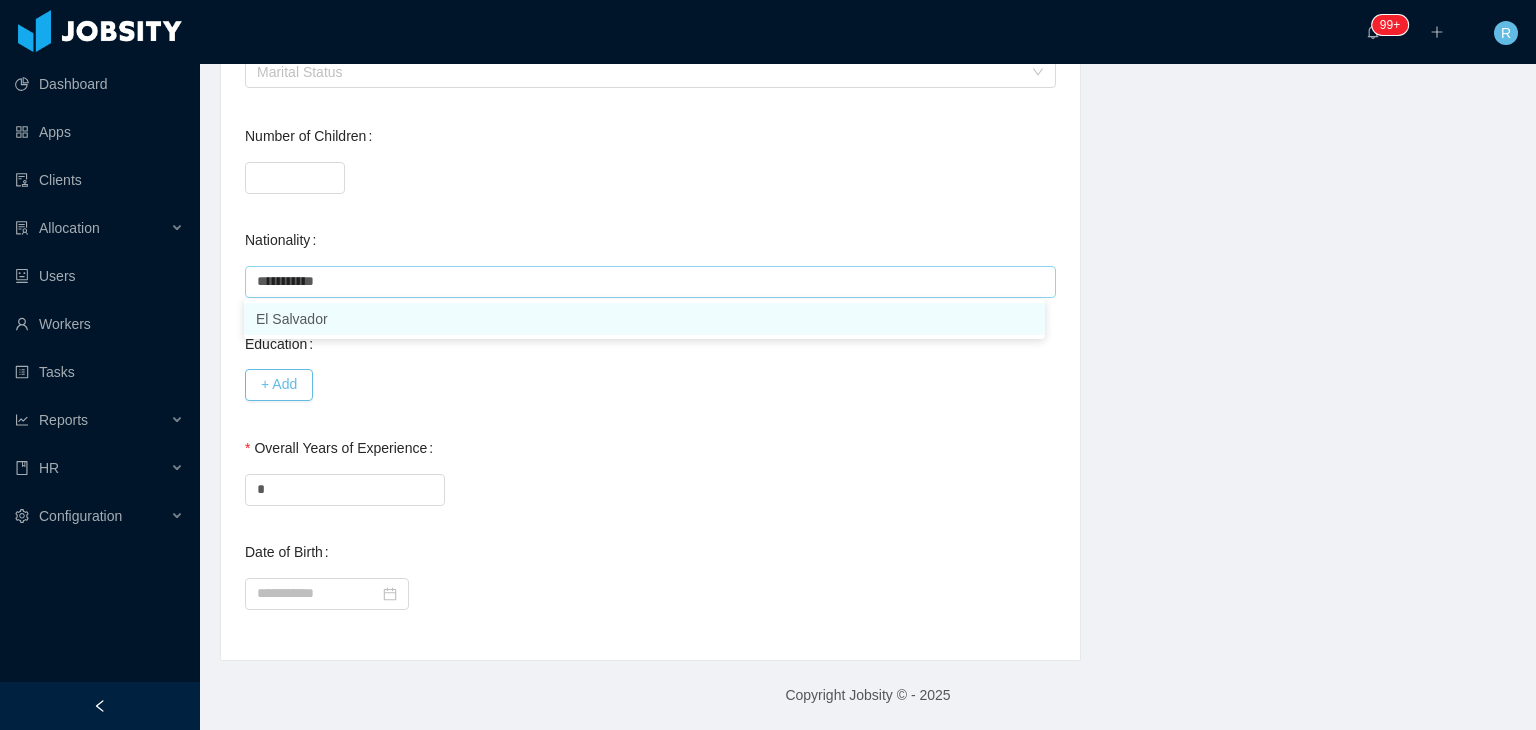 click on "El Salvador" at bounding box center [644, 319] 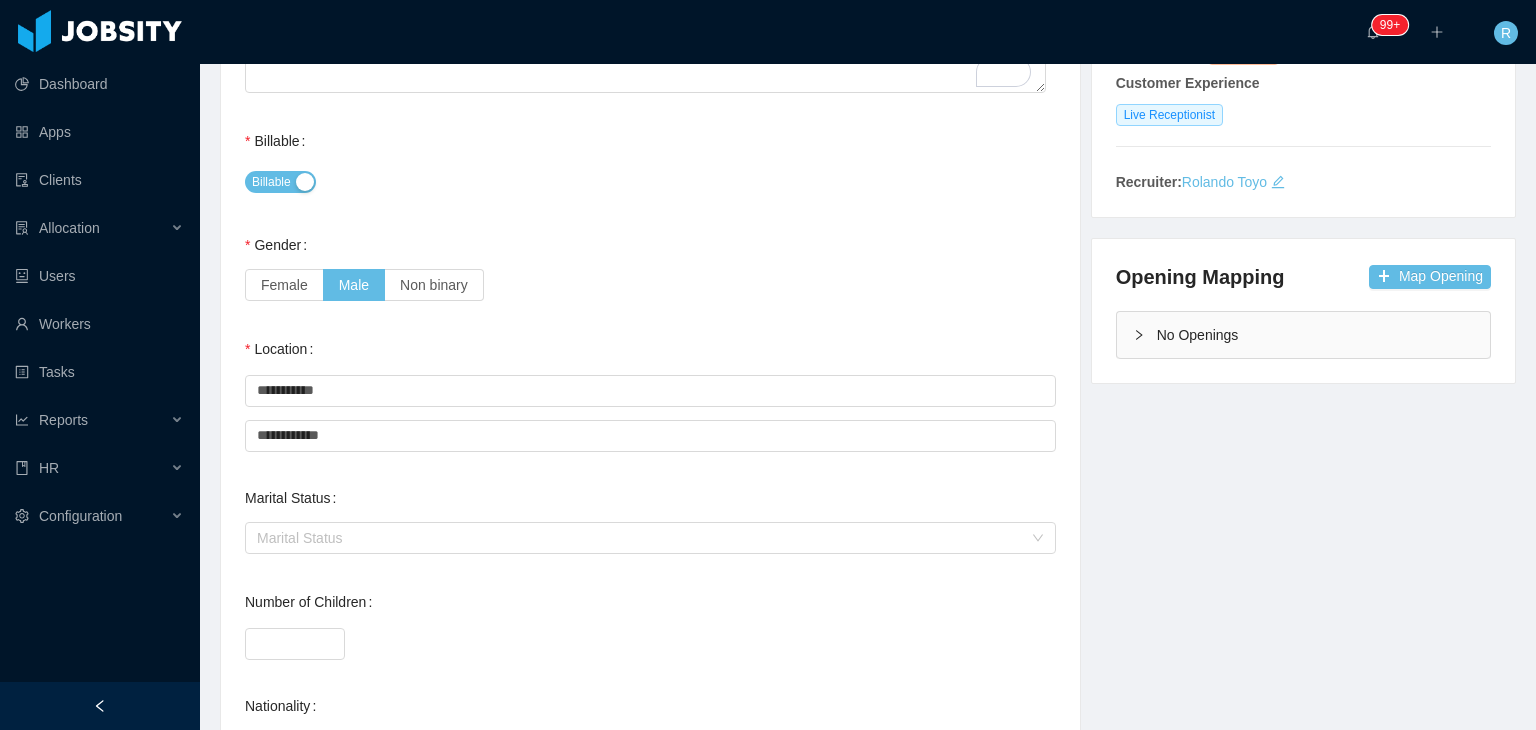 scroll, scrollTop: 0, scrollLeft: 0, axis: both 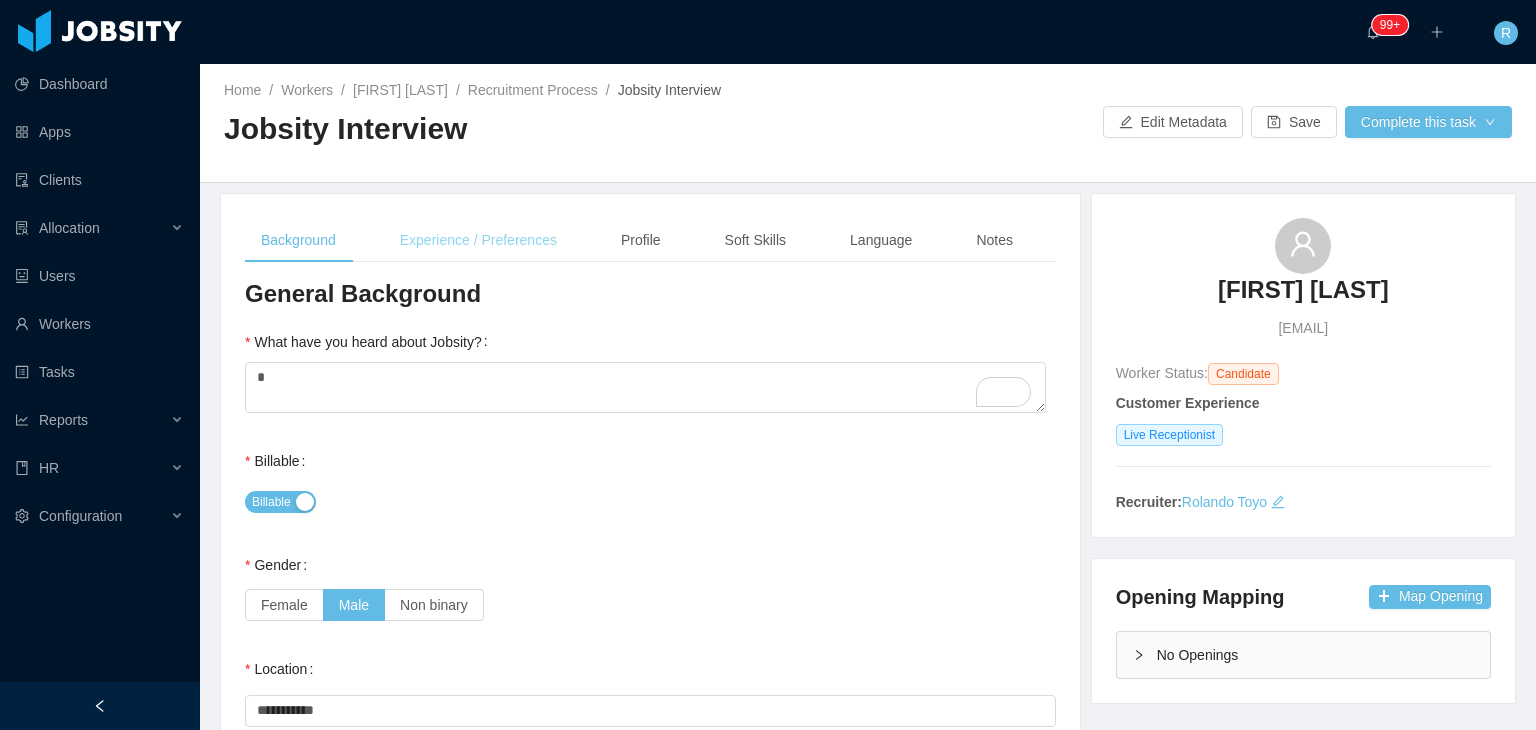 type on "**********" 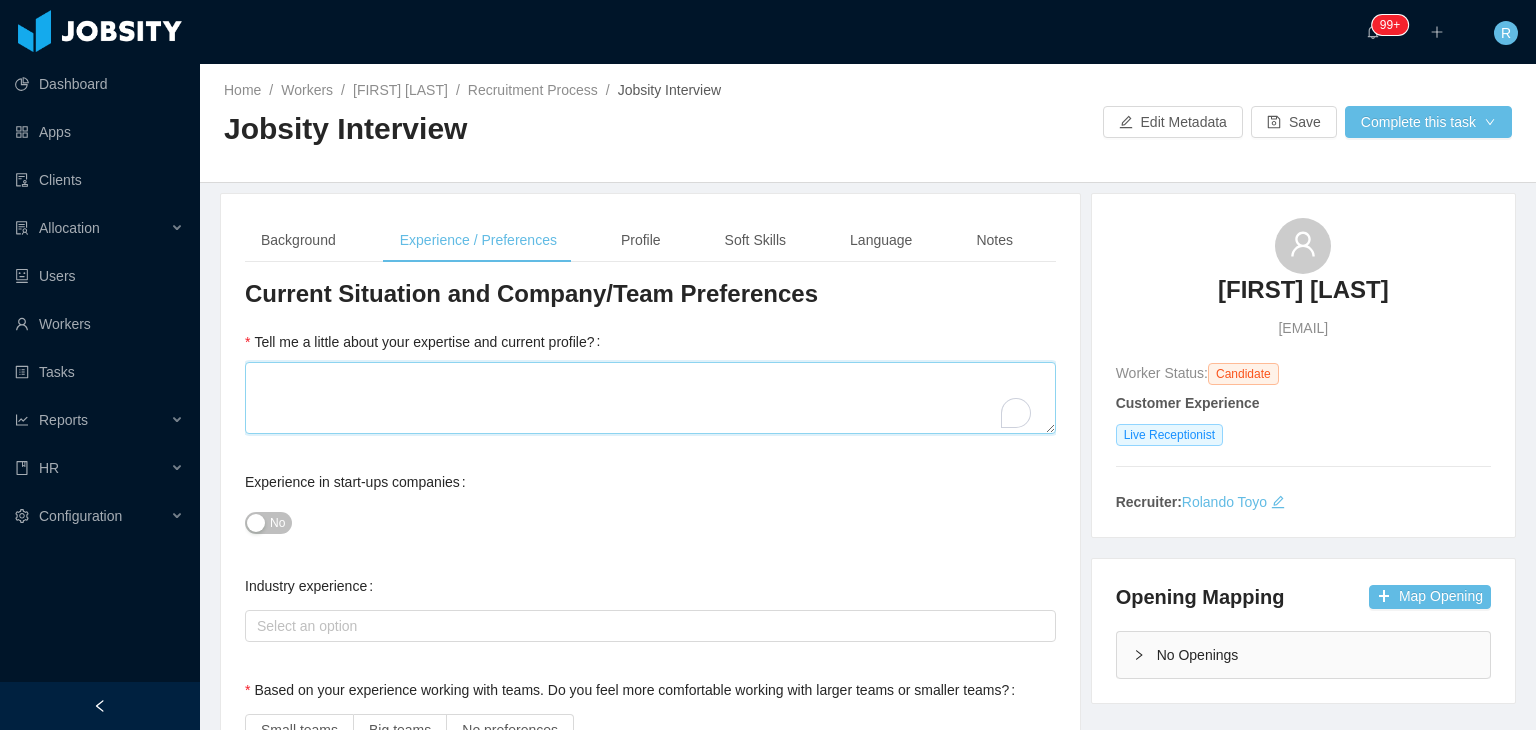 click on "Tell me a little about your expertise and current profile?" at bounding box center (650, 398) 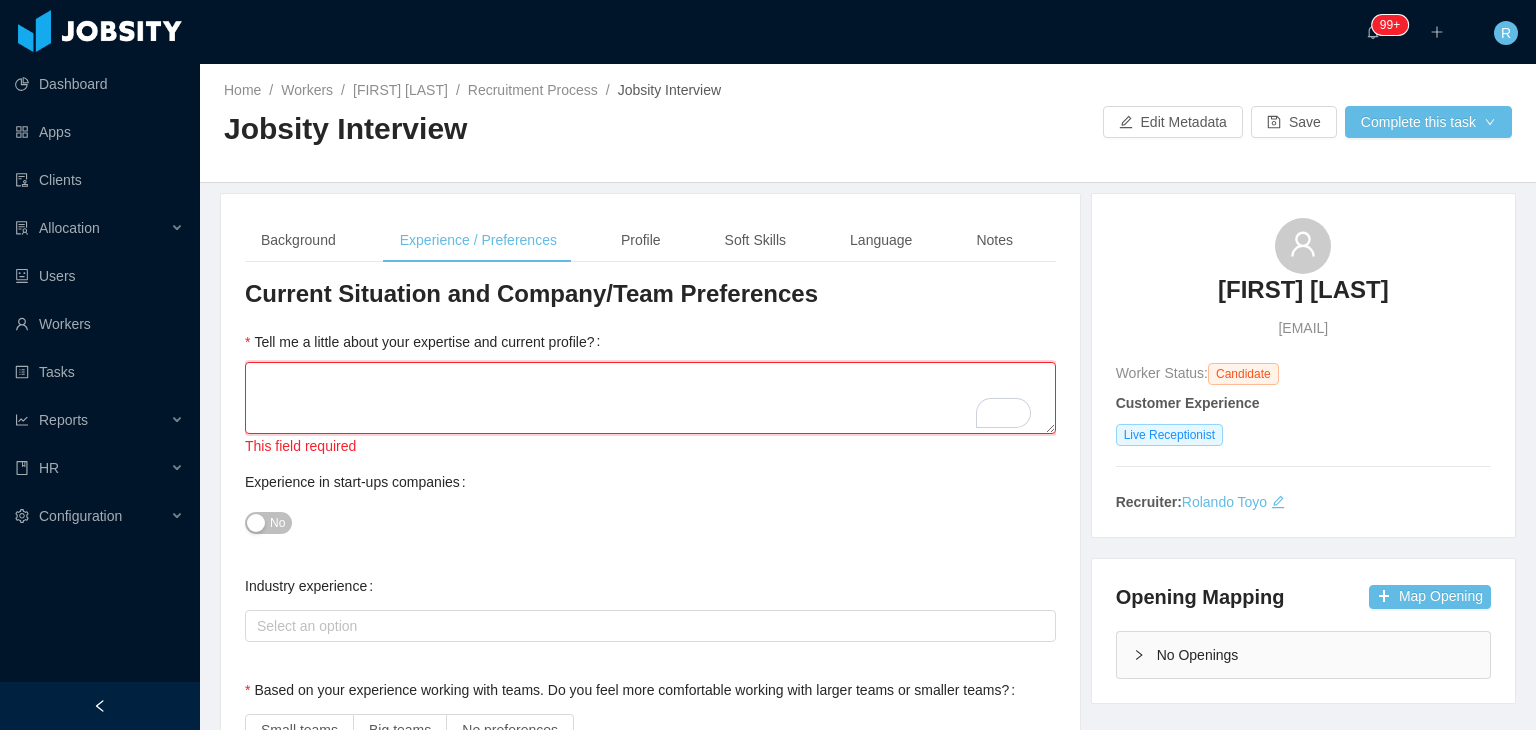click on "Tell me a little about your expertise and current profile?" at bounding box center (650, 398) 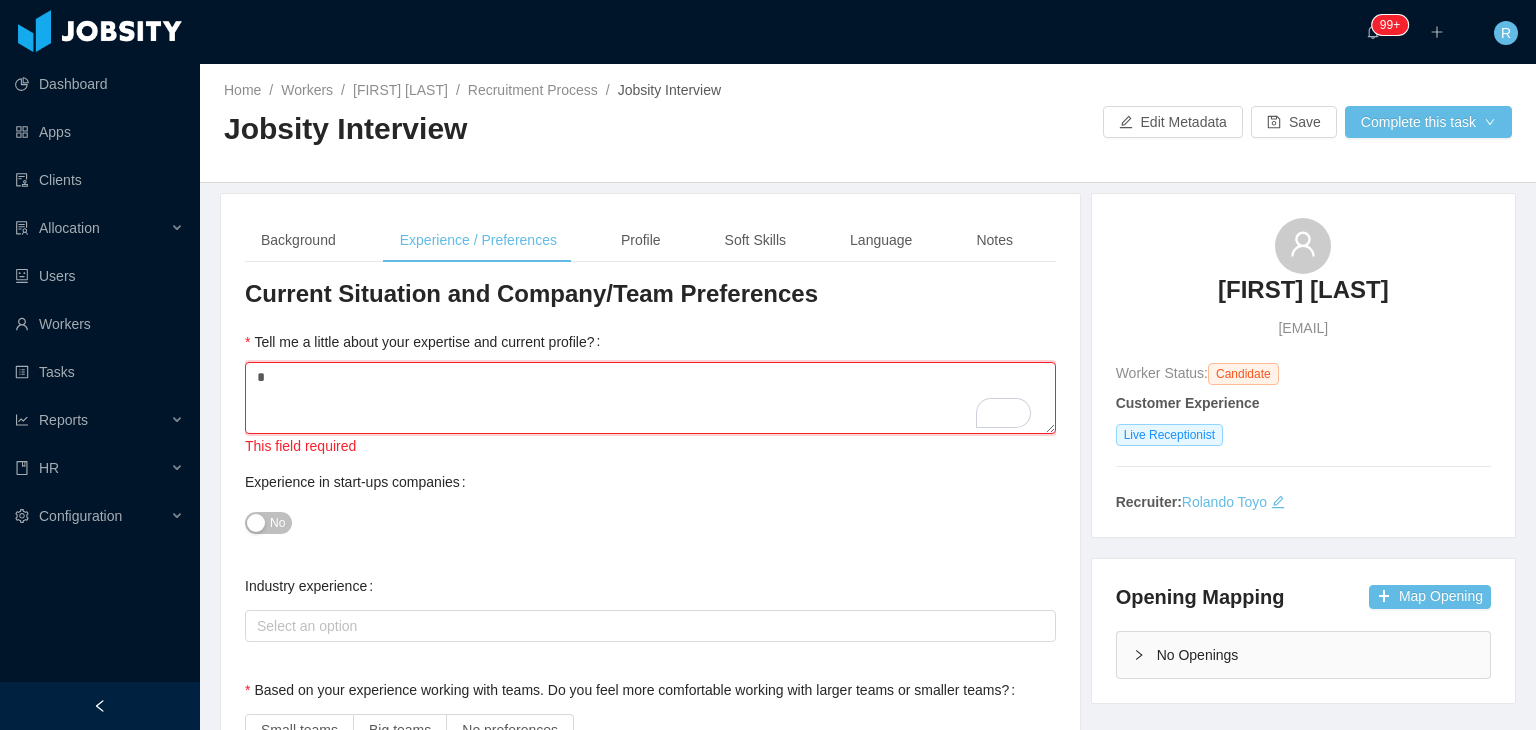 type 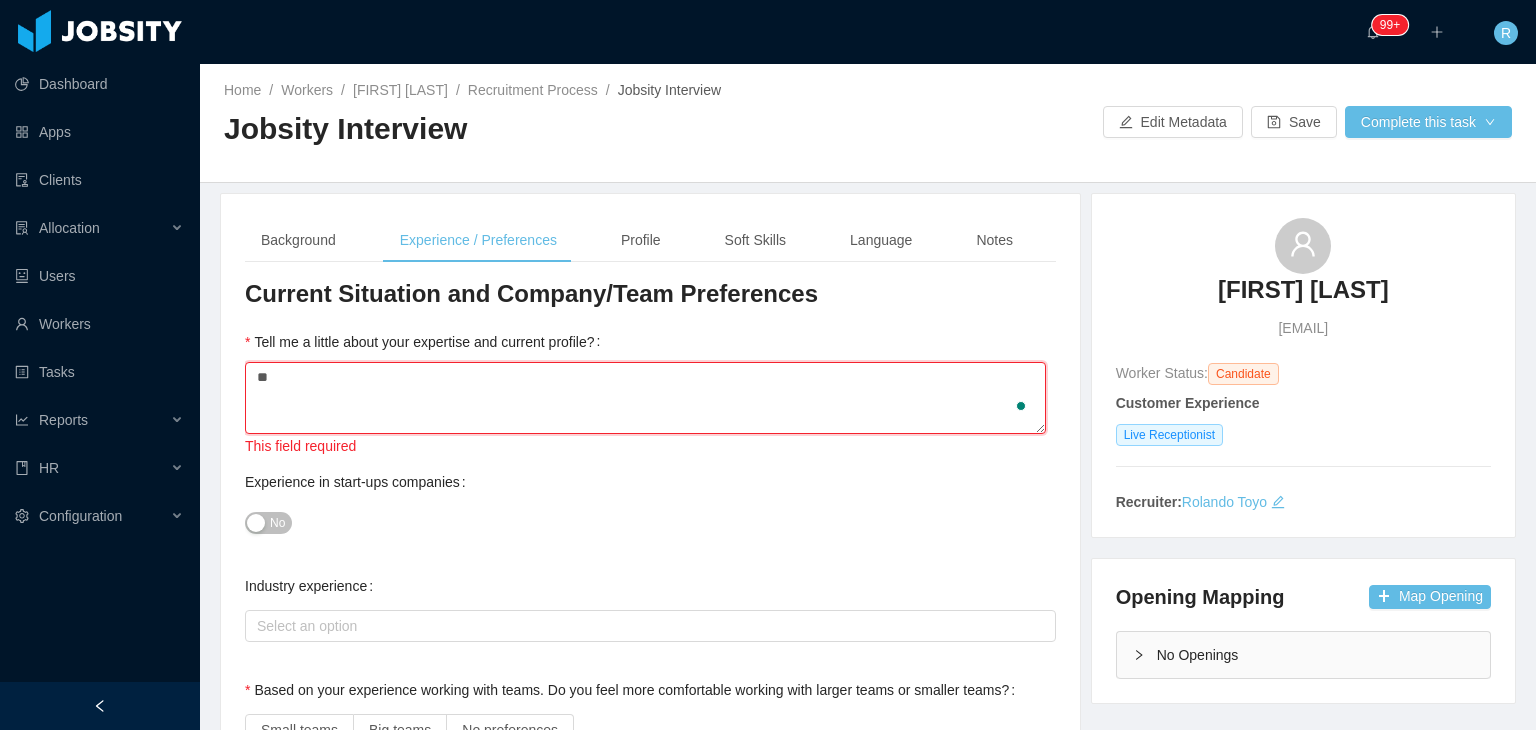 type on "***" 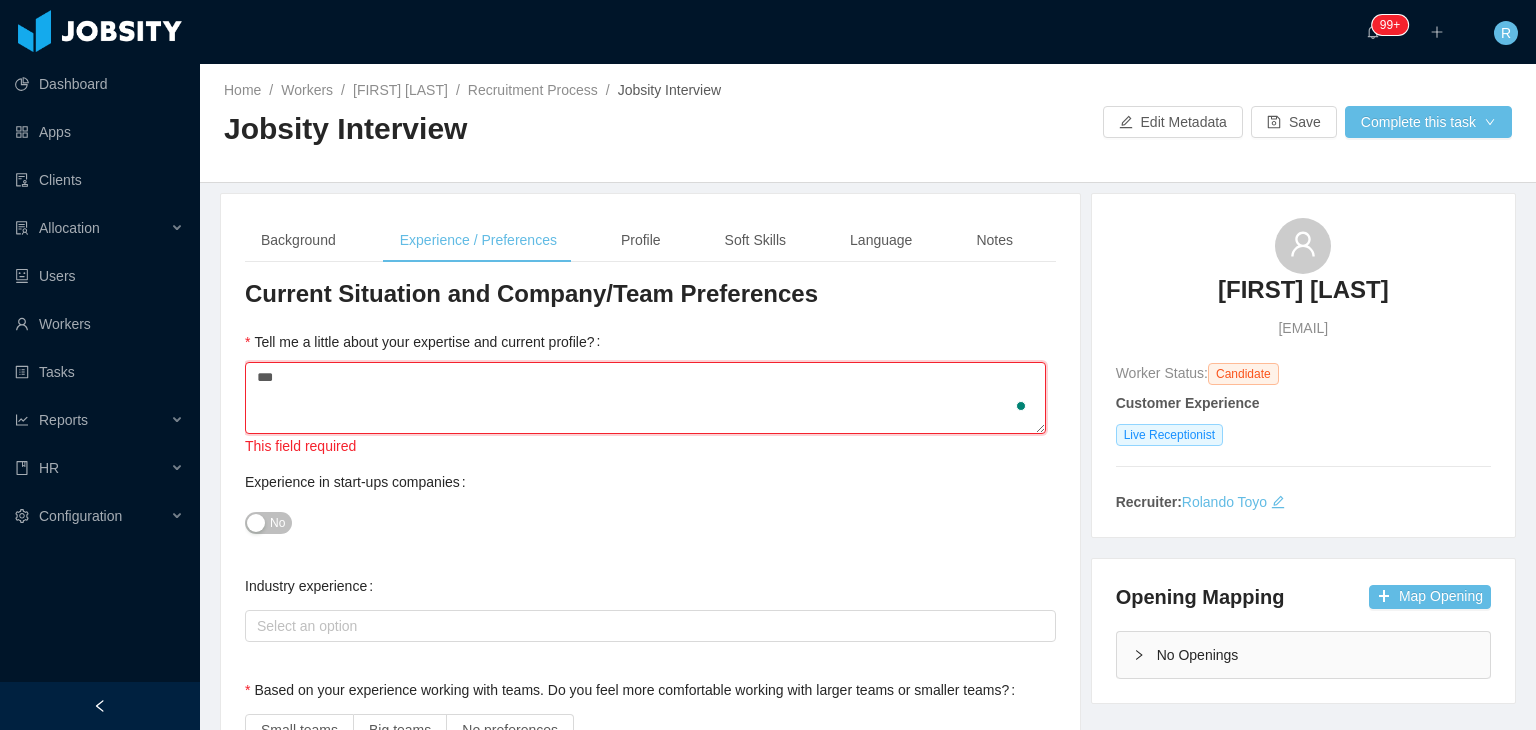 type 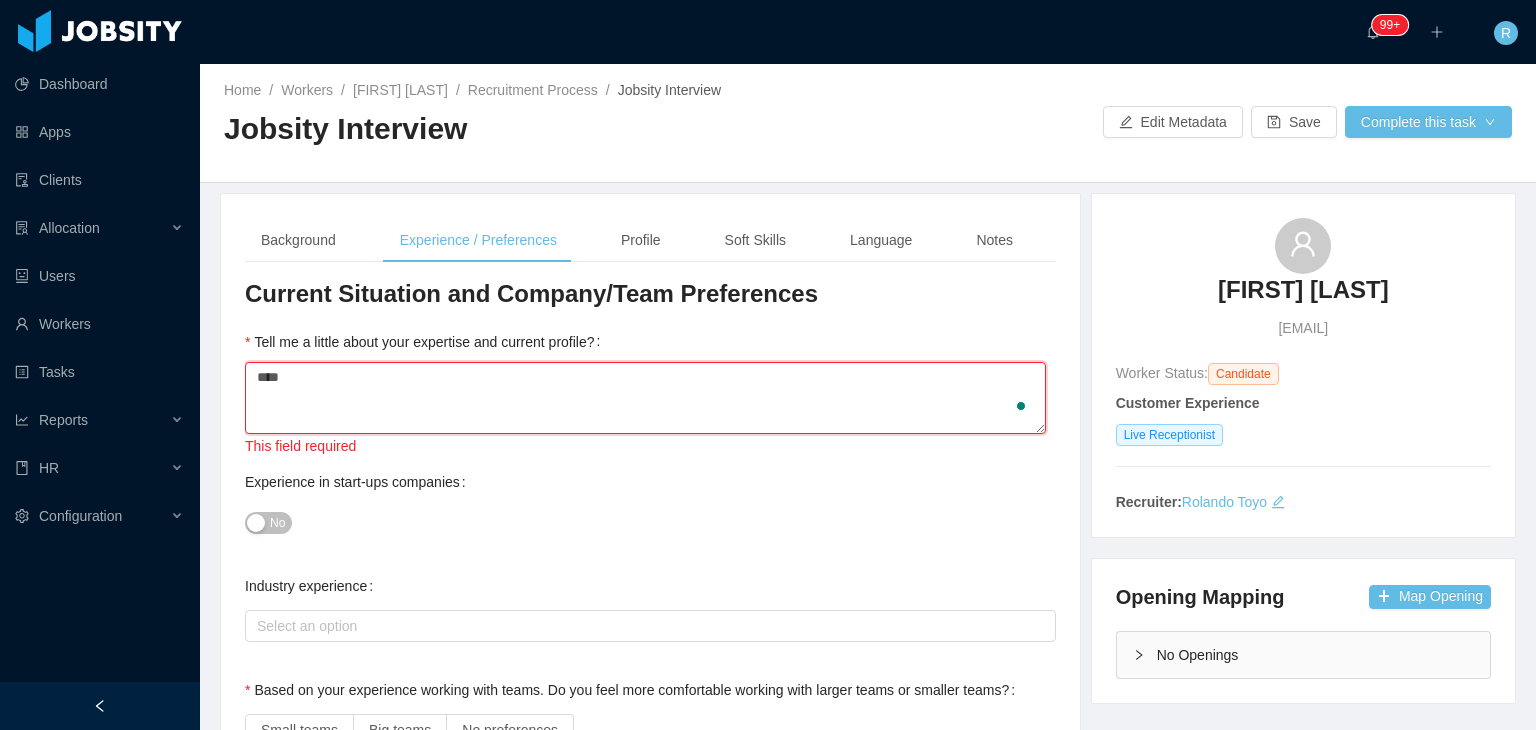 type 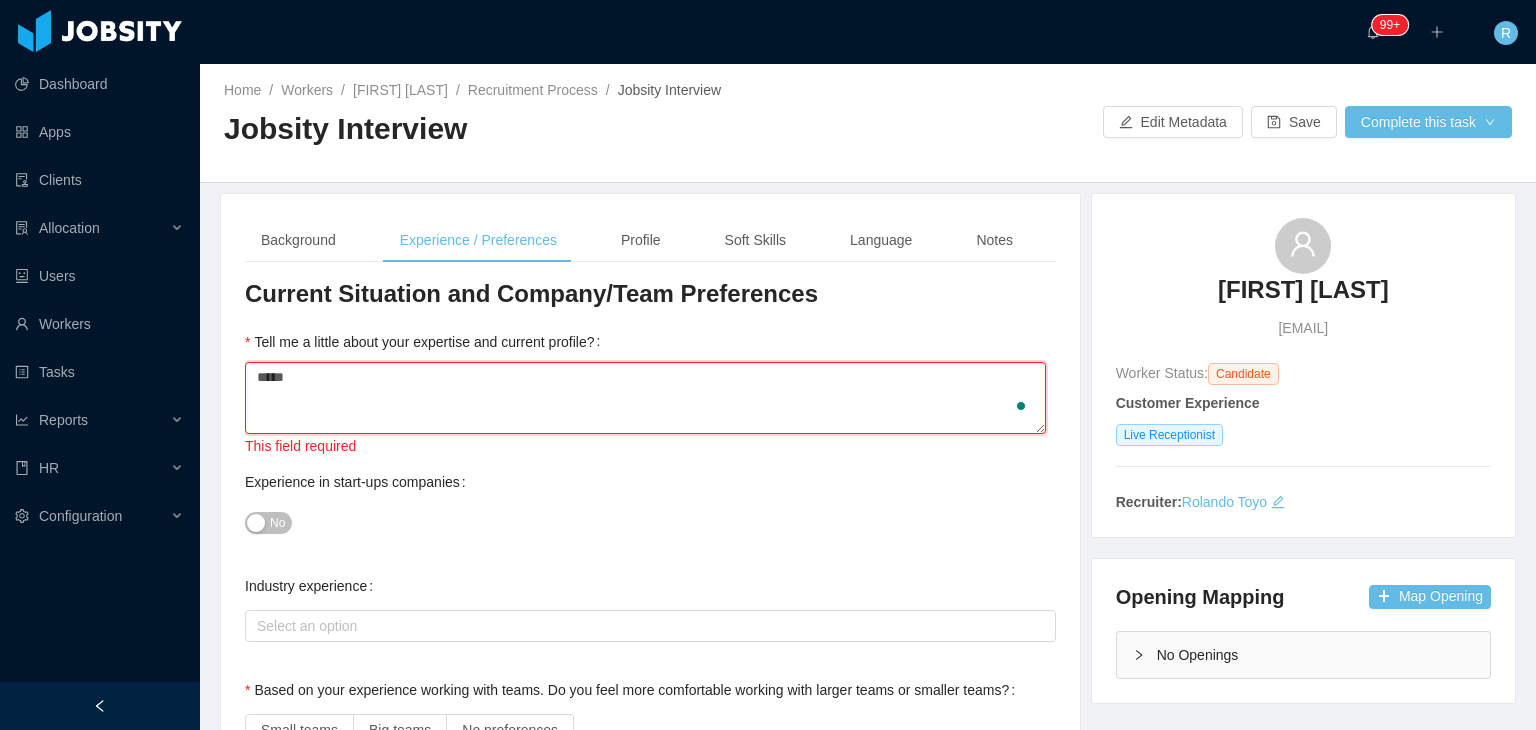 type 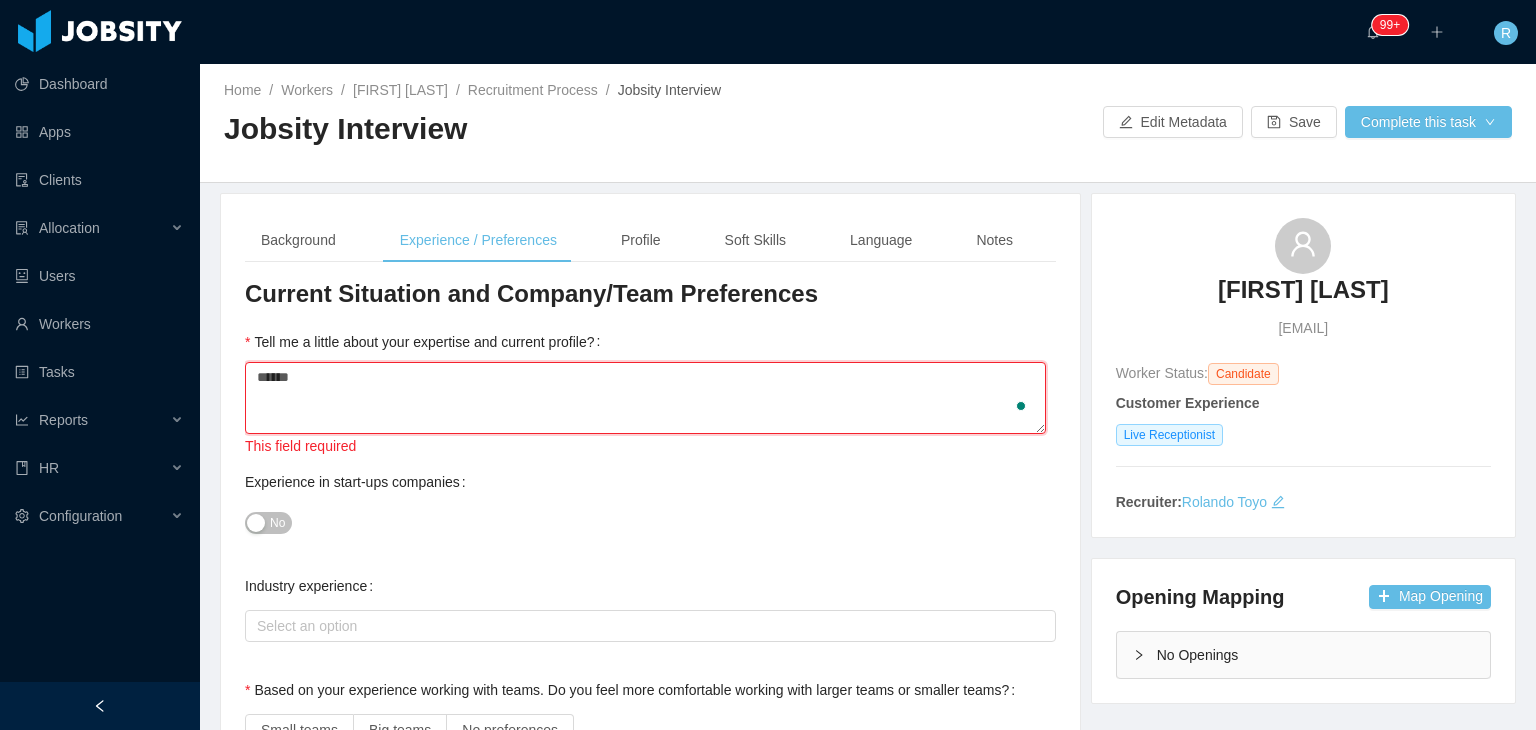 type 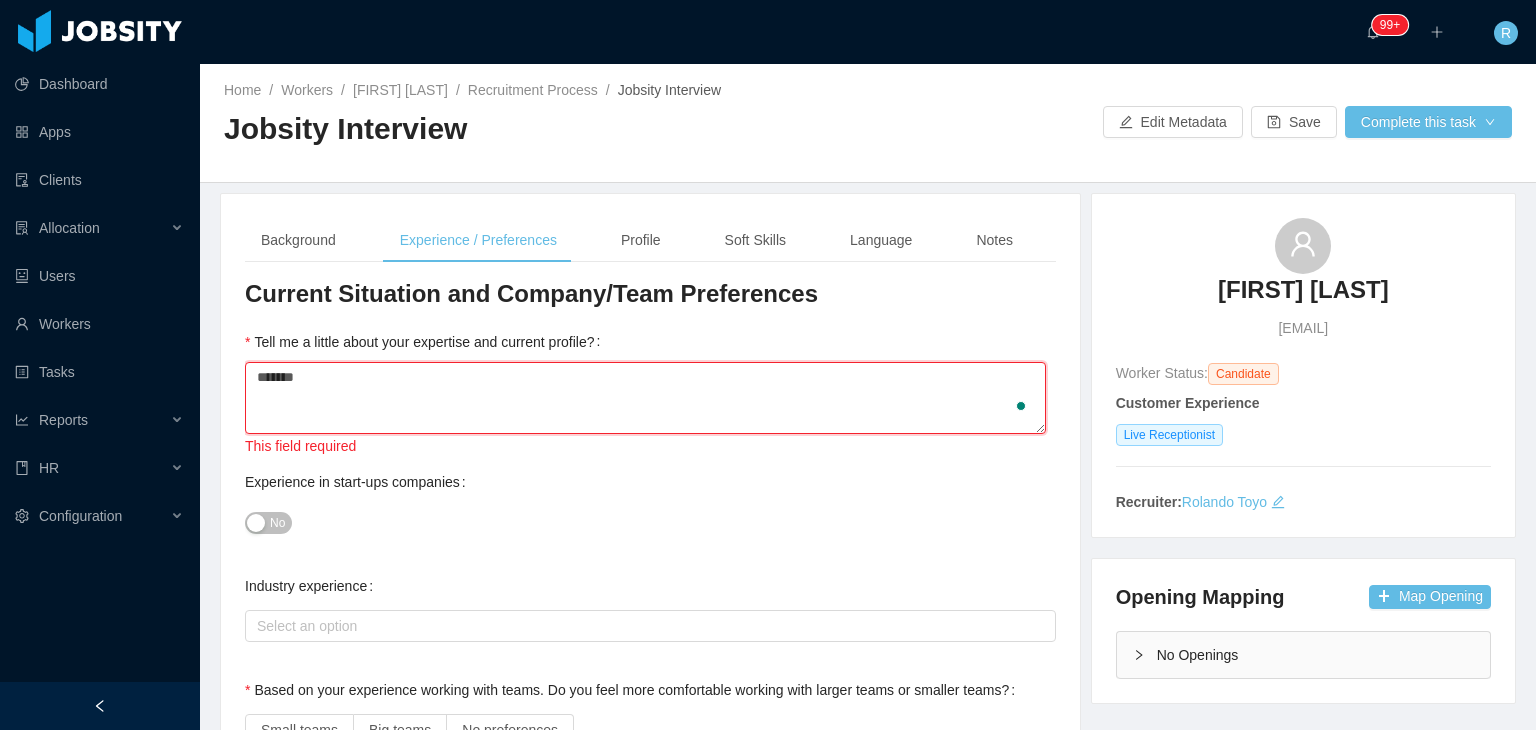 type 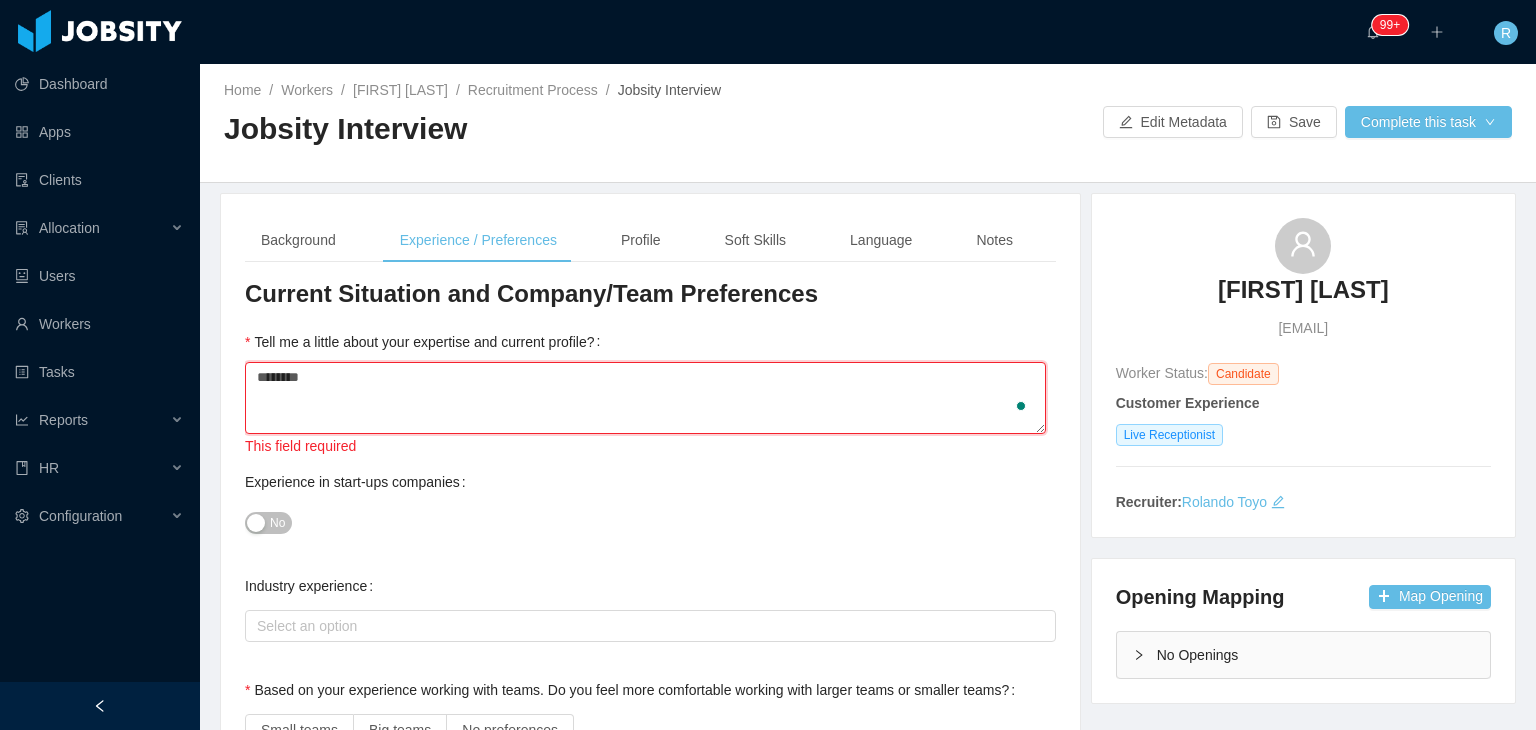 type 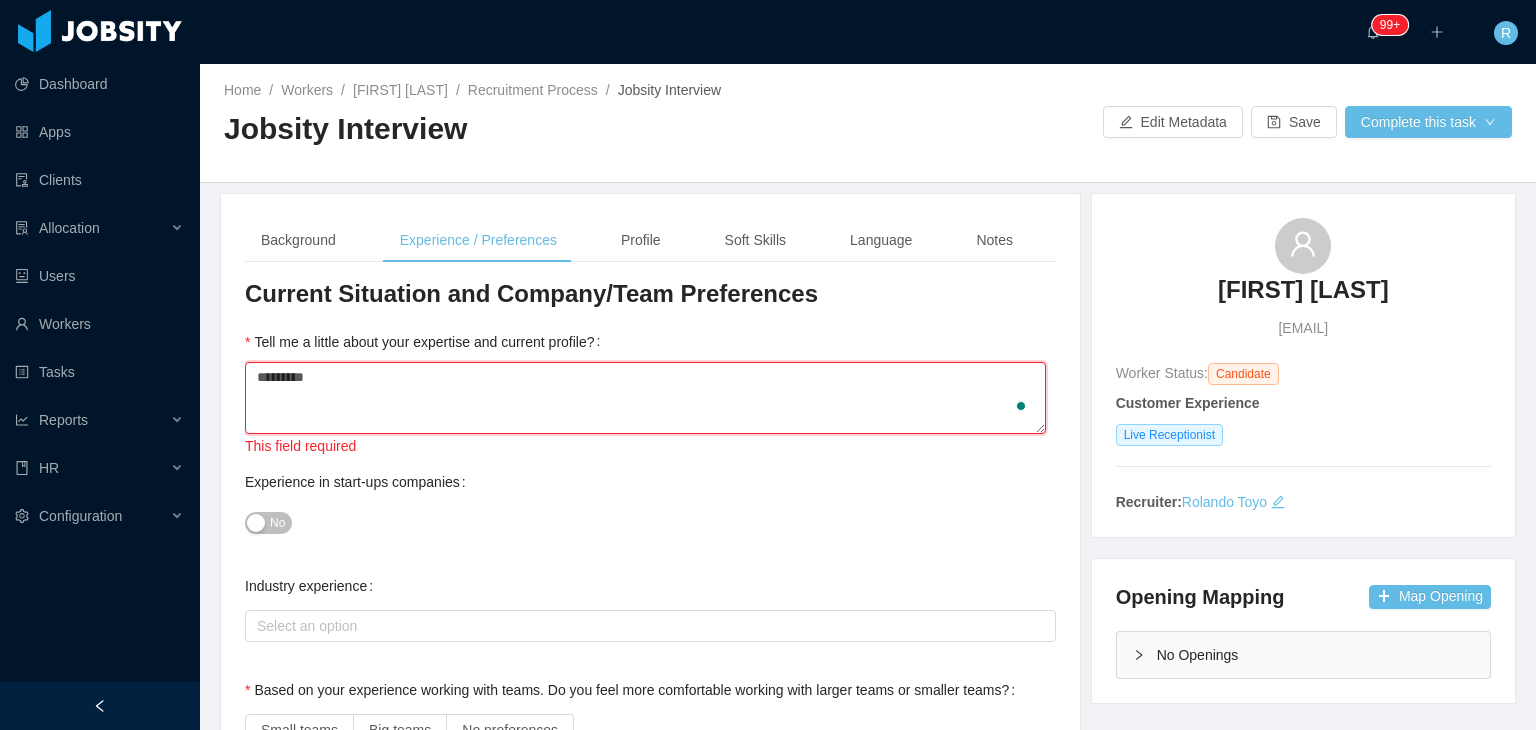 type 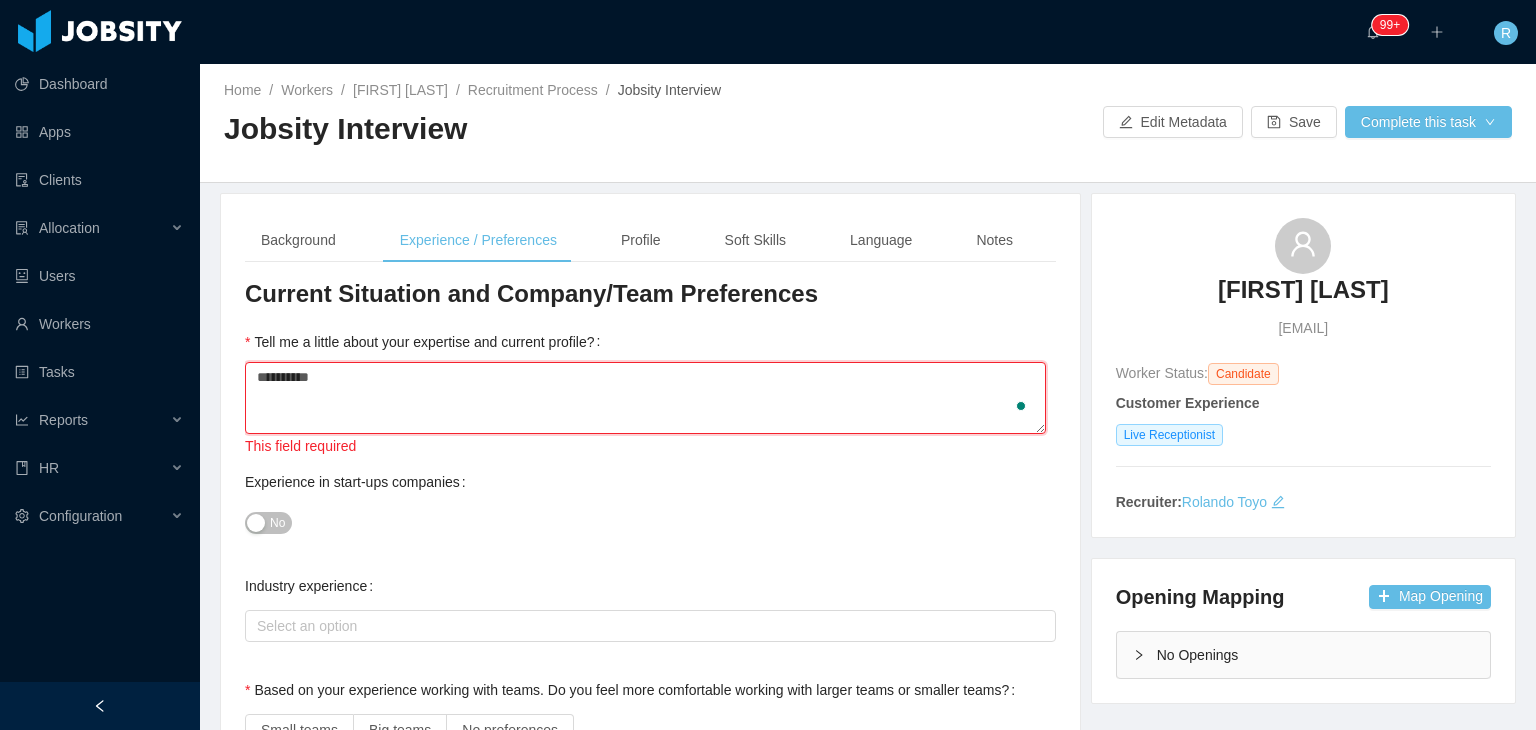 type on "**********" 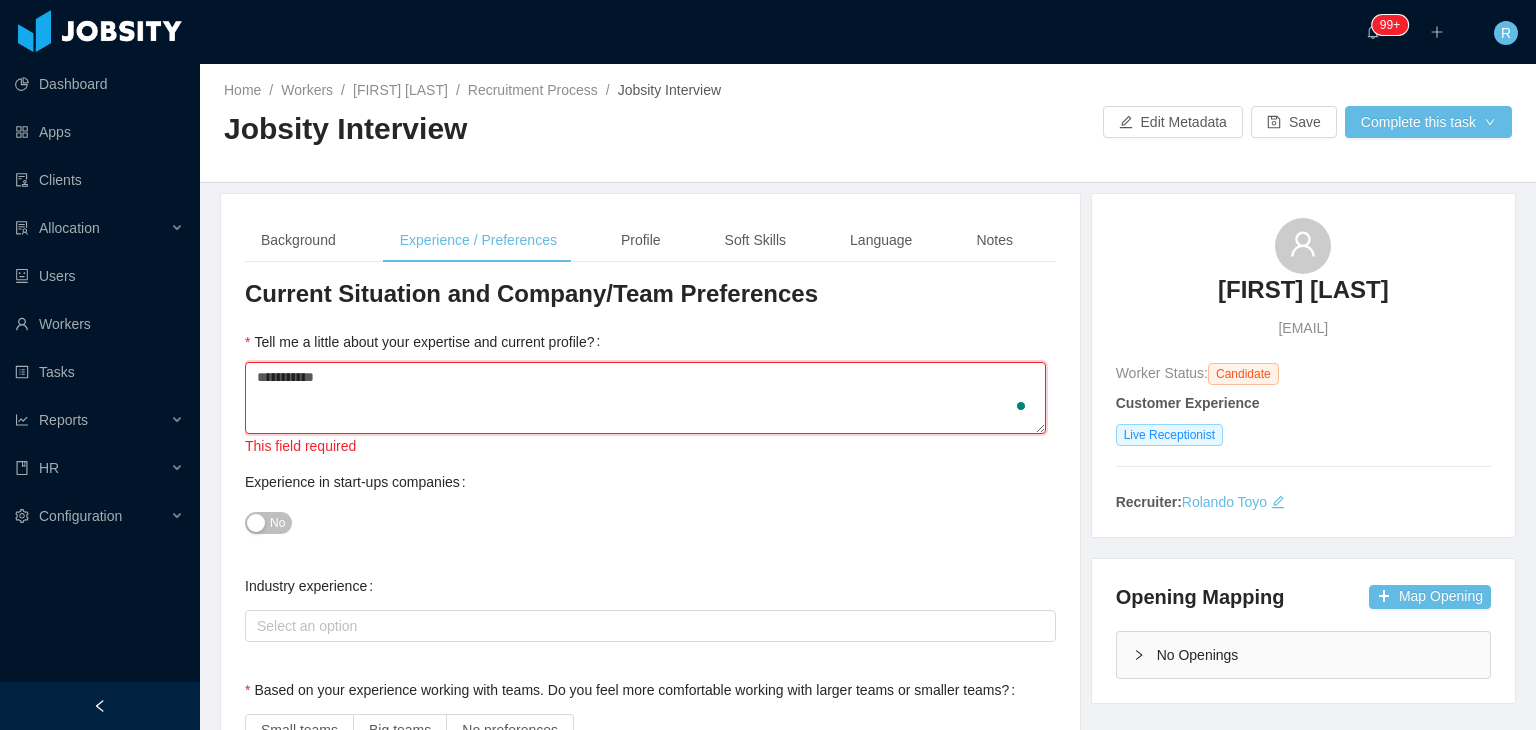 type 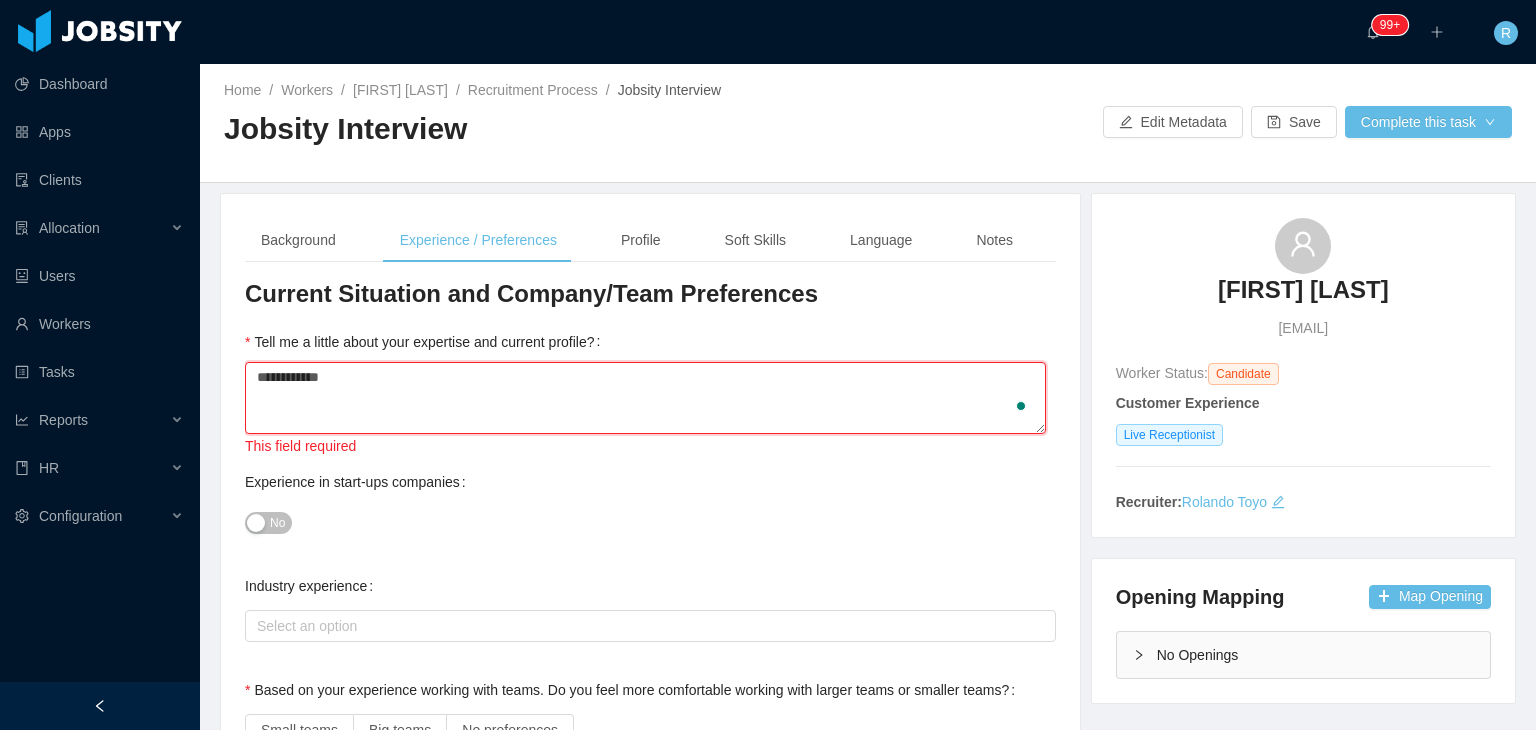 type 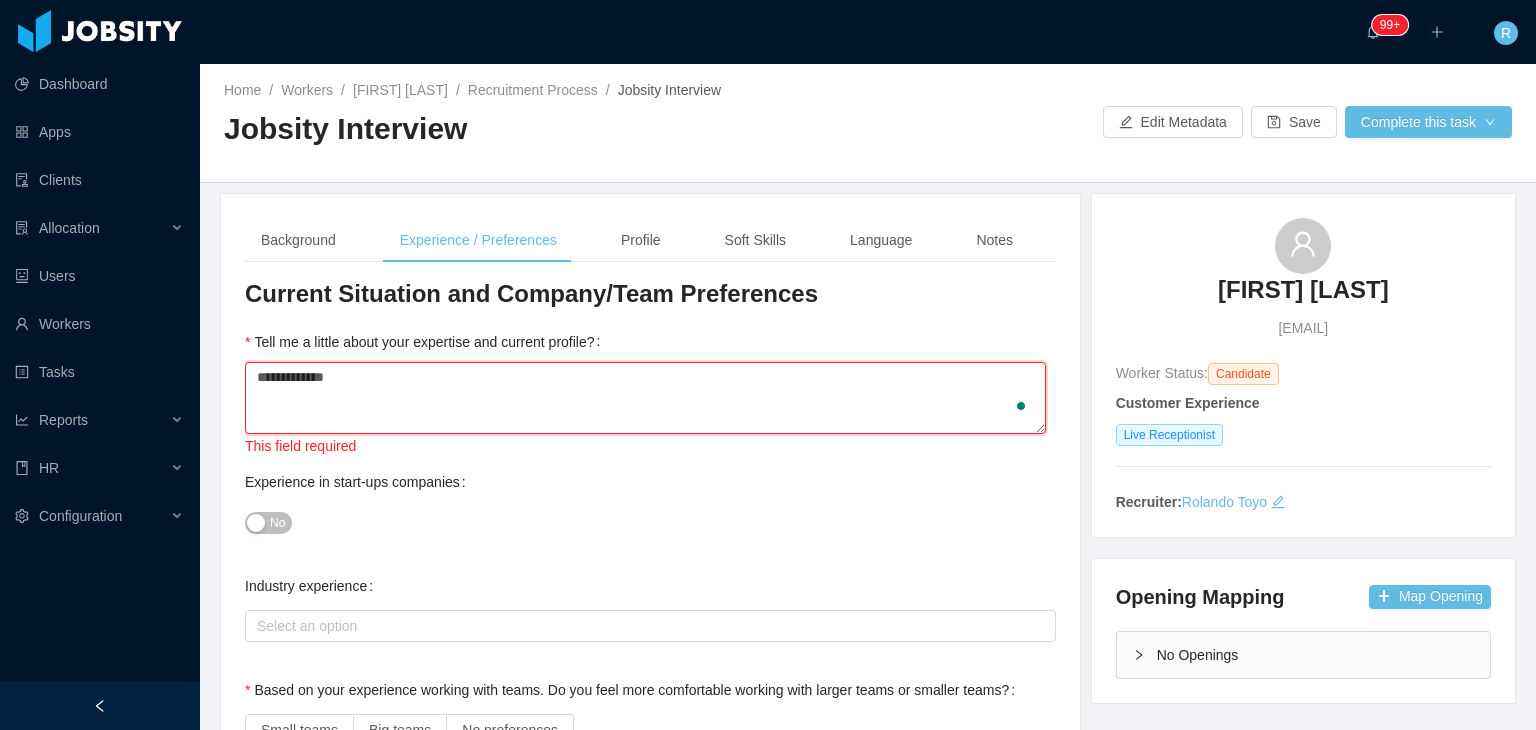 type 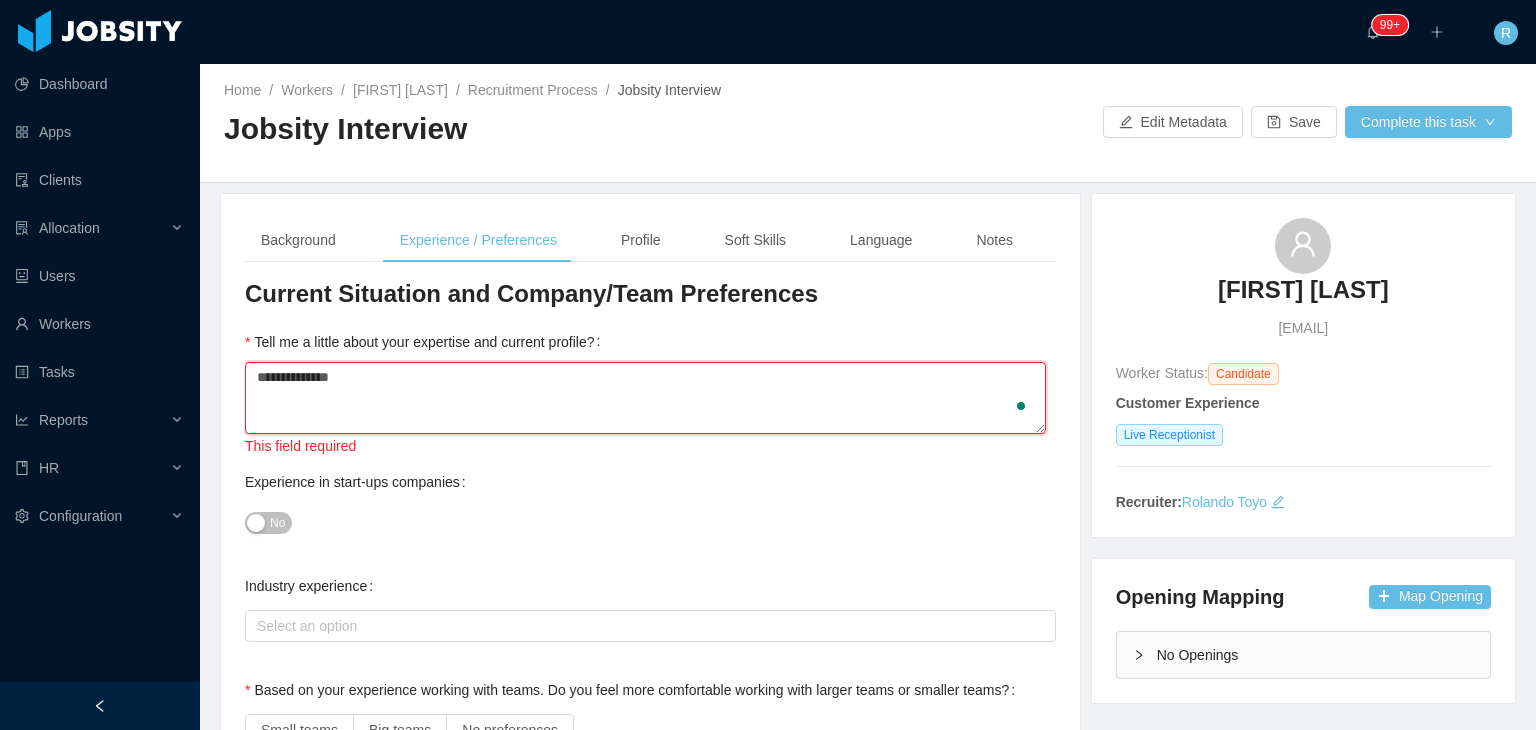 type 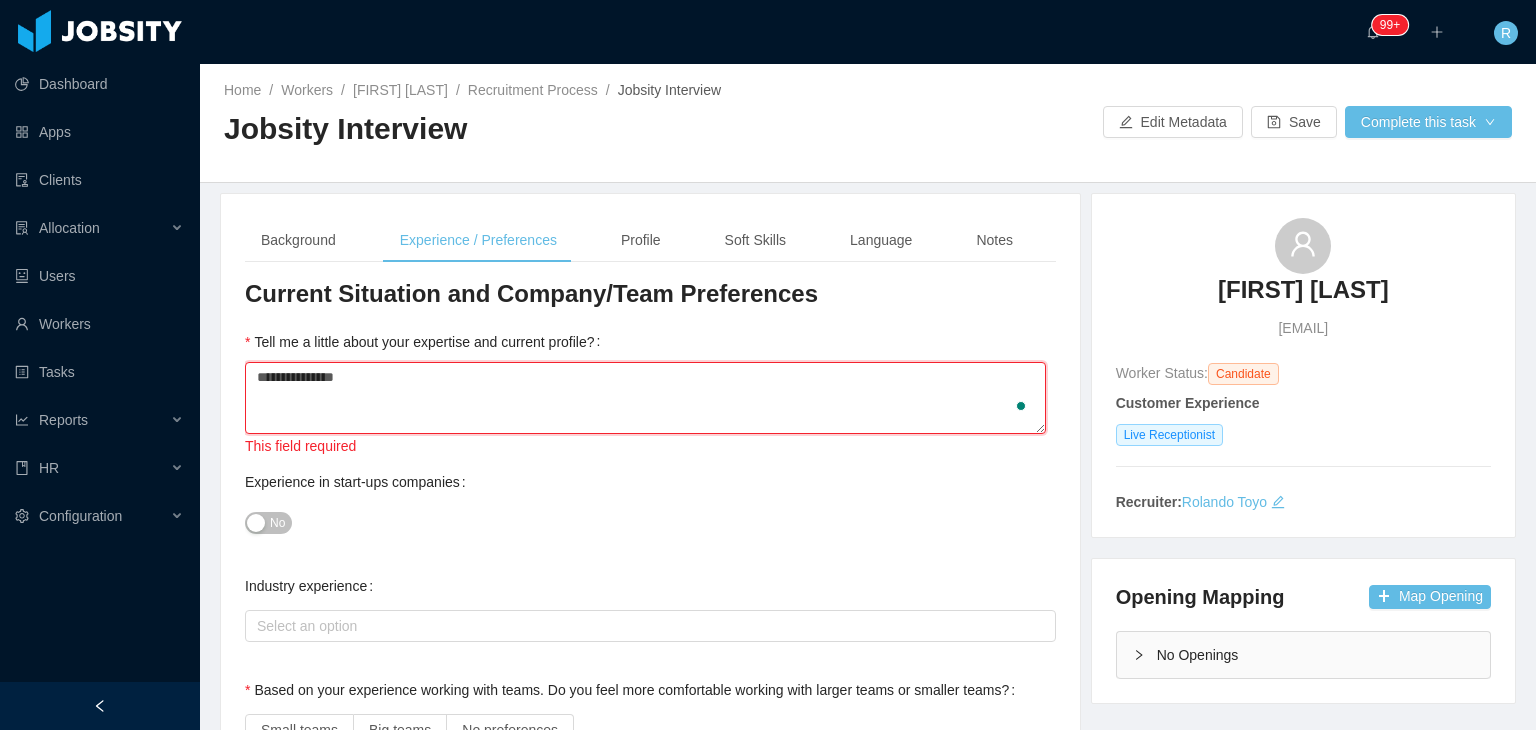type 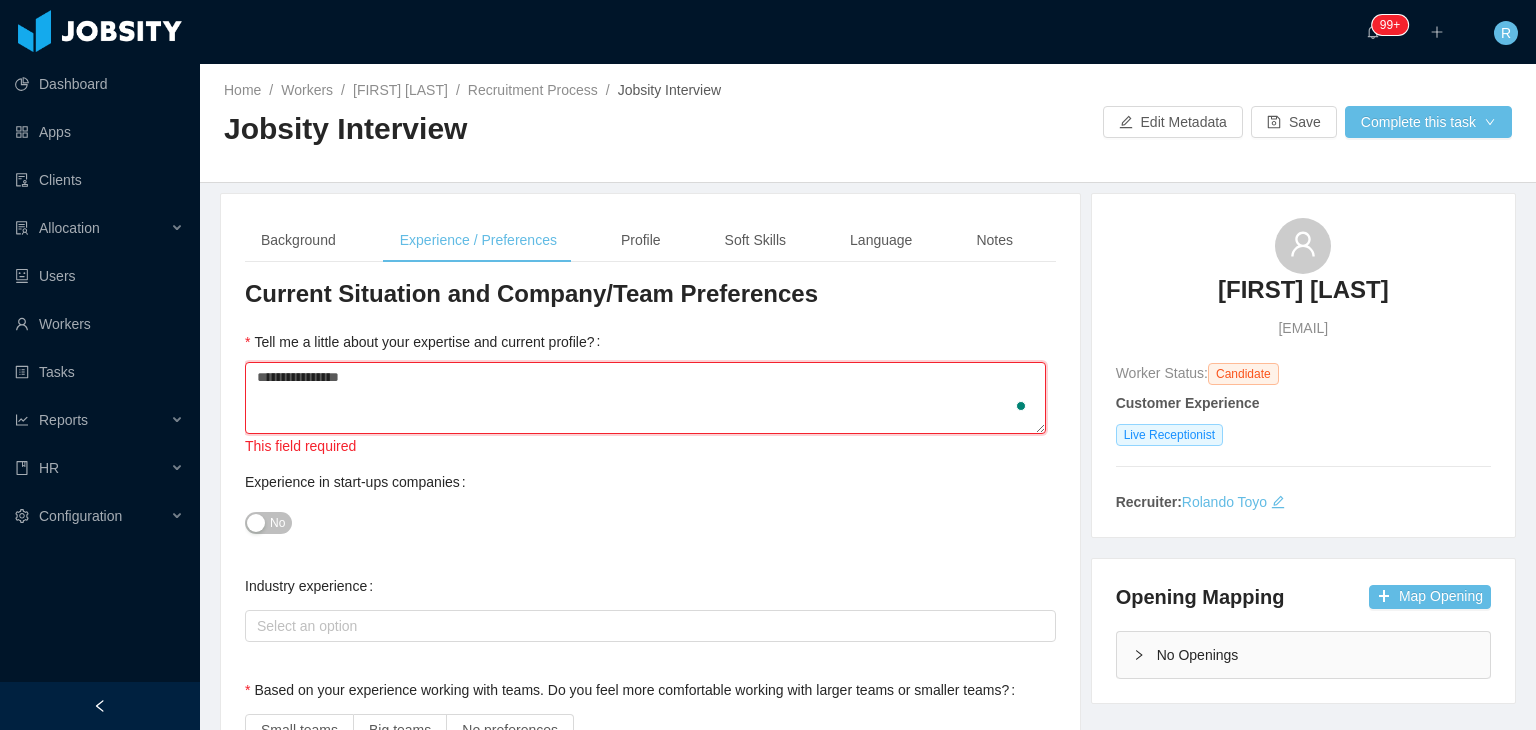 type 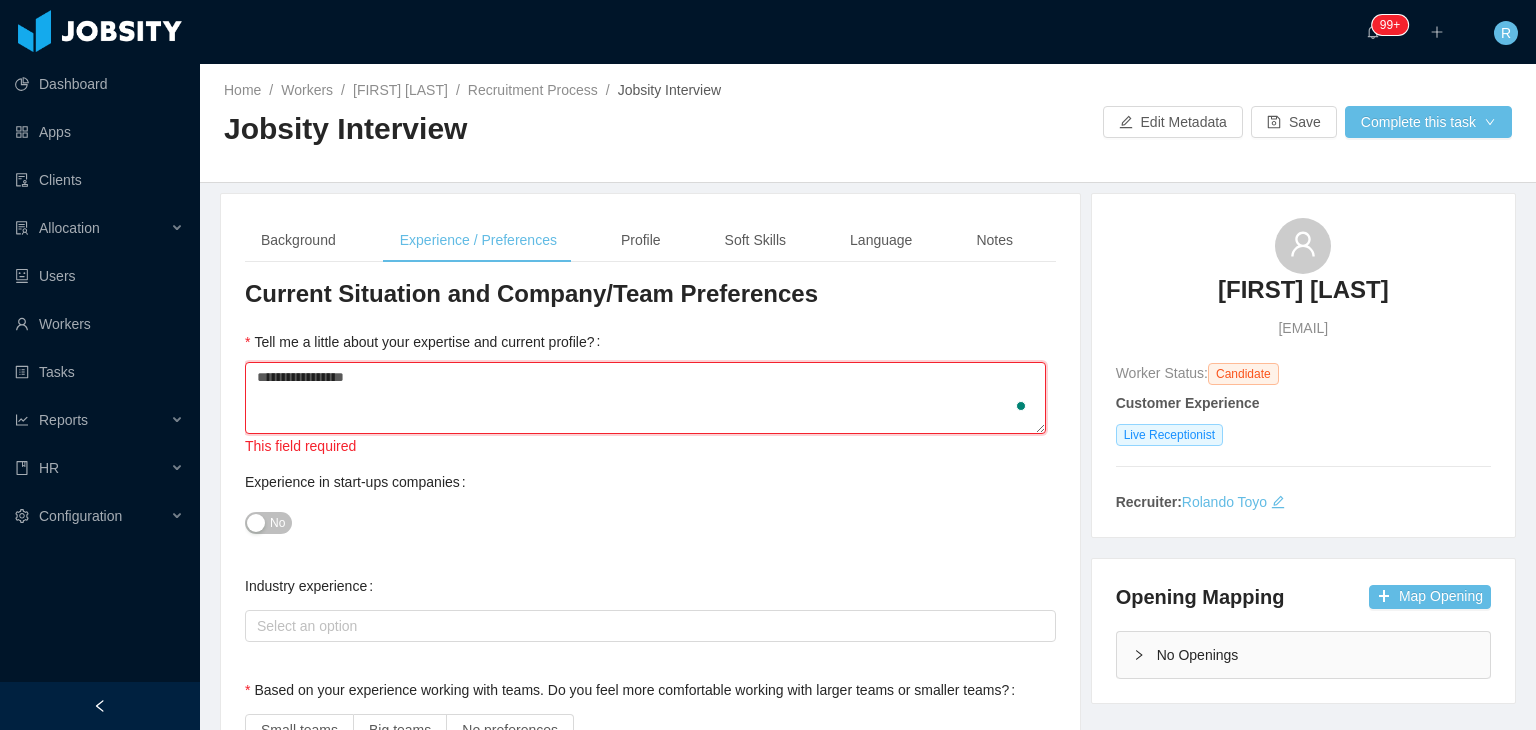 type on "**********" 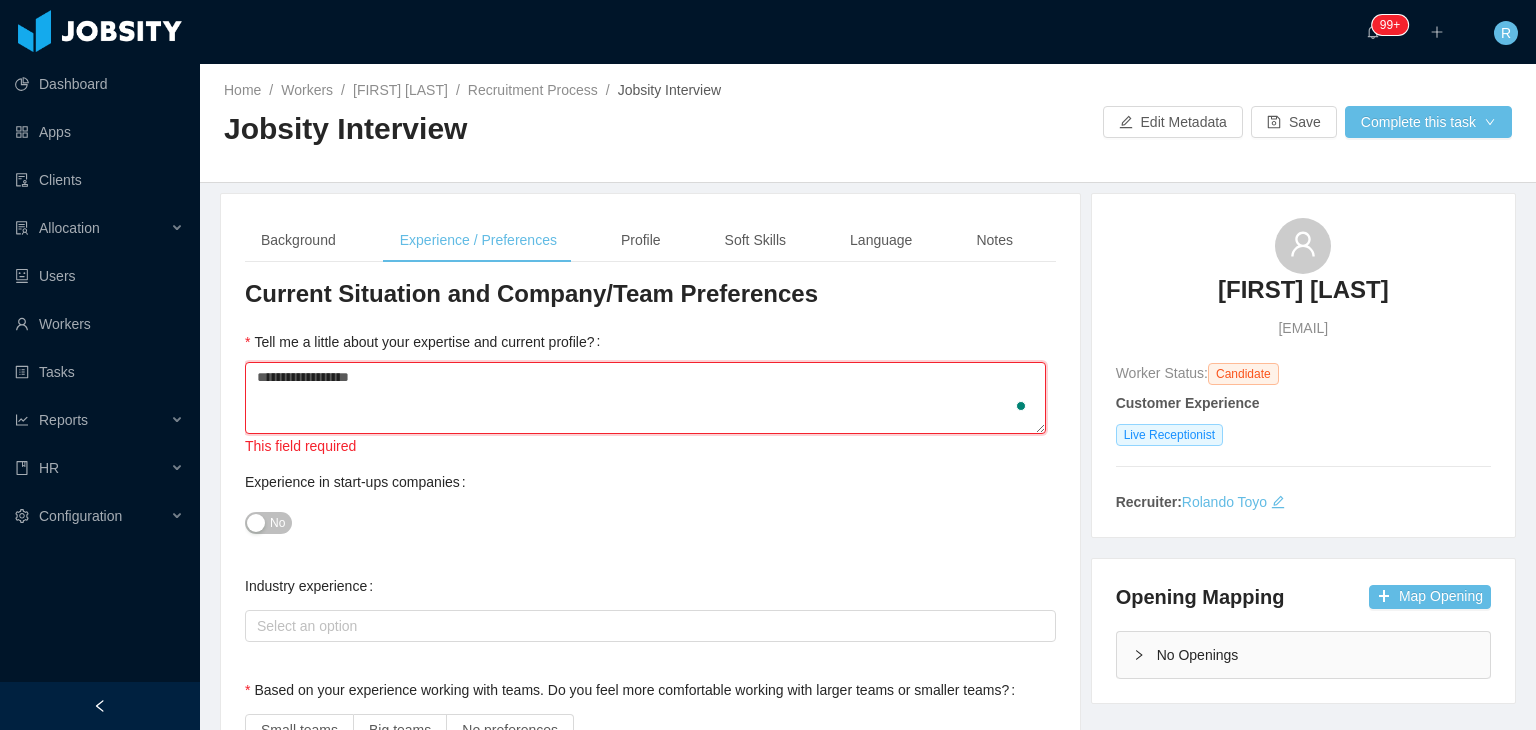 type 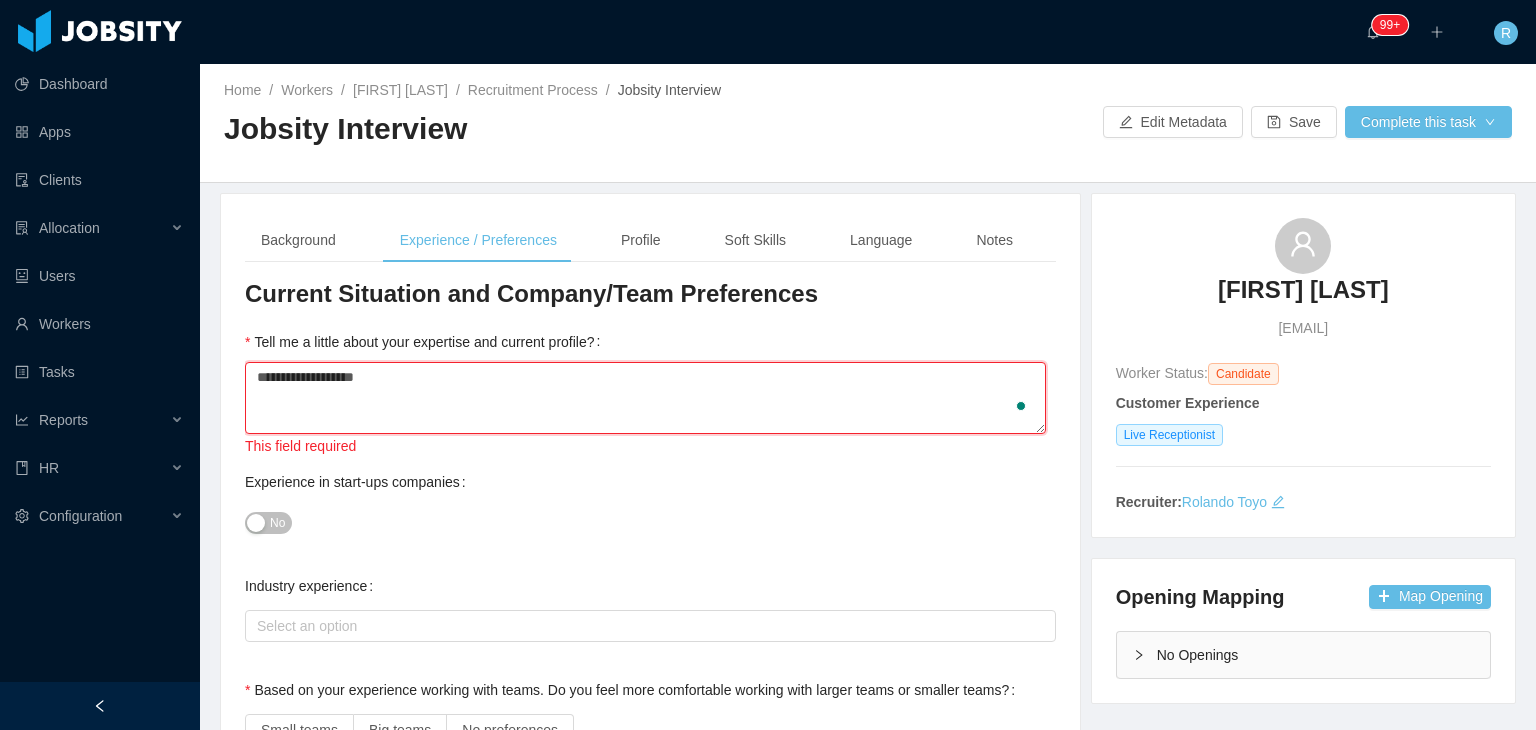 type 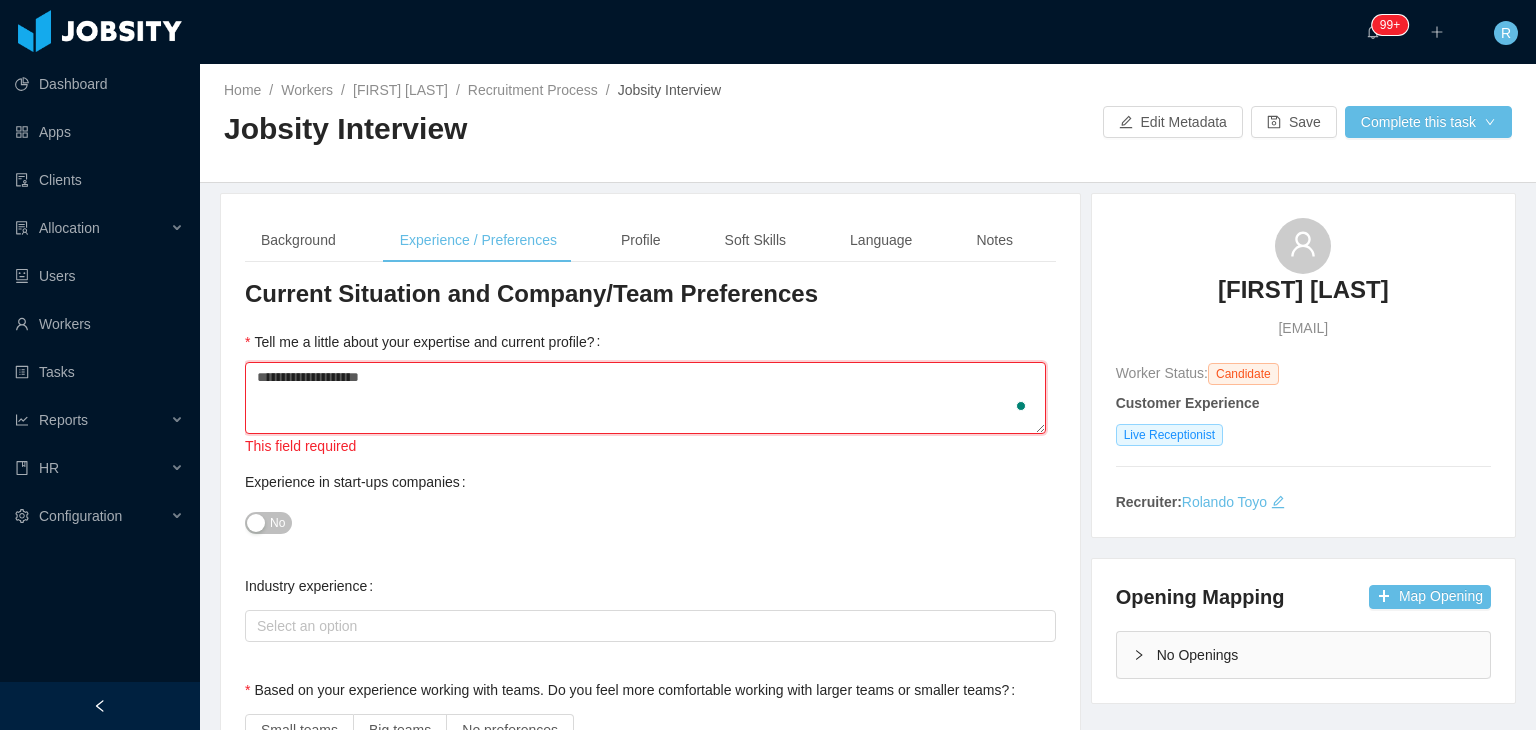 type on "**********" 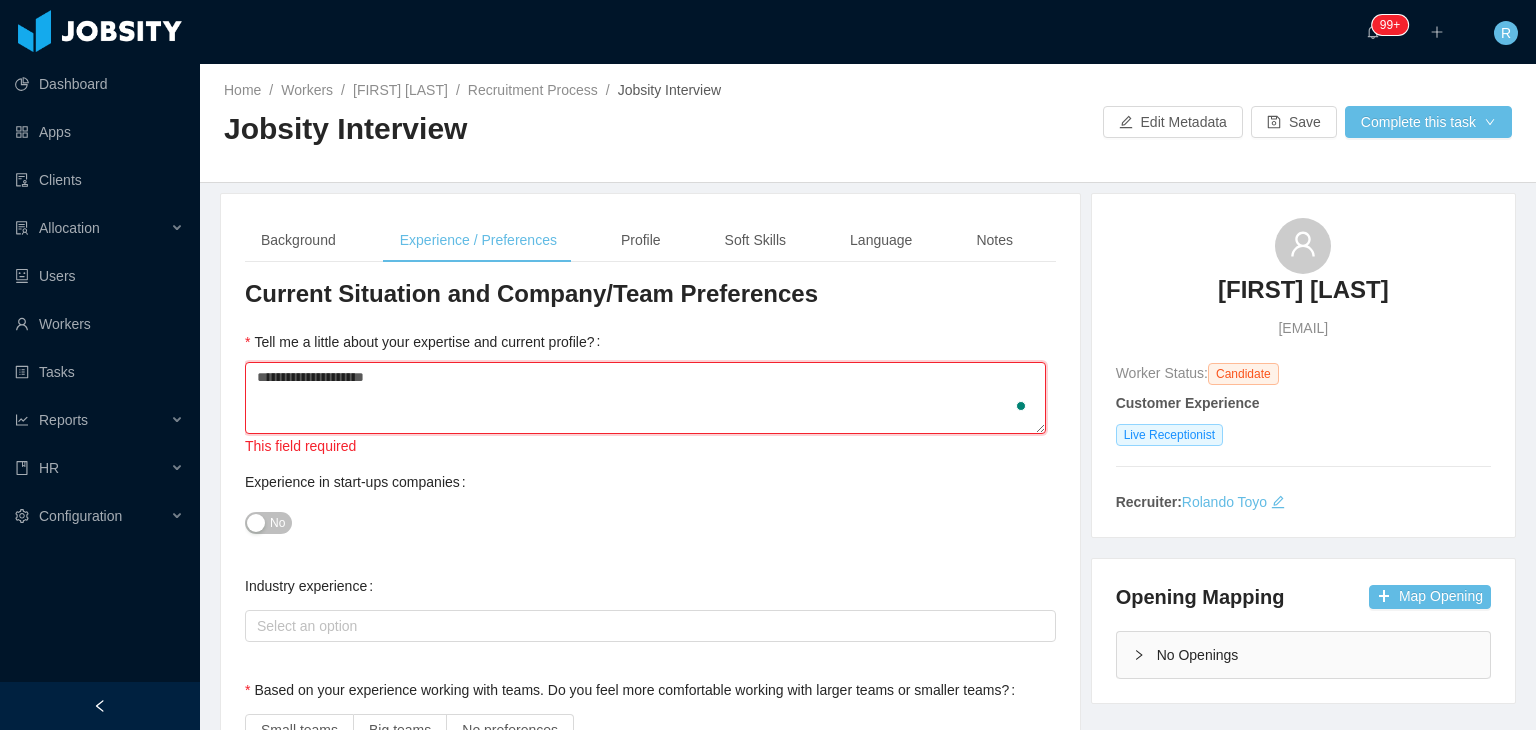 type 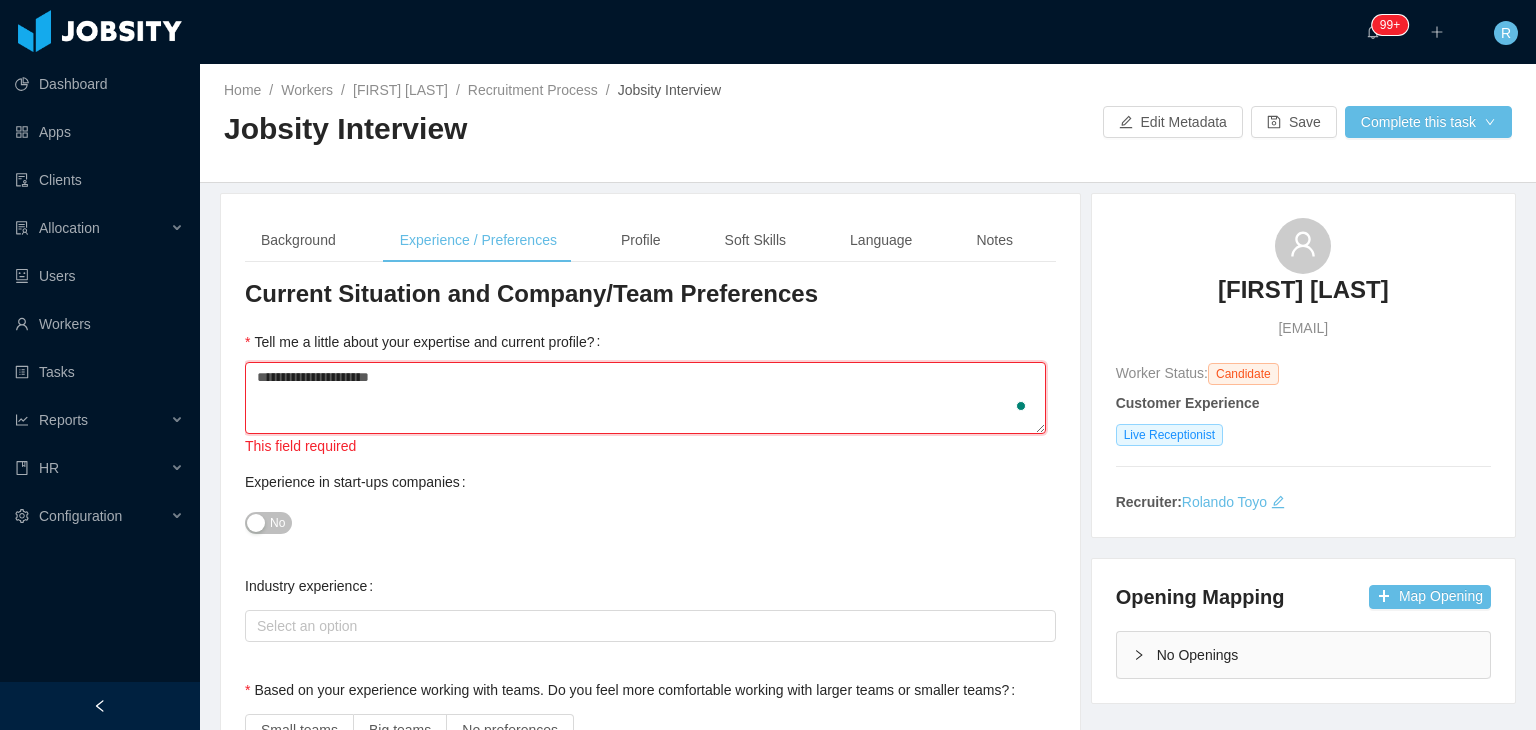 type 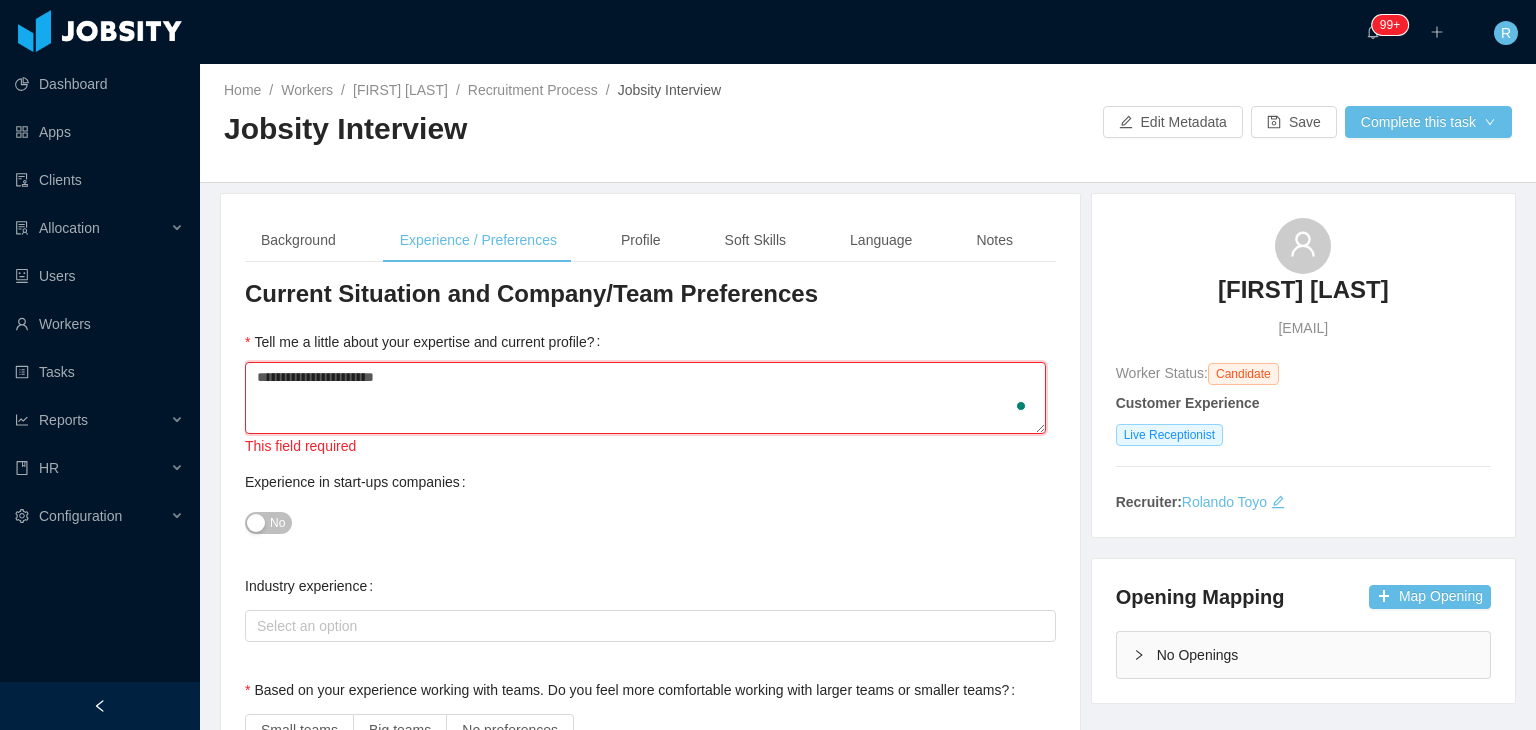 type 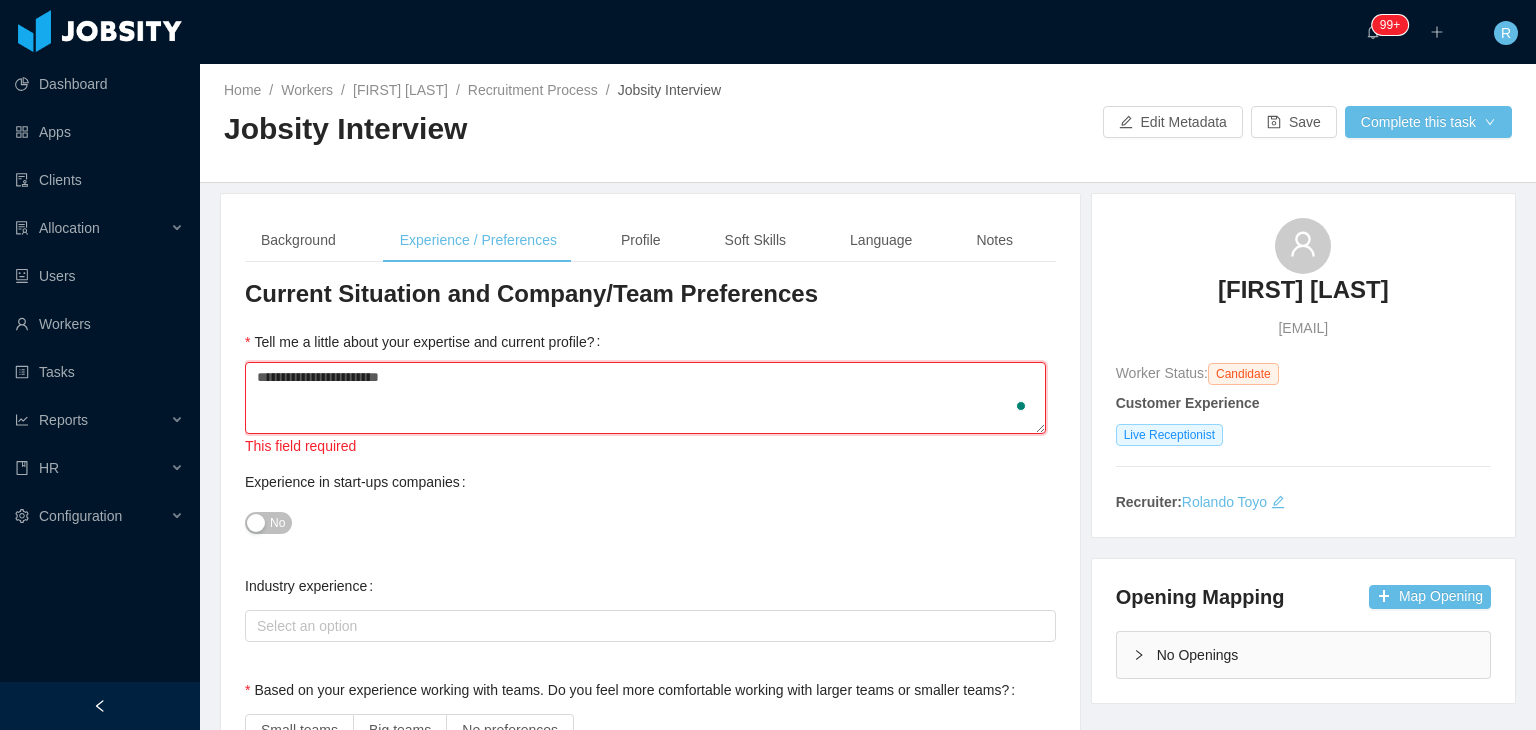 type 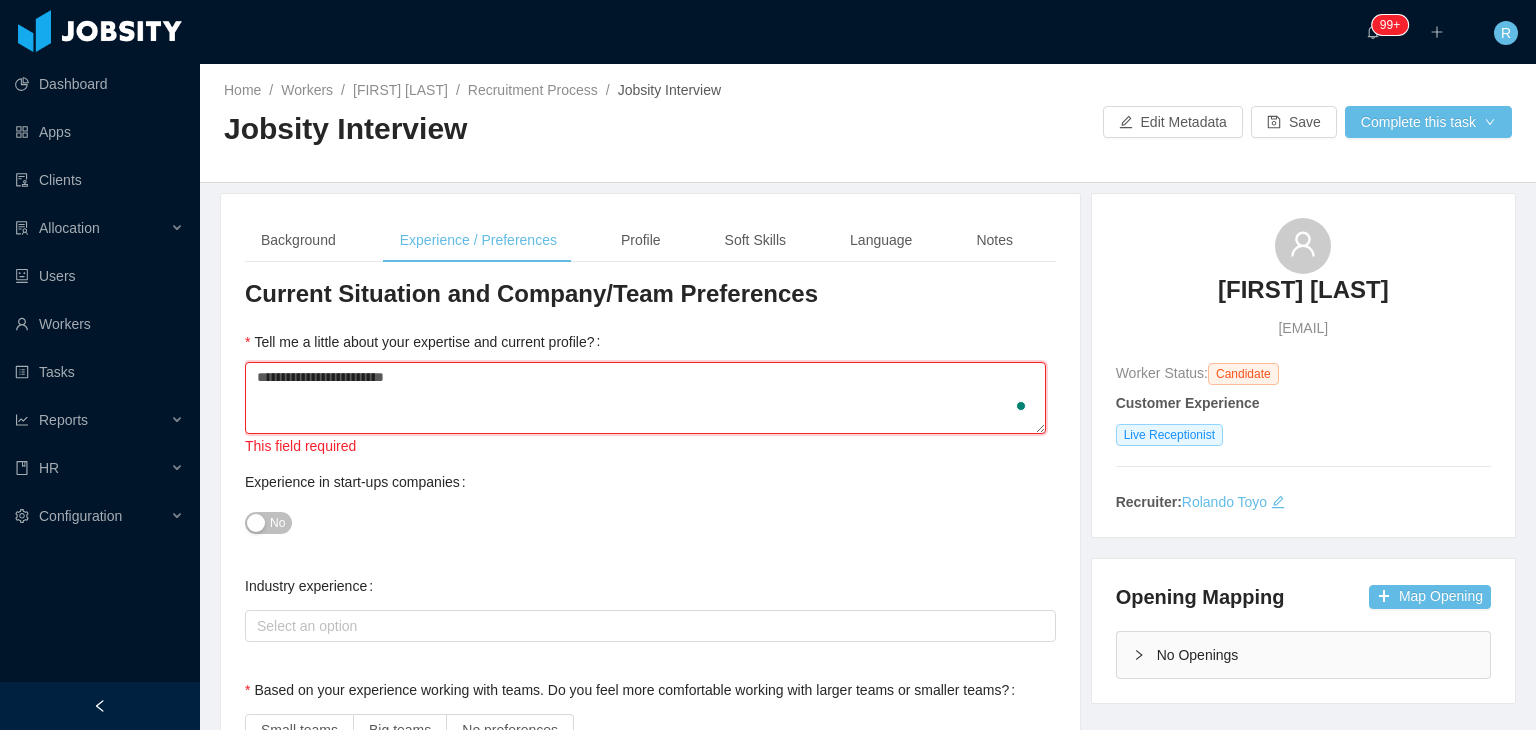 type 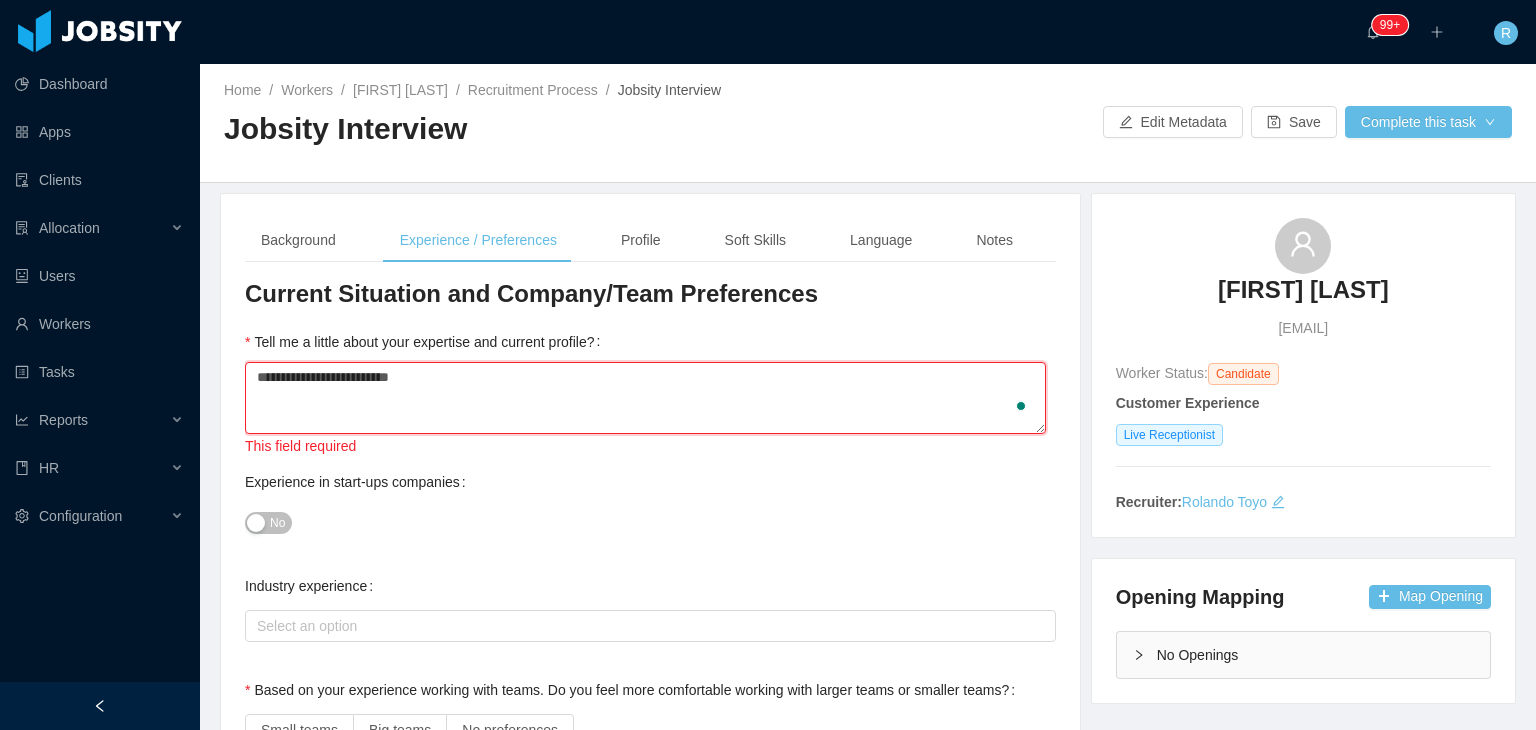 type 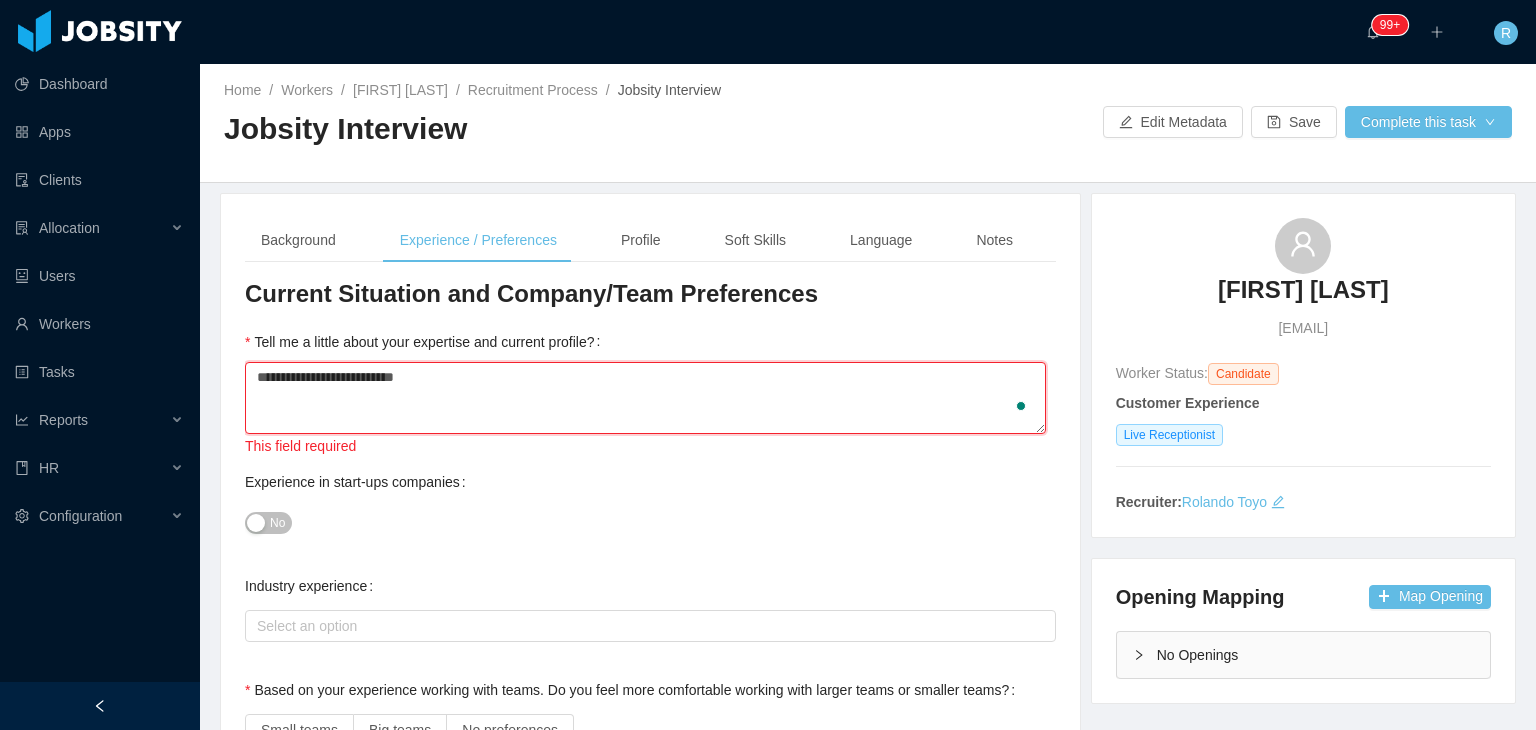 type 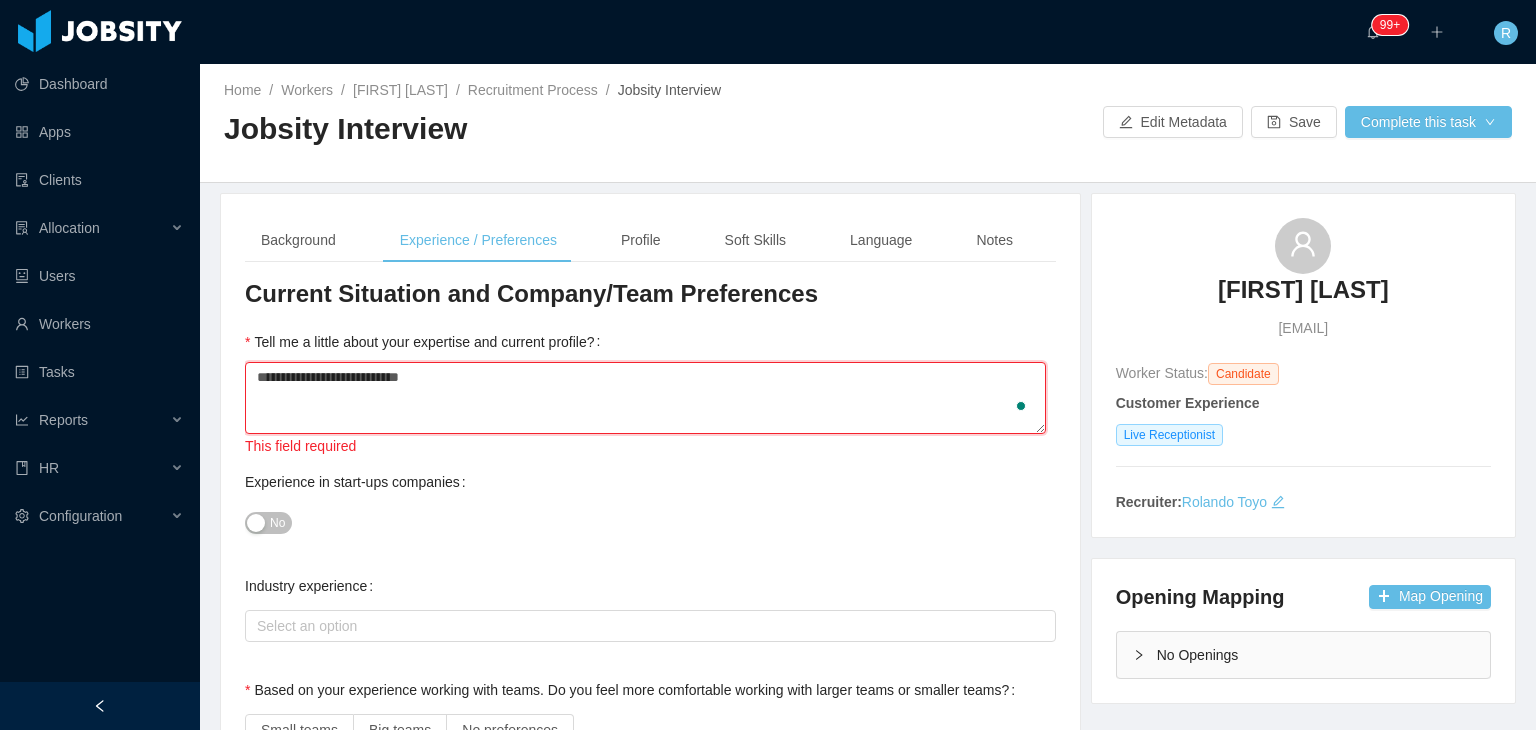 type 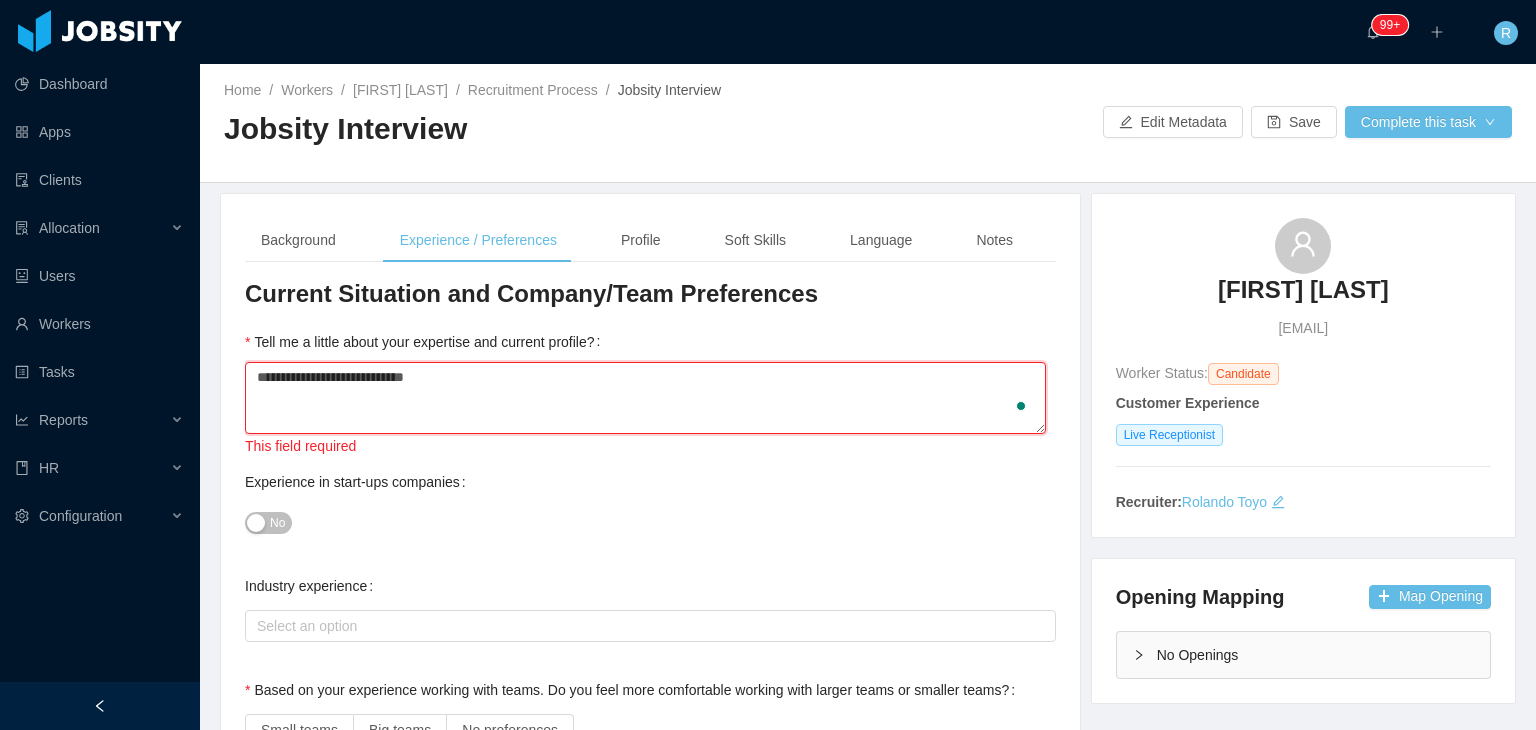 type 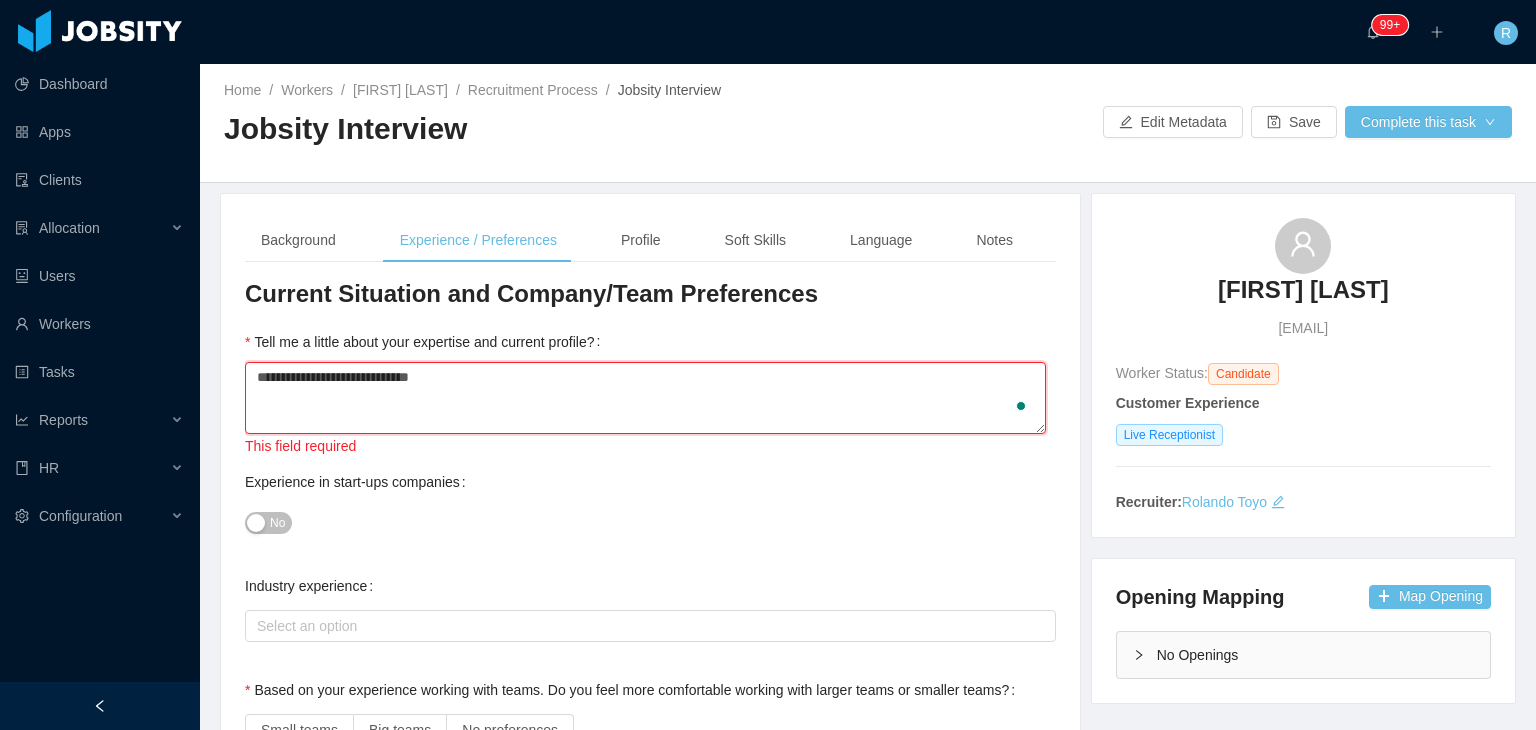 type 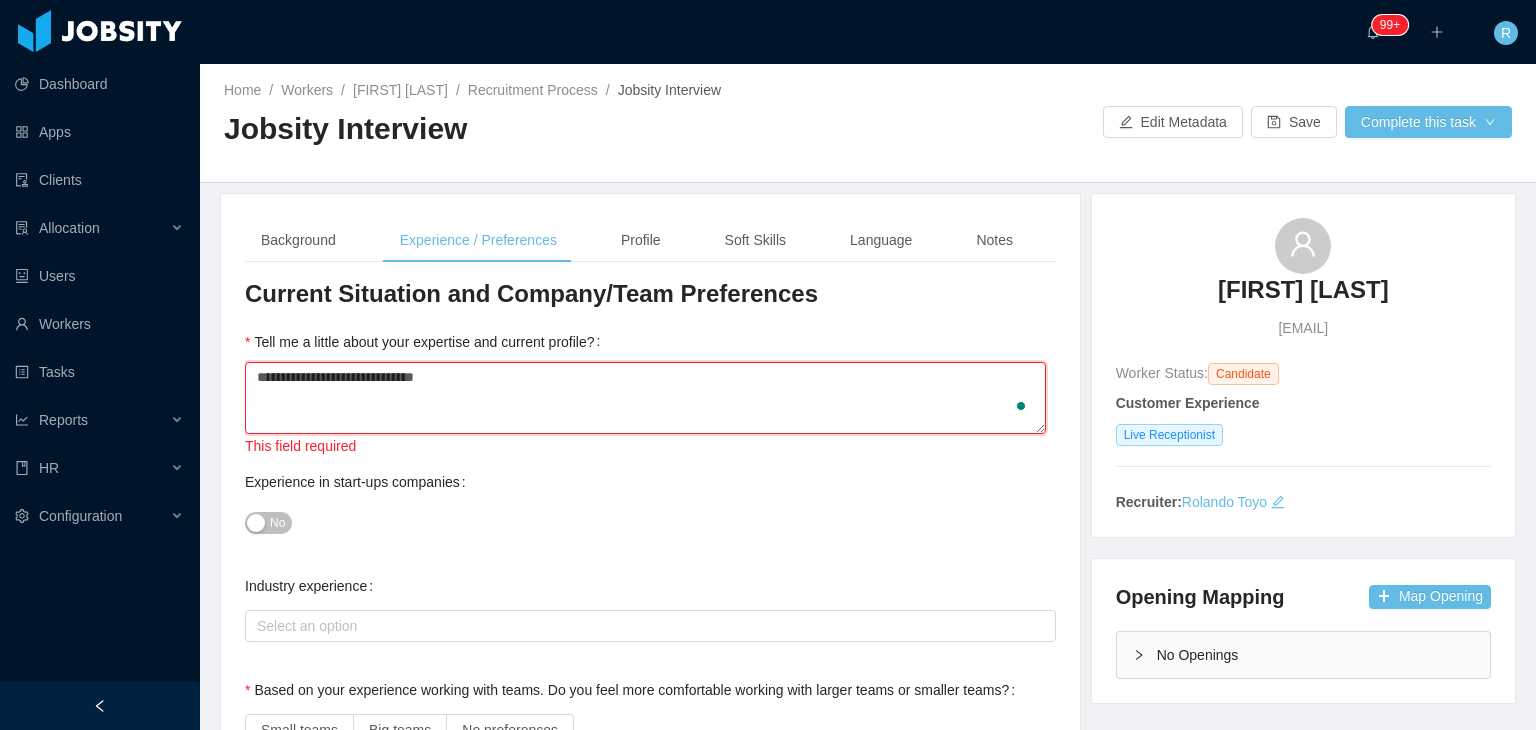 type 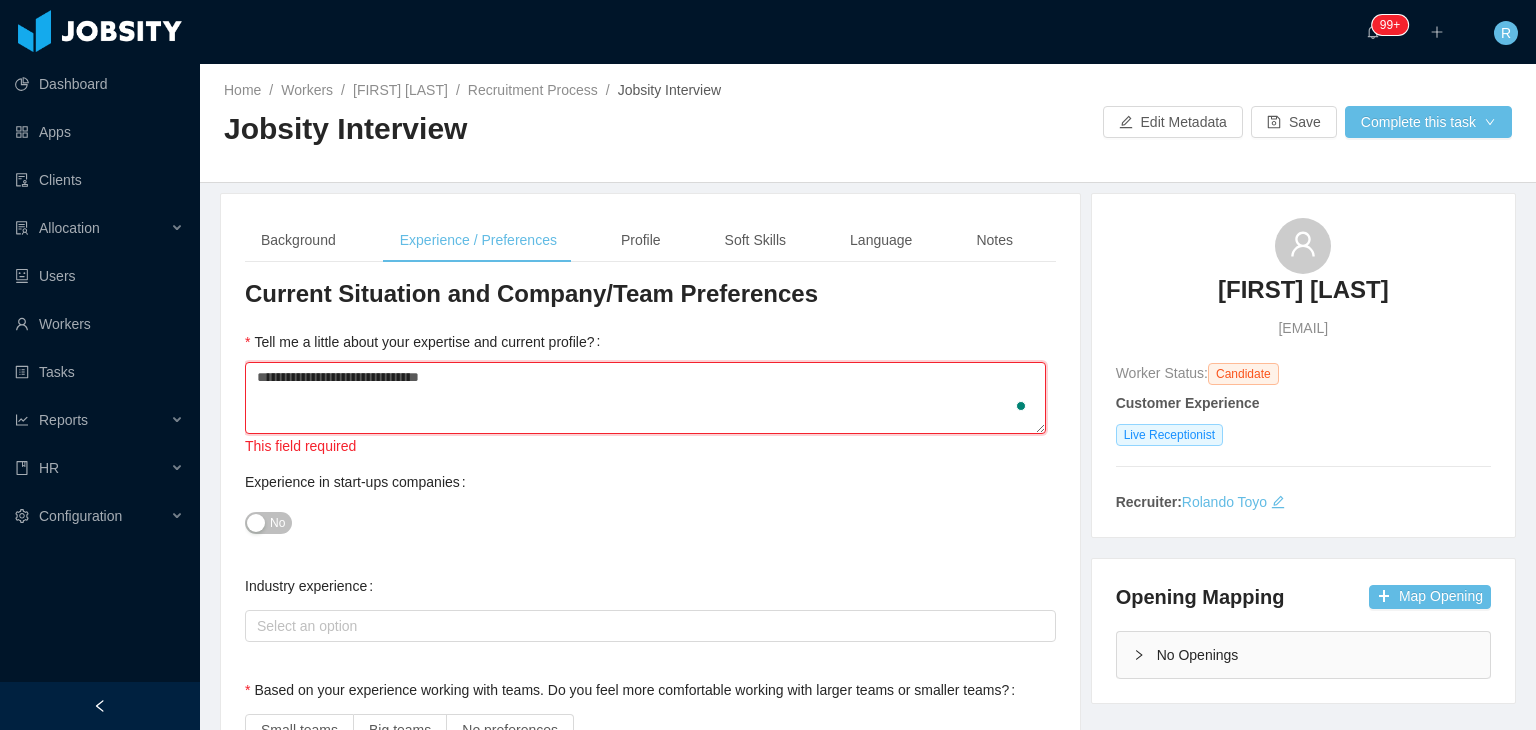 type 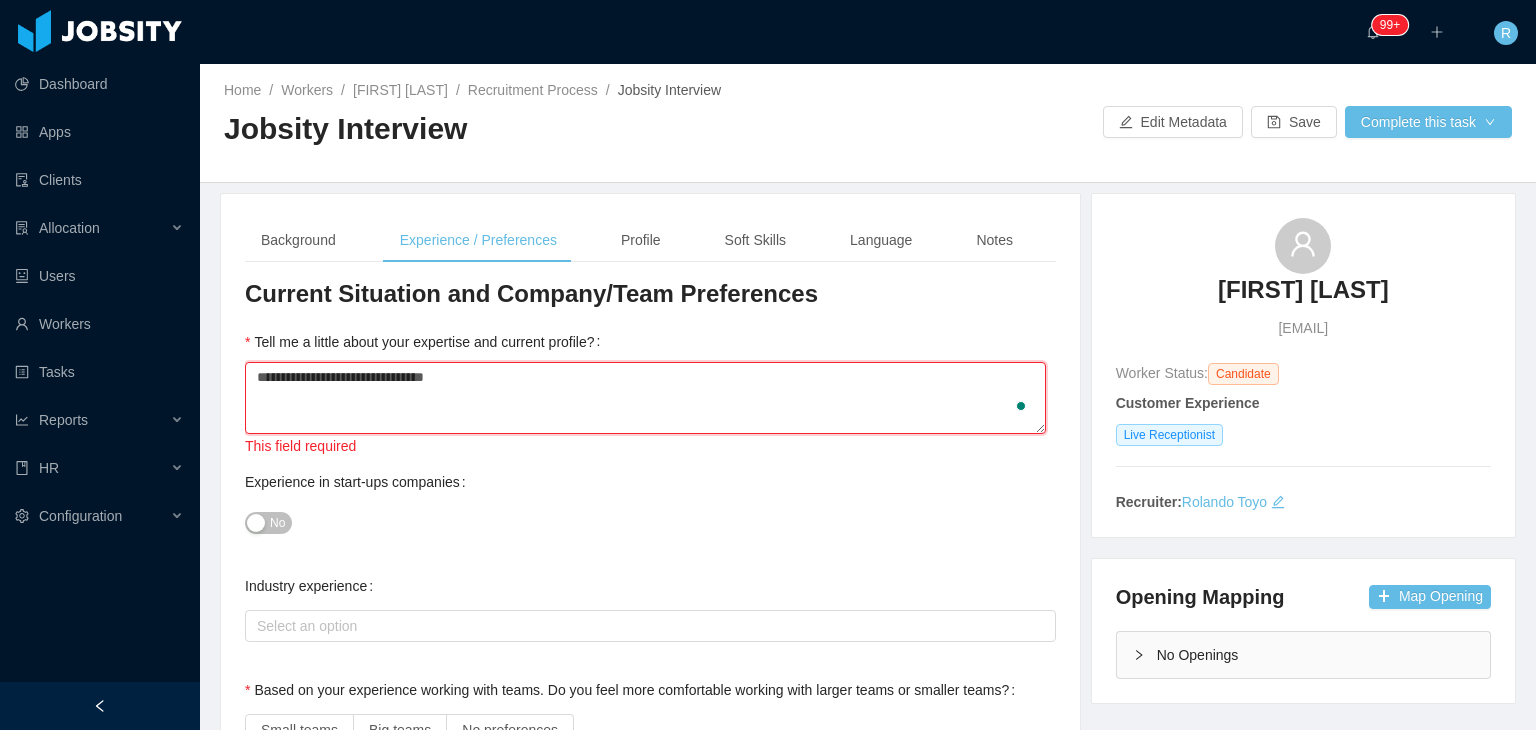 type 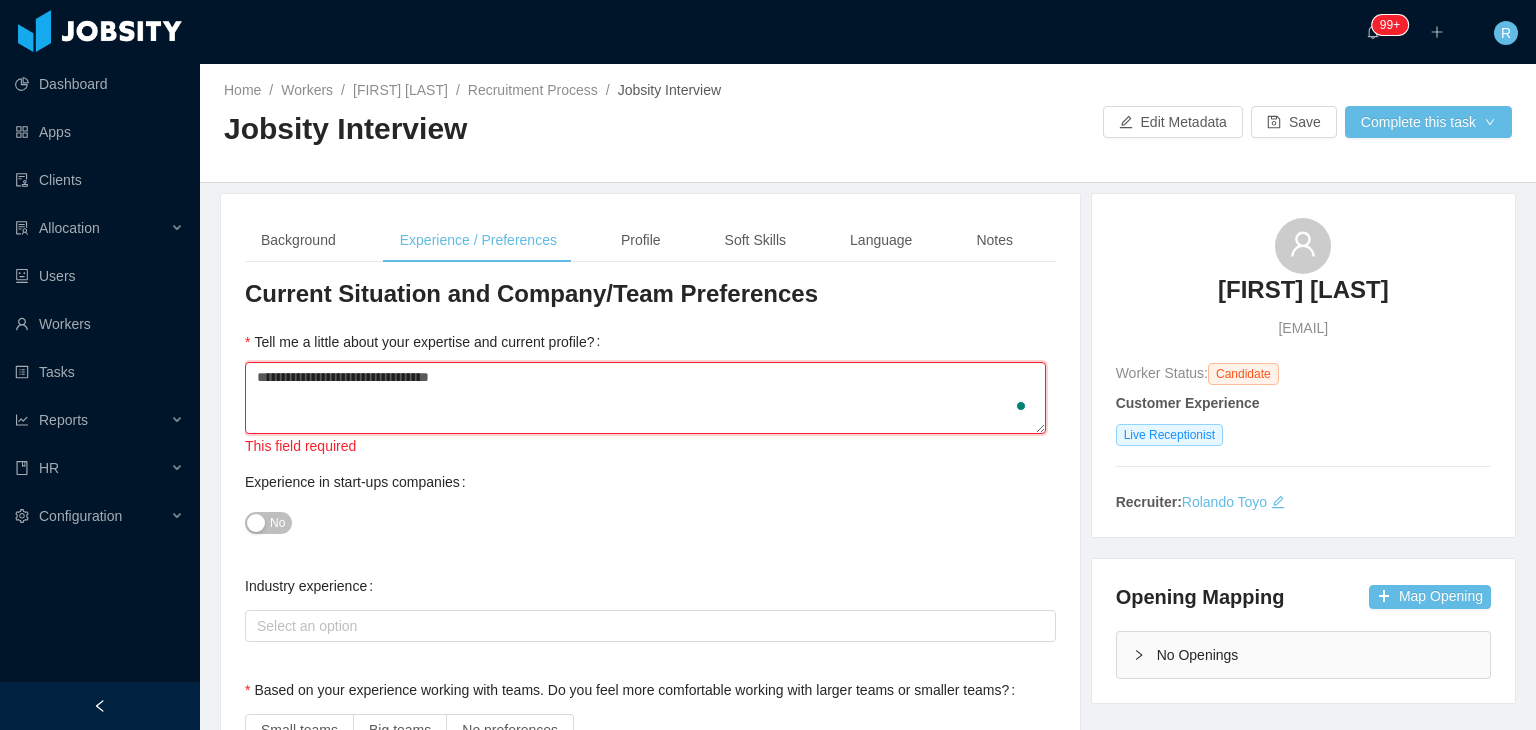 type 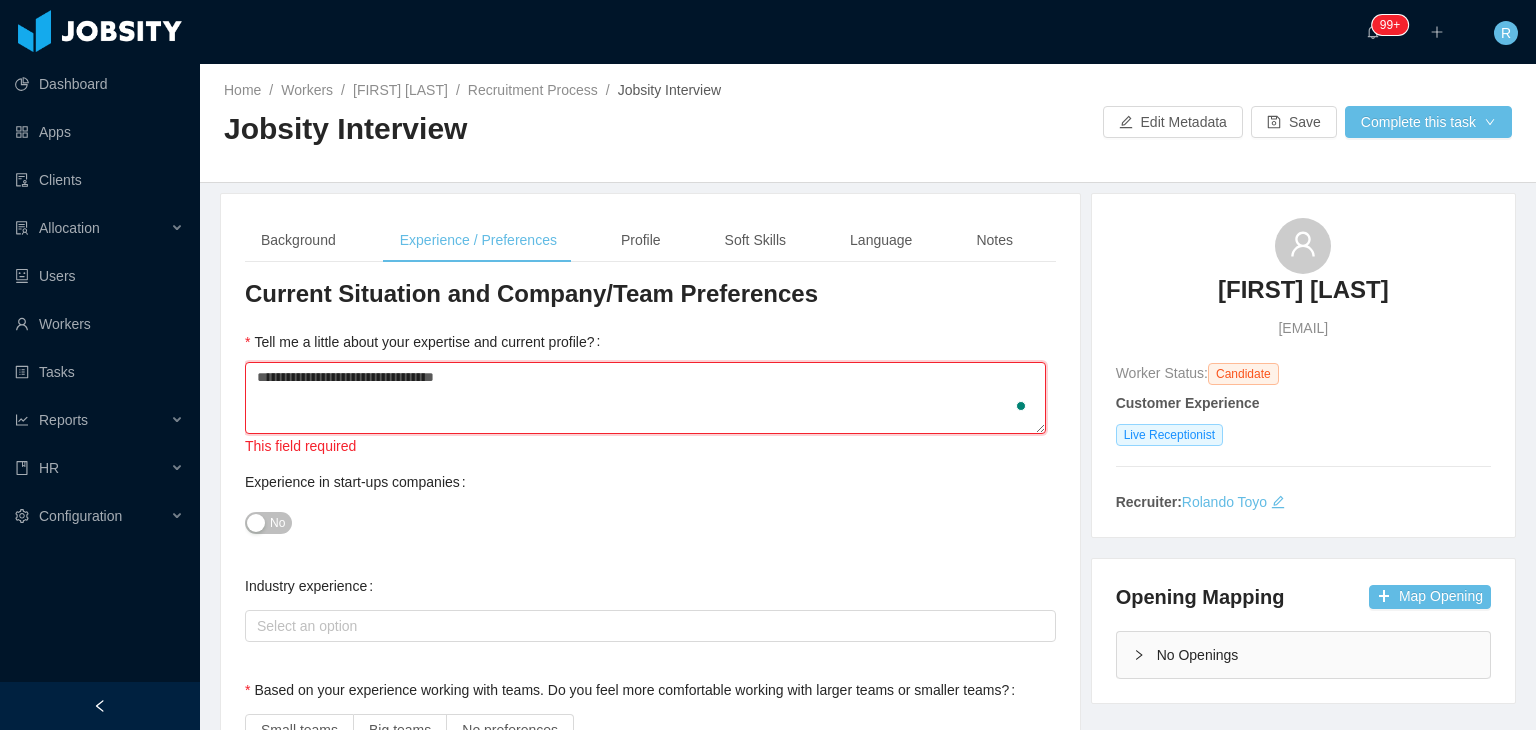 type 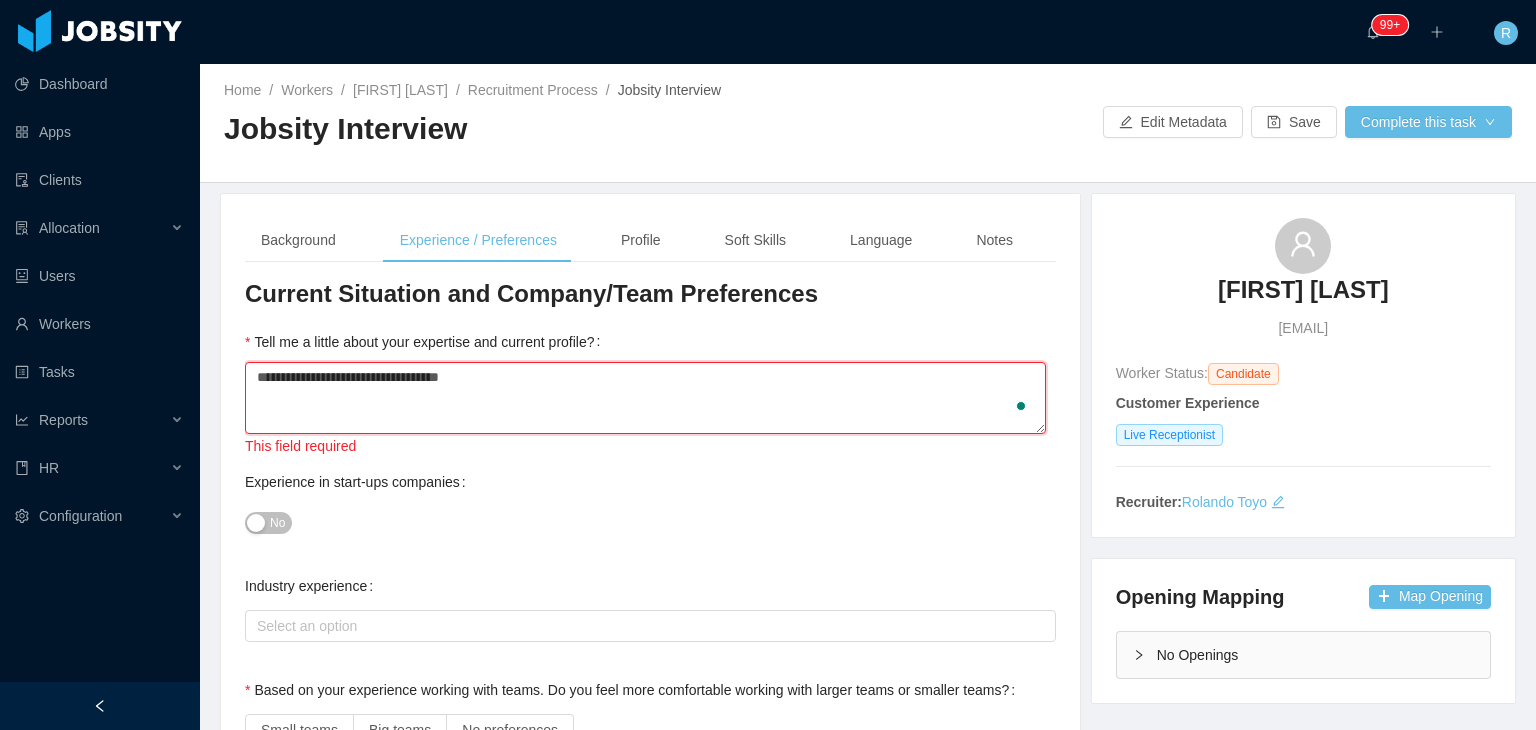 type 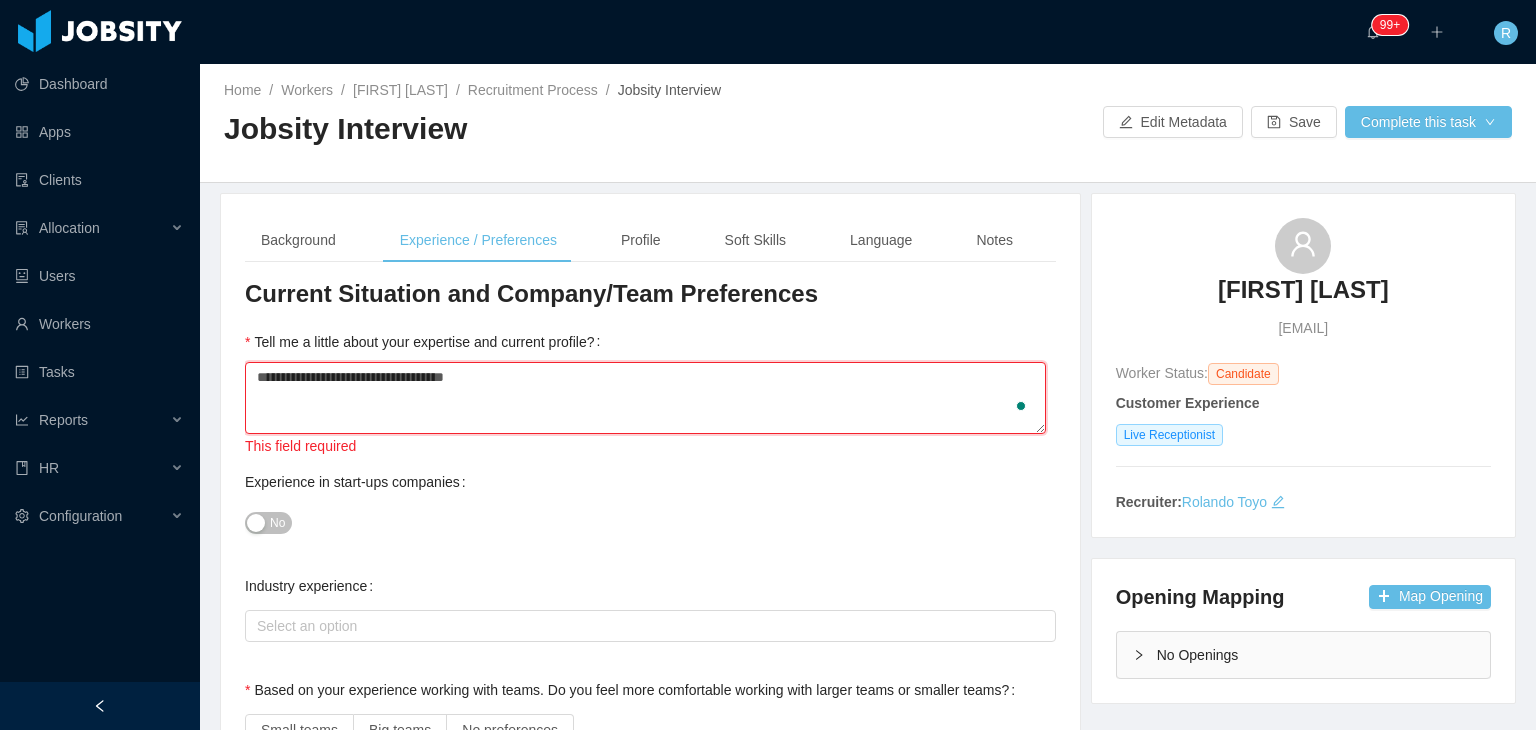 type 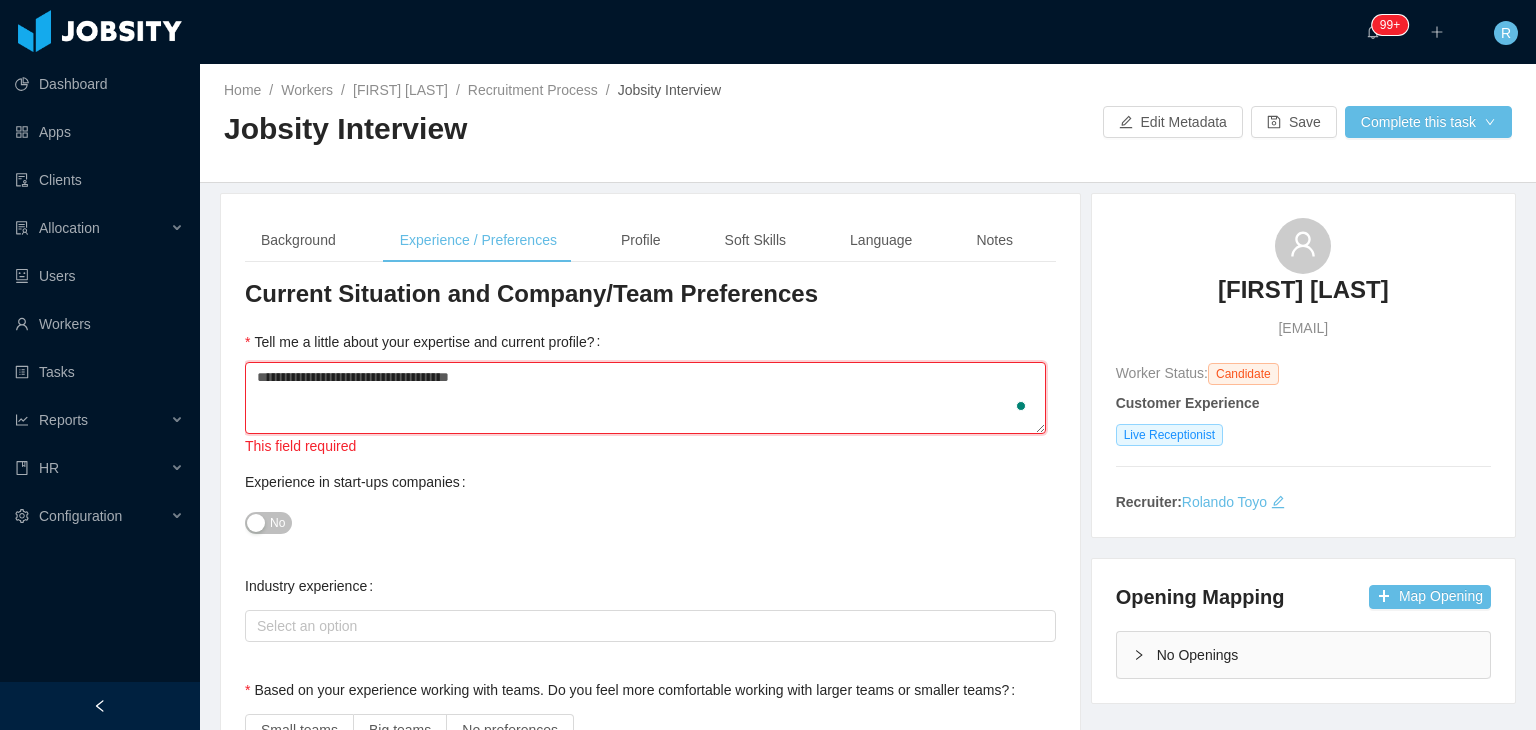 type 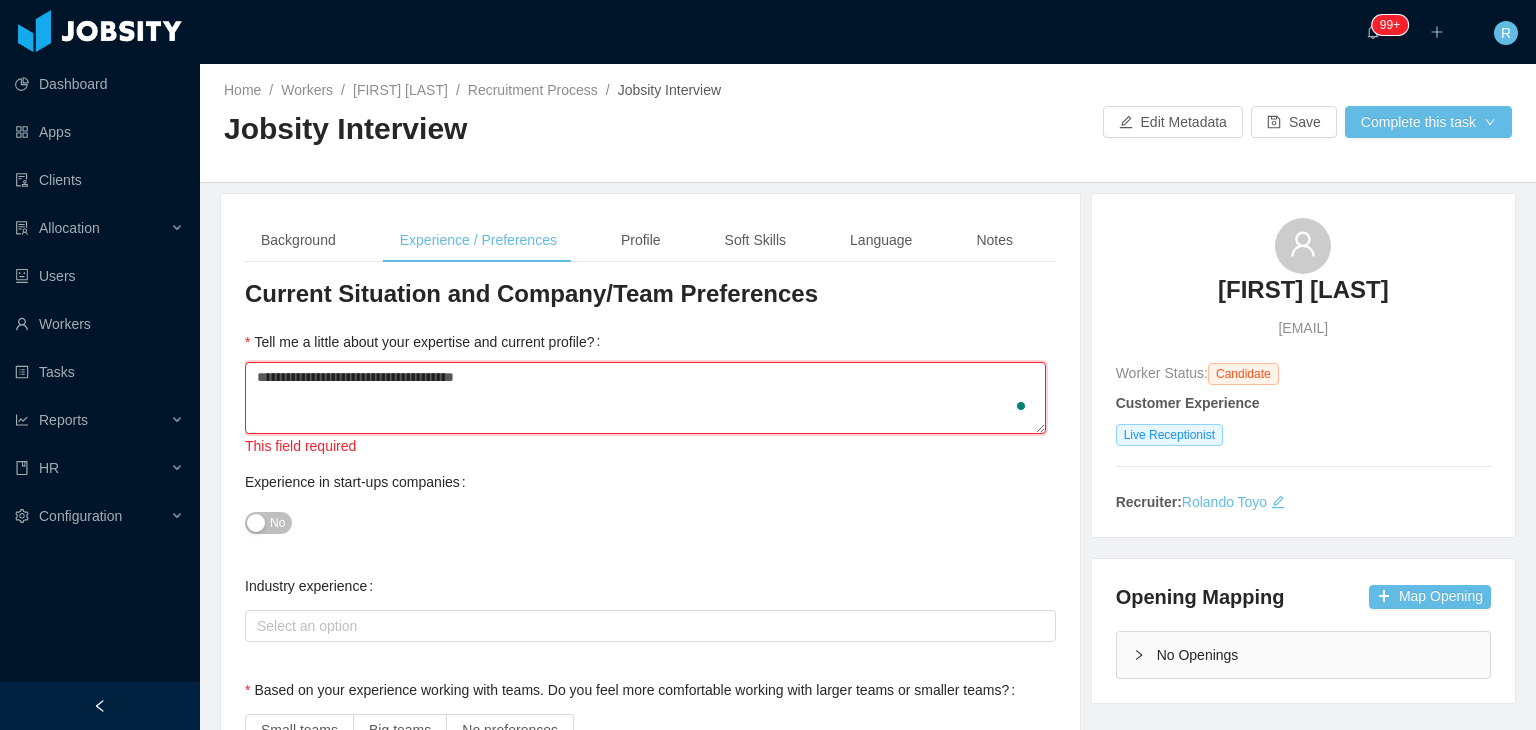 type 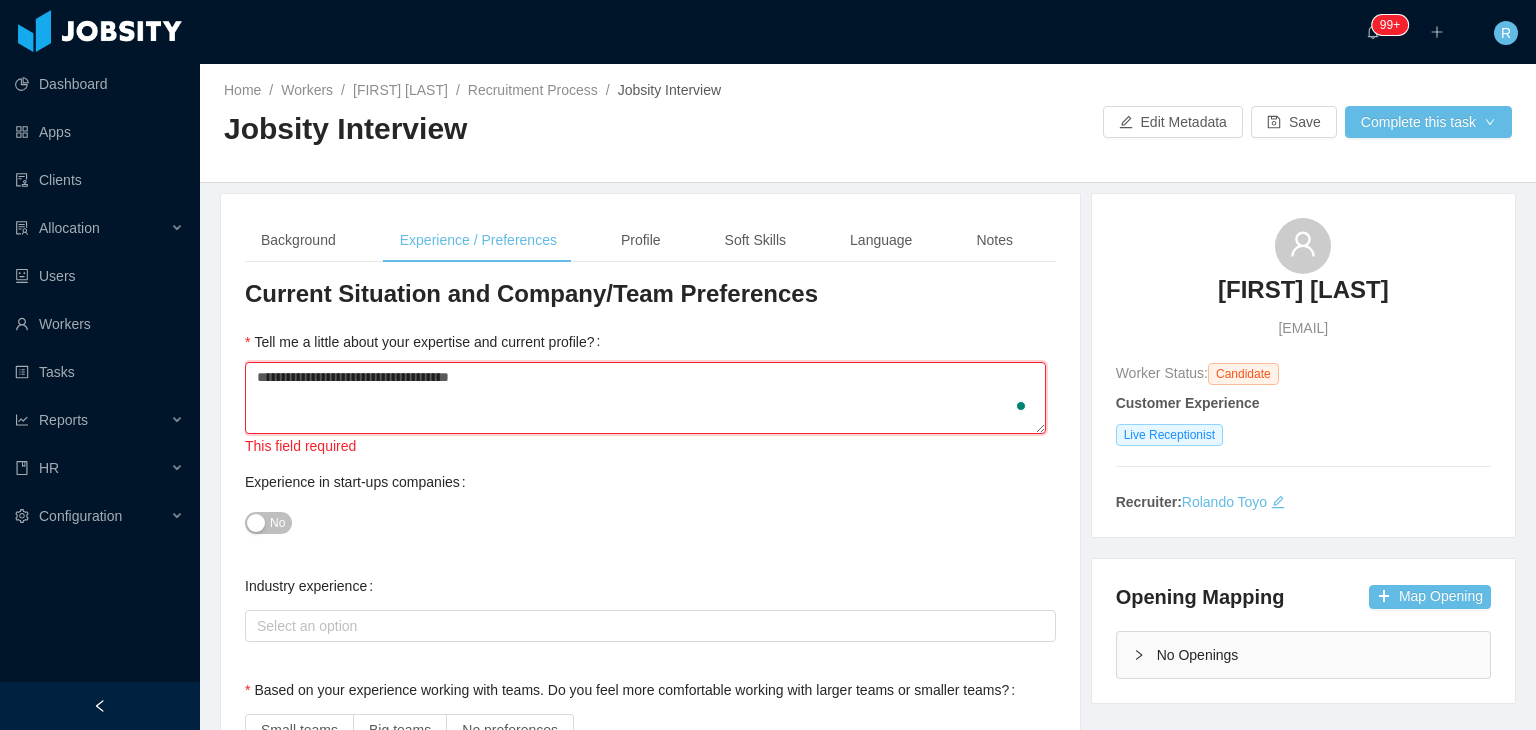 type 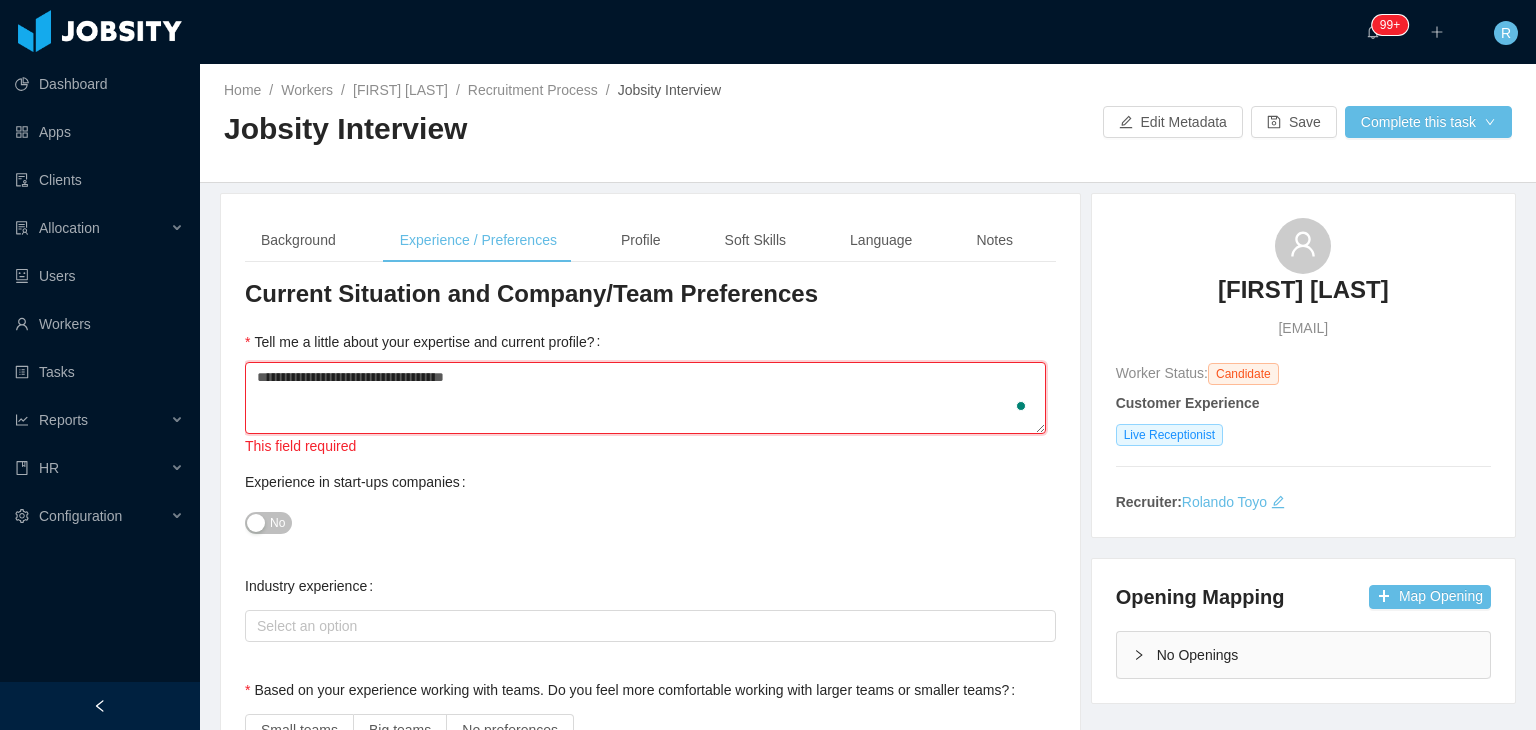 type 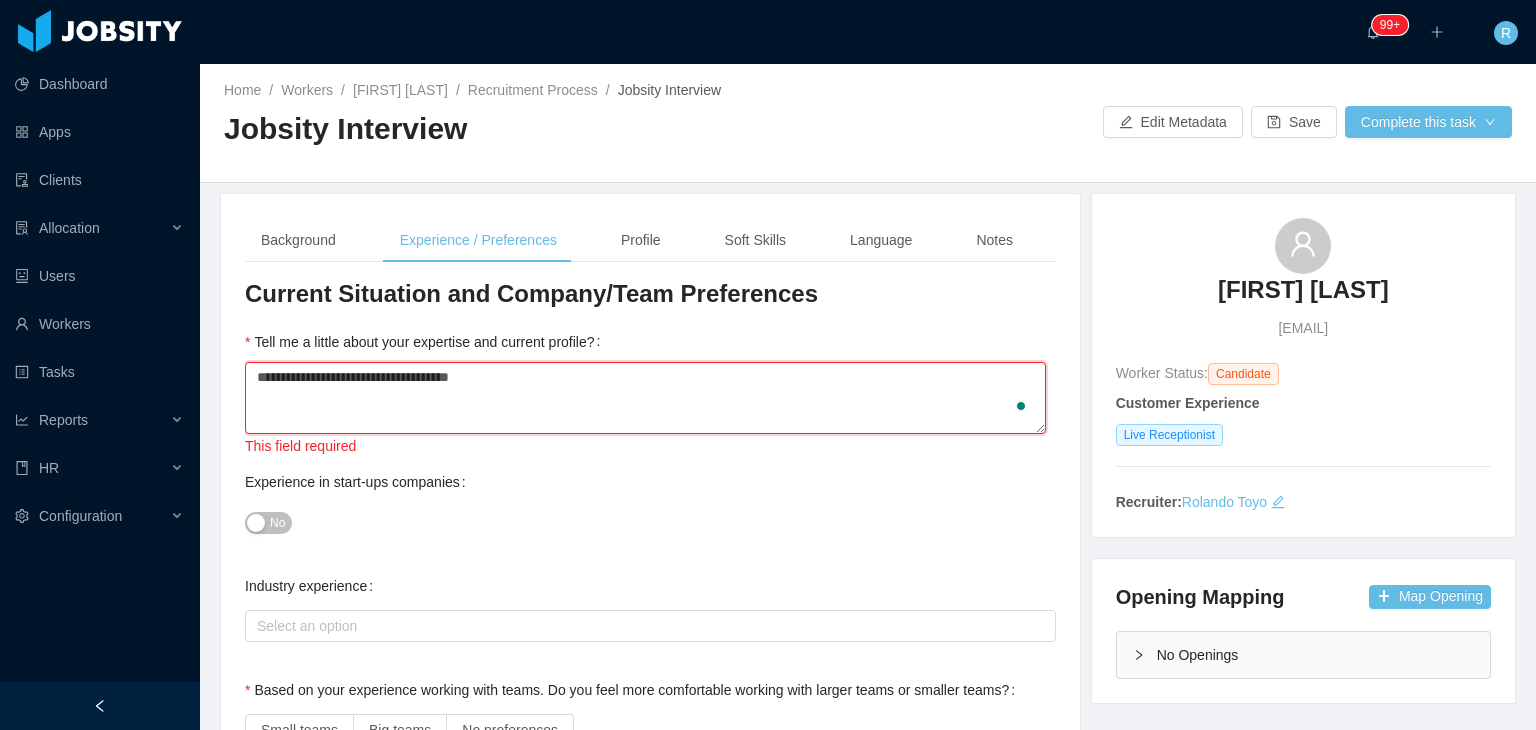 type 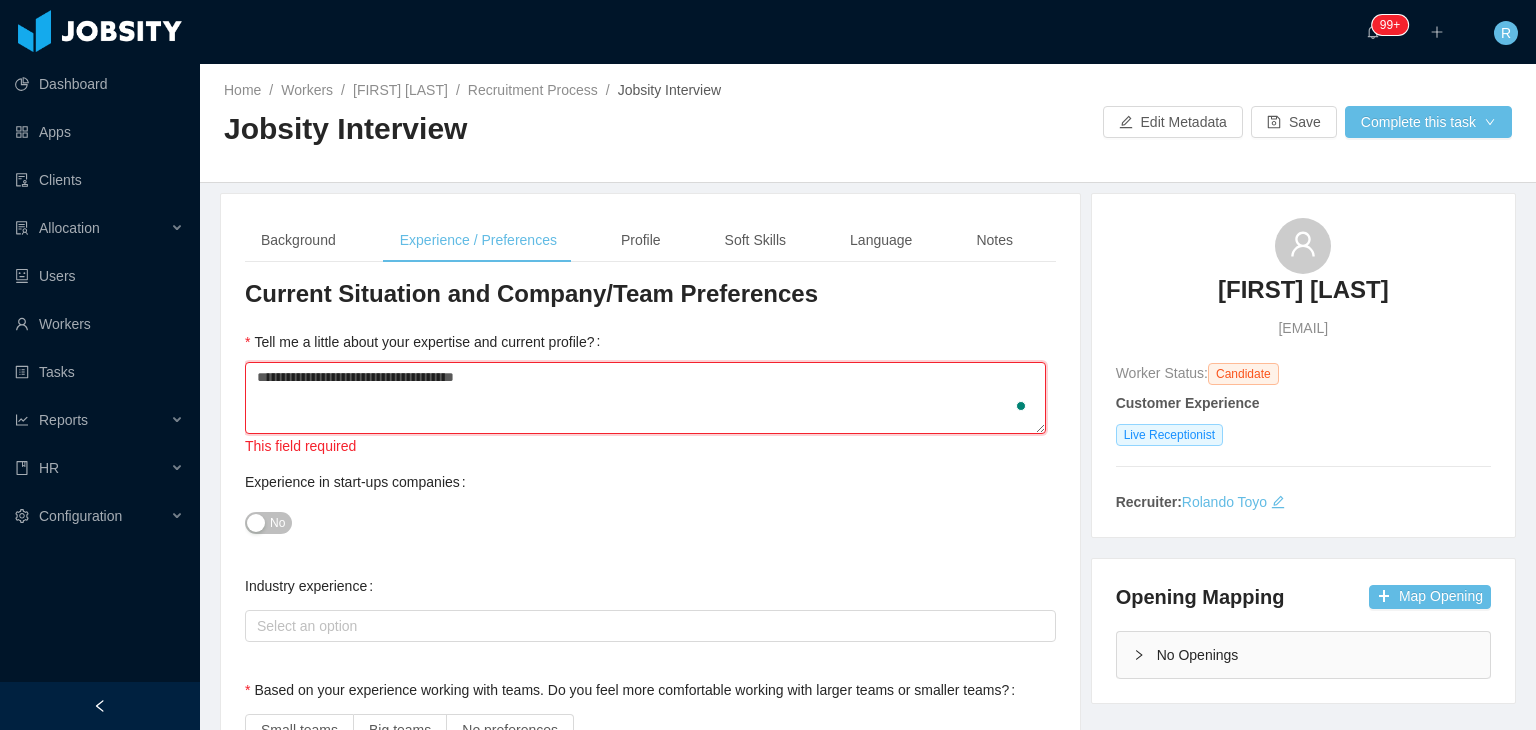 type 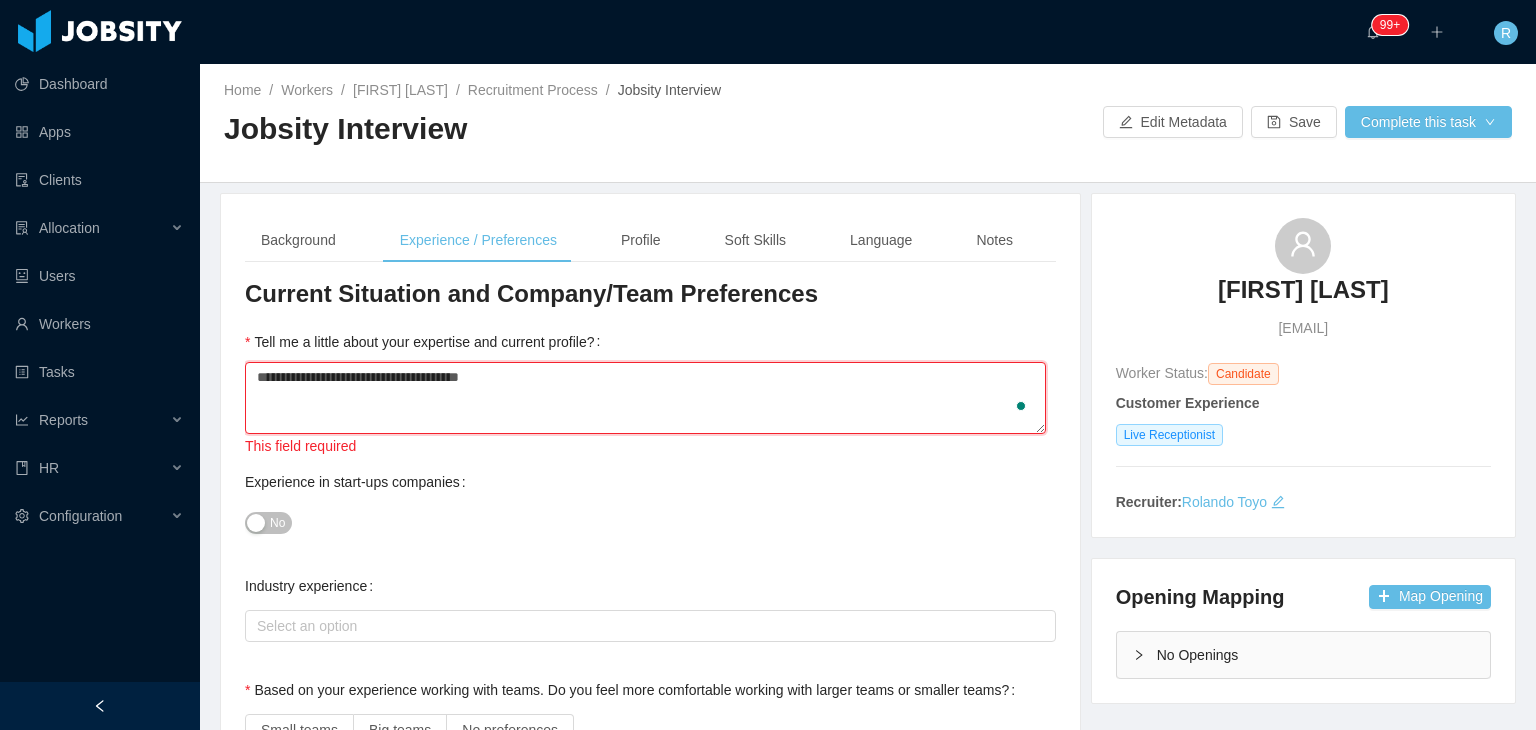 type 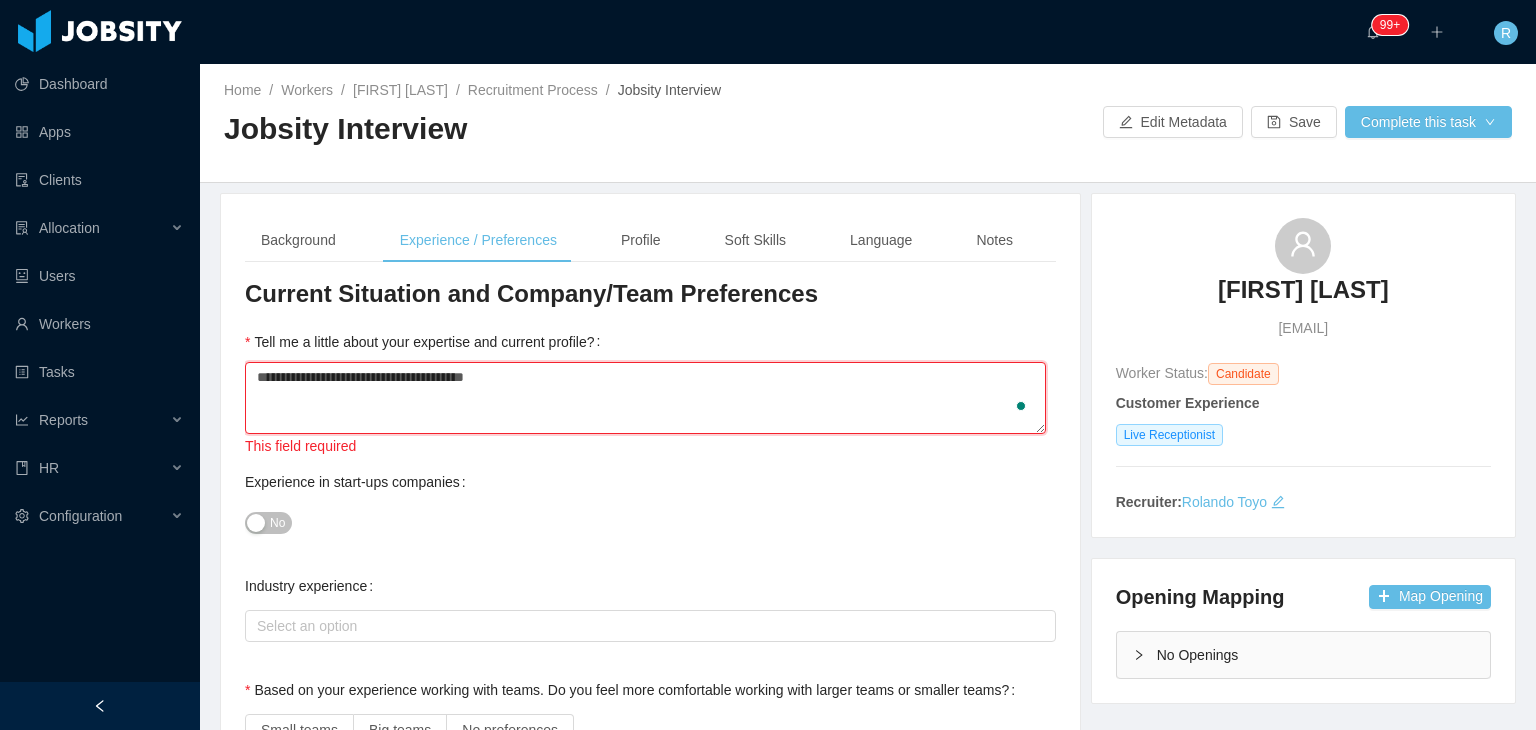 type 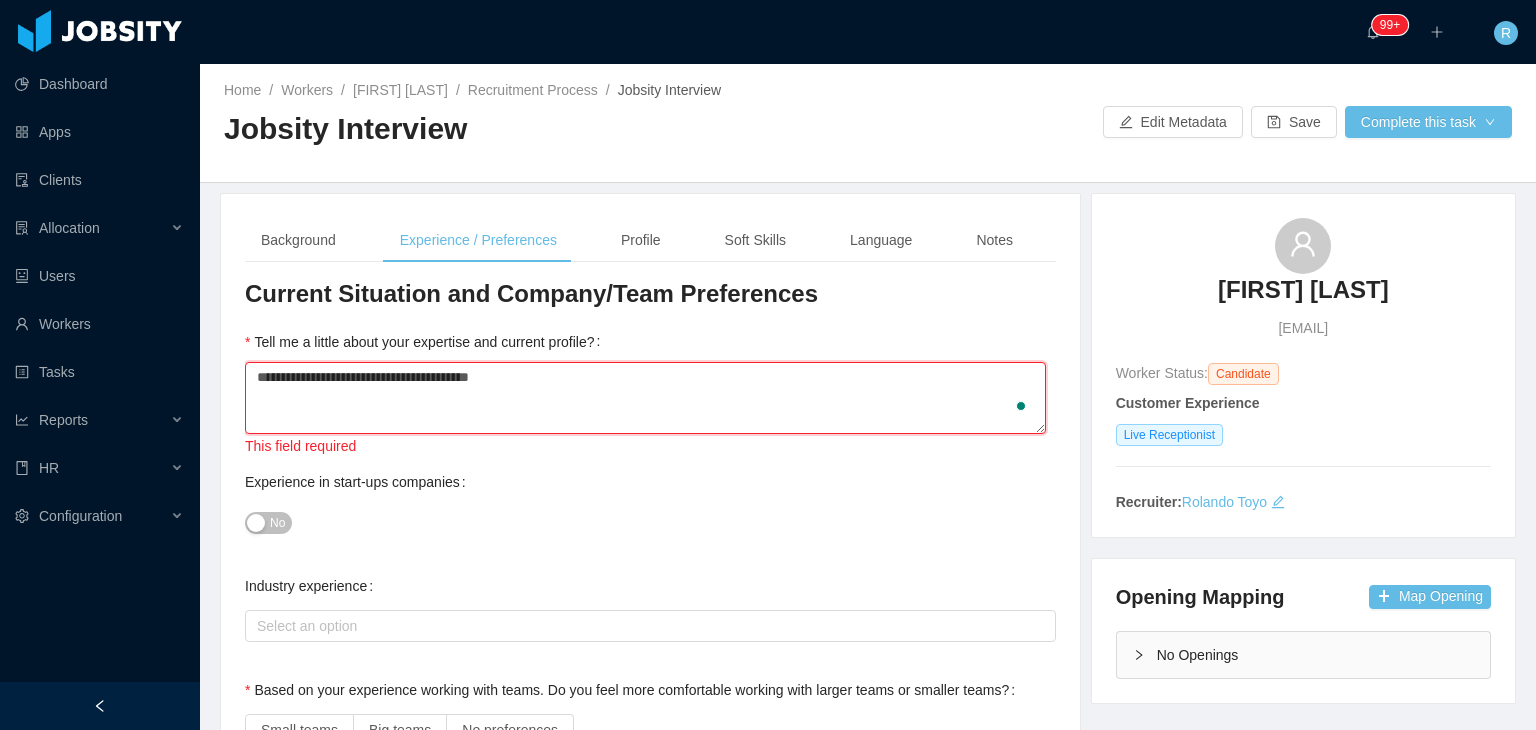 type 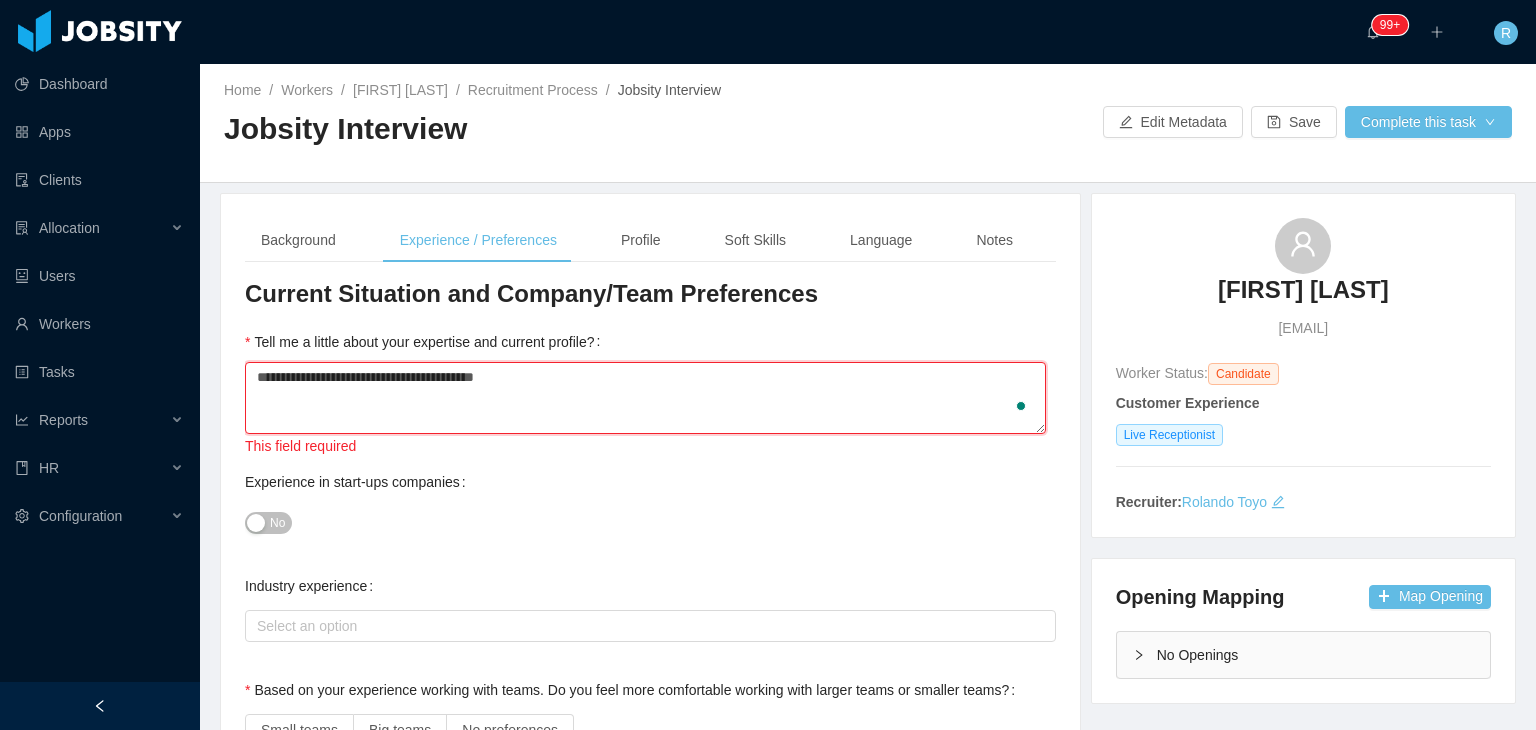 type 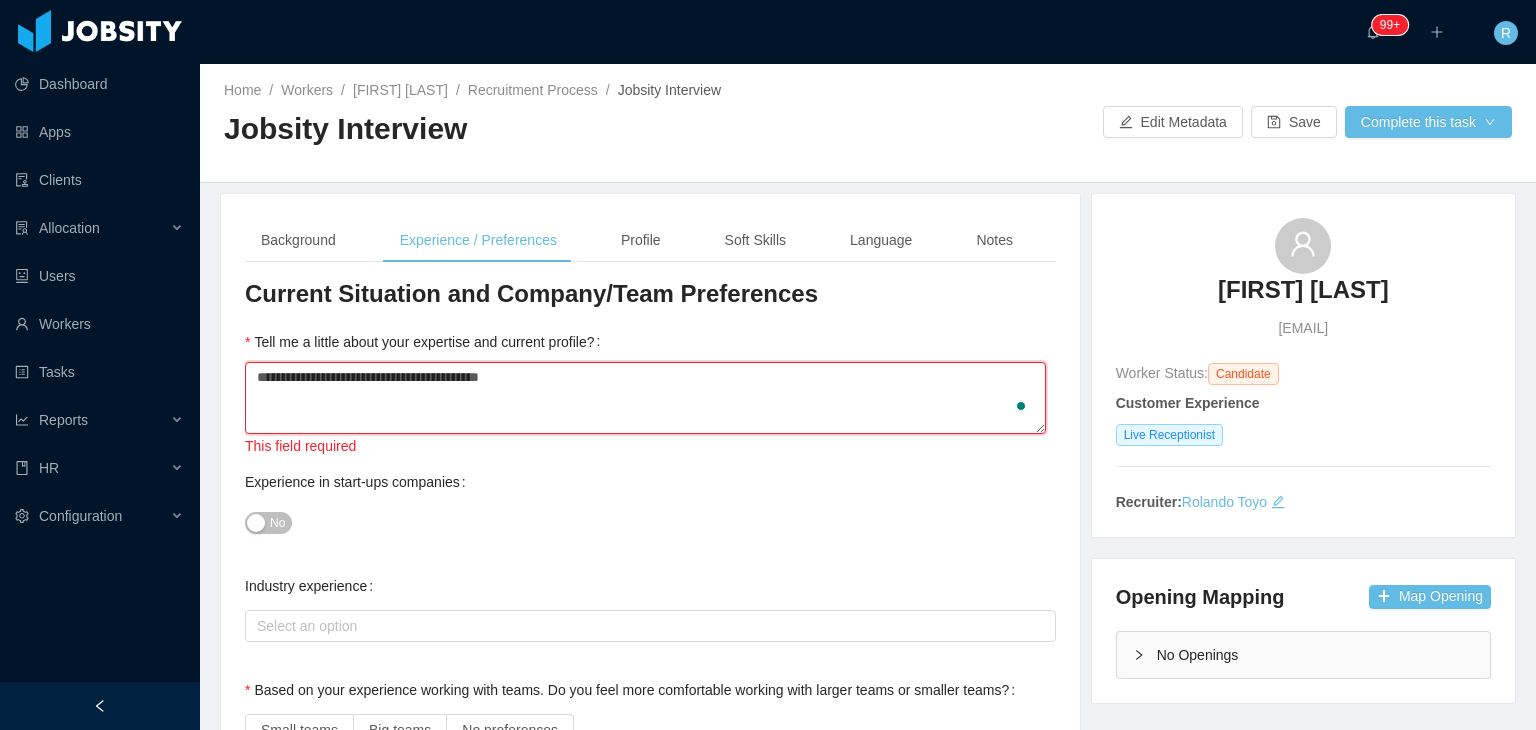 type 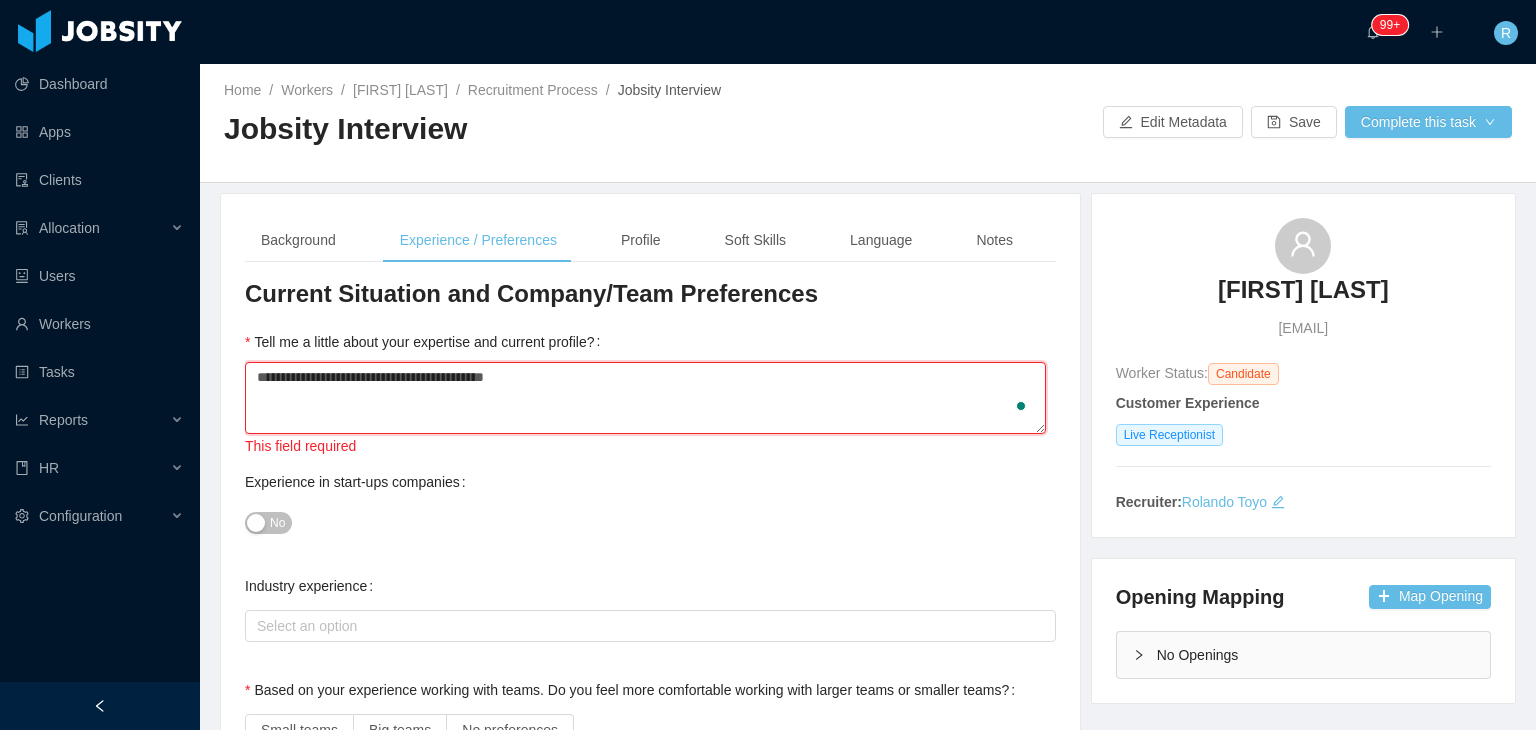 type 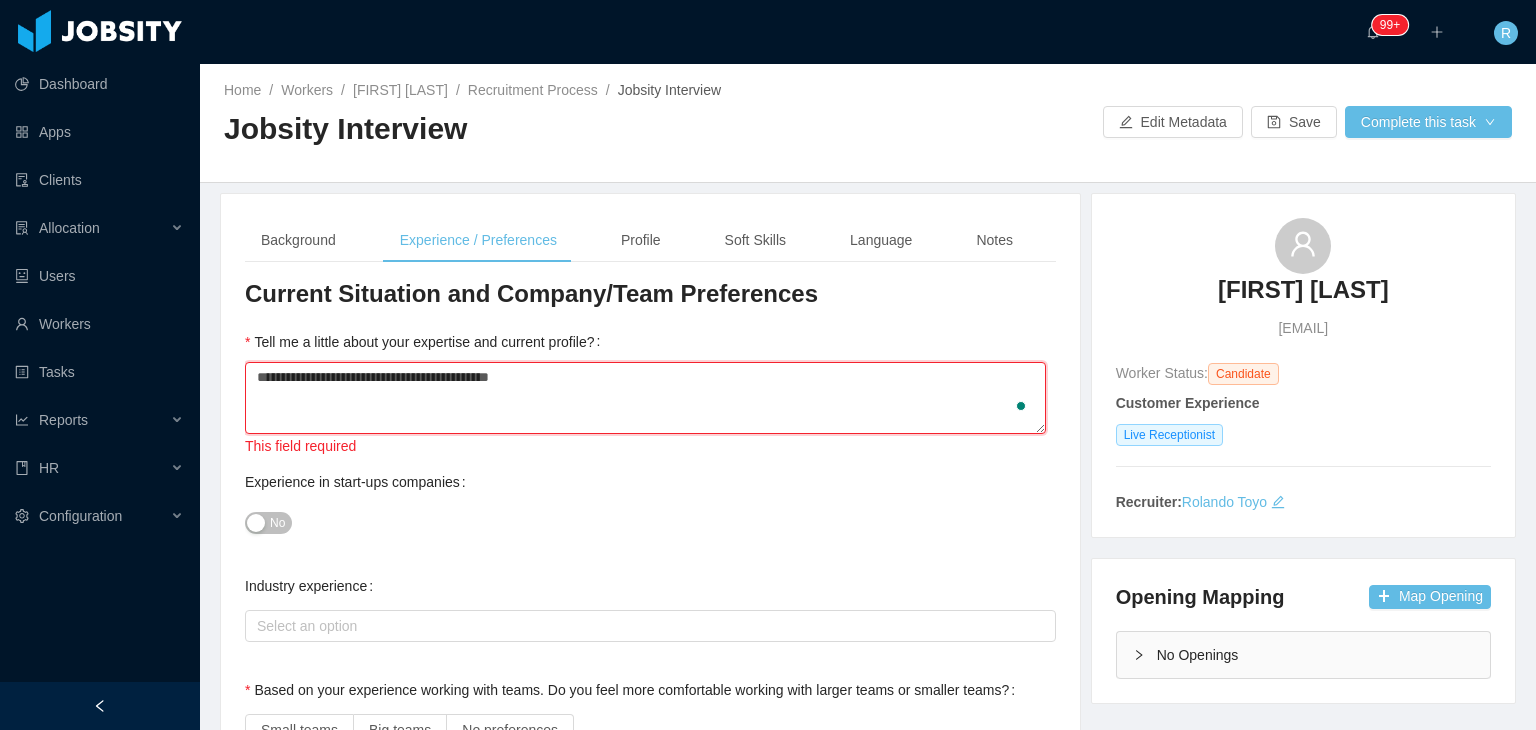 type on "**********" 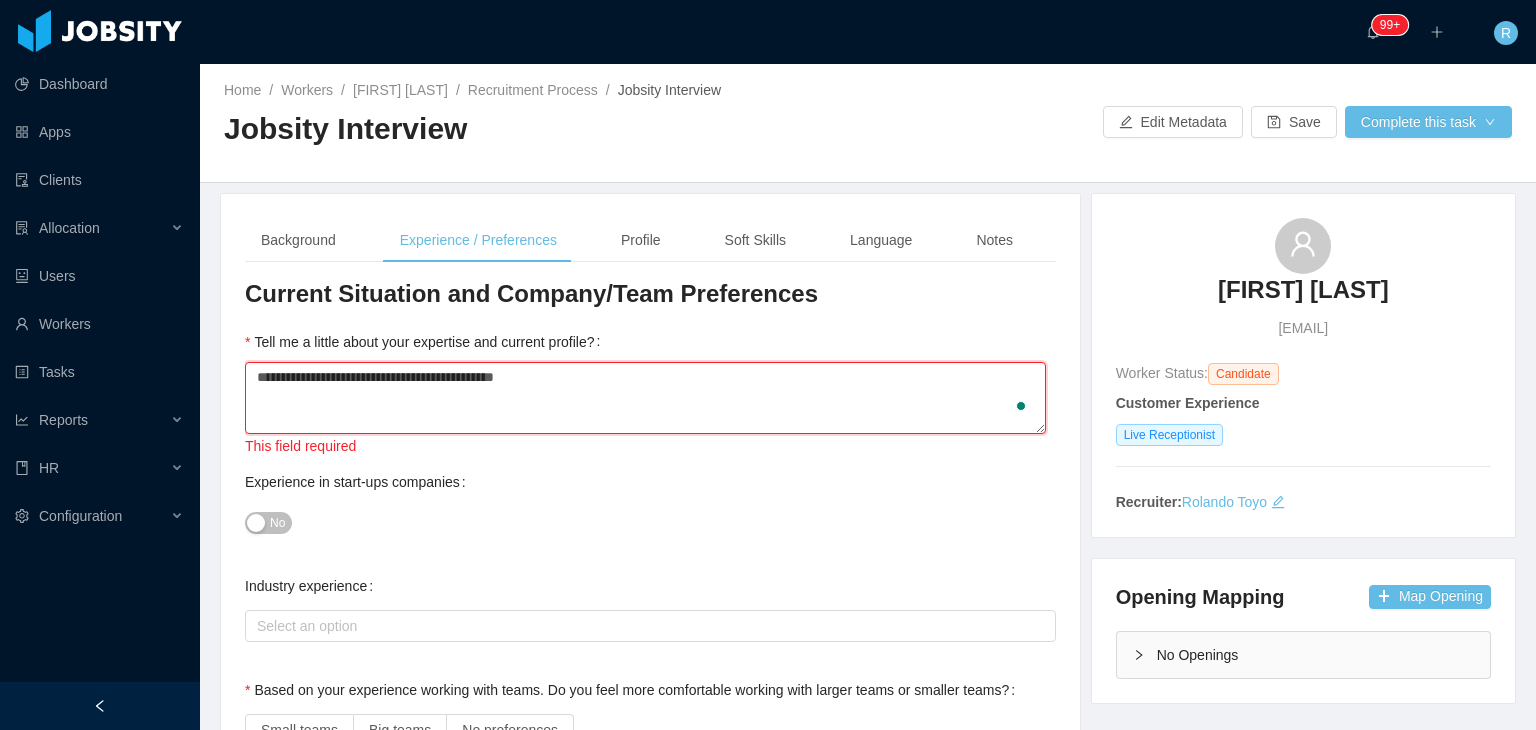type 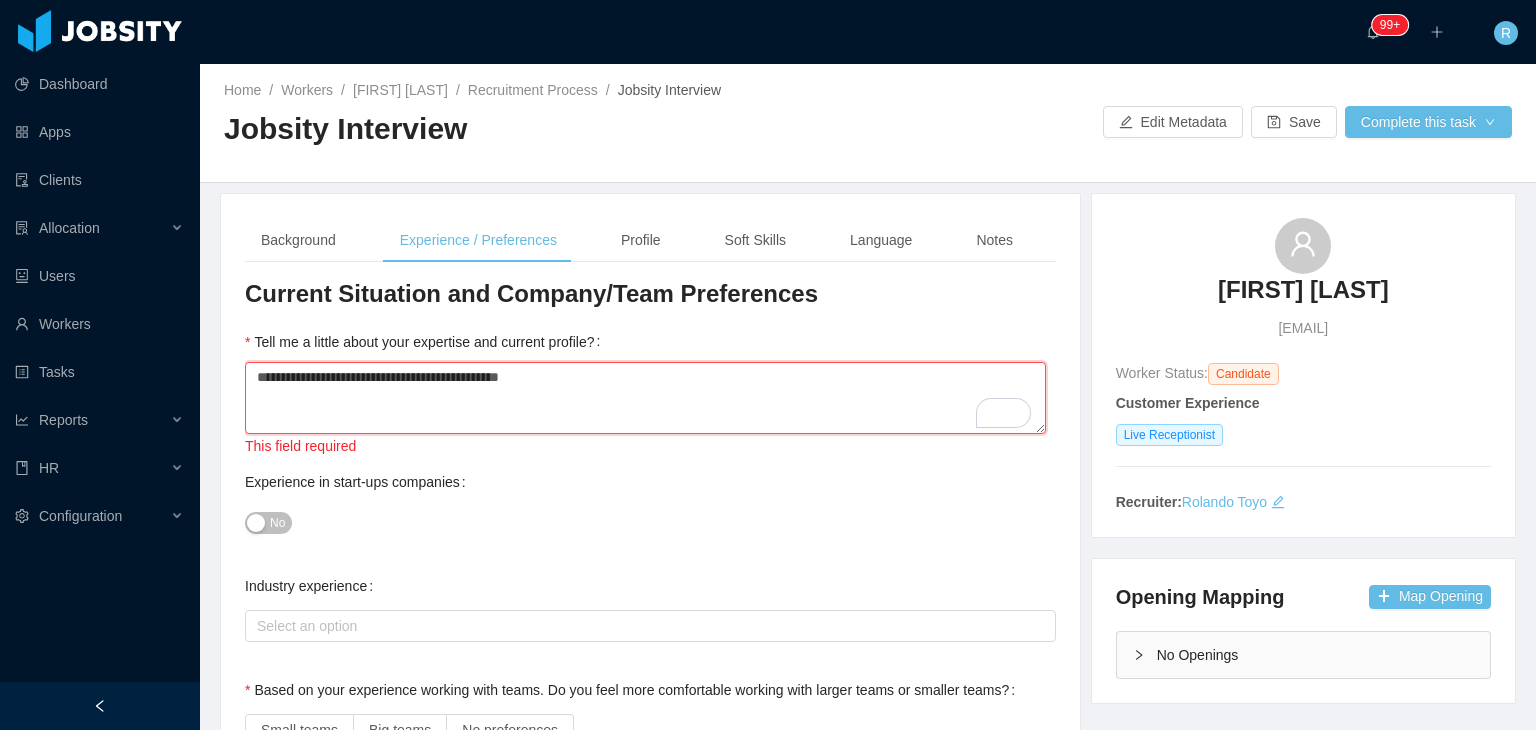 type on "**********" 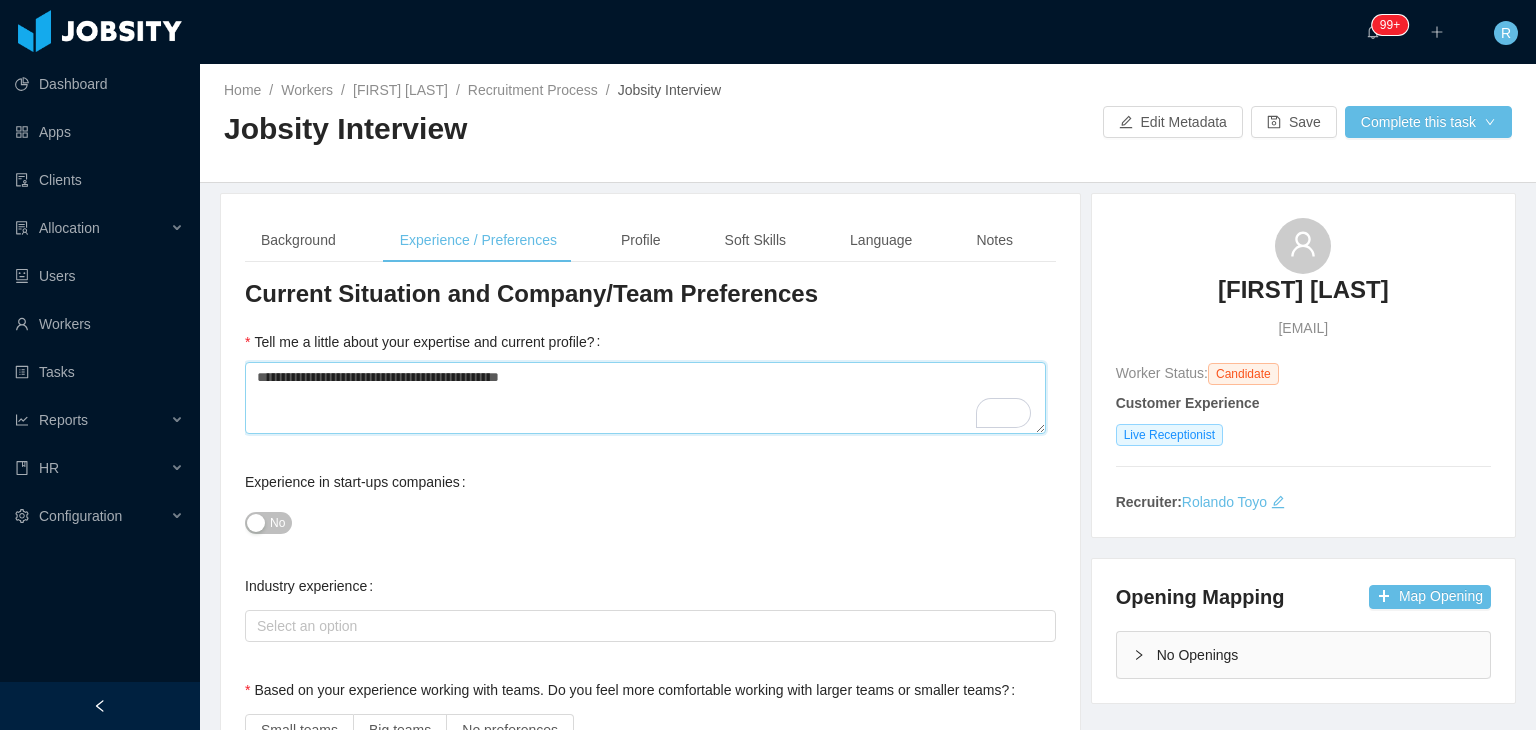 click on "**********" at bounding box center [650, 1509] 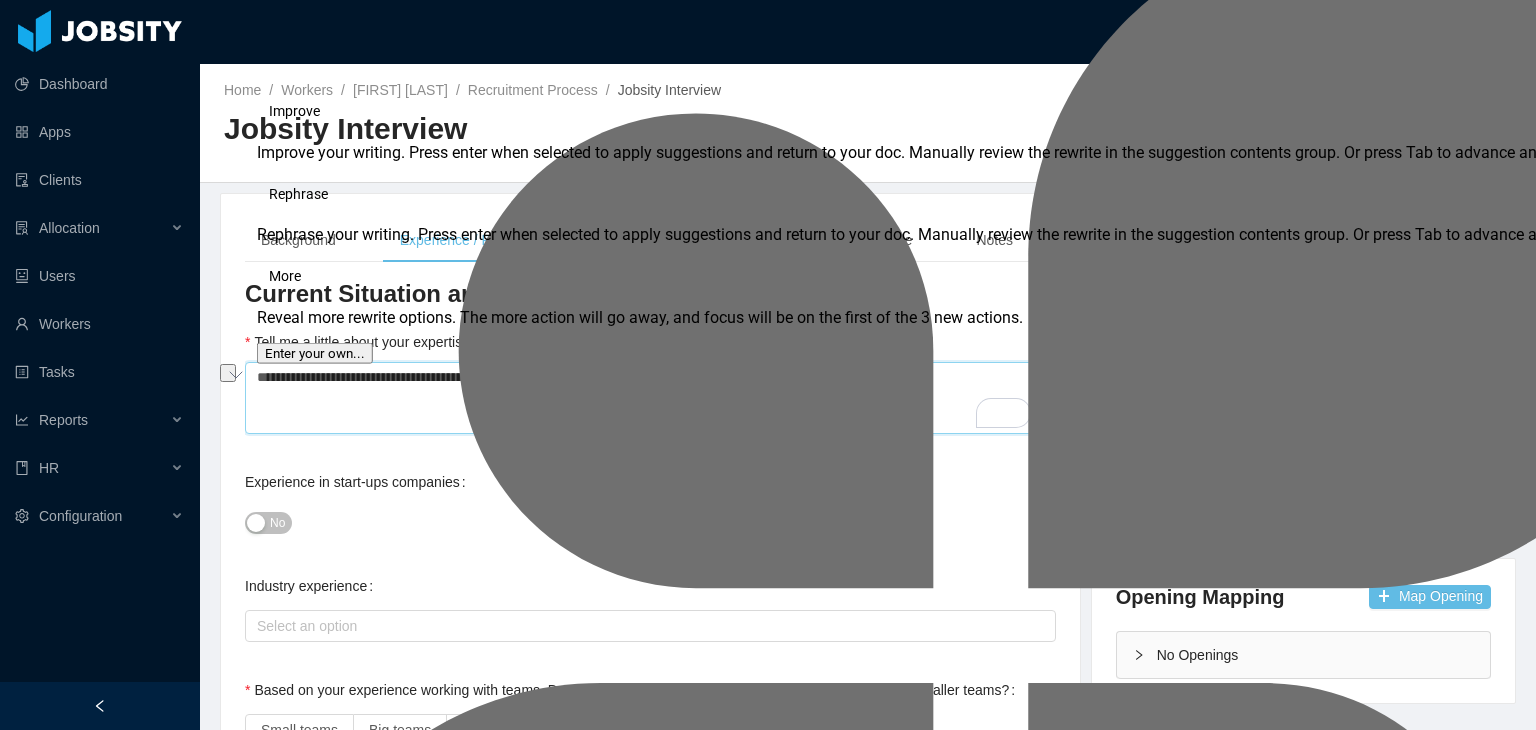 type 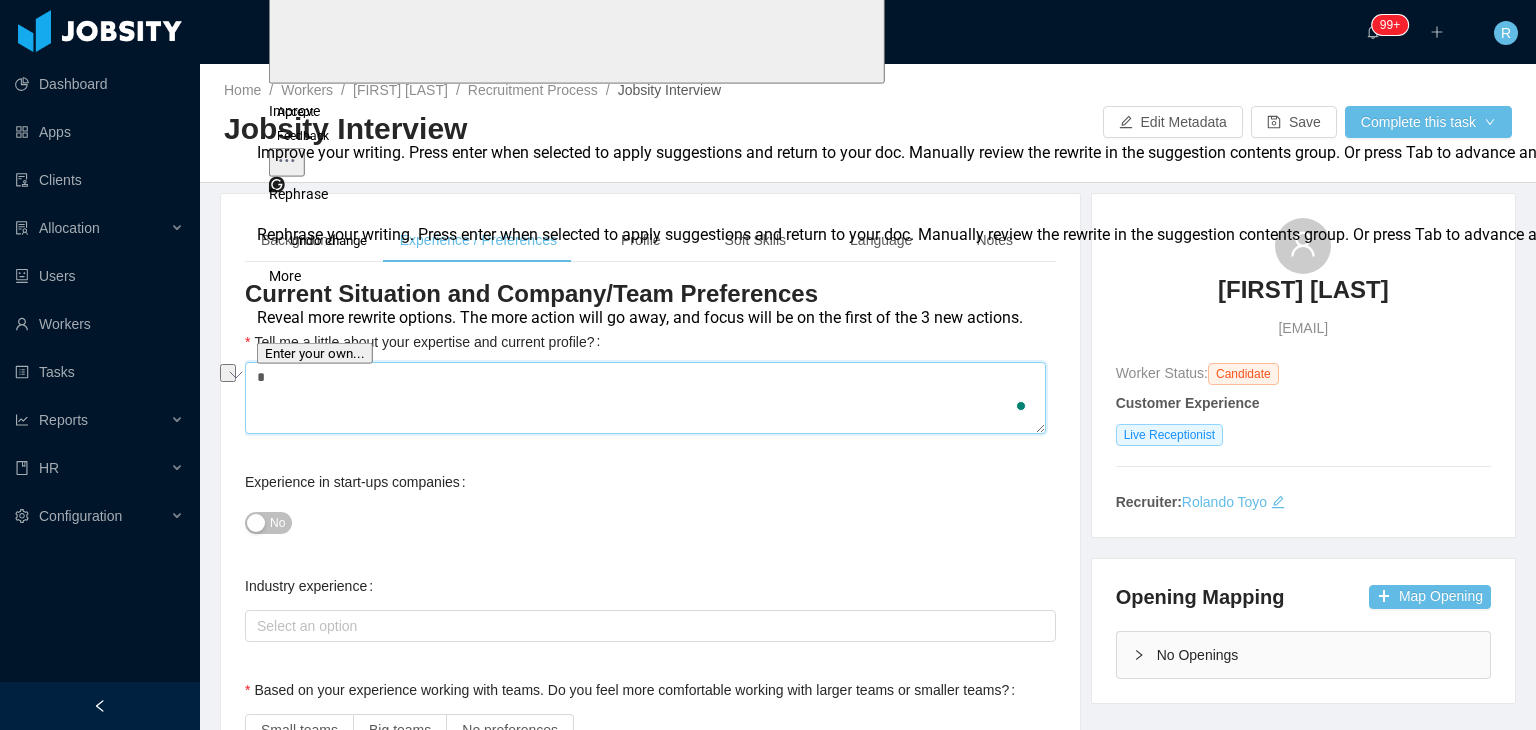 type 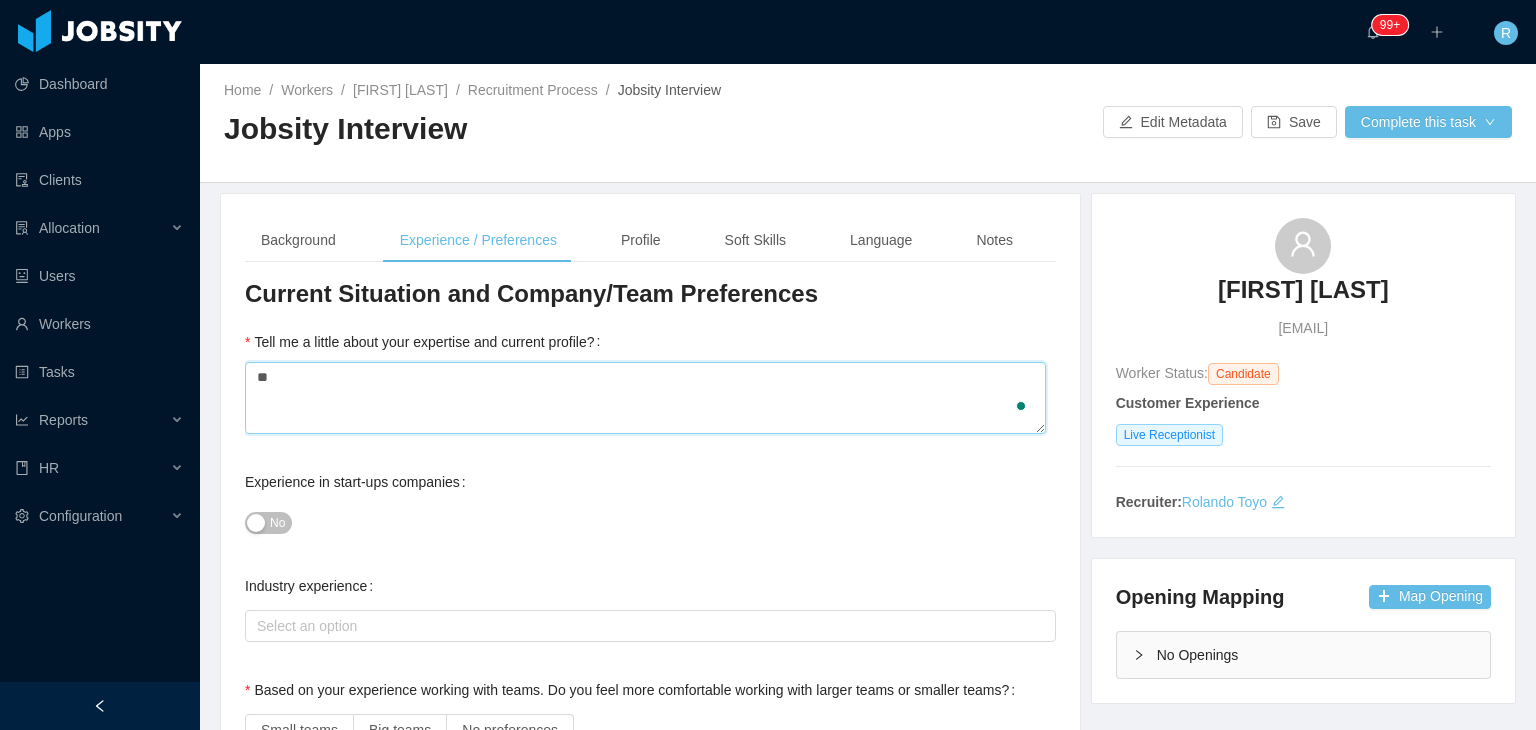 type on "***" 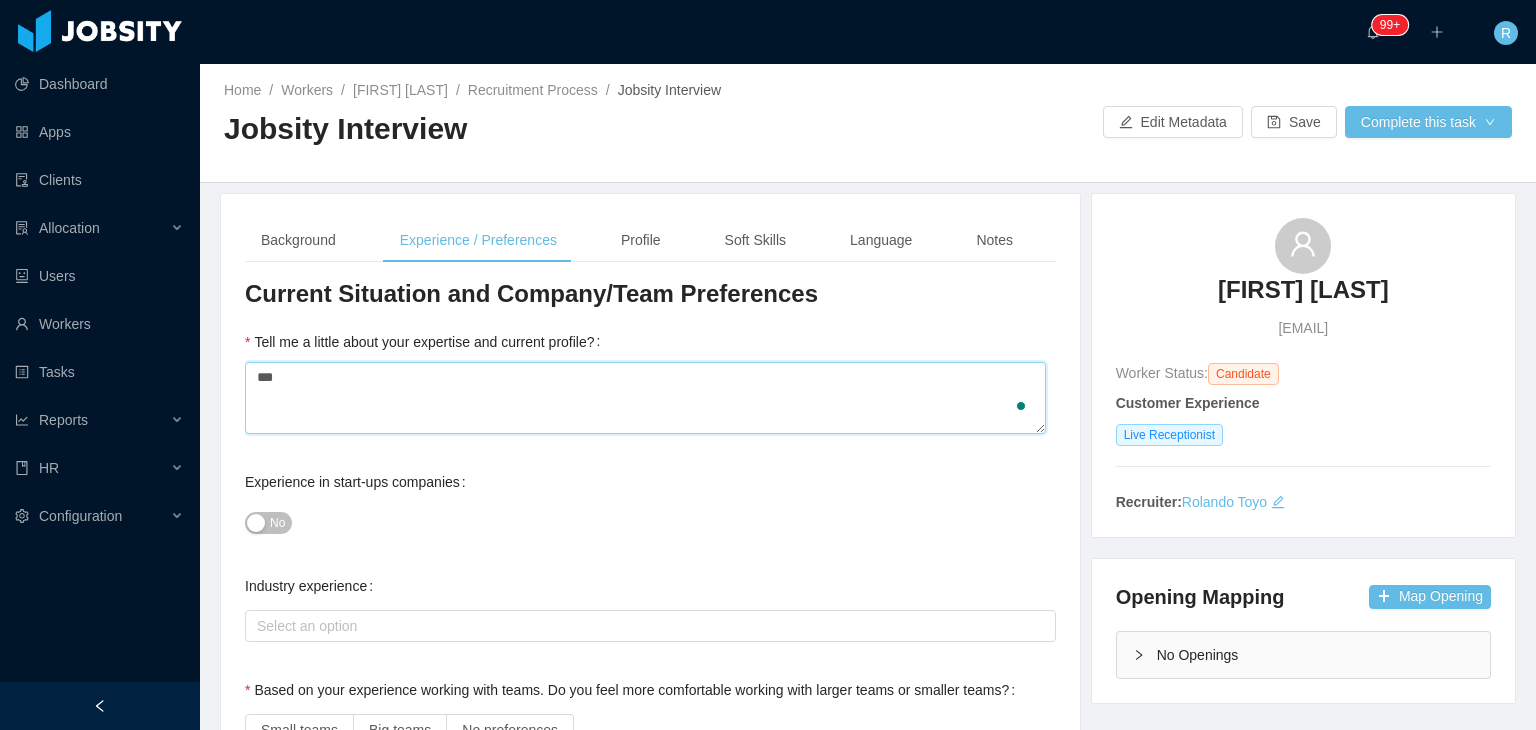 type 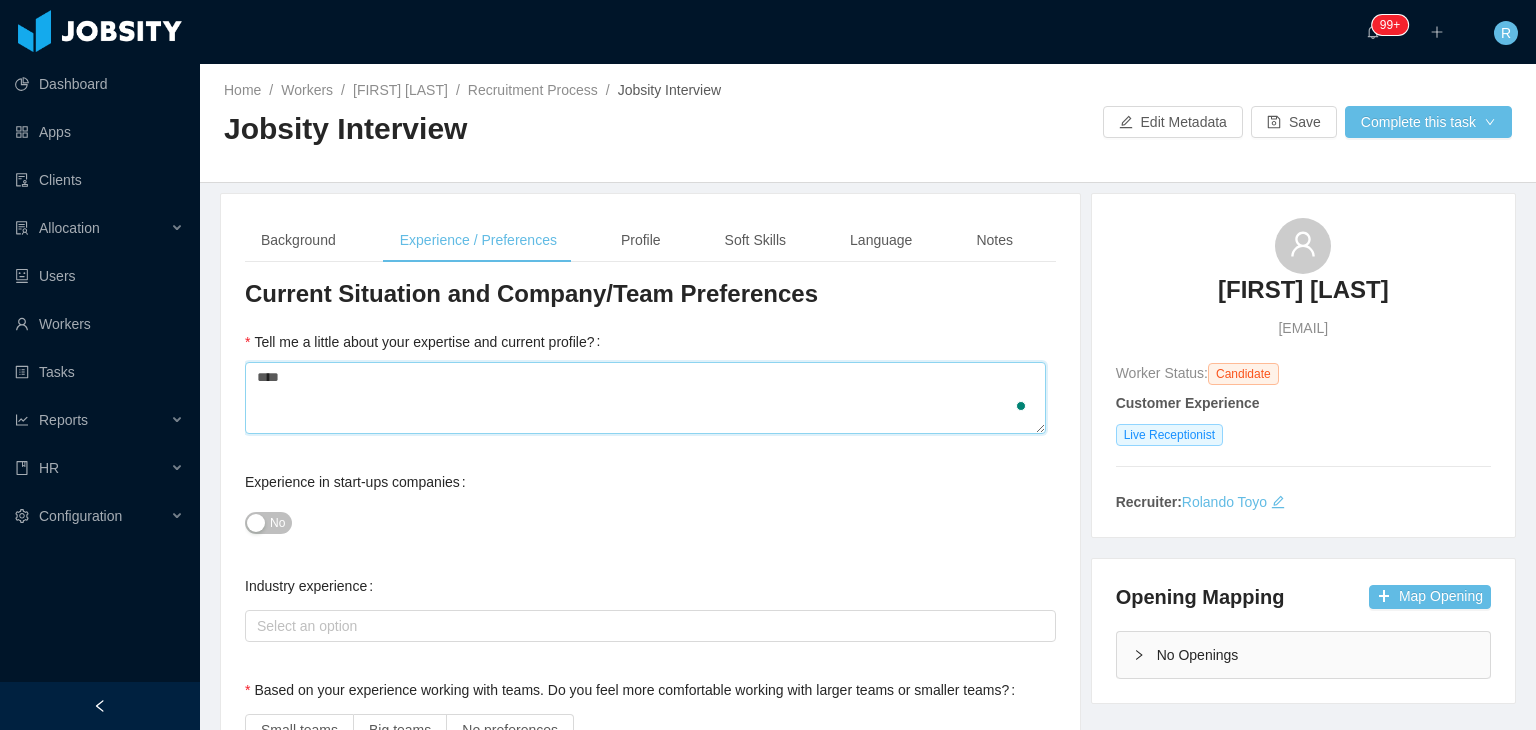 type 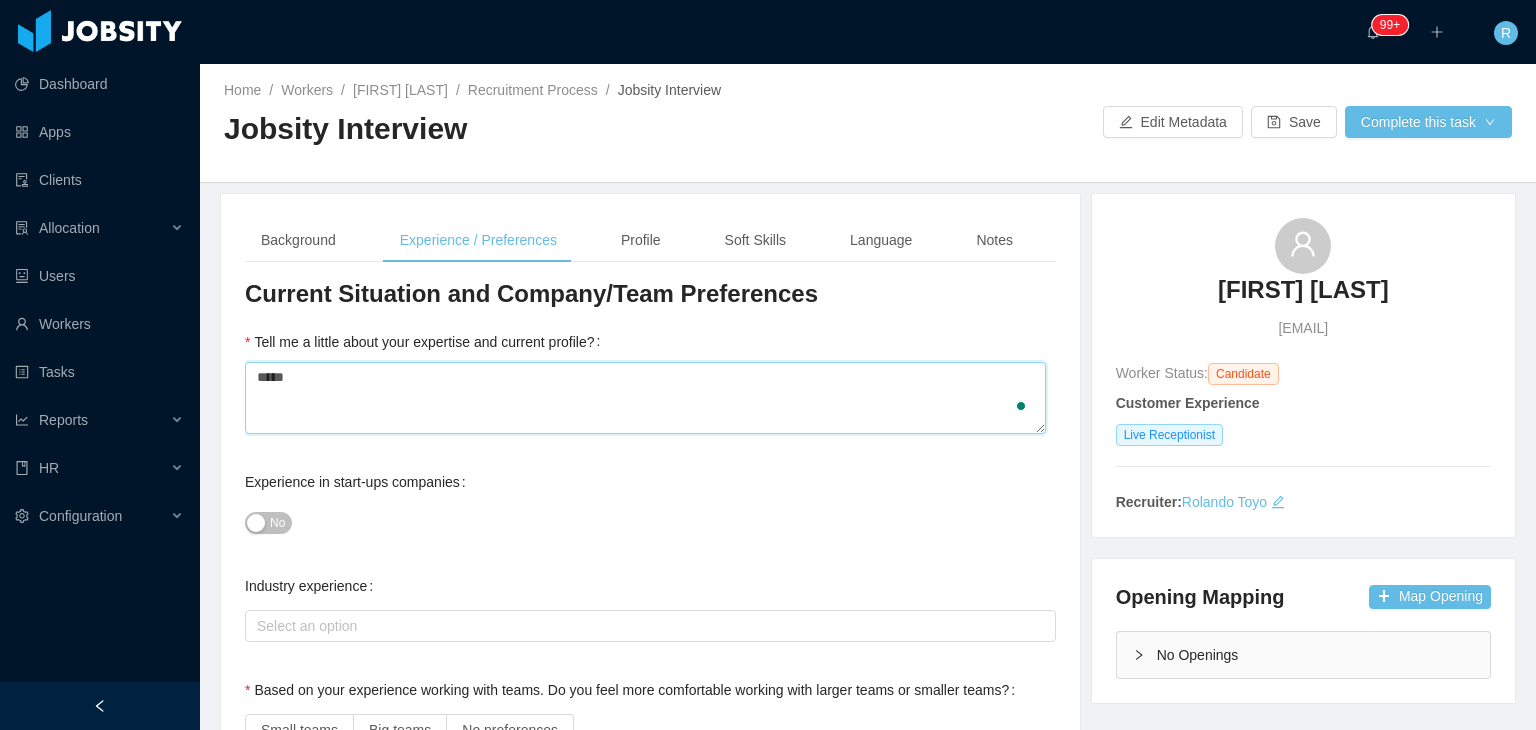 type 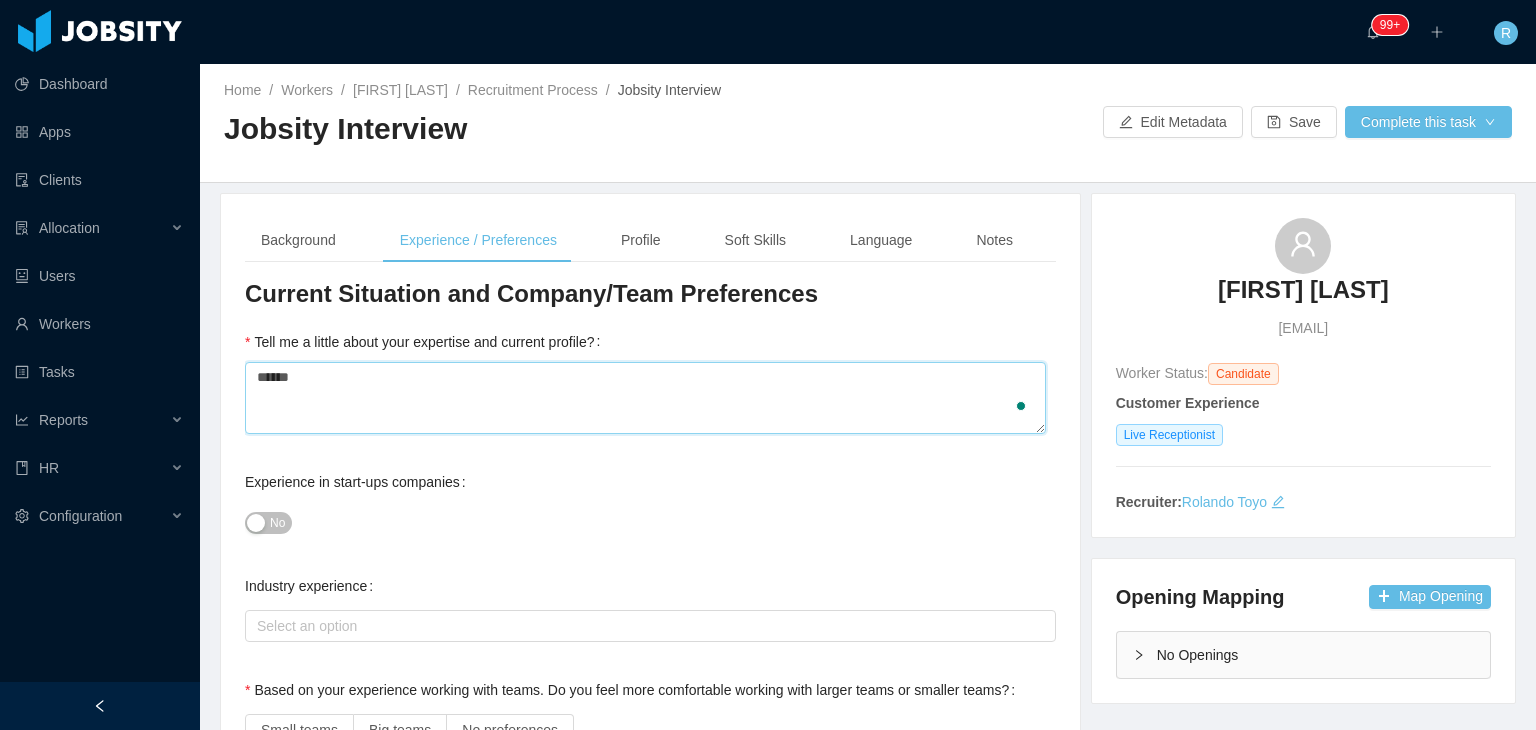 type 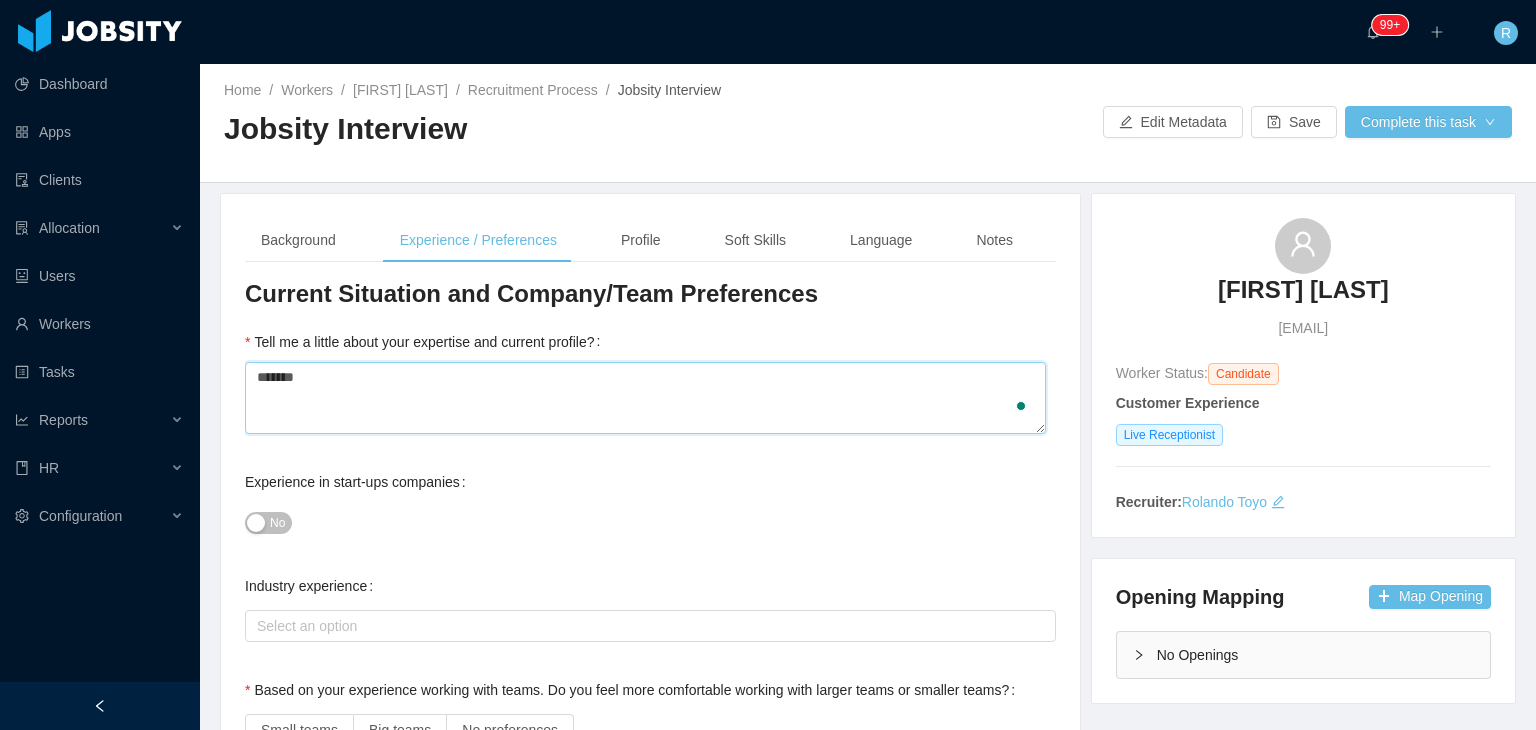 type 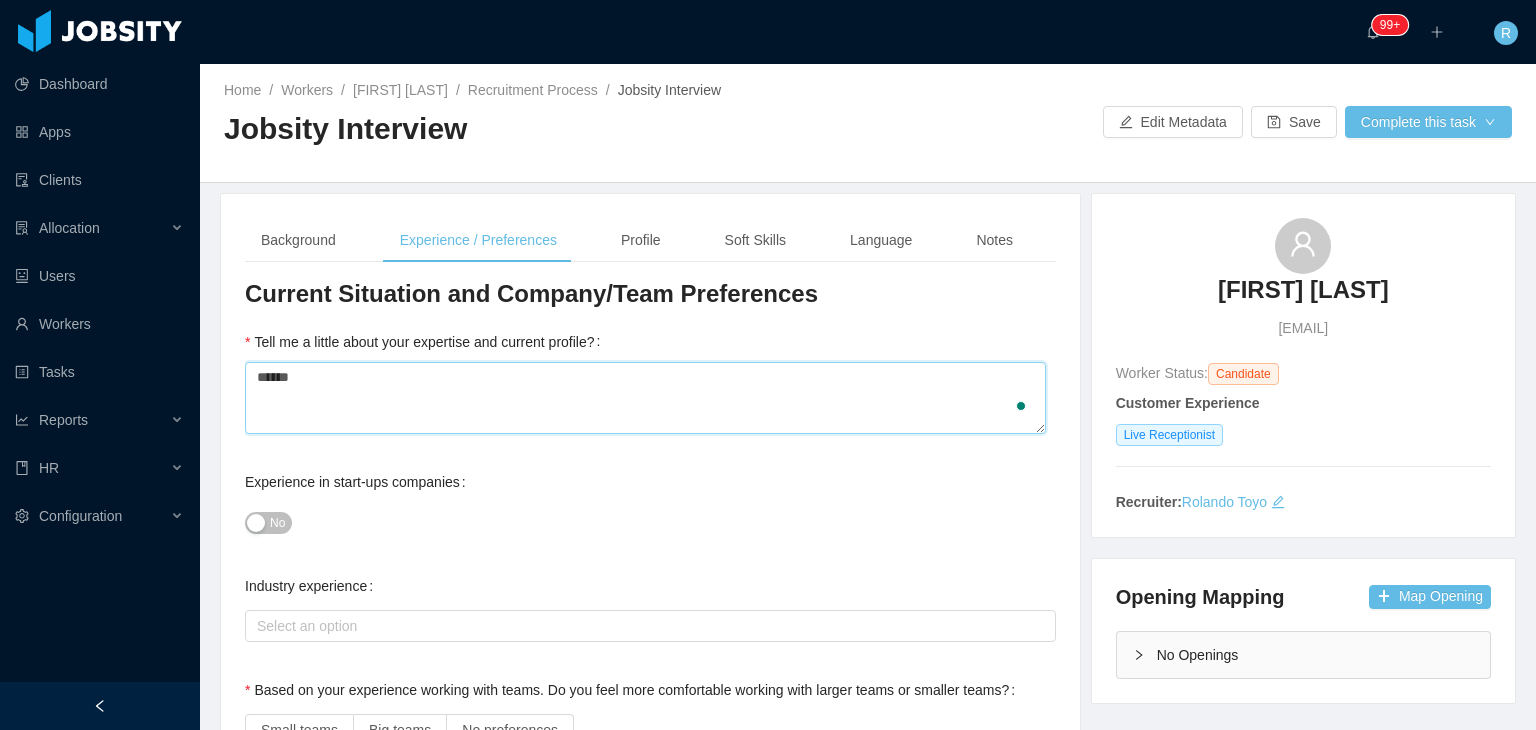 type 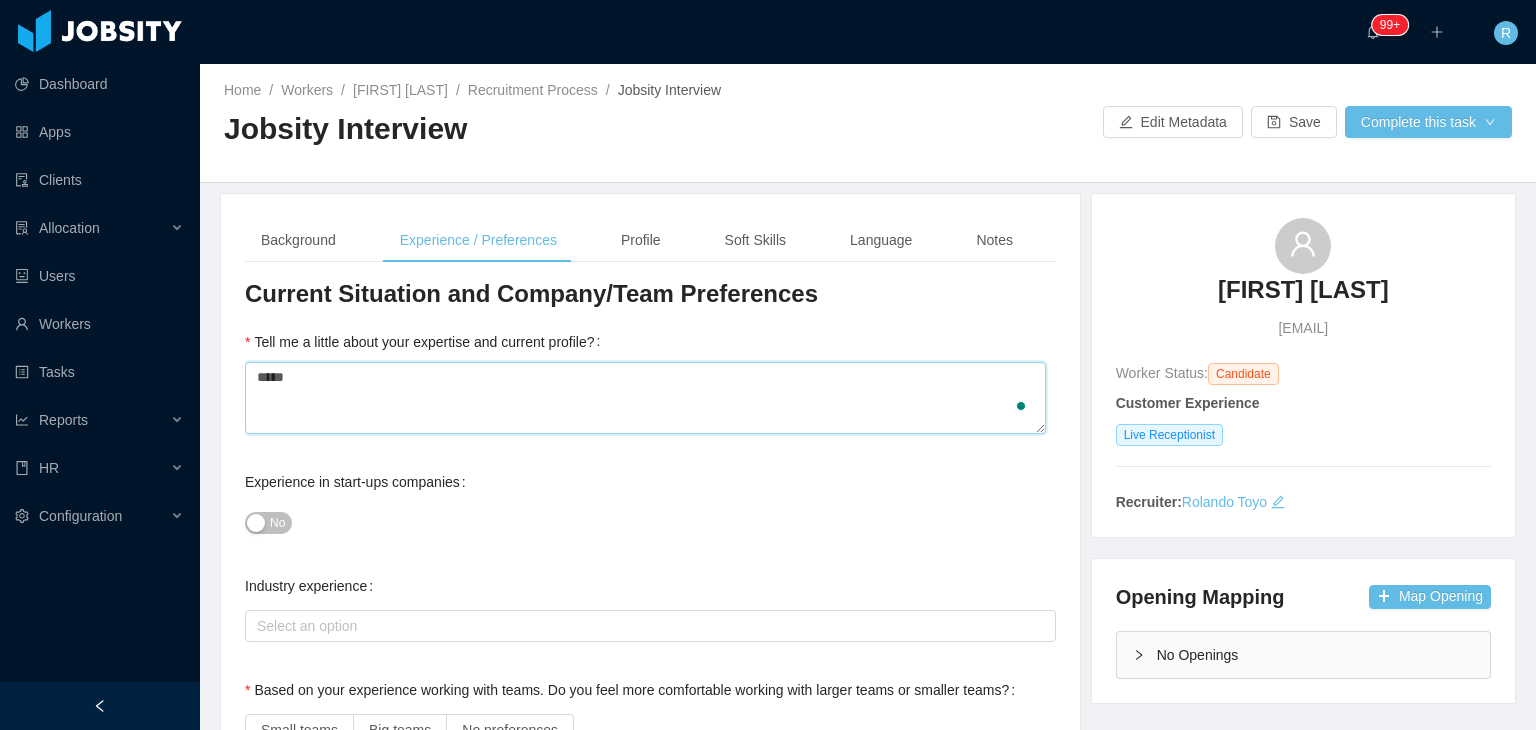 type 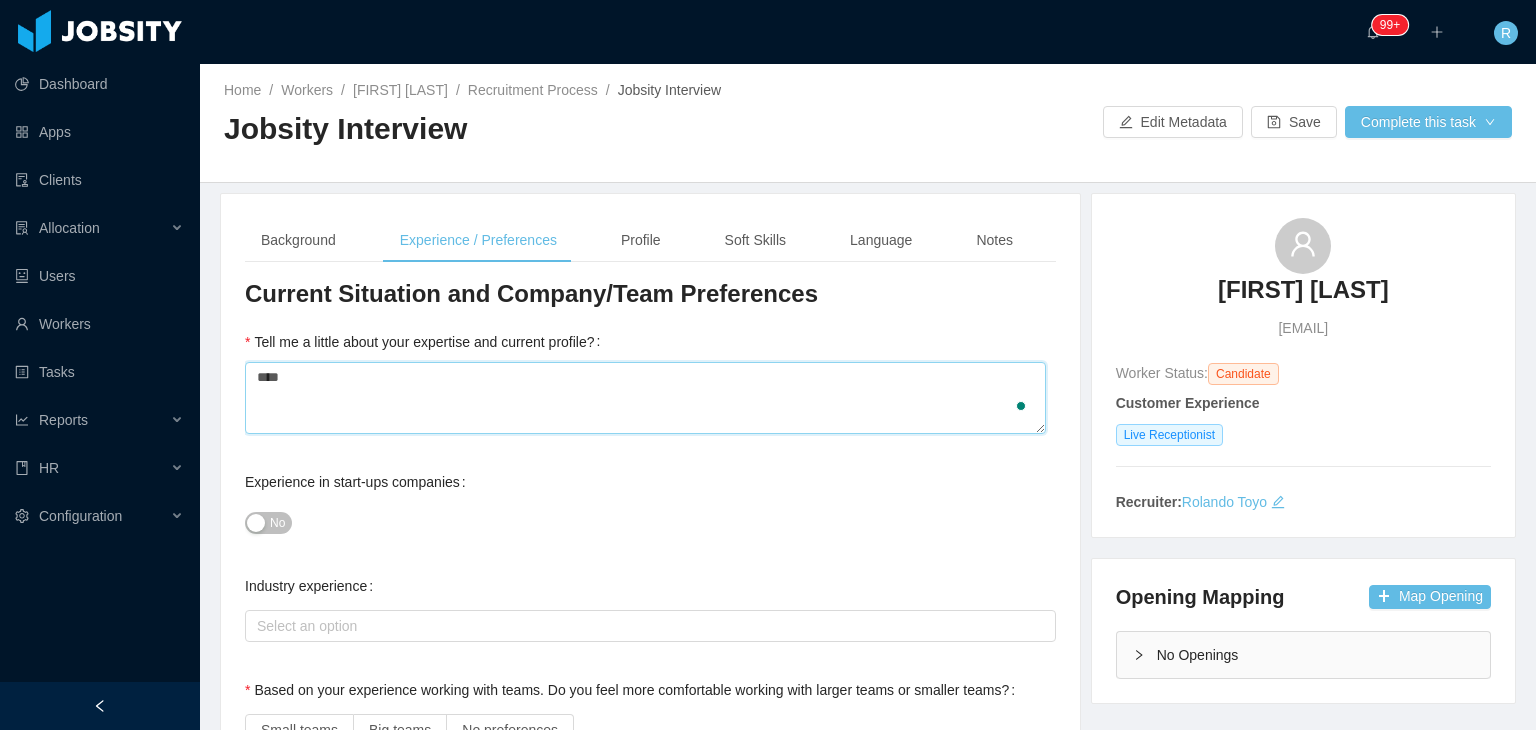 type on "*****" 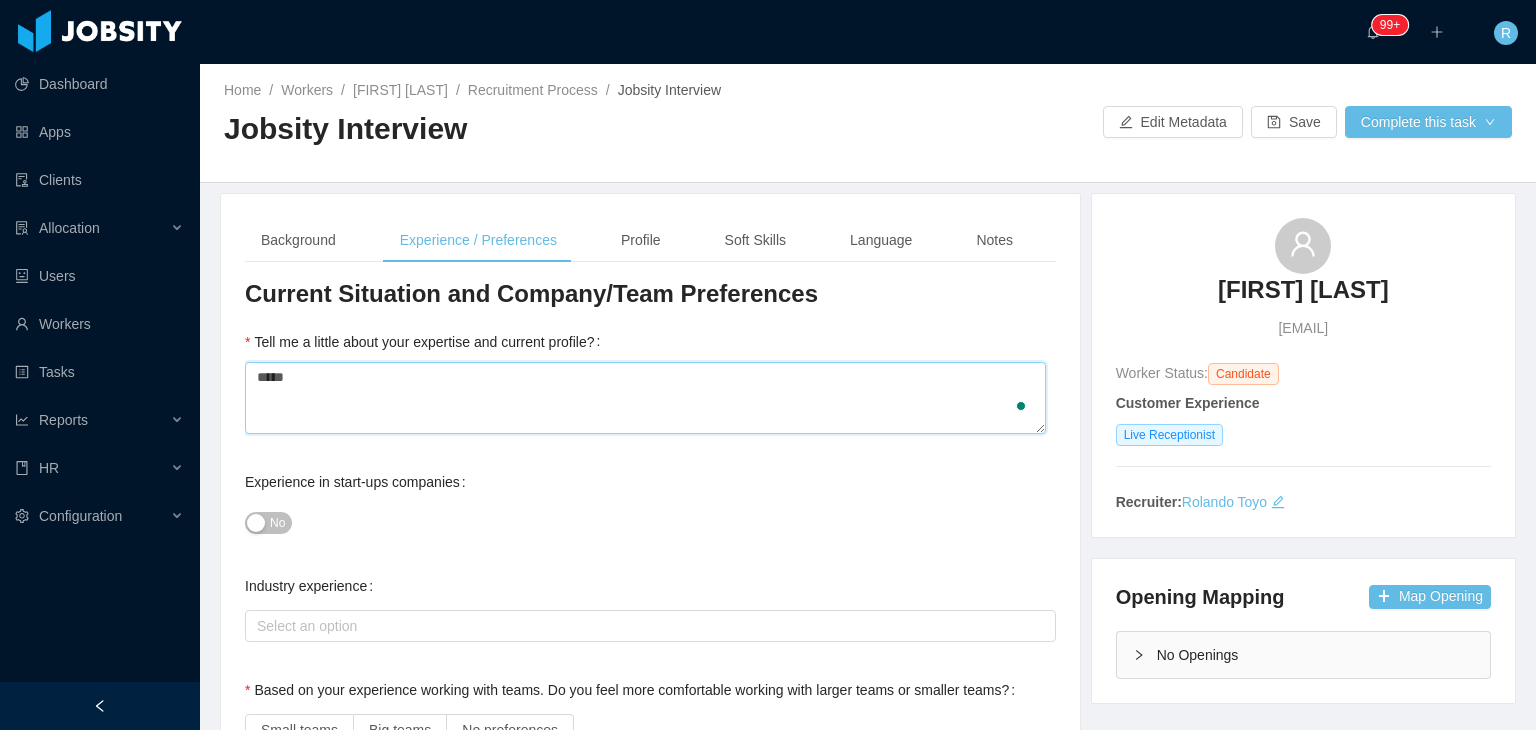 type 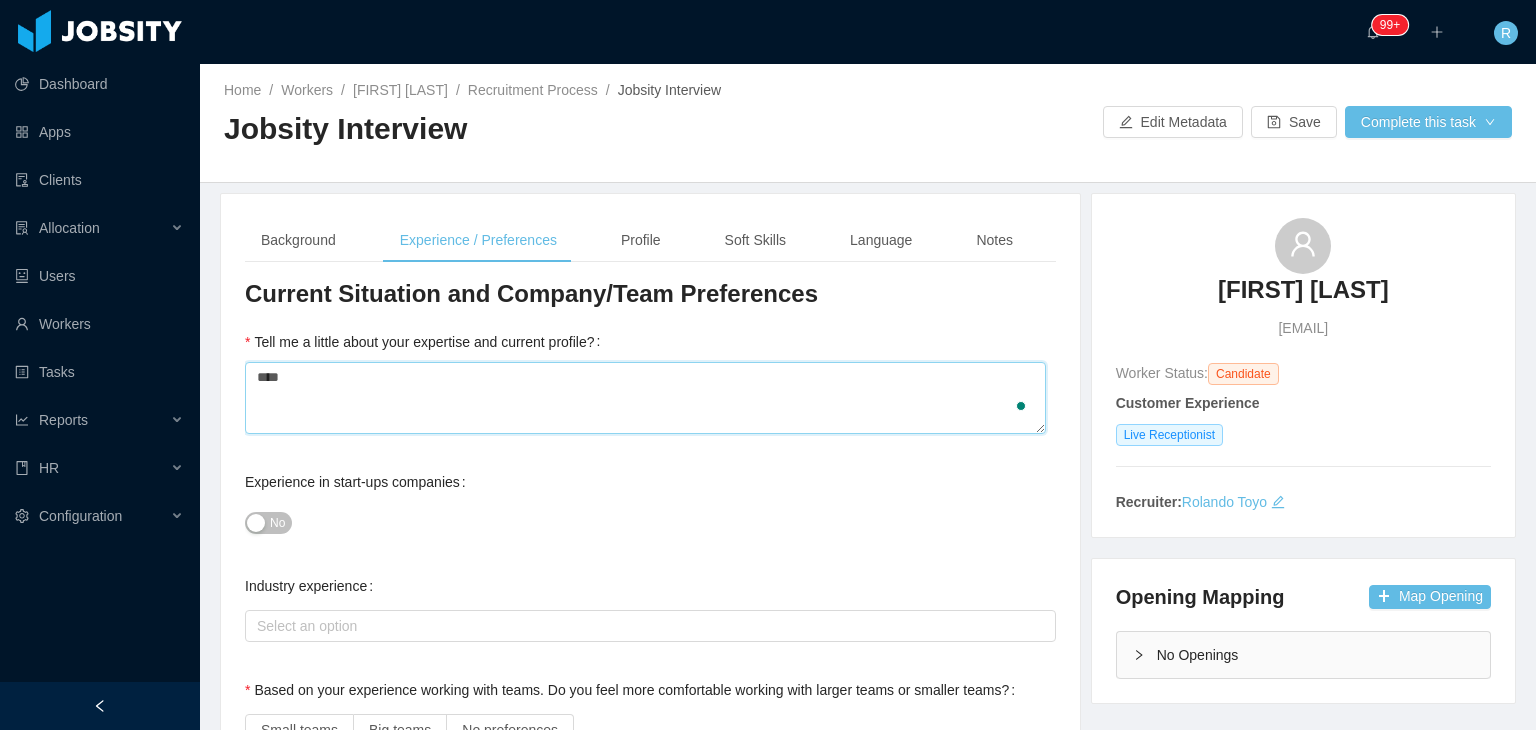 type 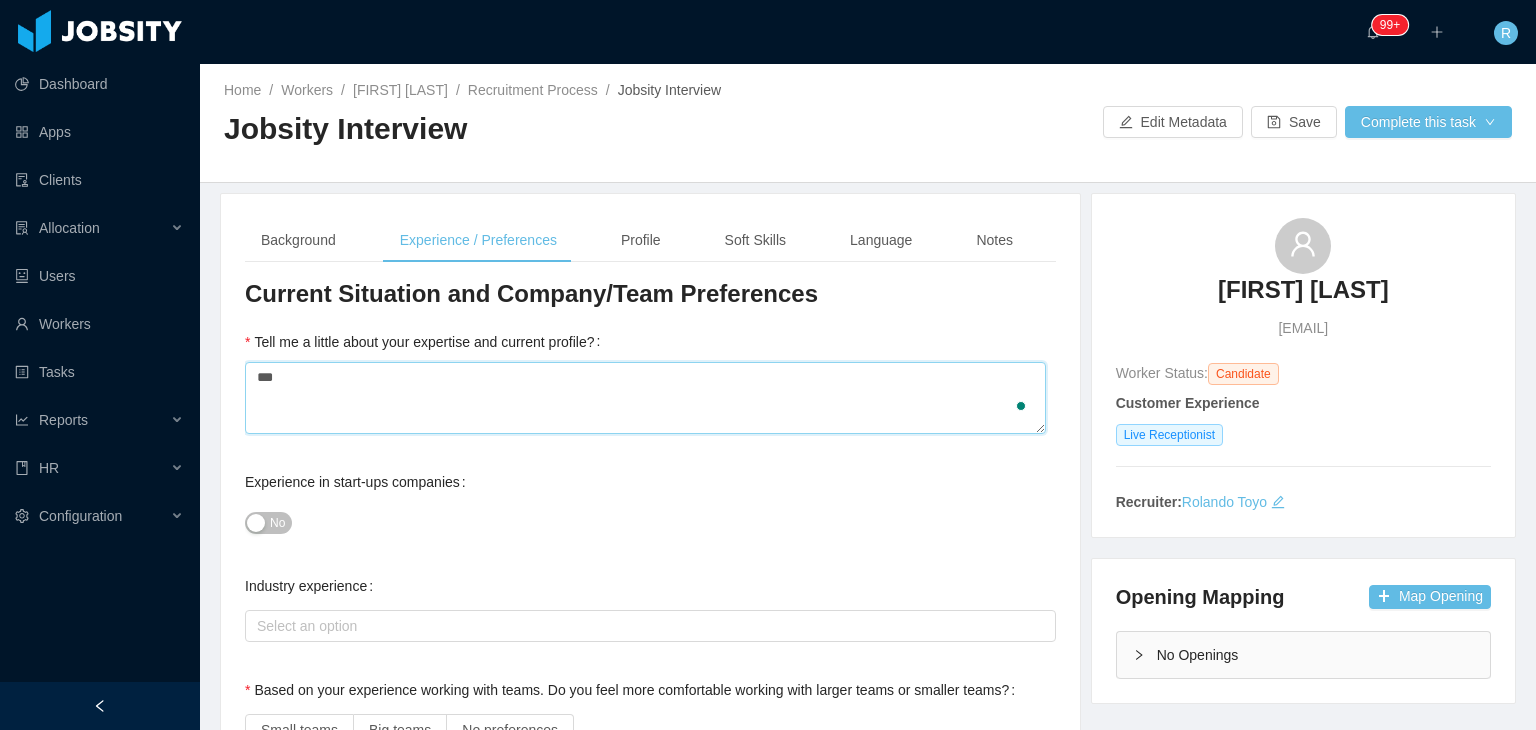 type 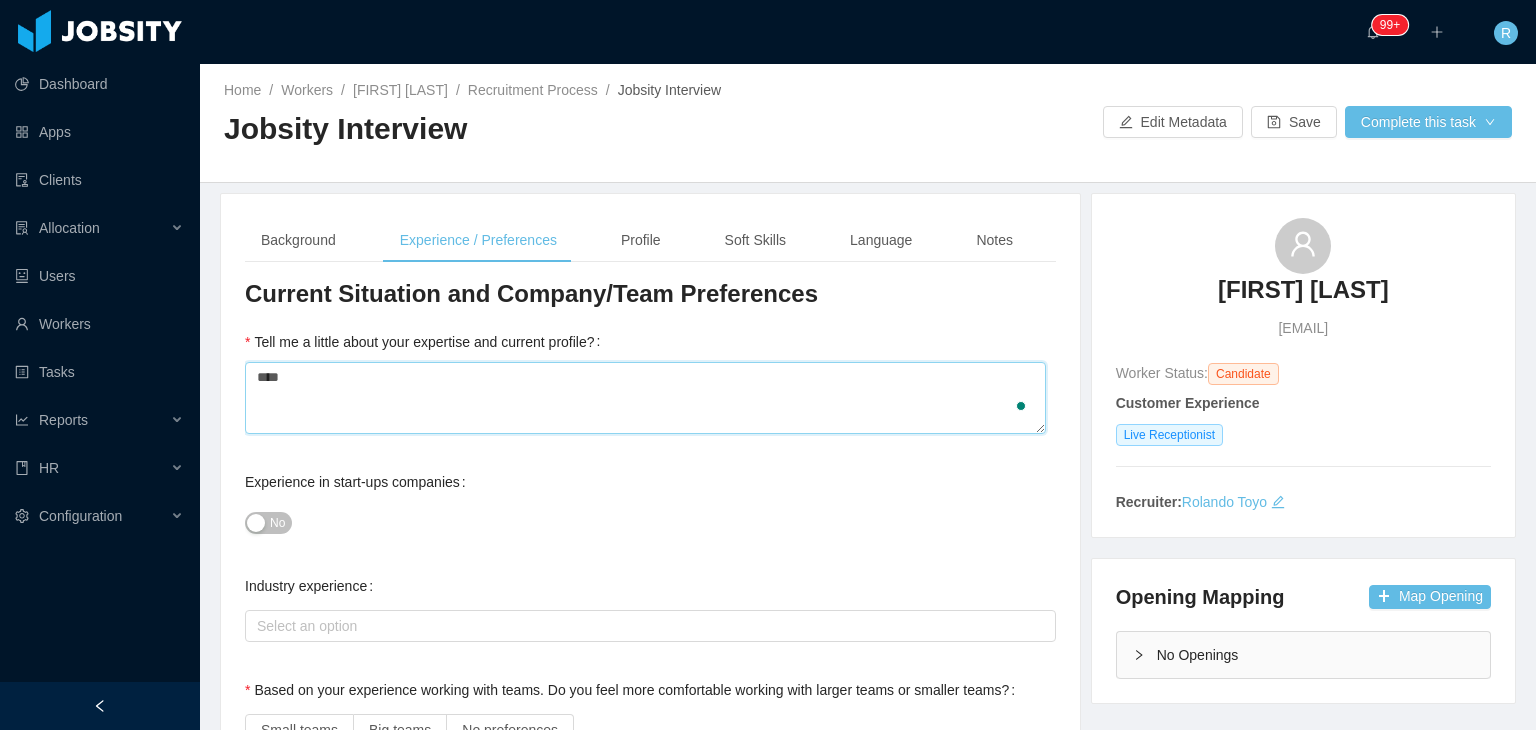 type 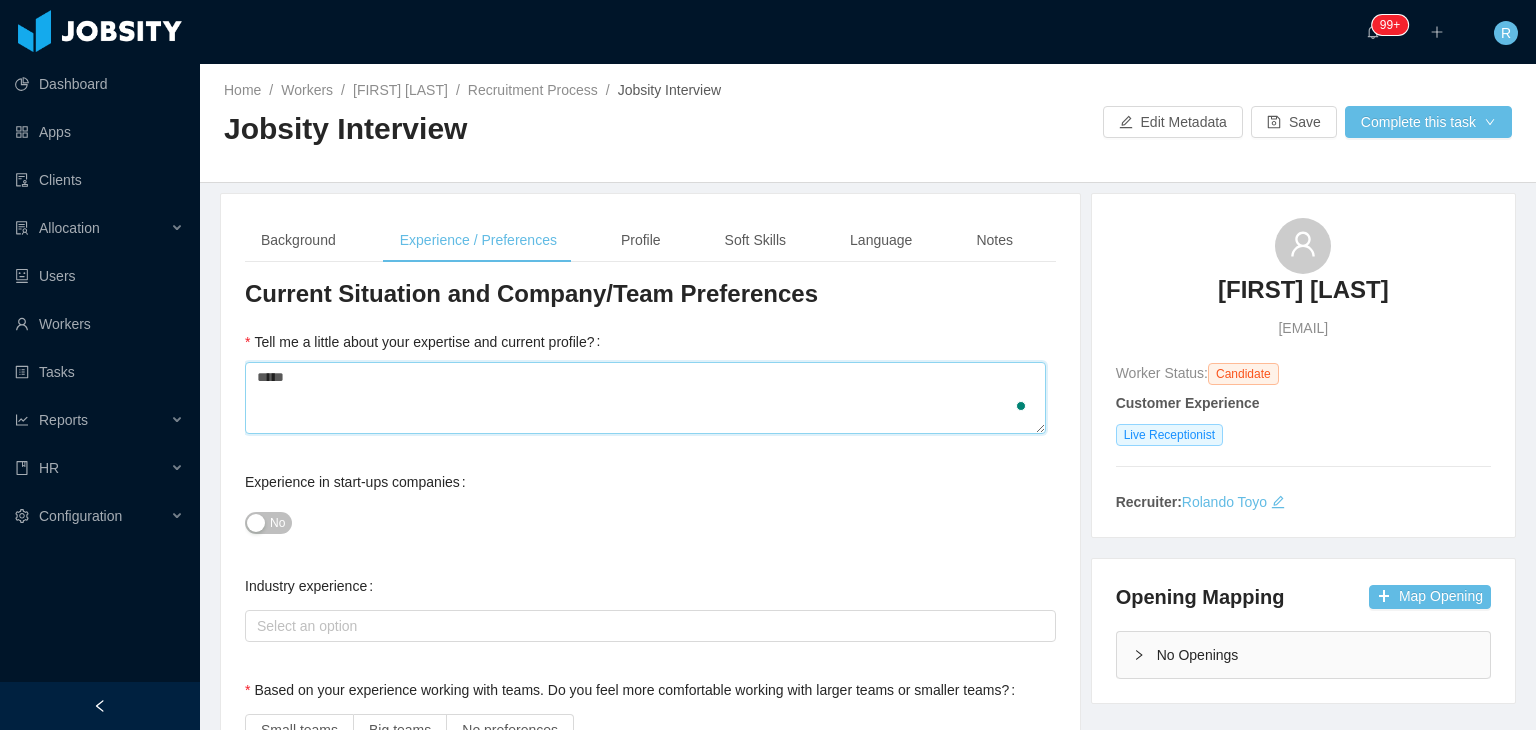 type 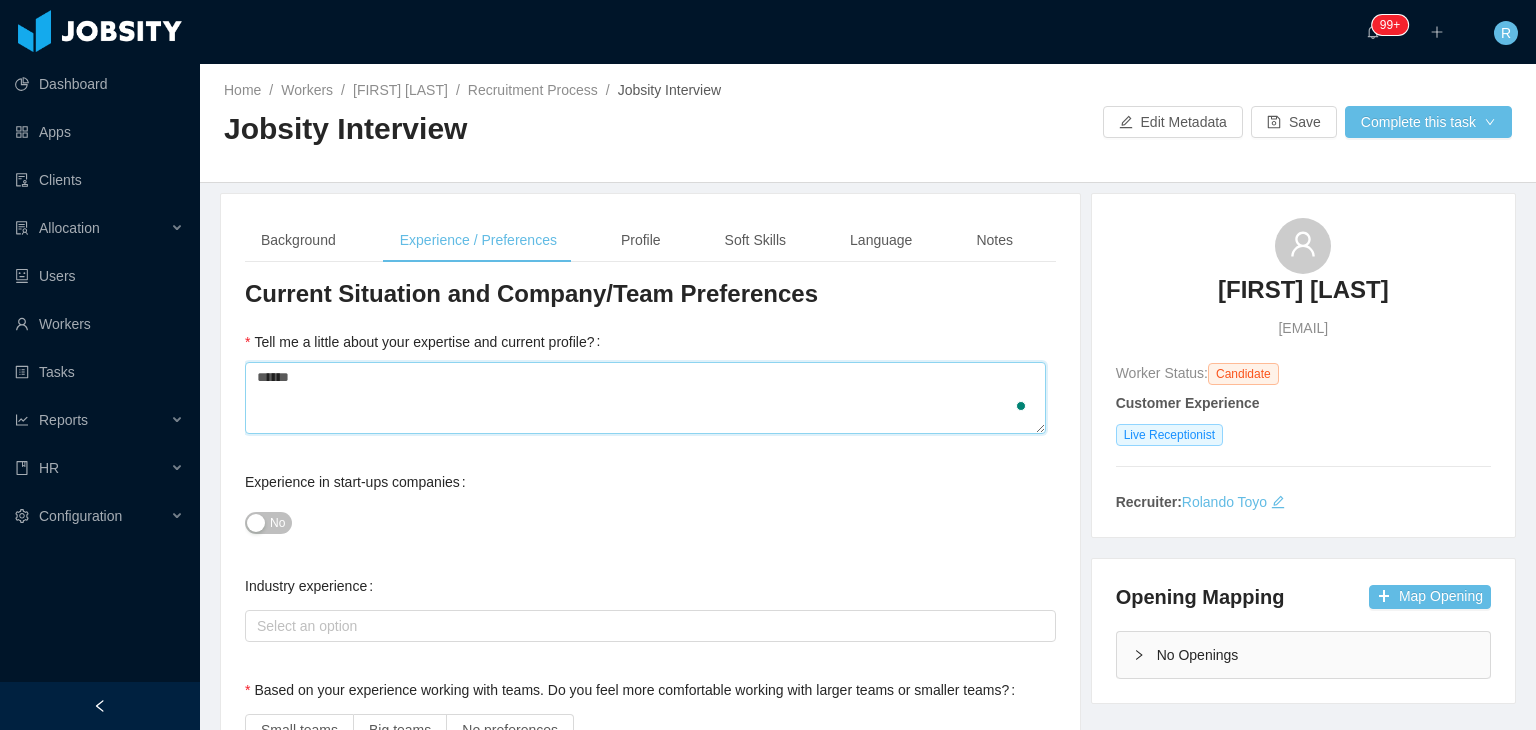 type 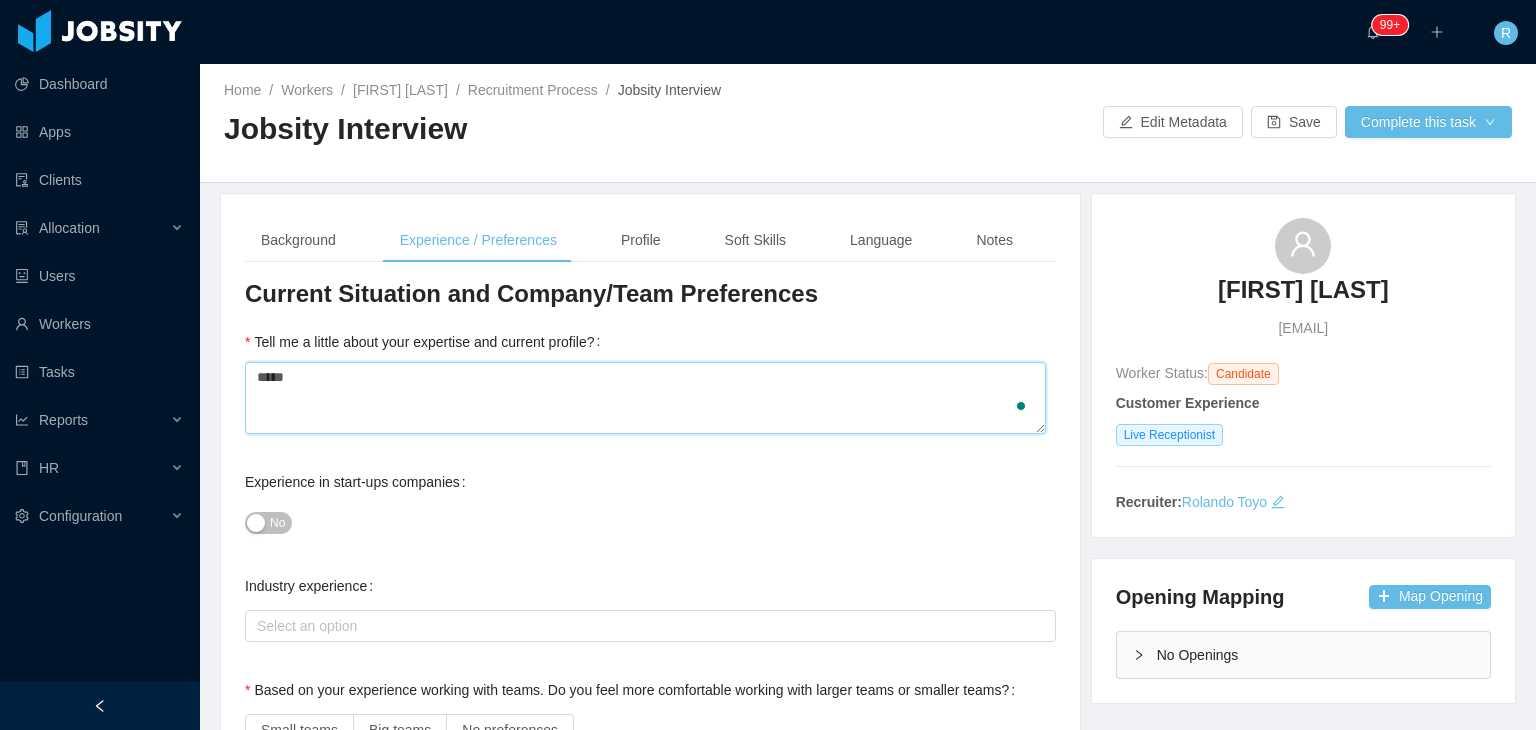 type 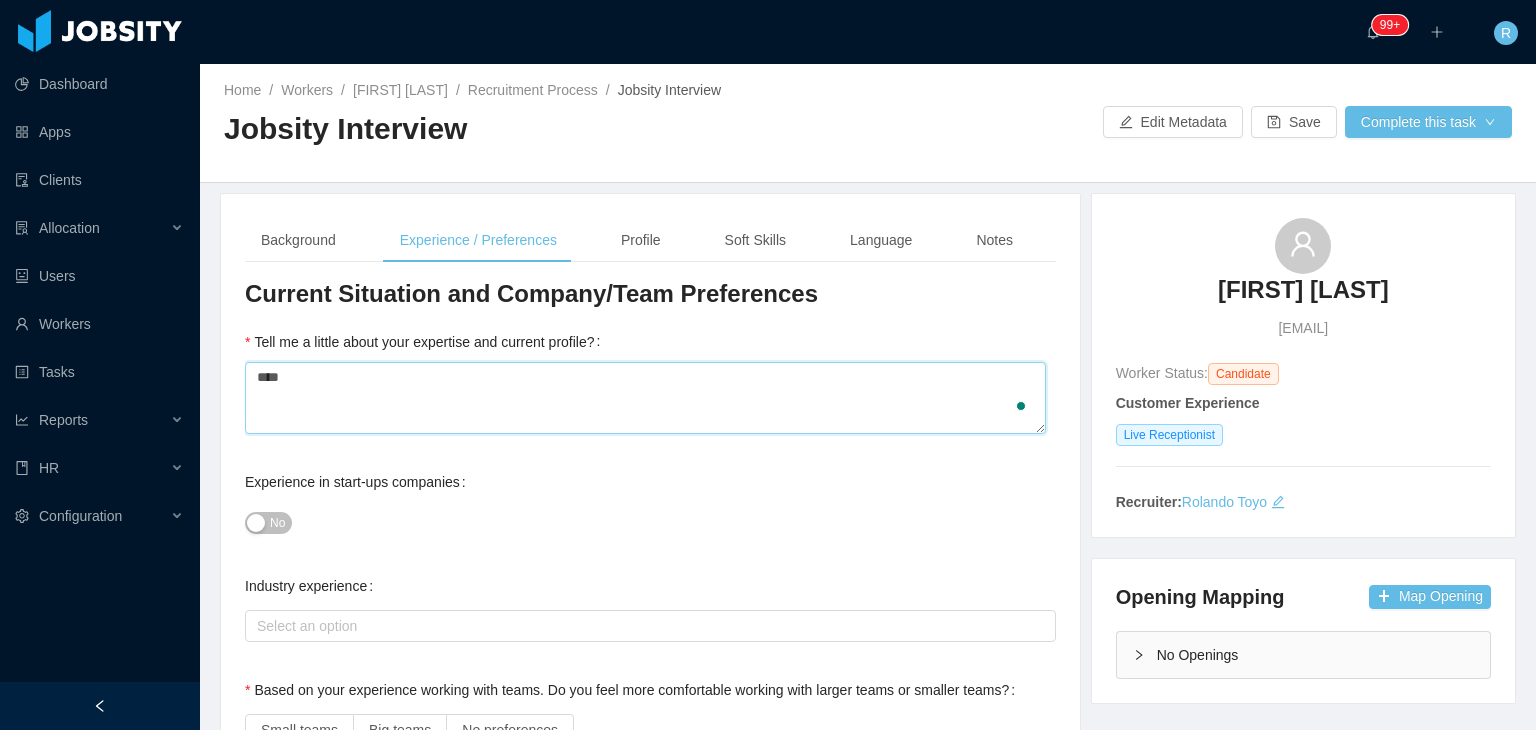 type on "*****" 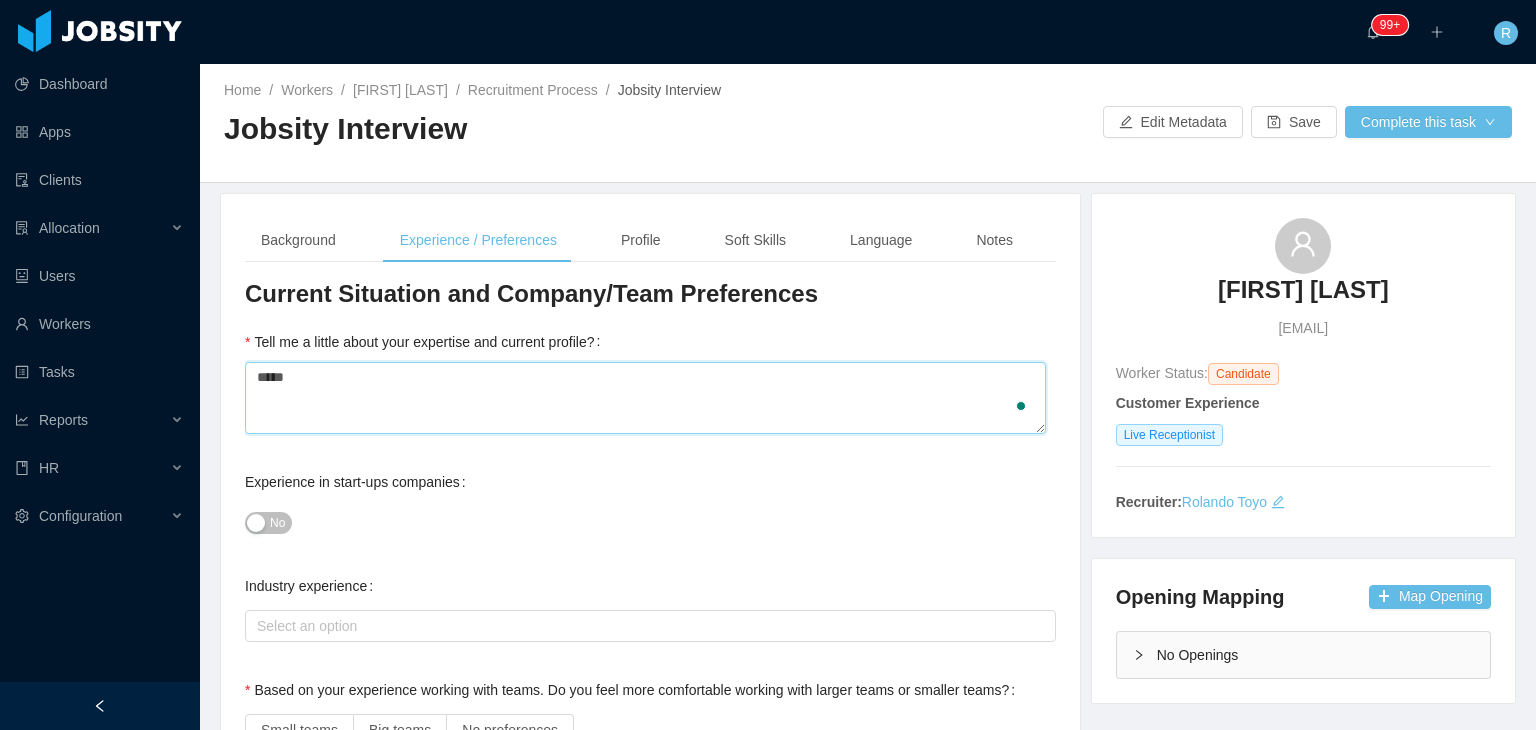 type 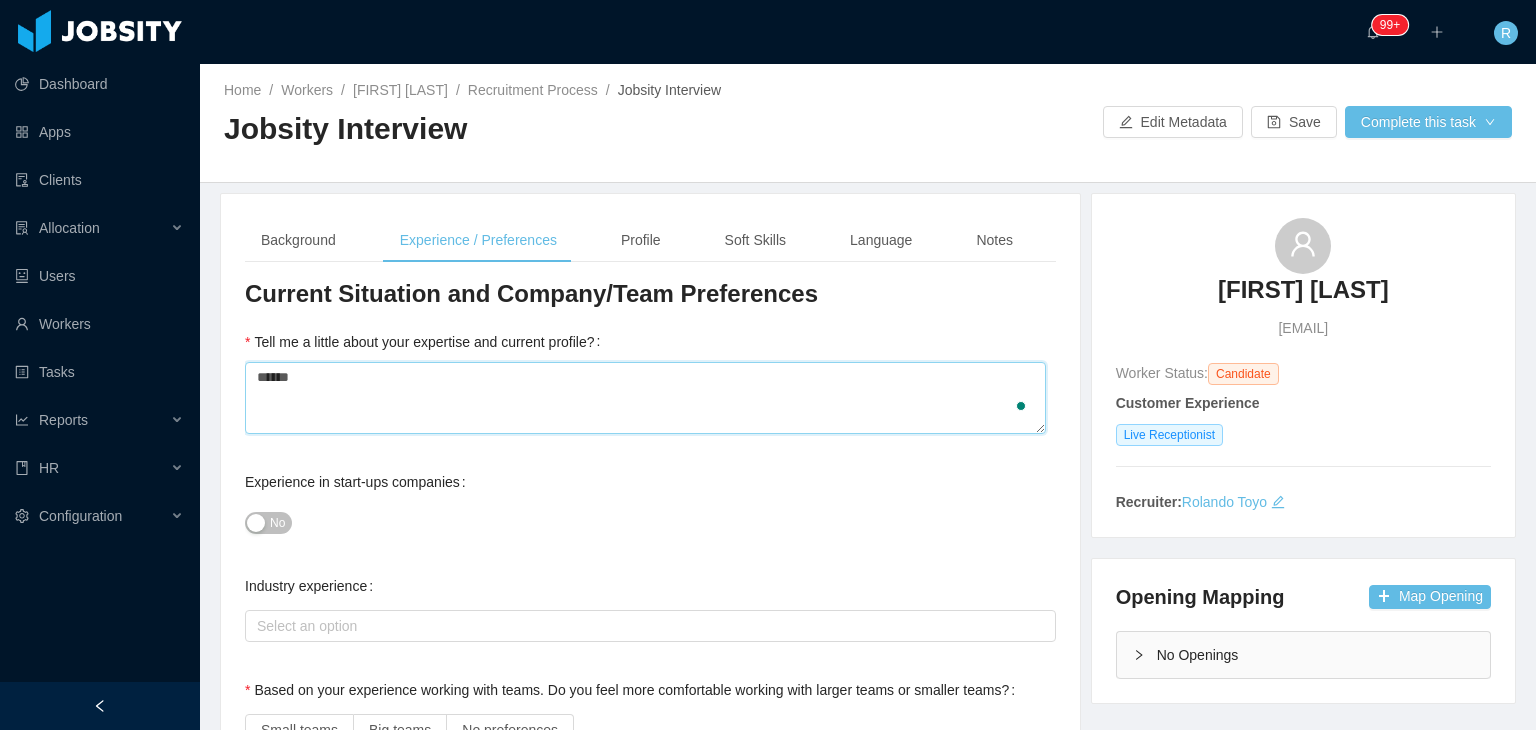 type 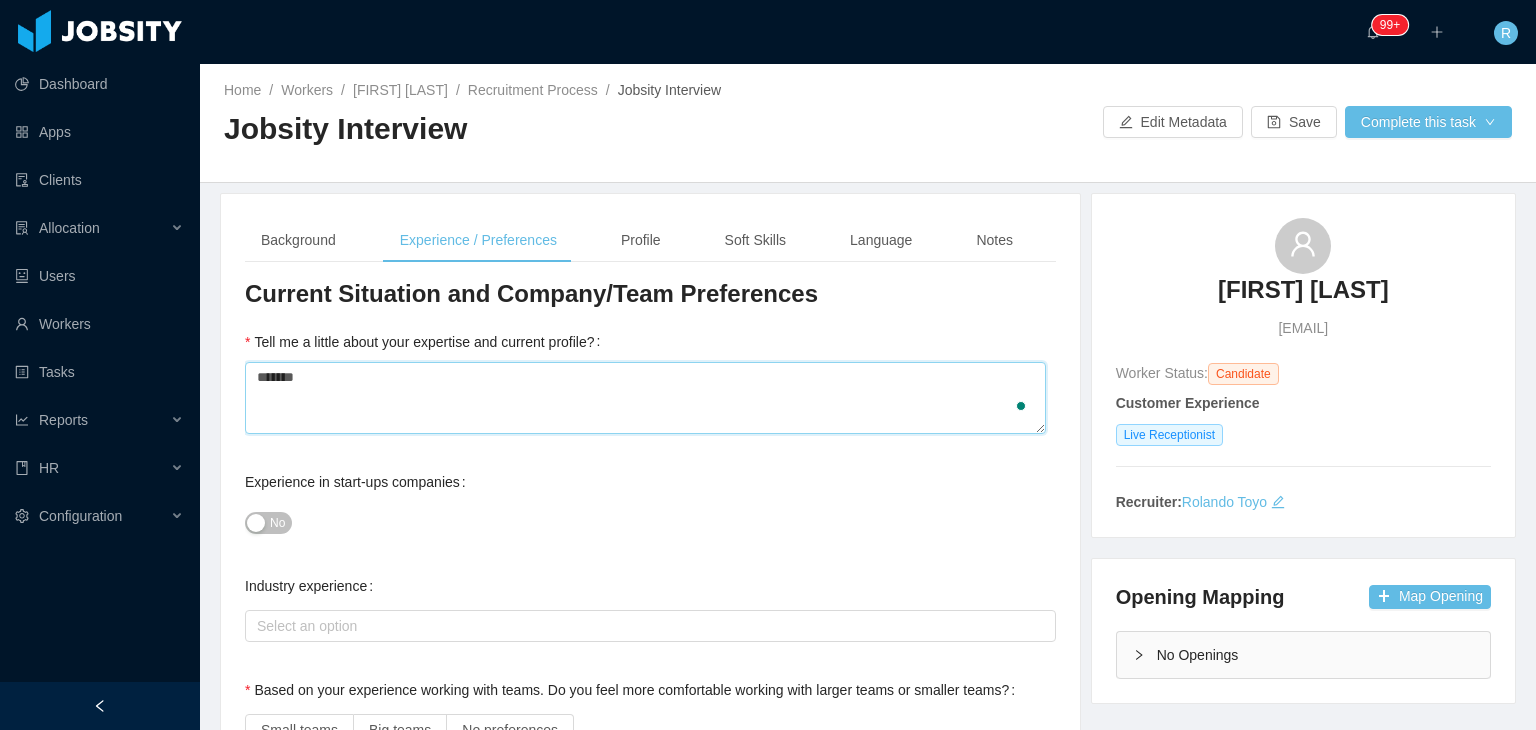 type 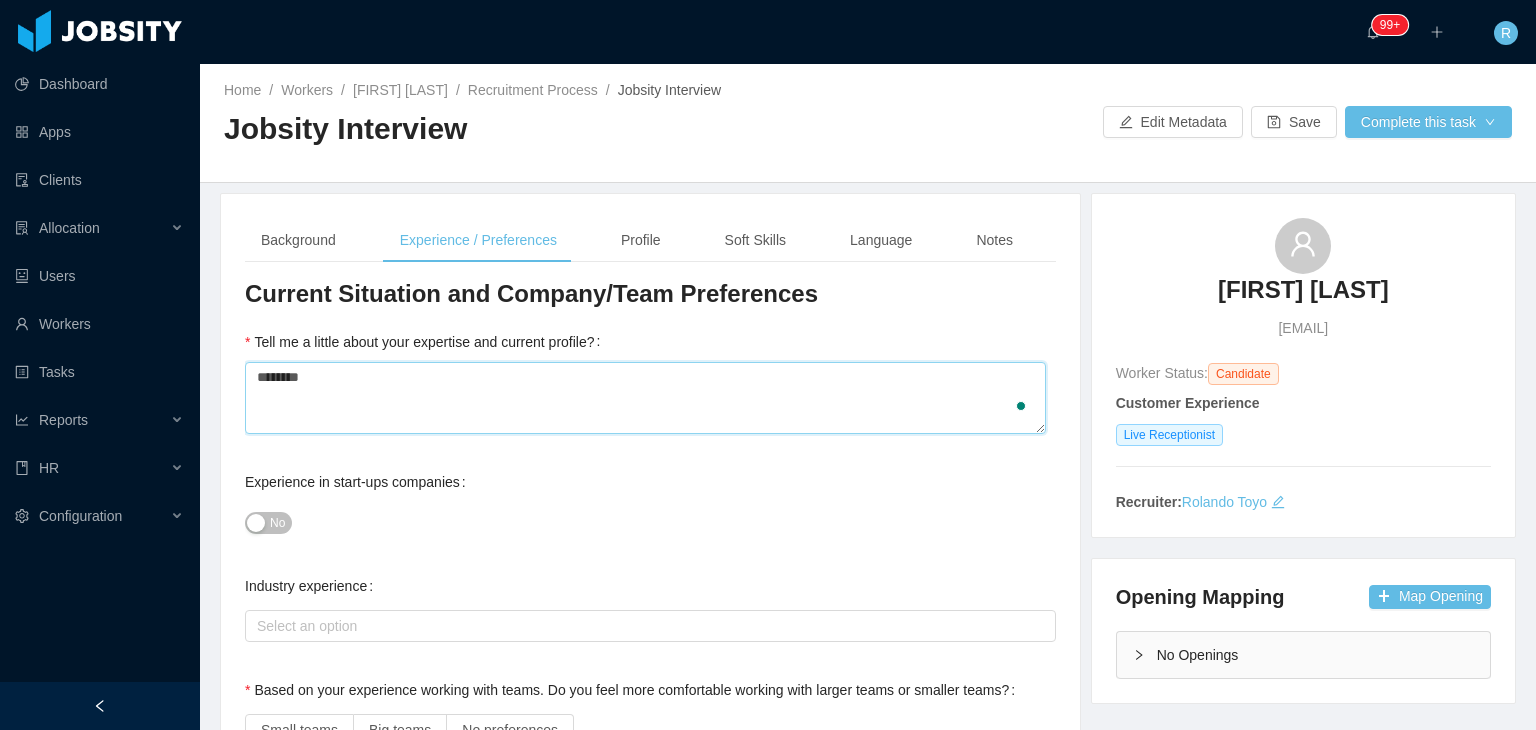 type 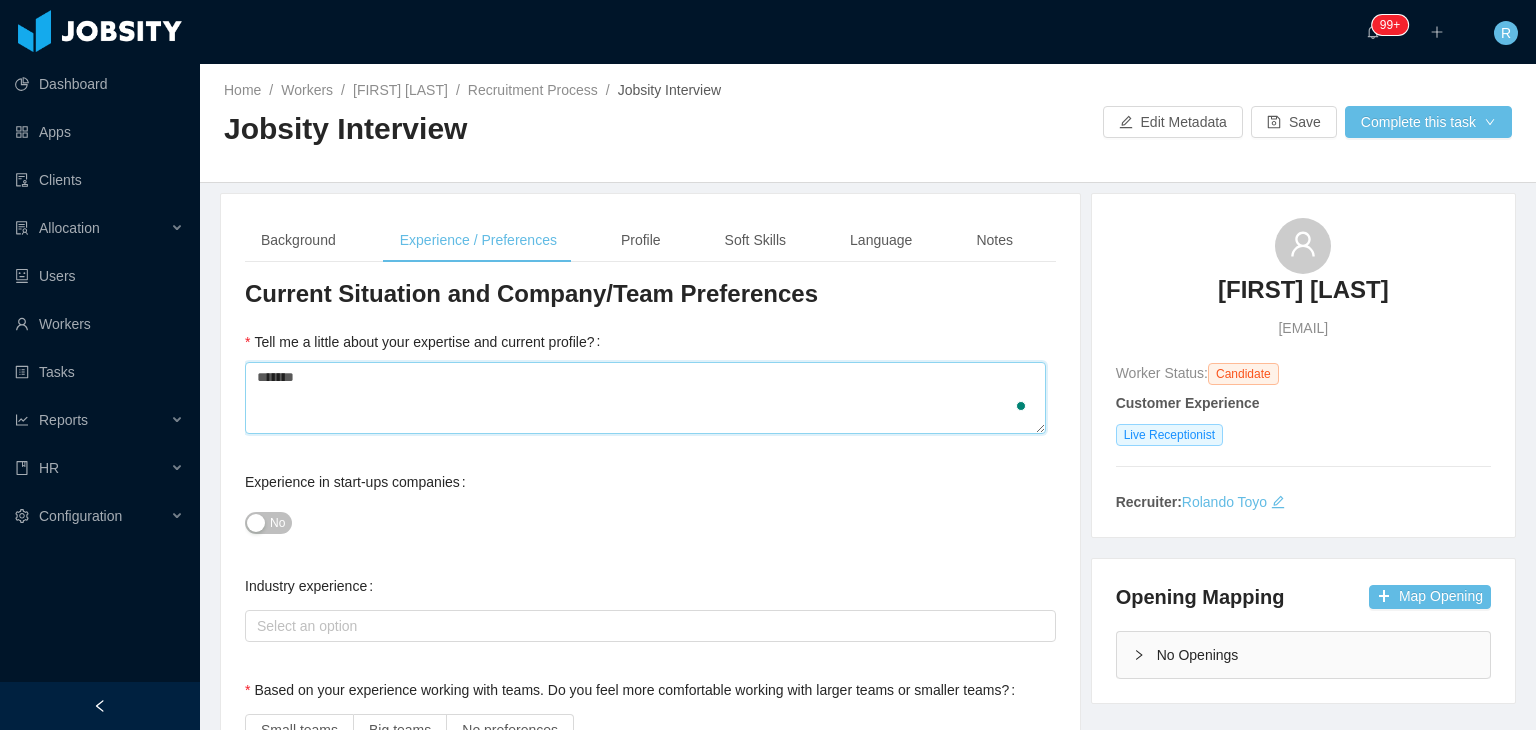 type 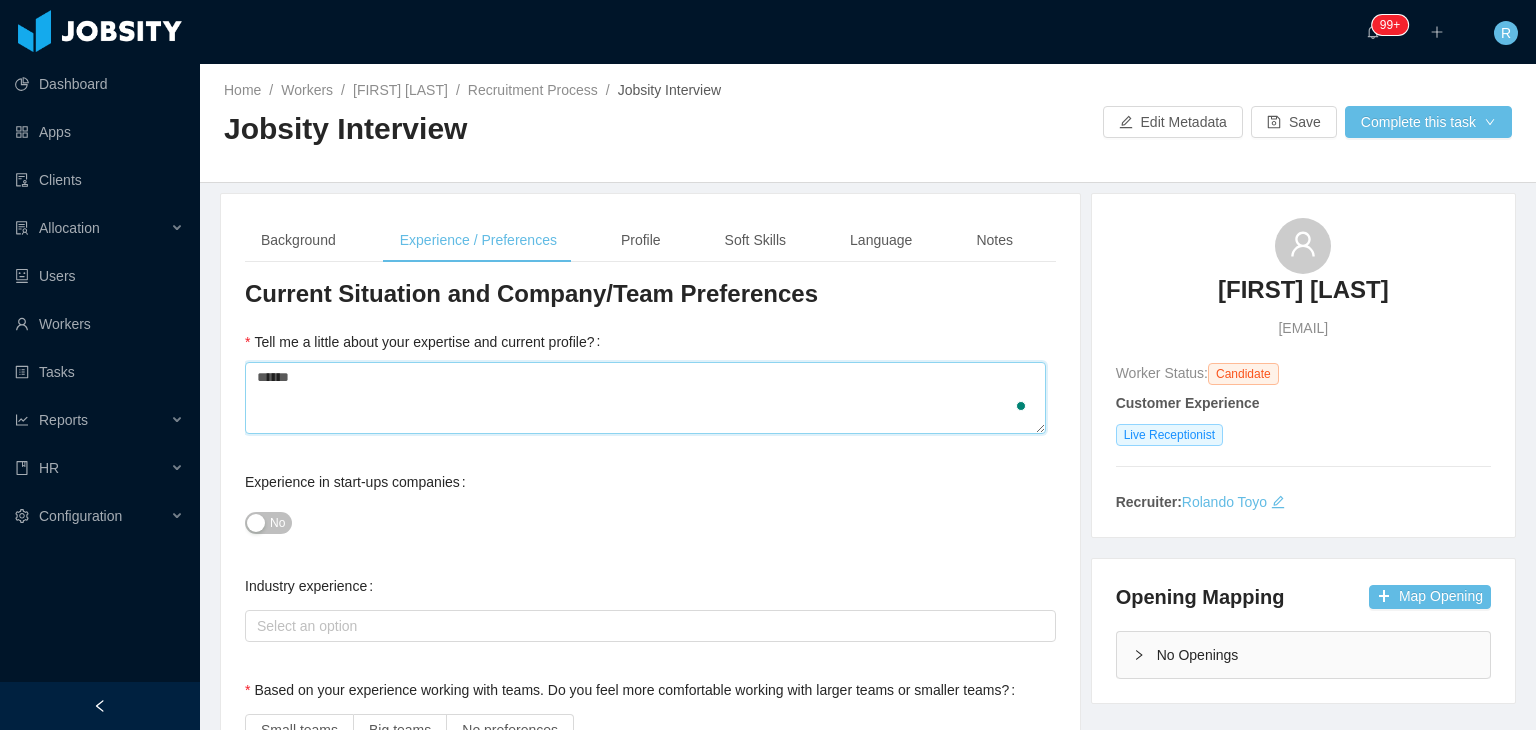 type 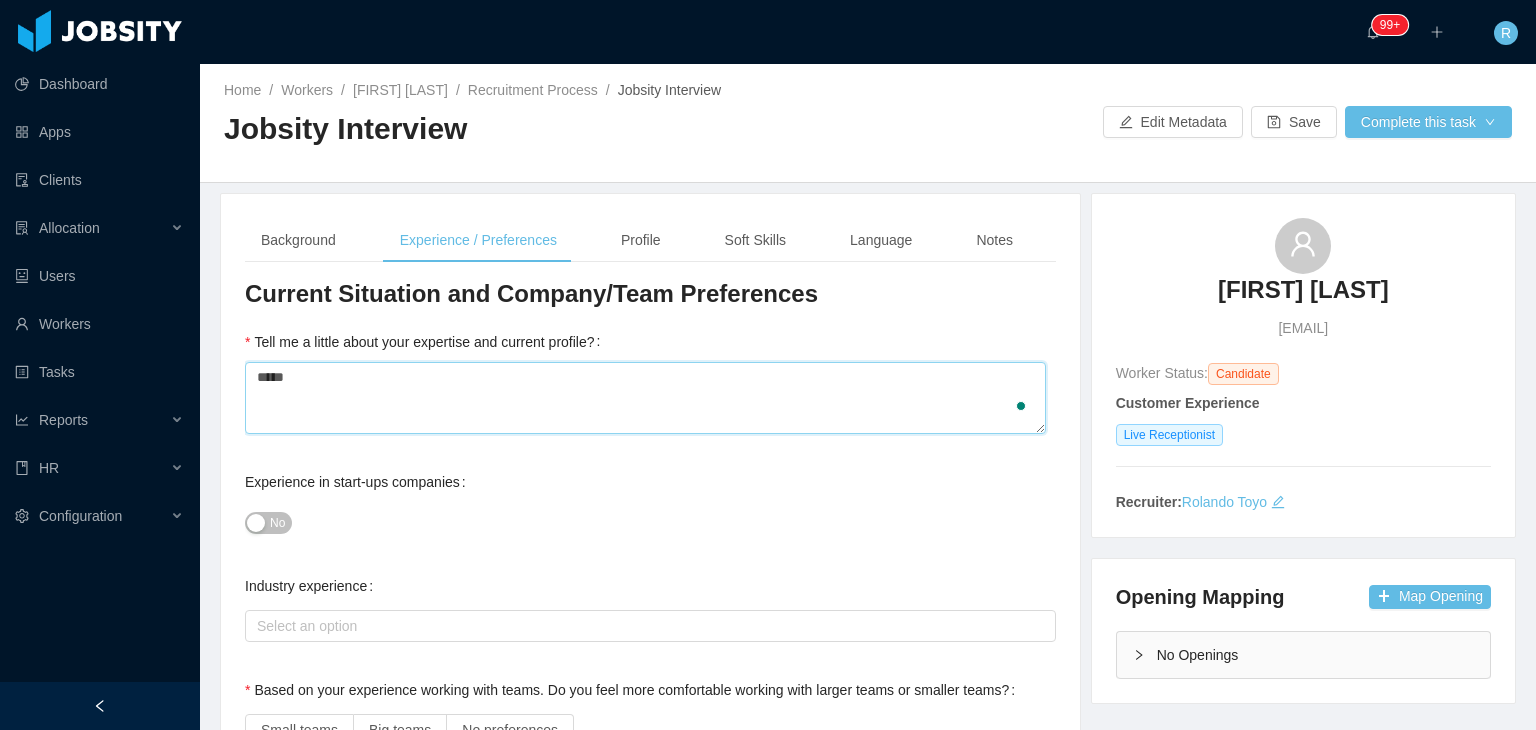 type 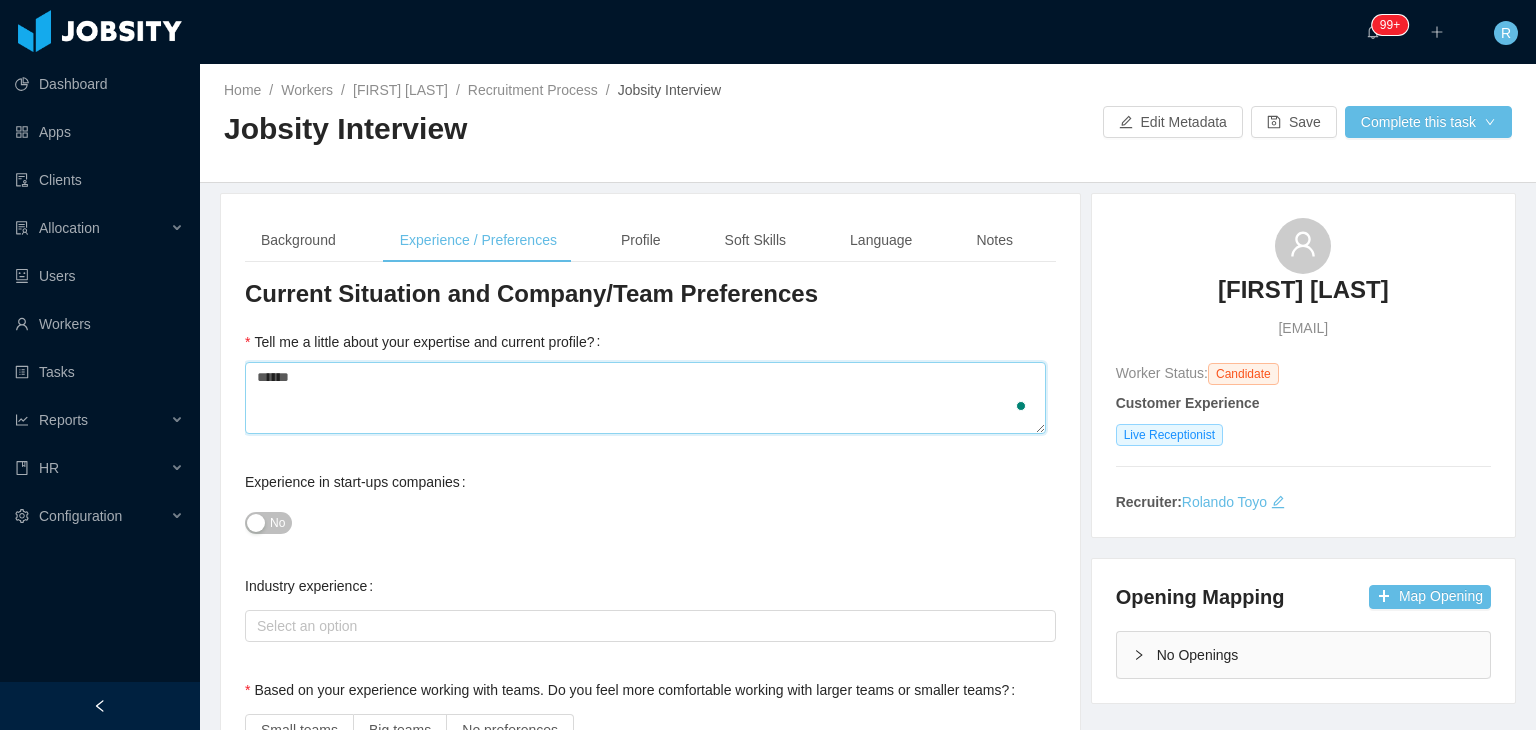 type 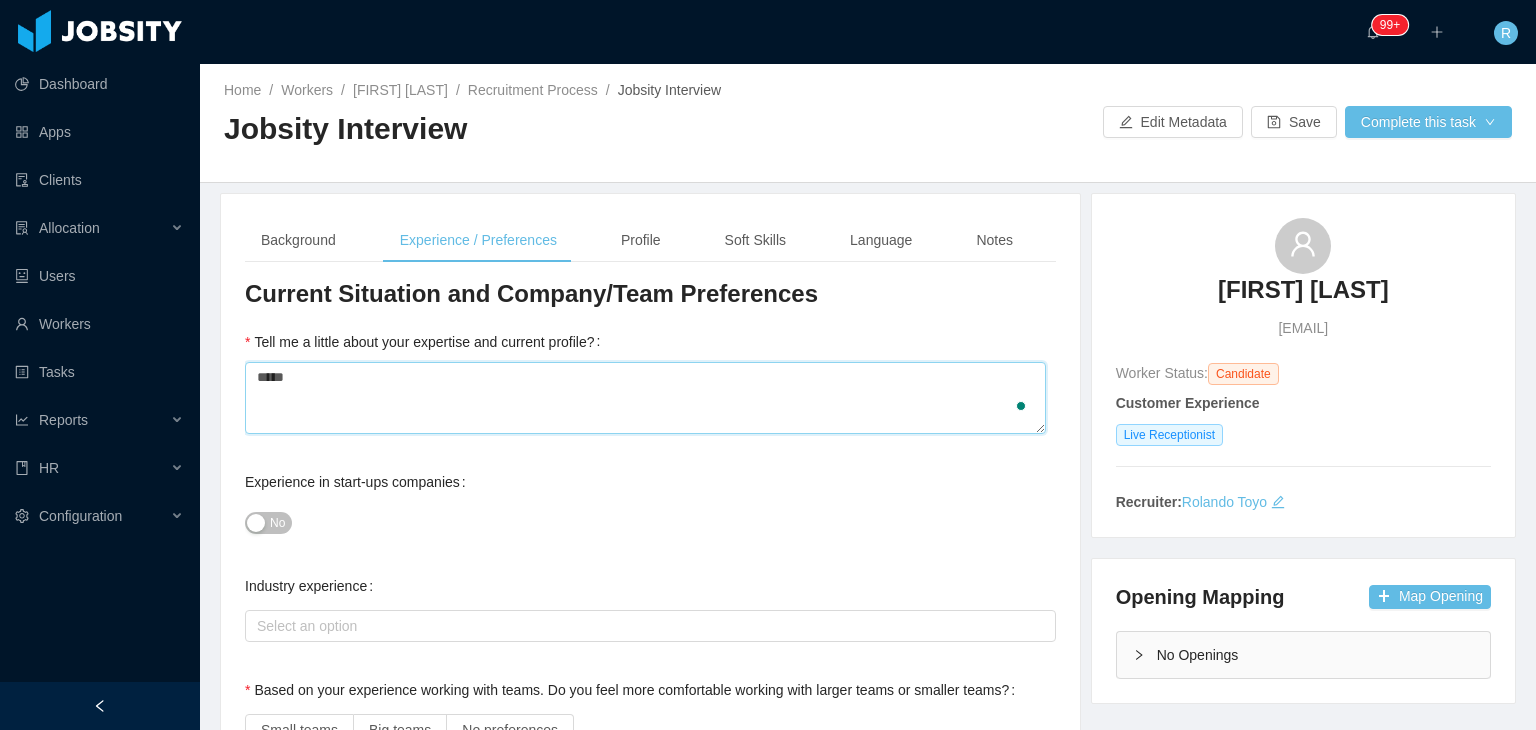 type on "****" 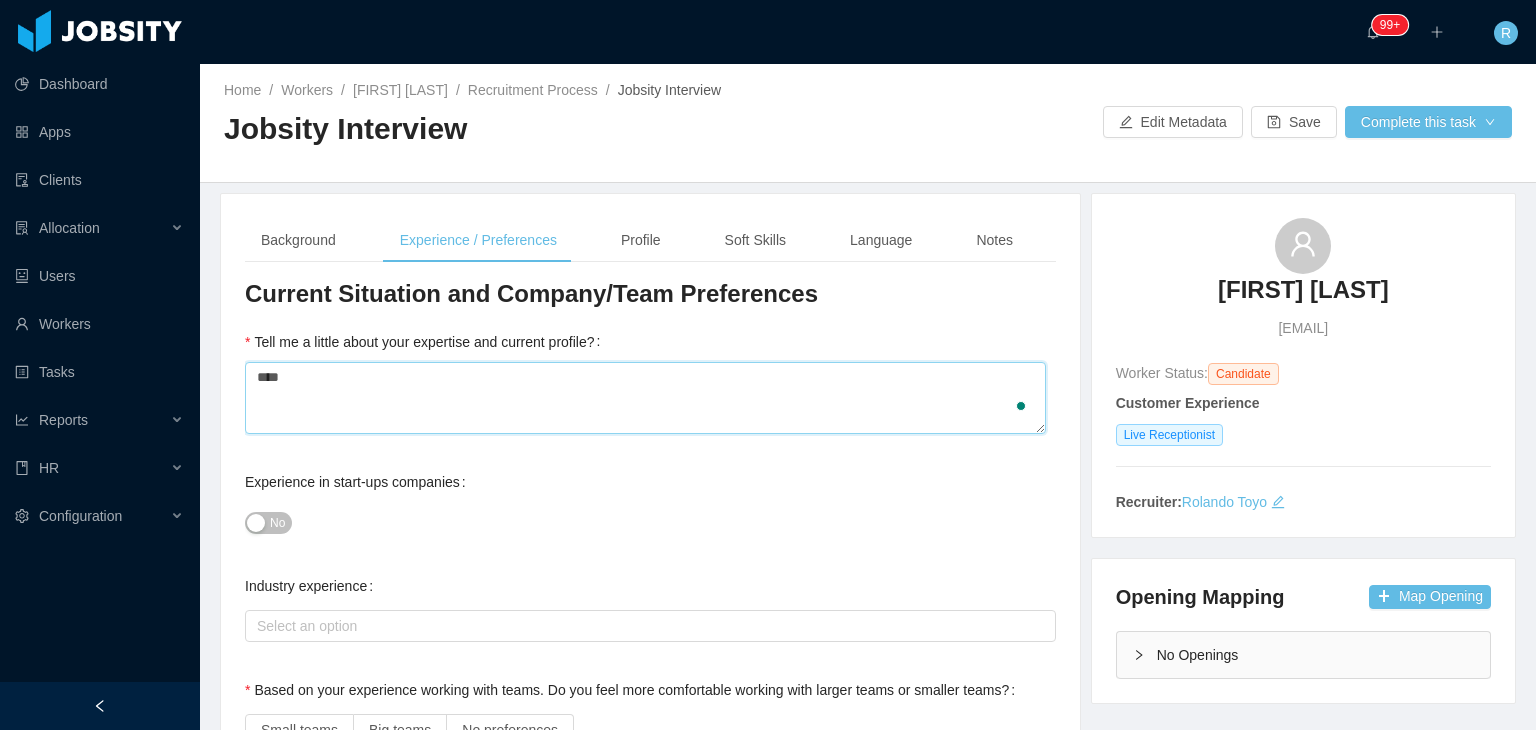 type 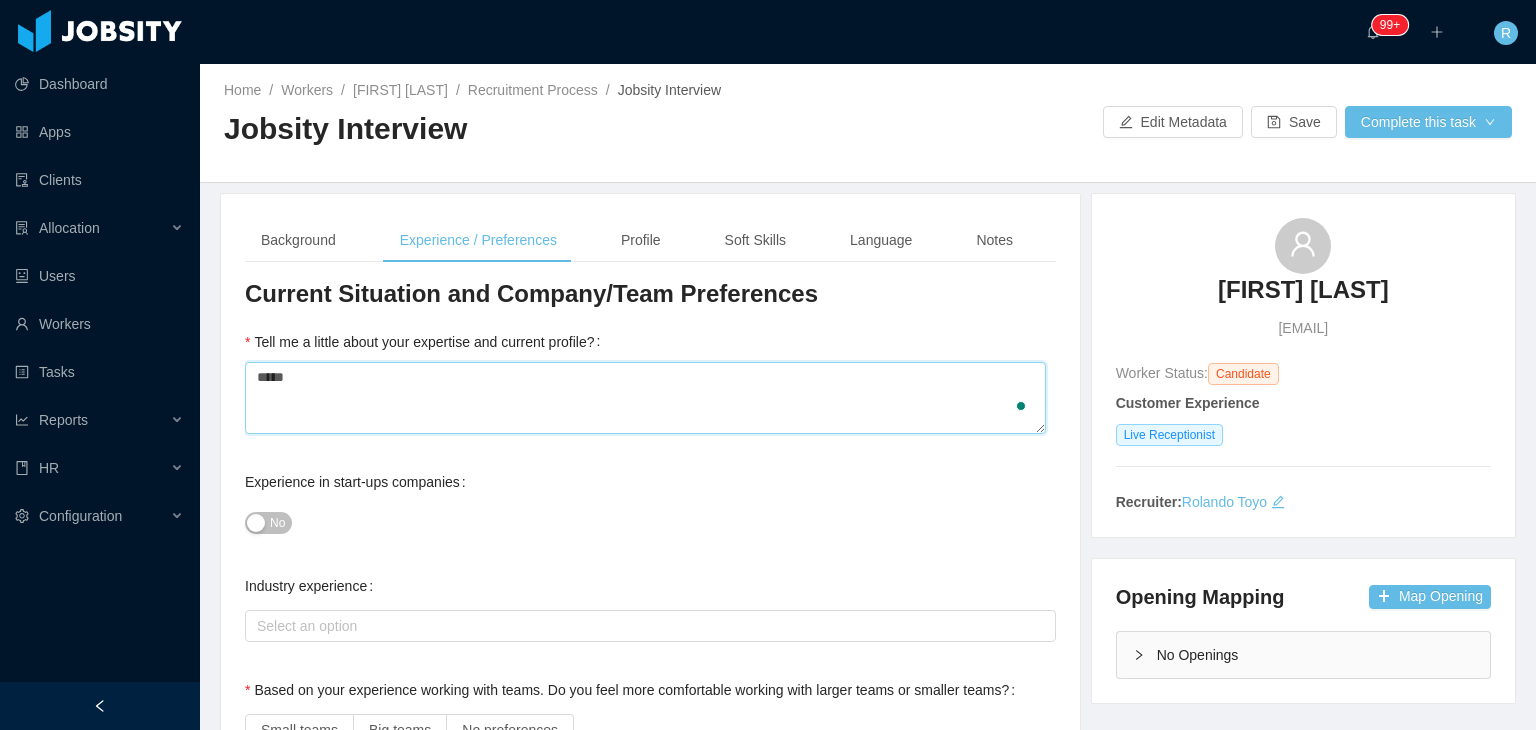type 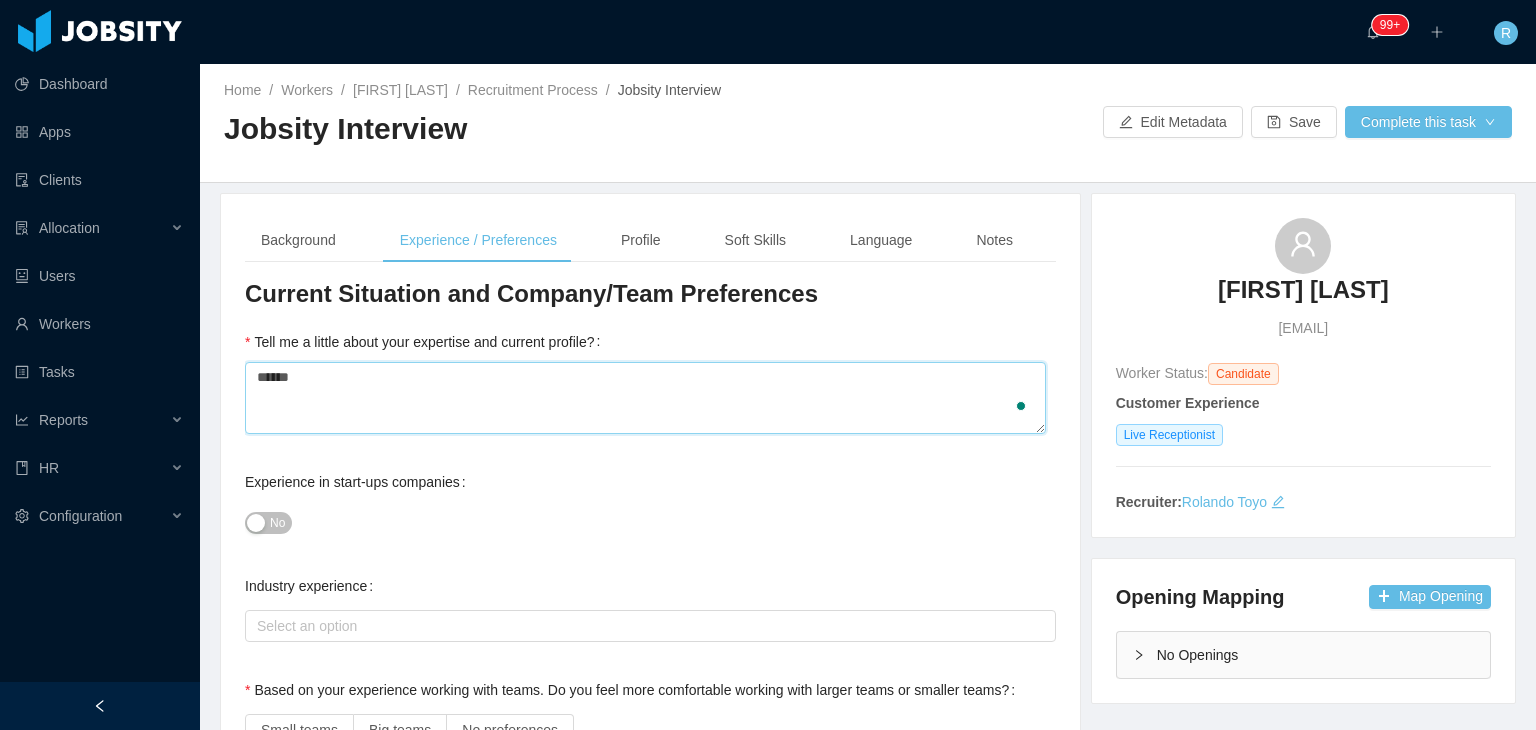 type 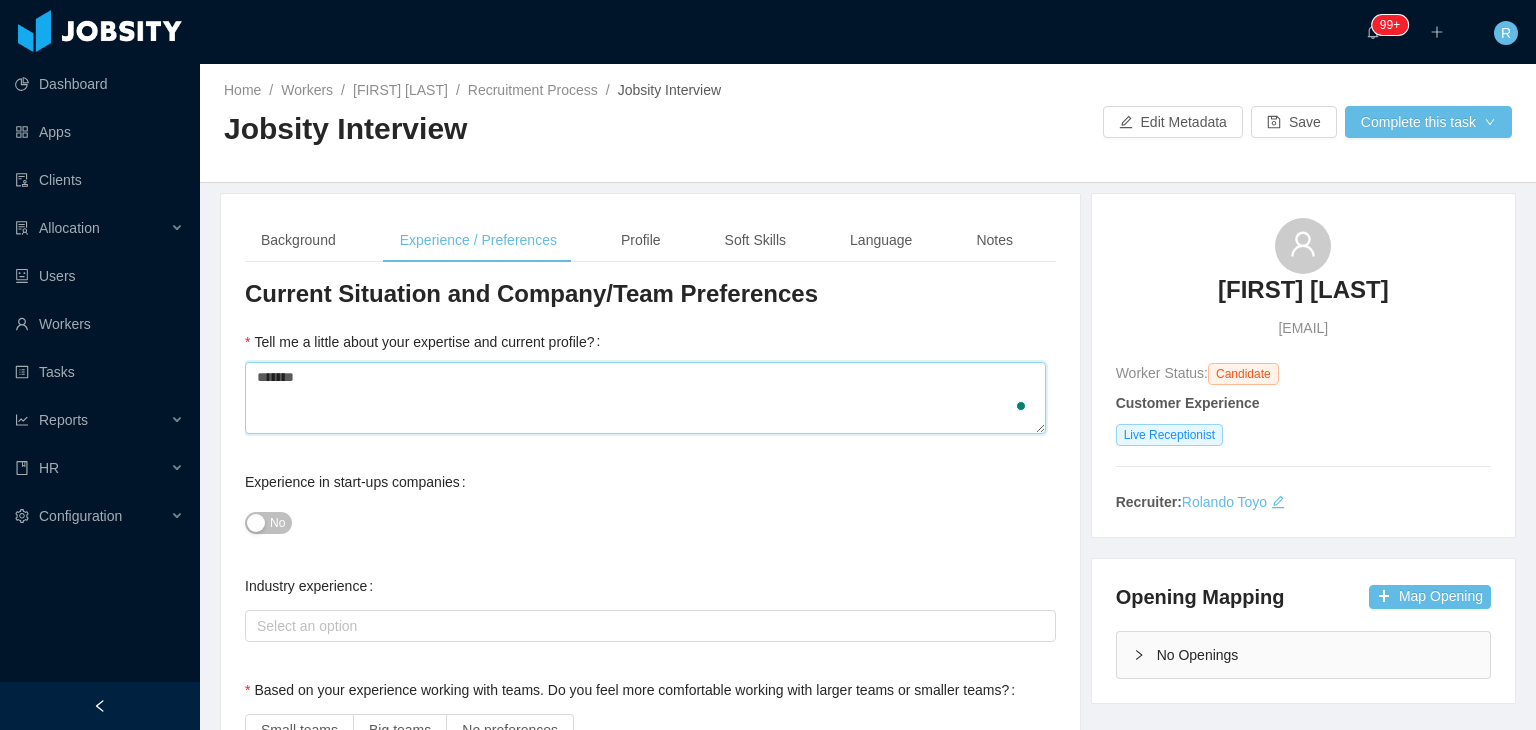 type 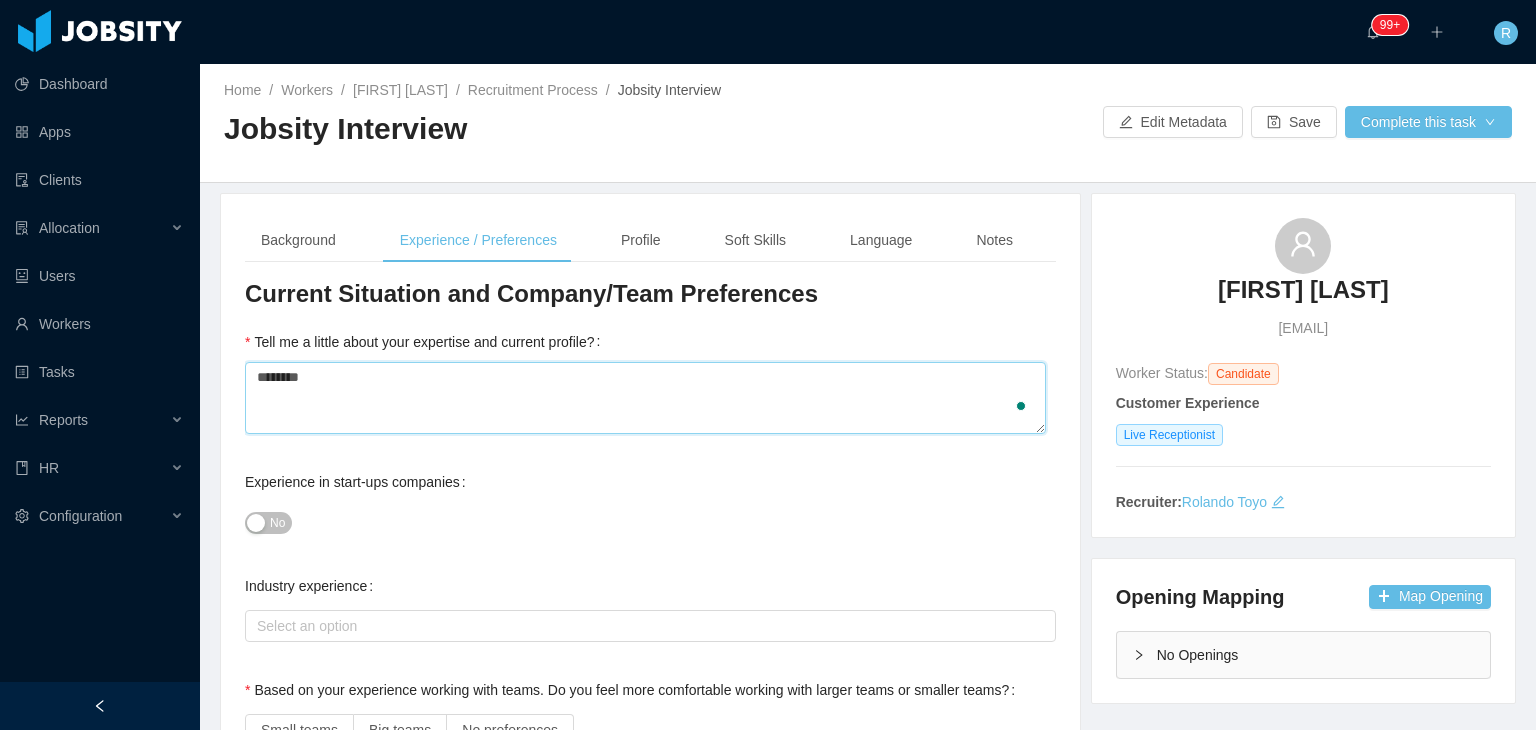 type 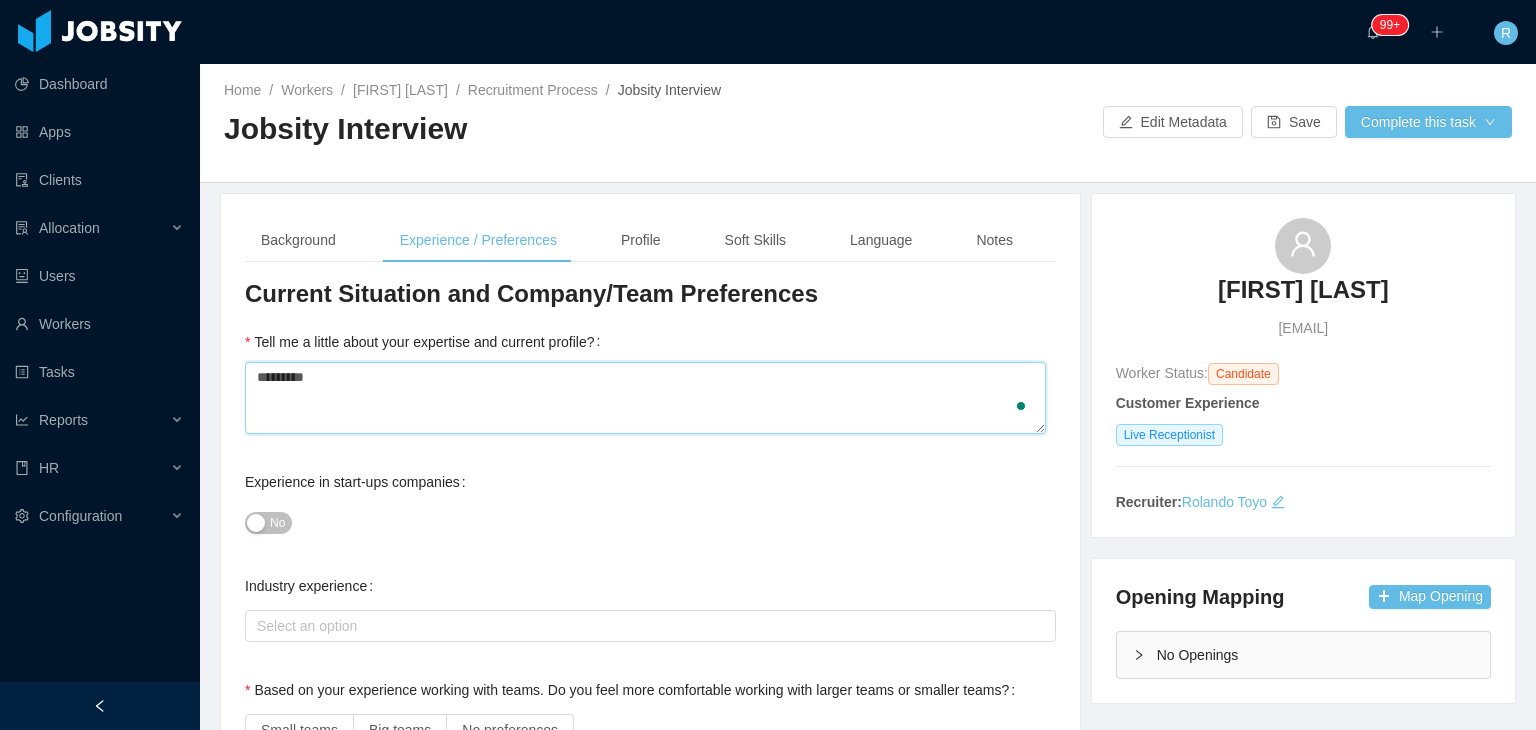 type 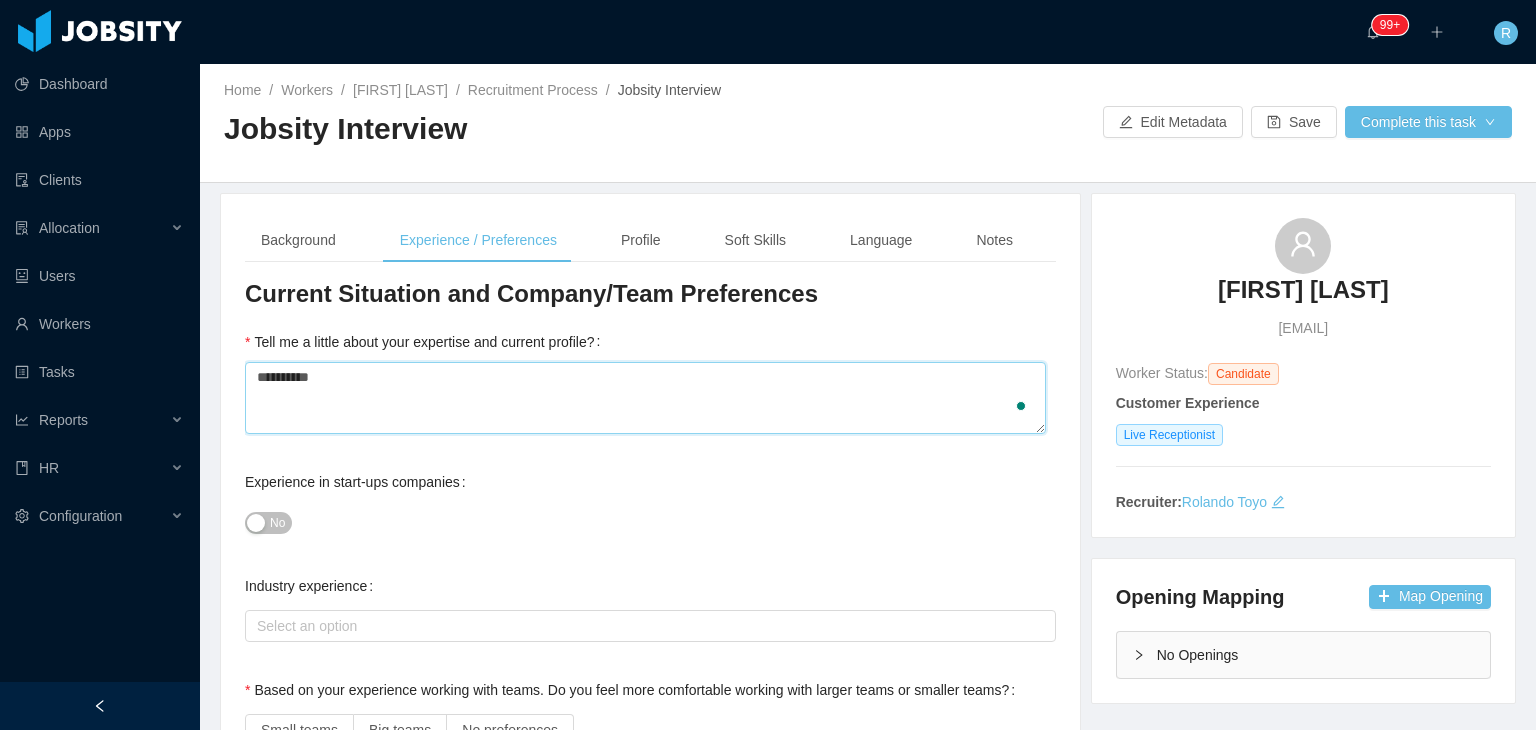 type on "**********" 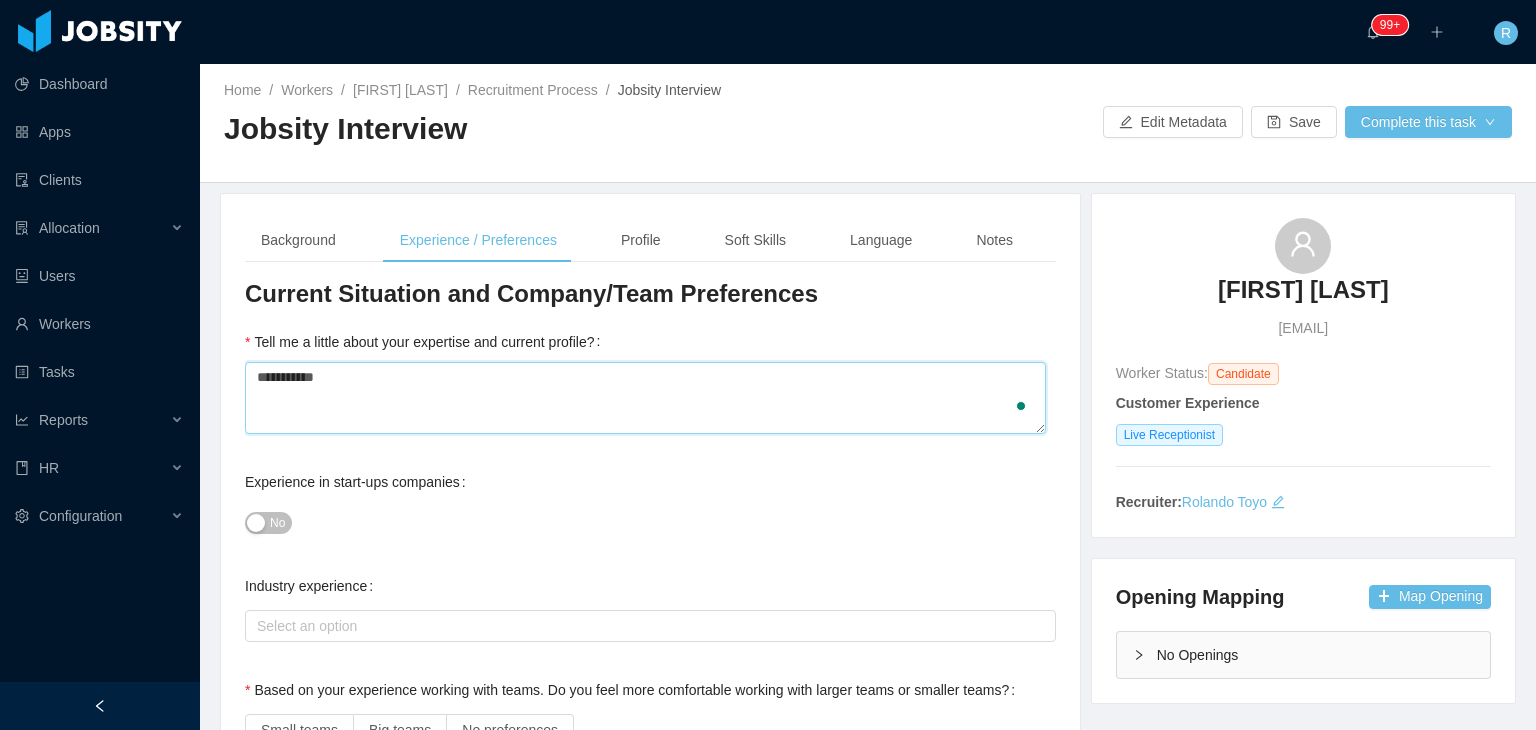 type 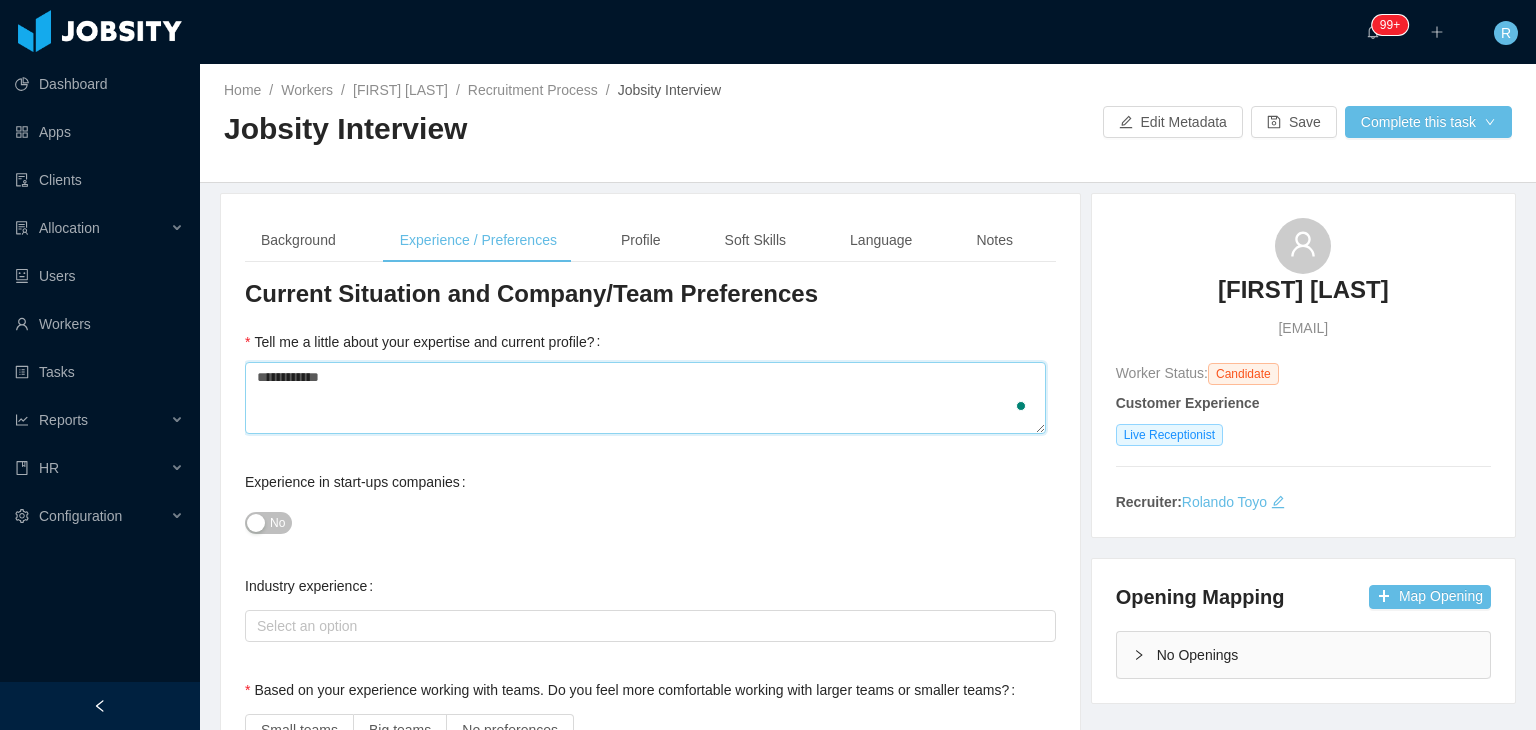 type 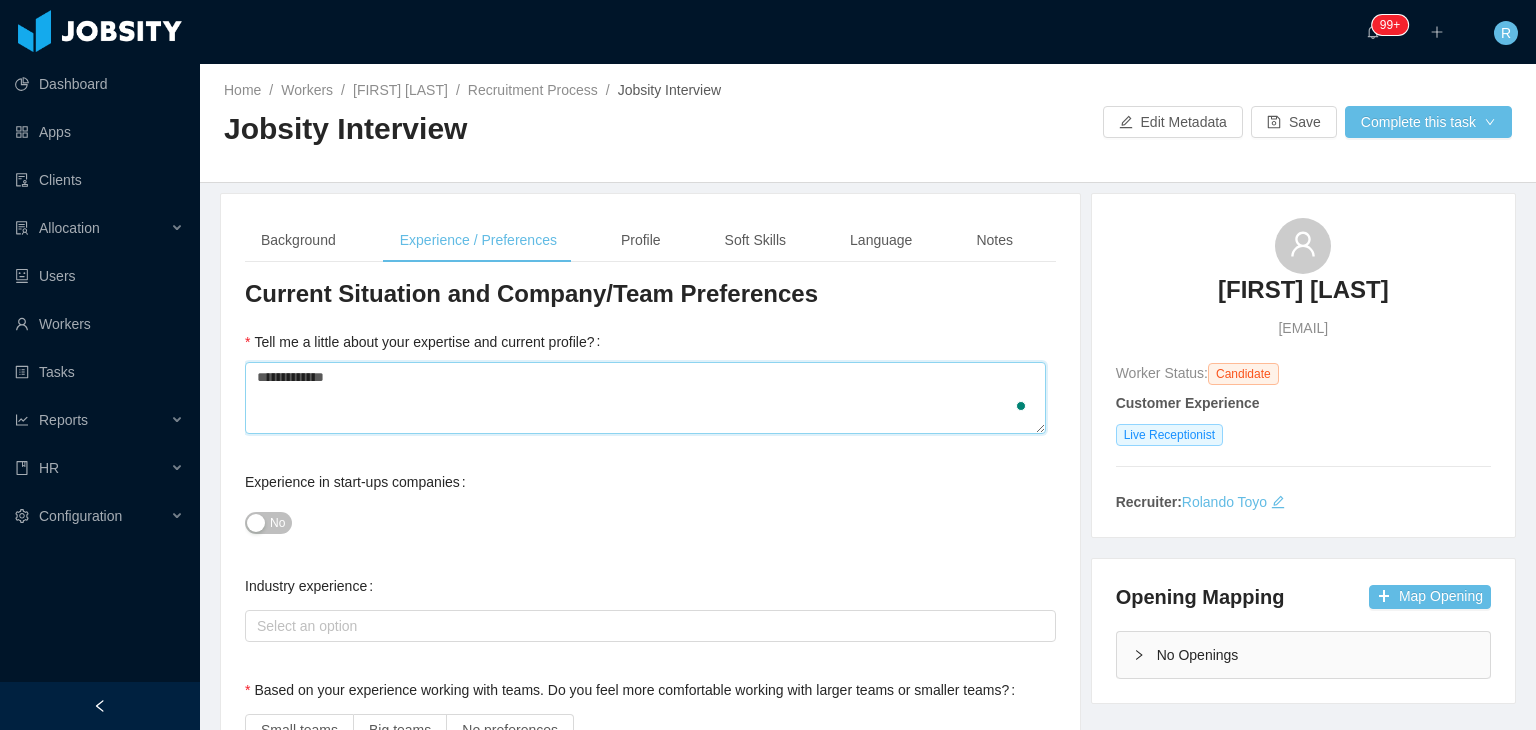 type 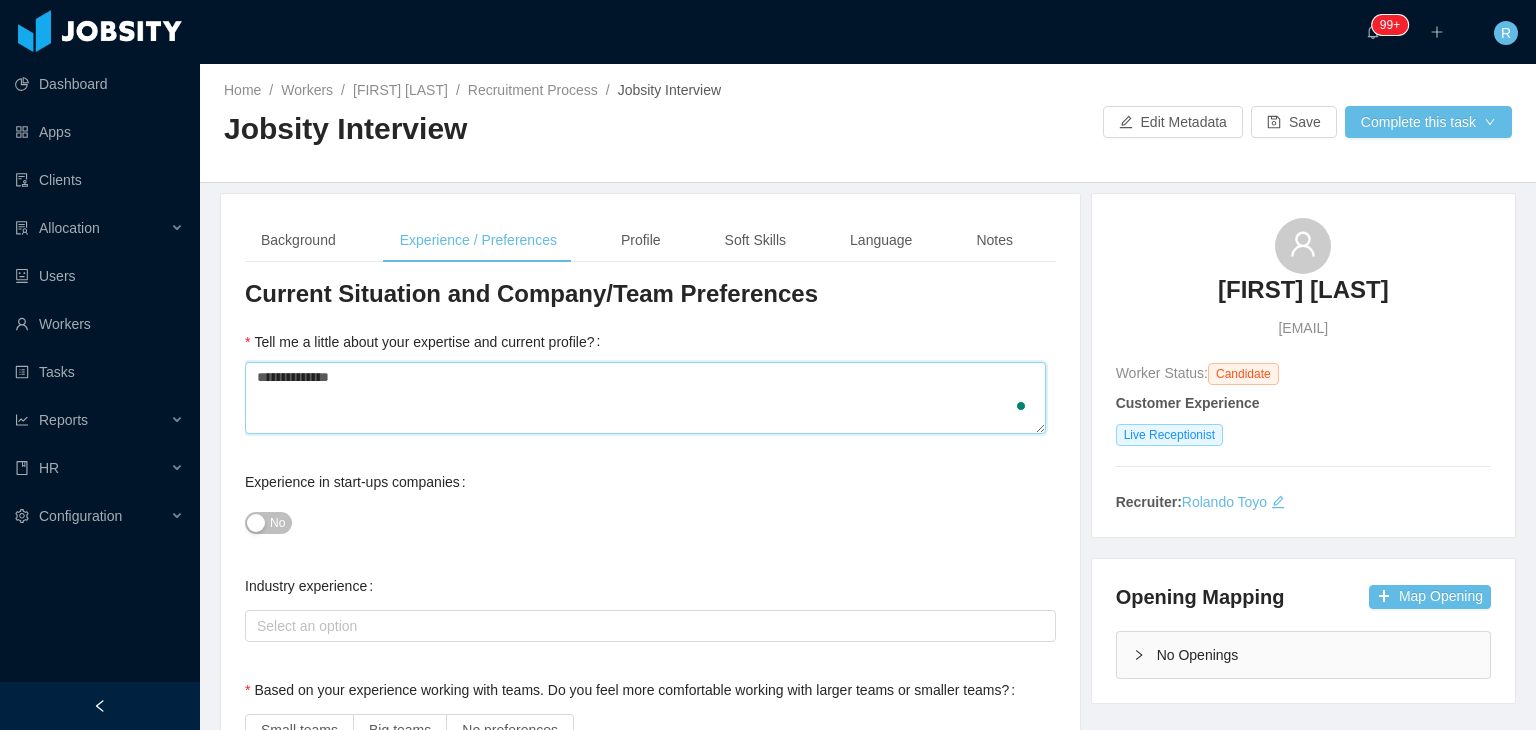 type 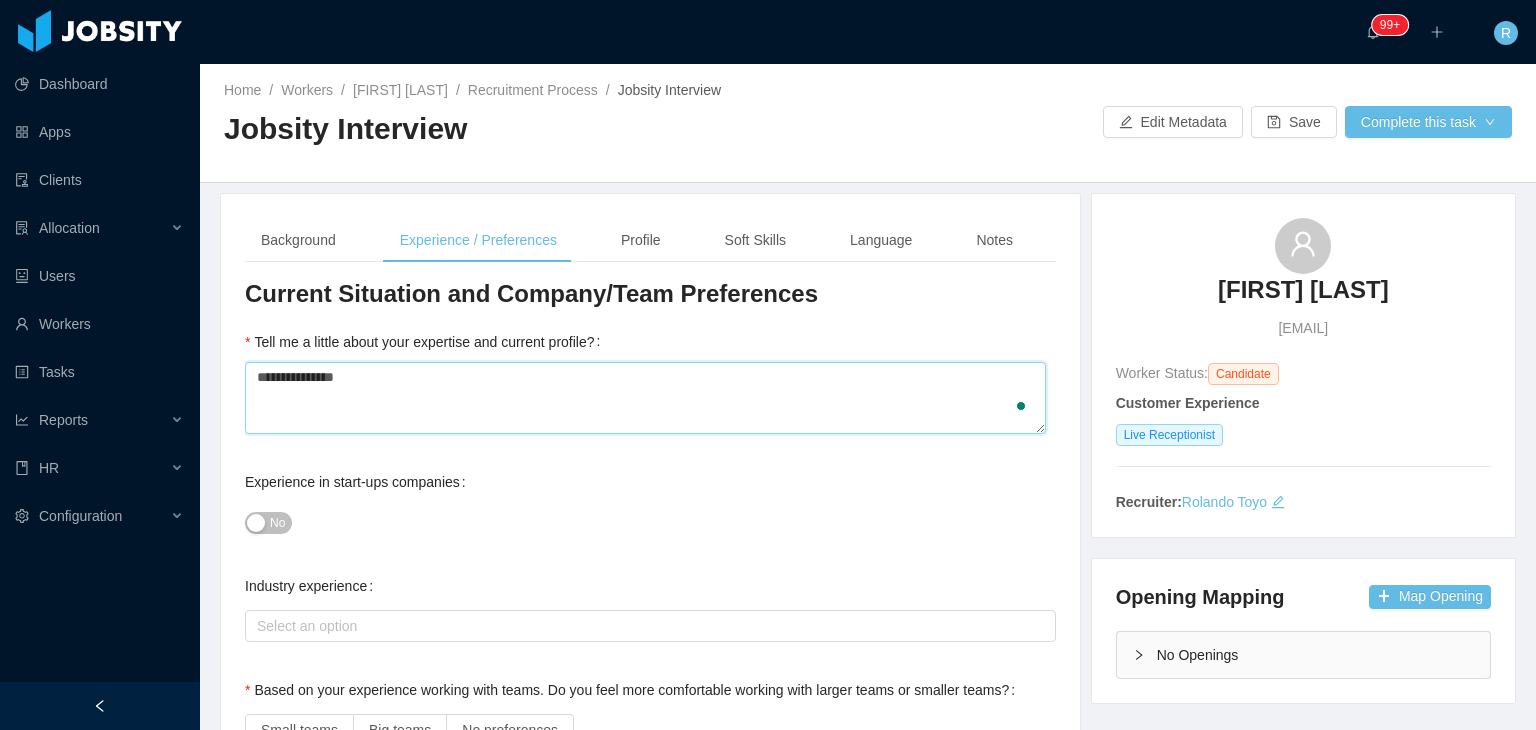 type 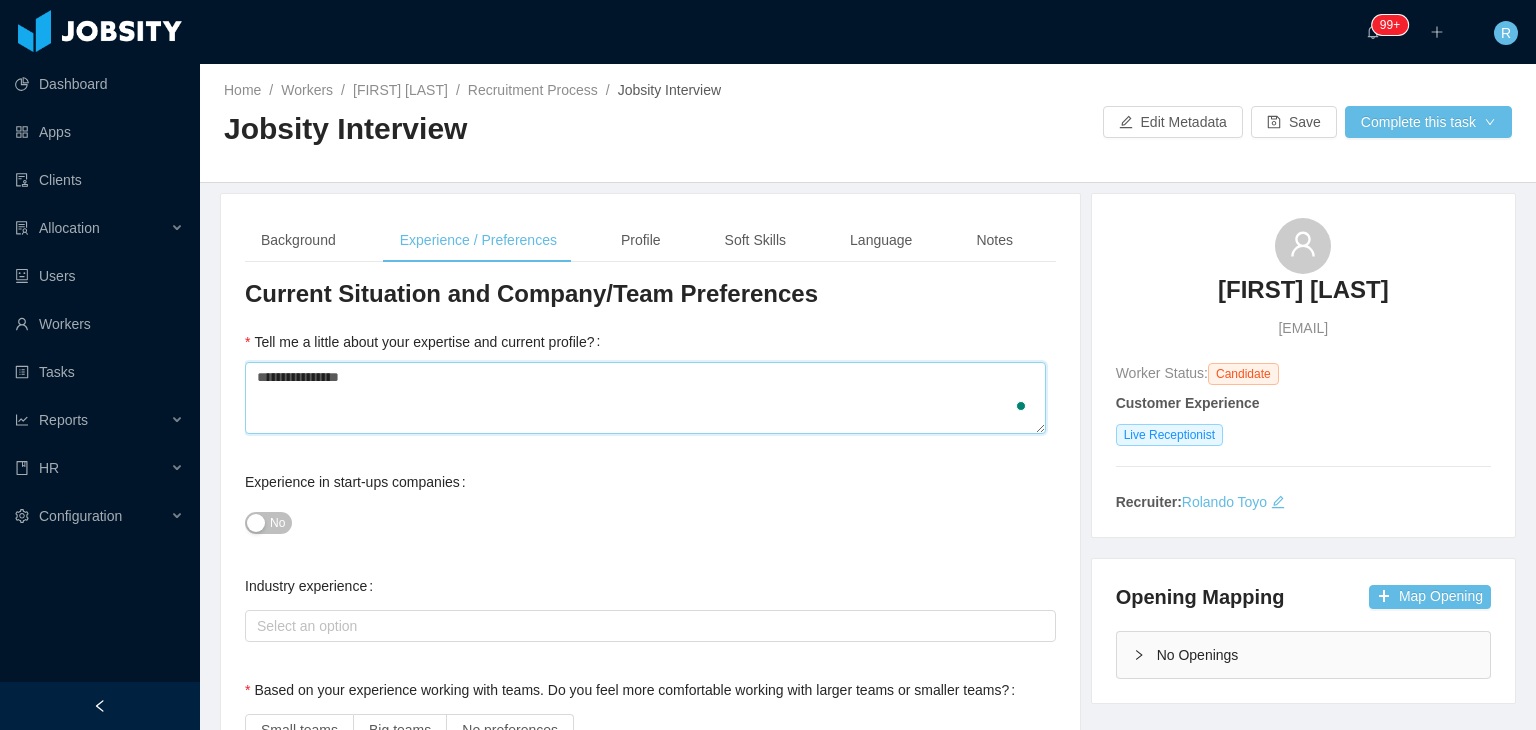 type 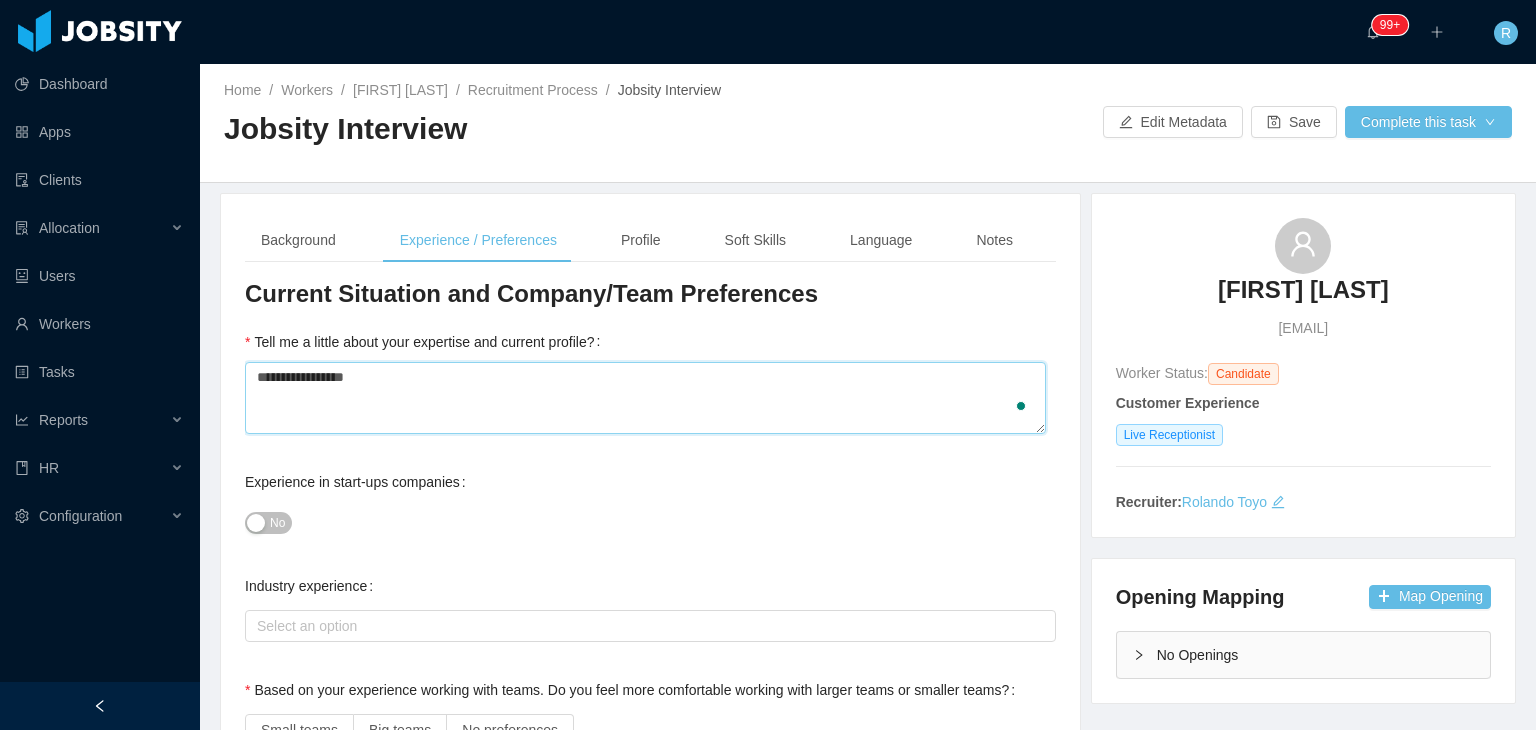type 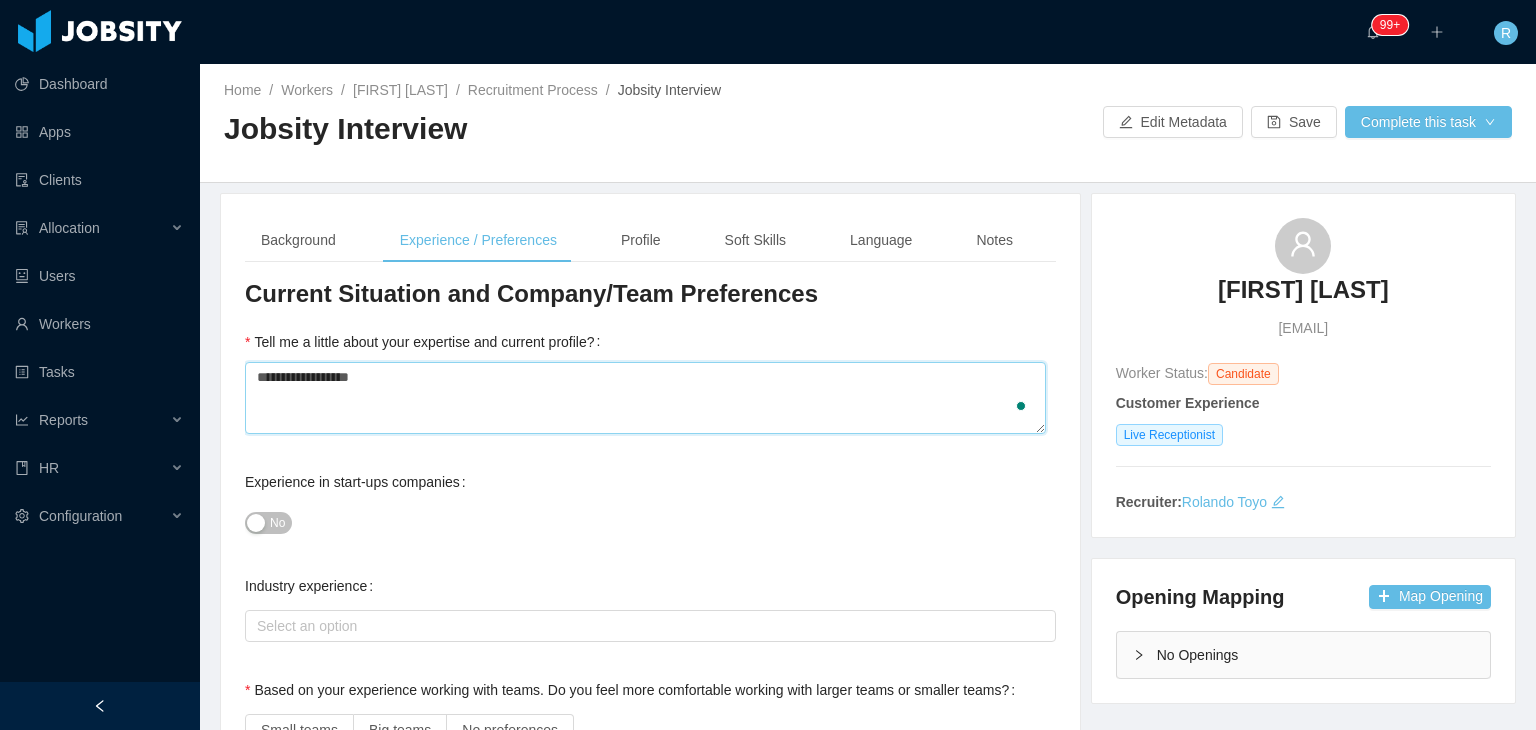 type on "**********" 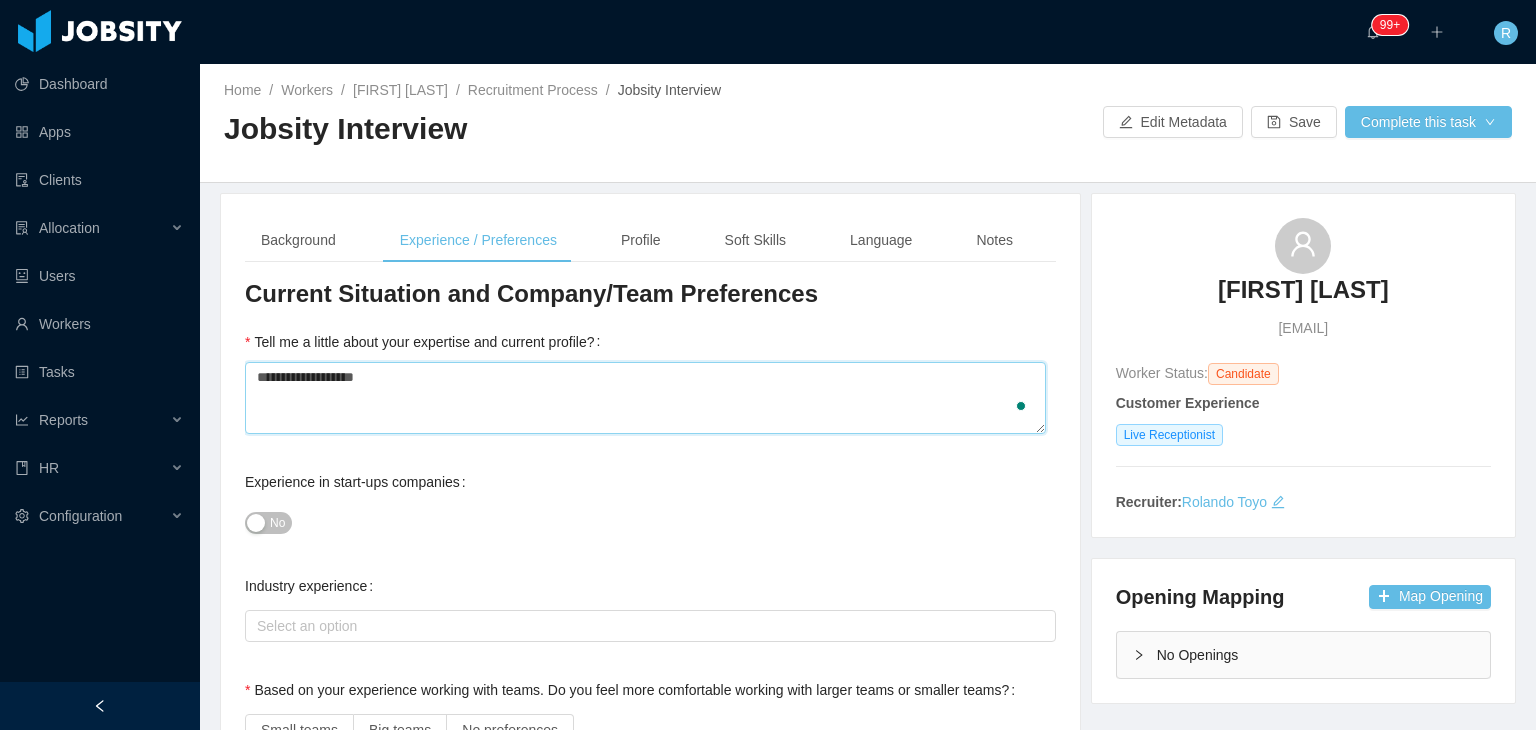 type 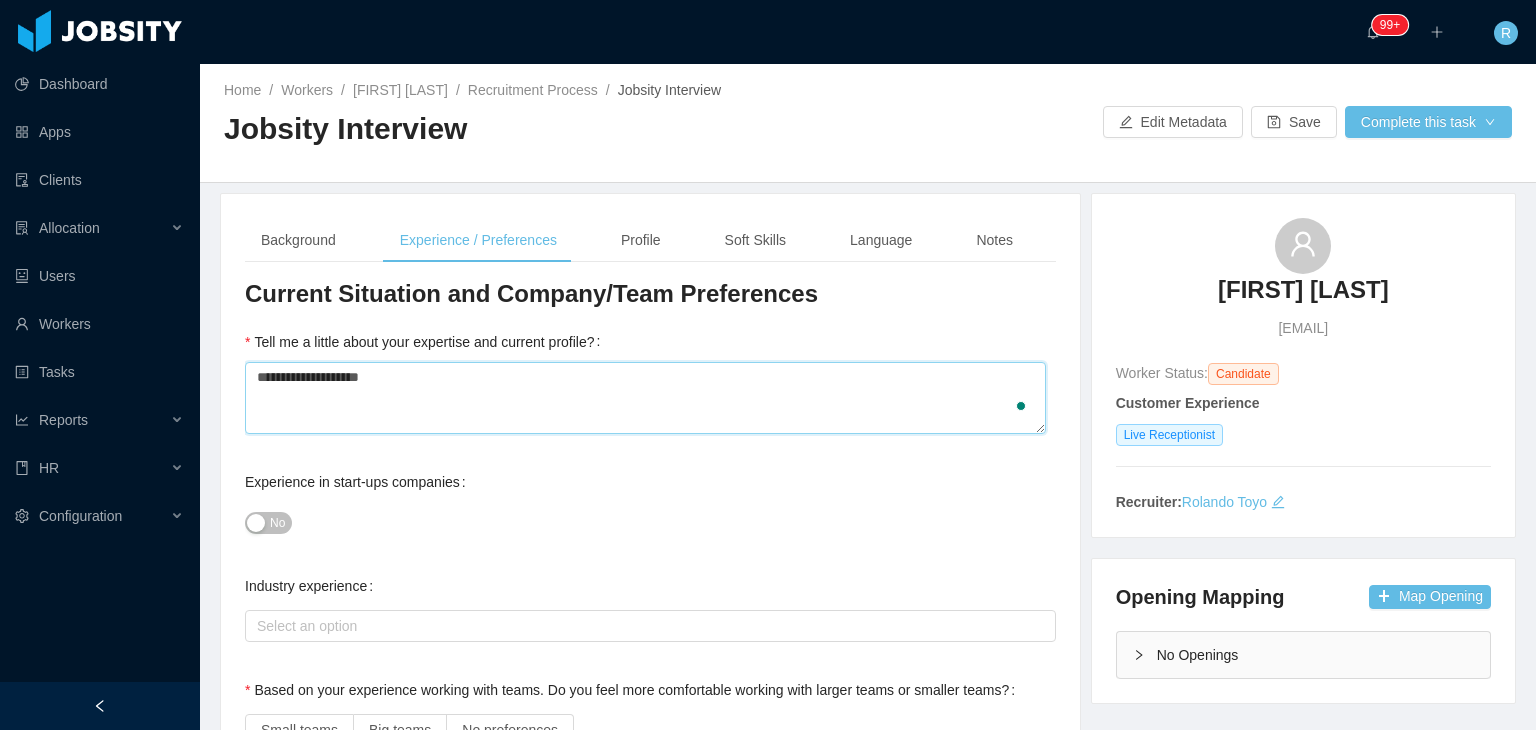 type on "**********" 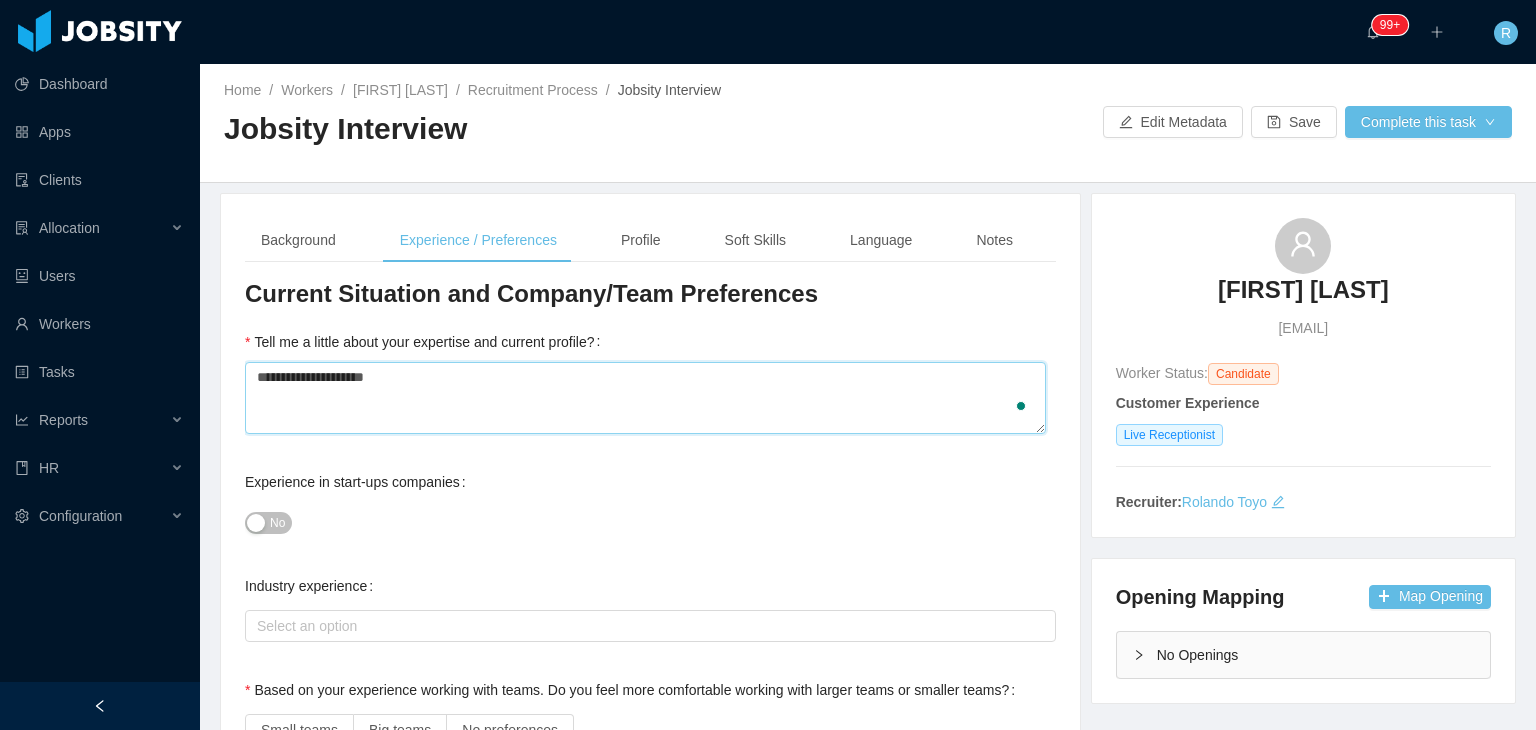 type 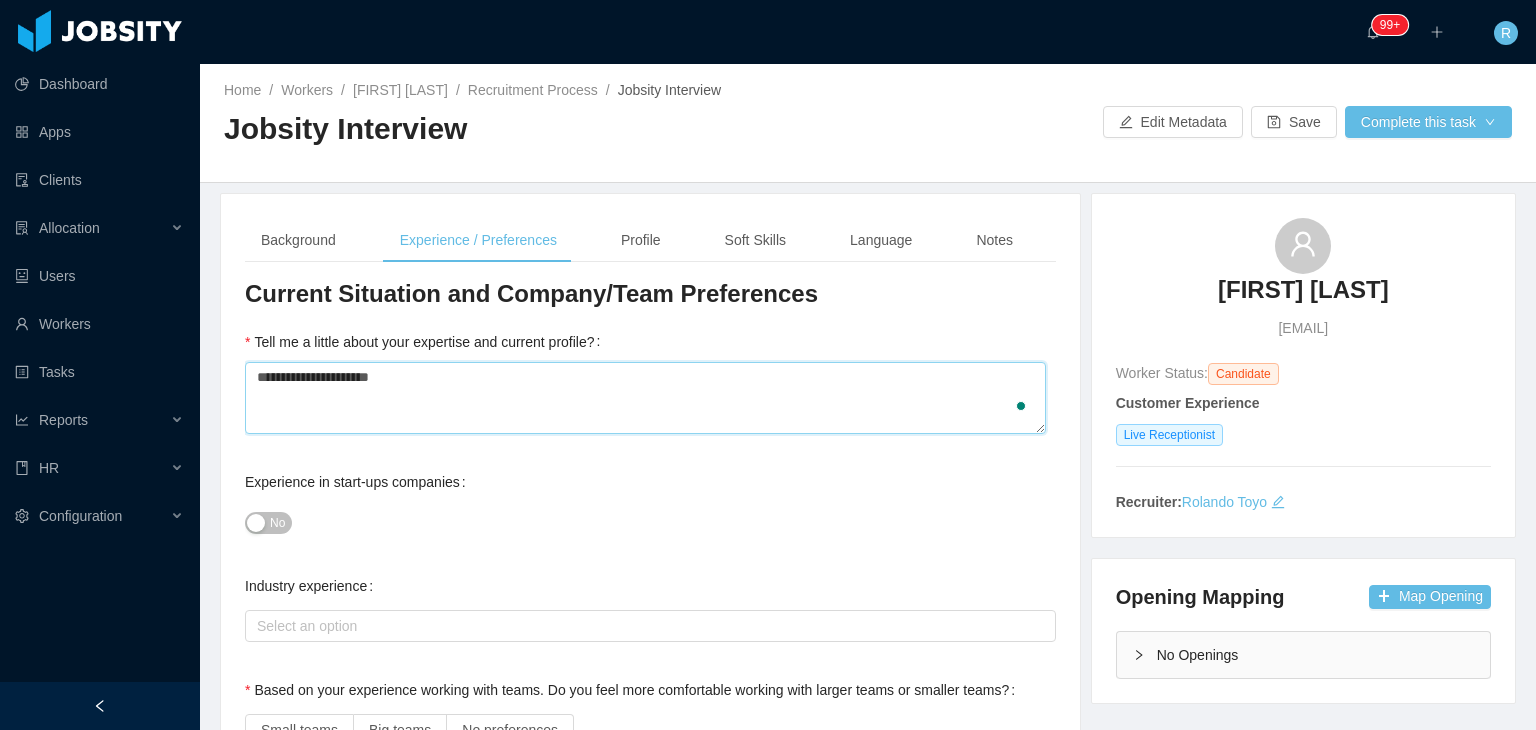 type on "**********" 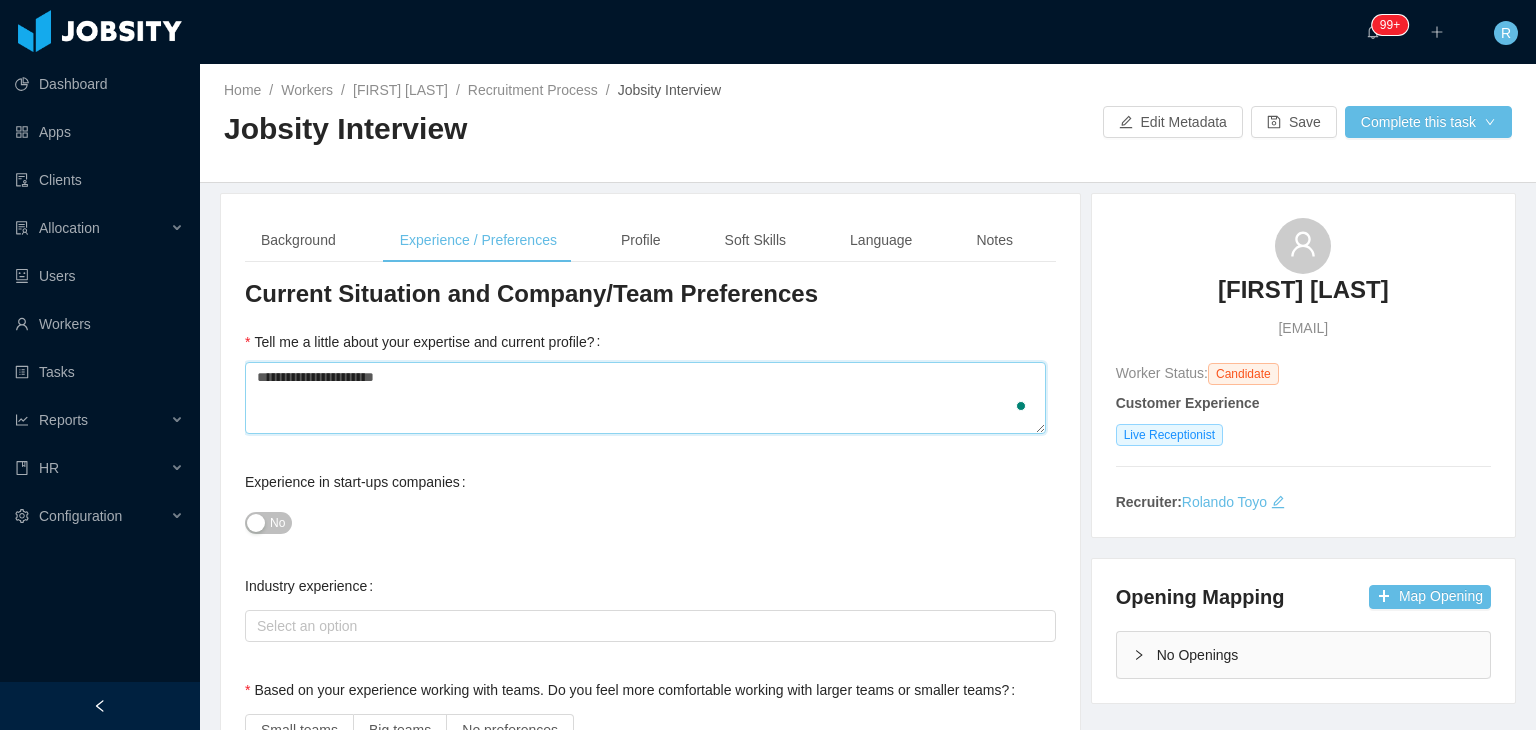 type 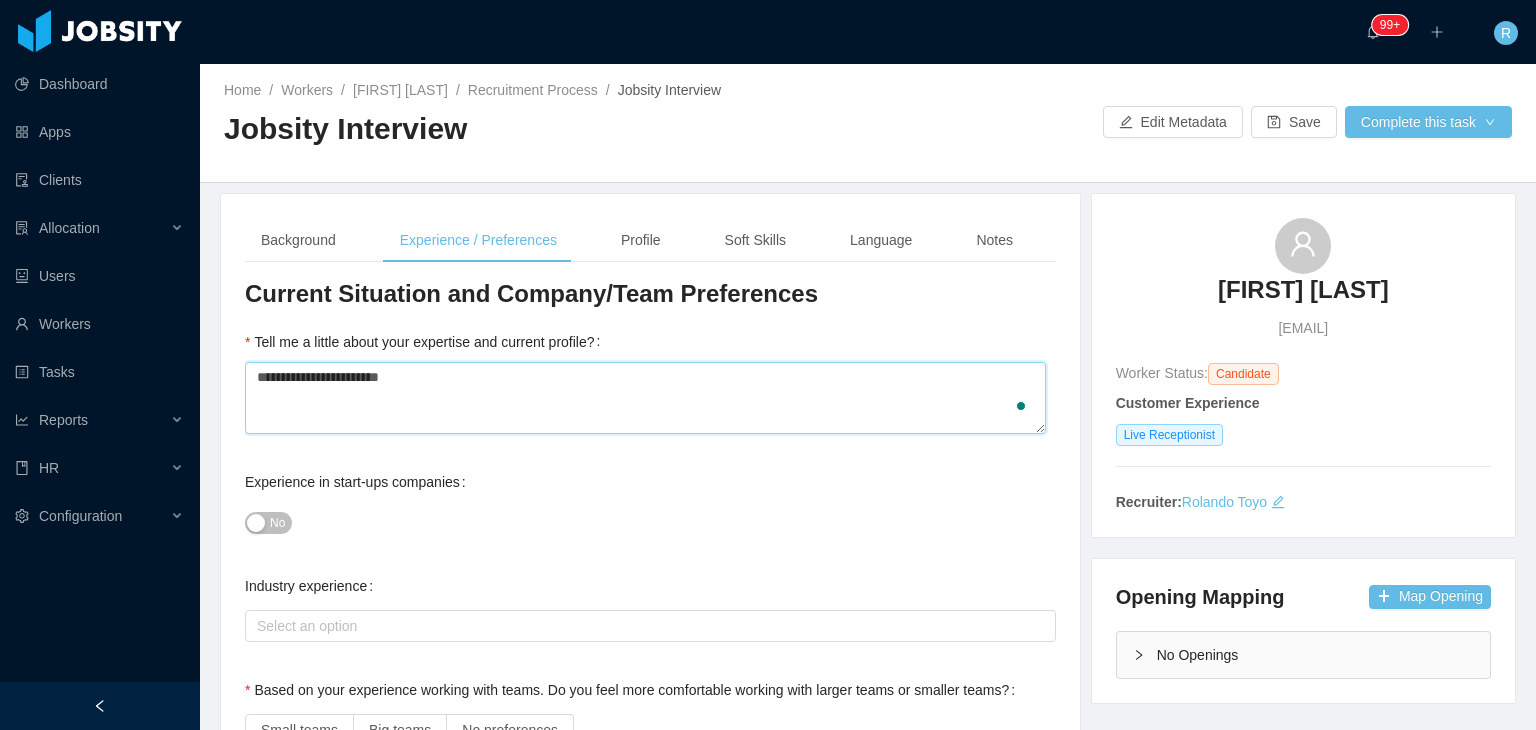 type 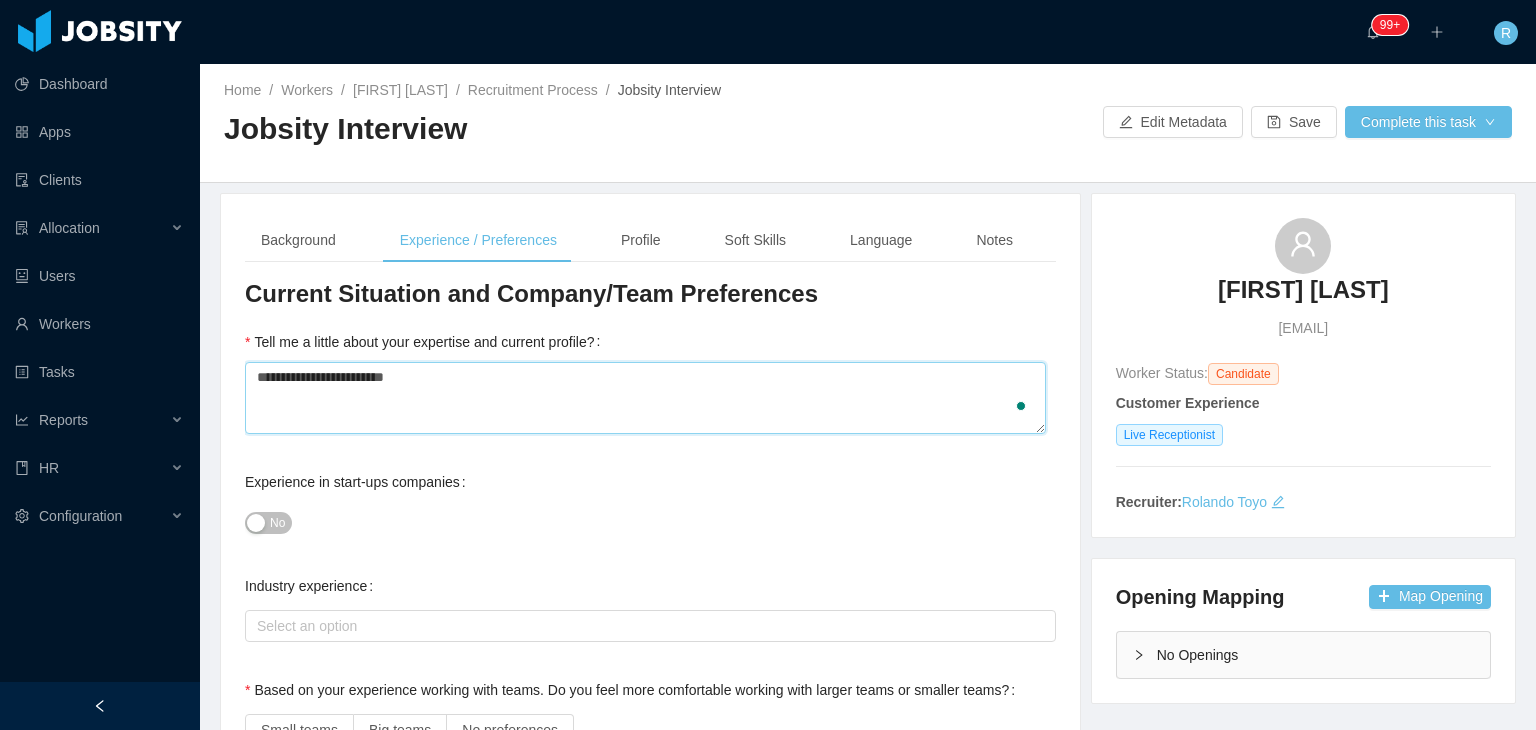 type 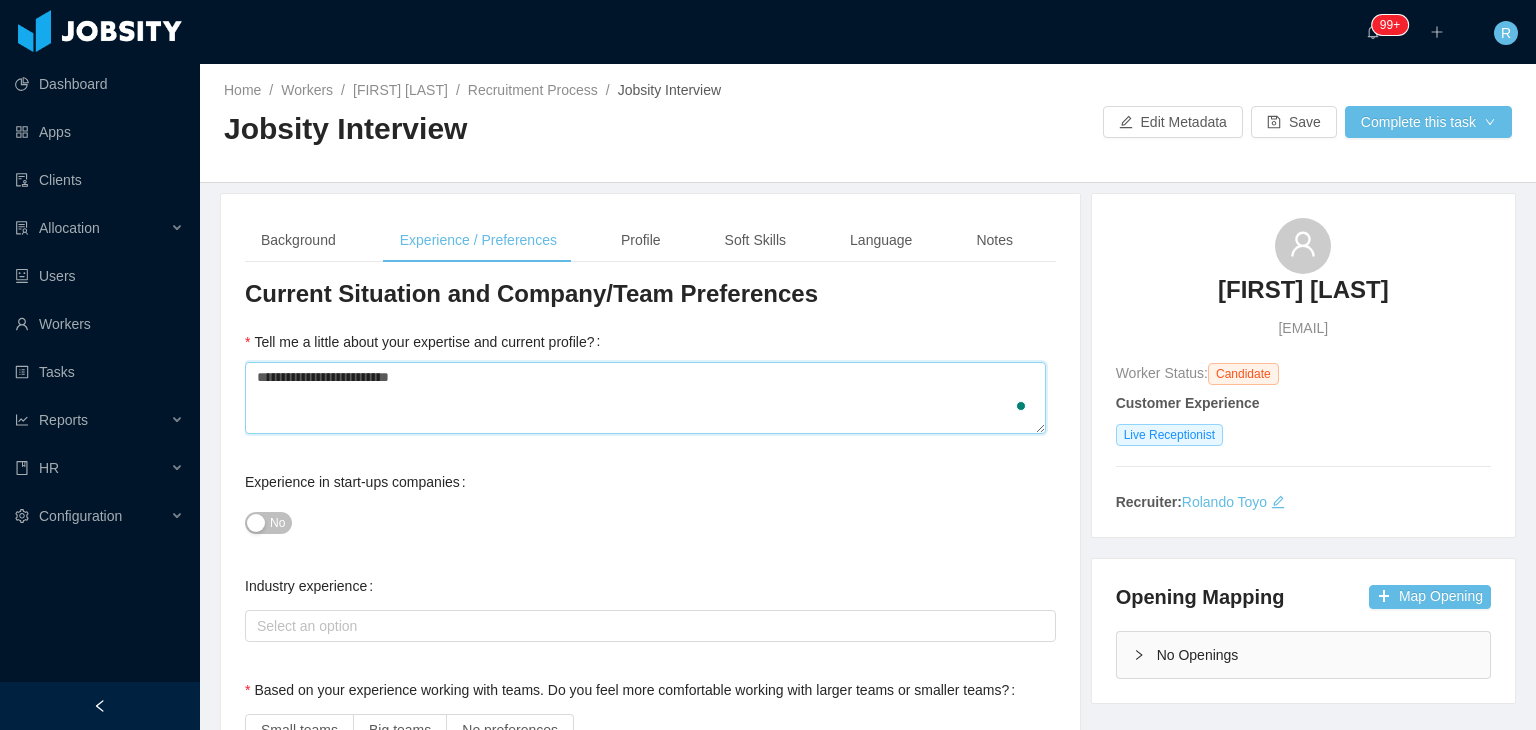 type 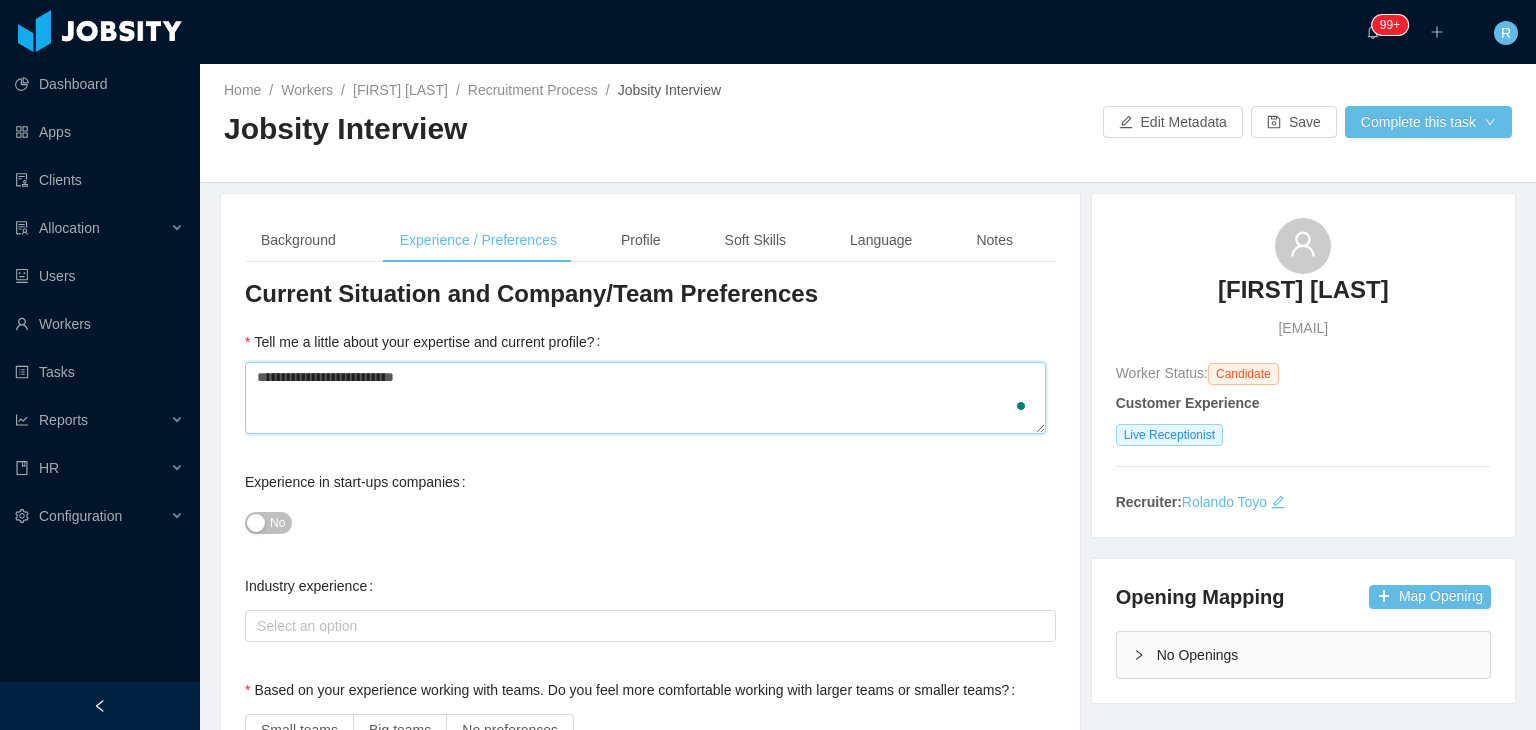 type 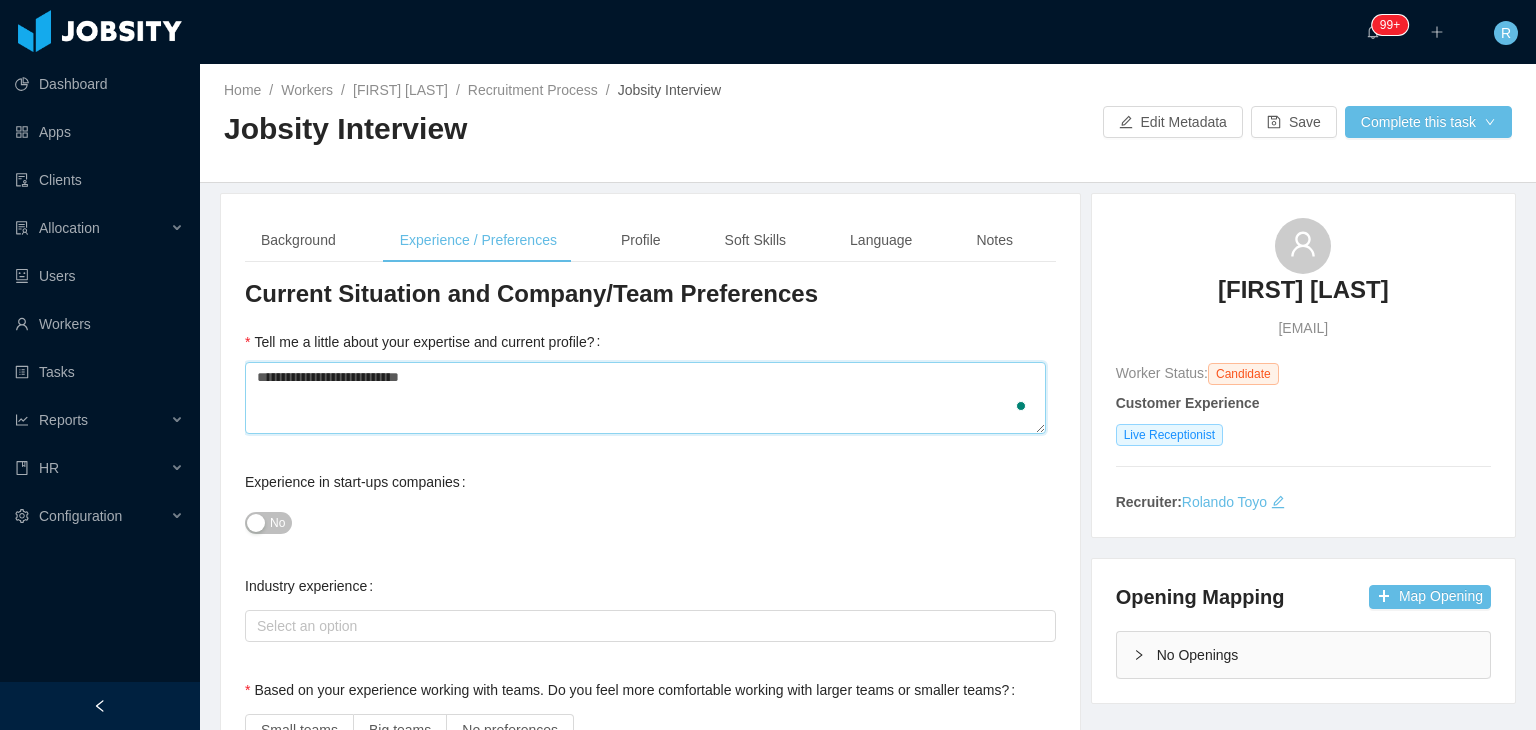 type 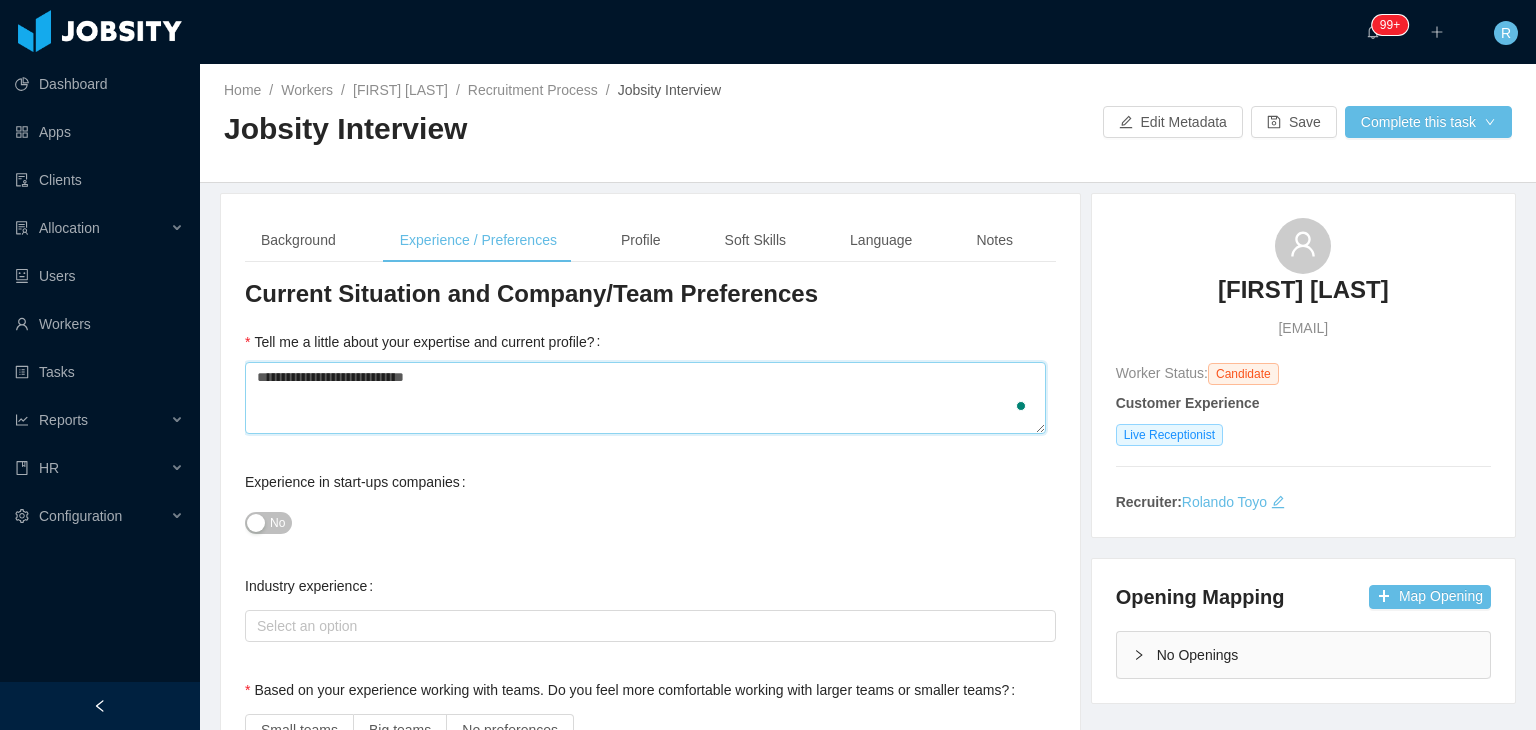 type 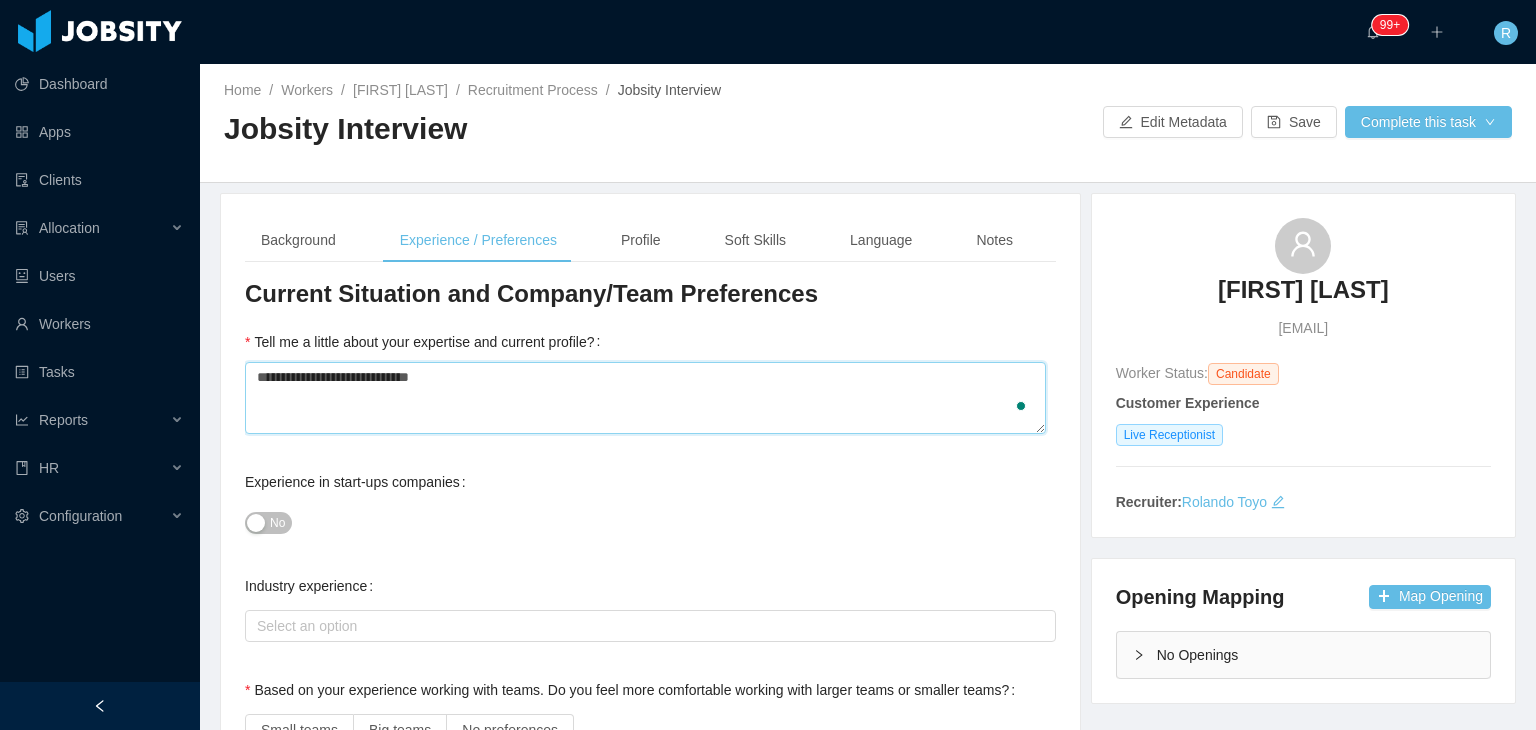 type 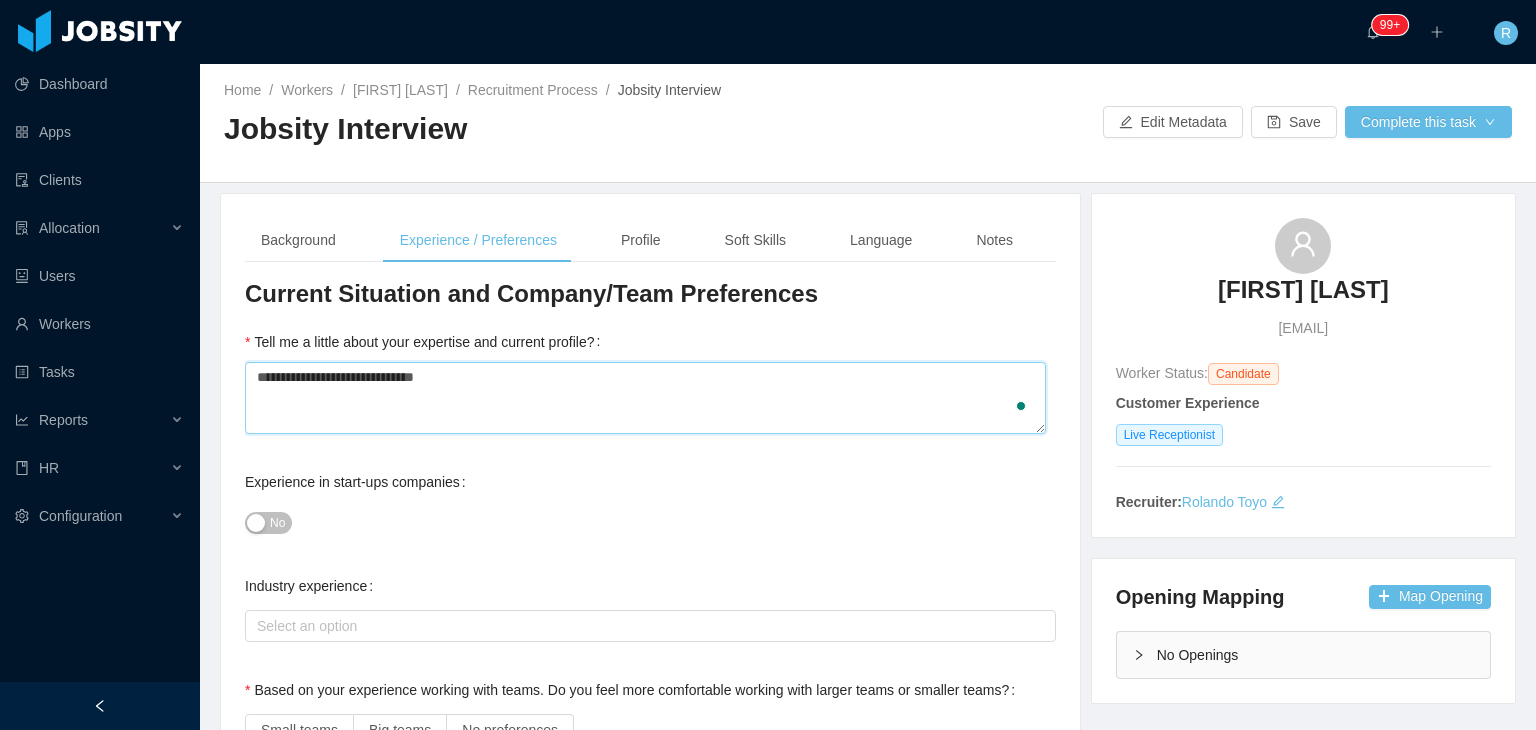 type 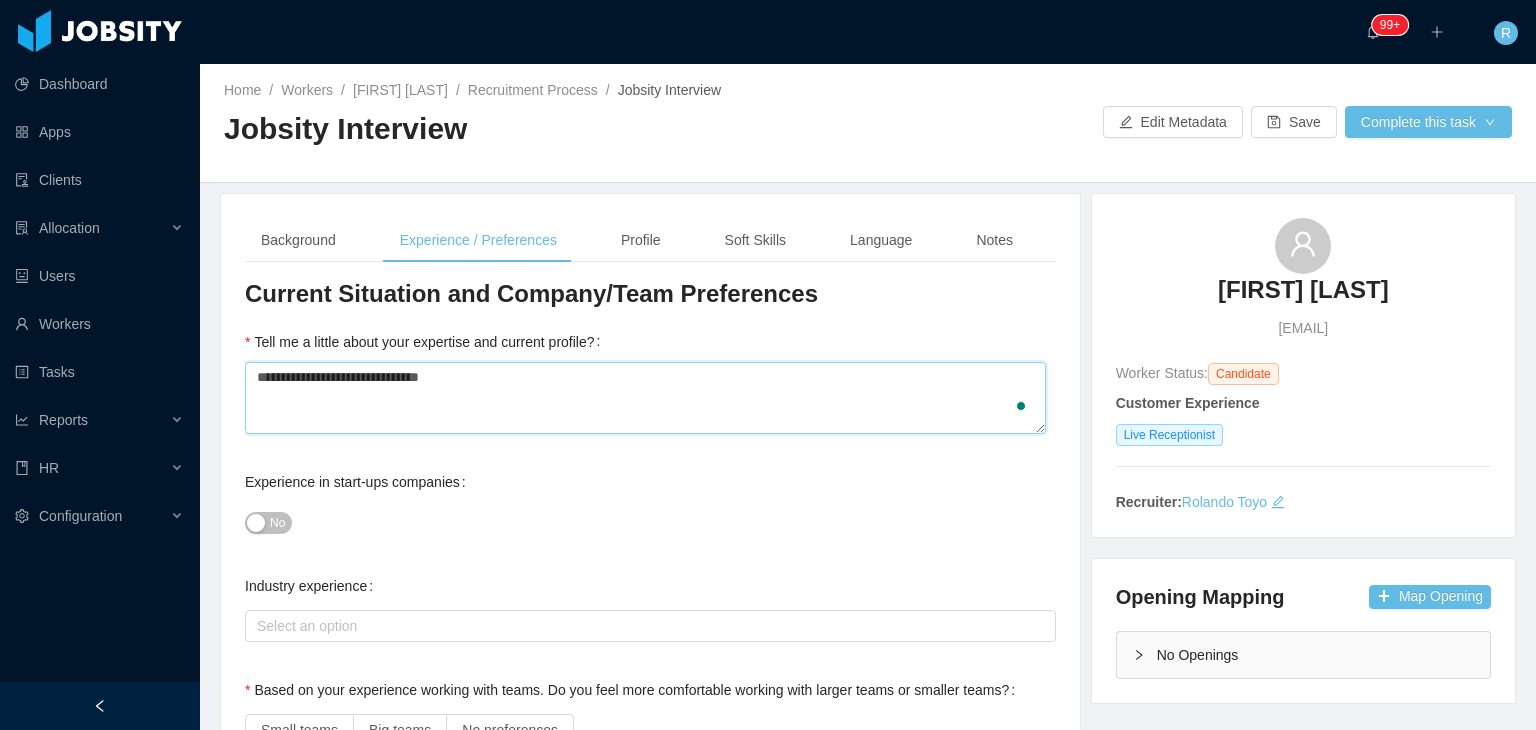 type 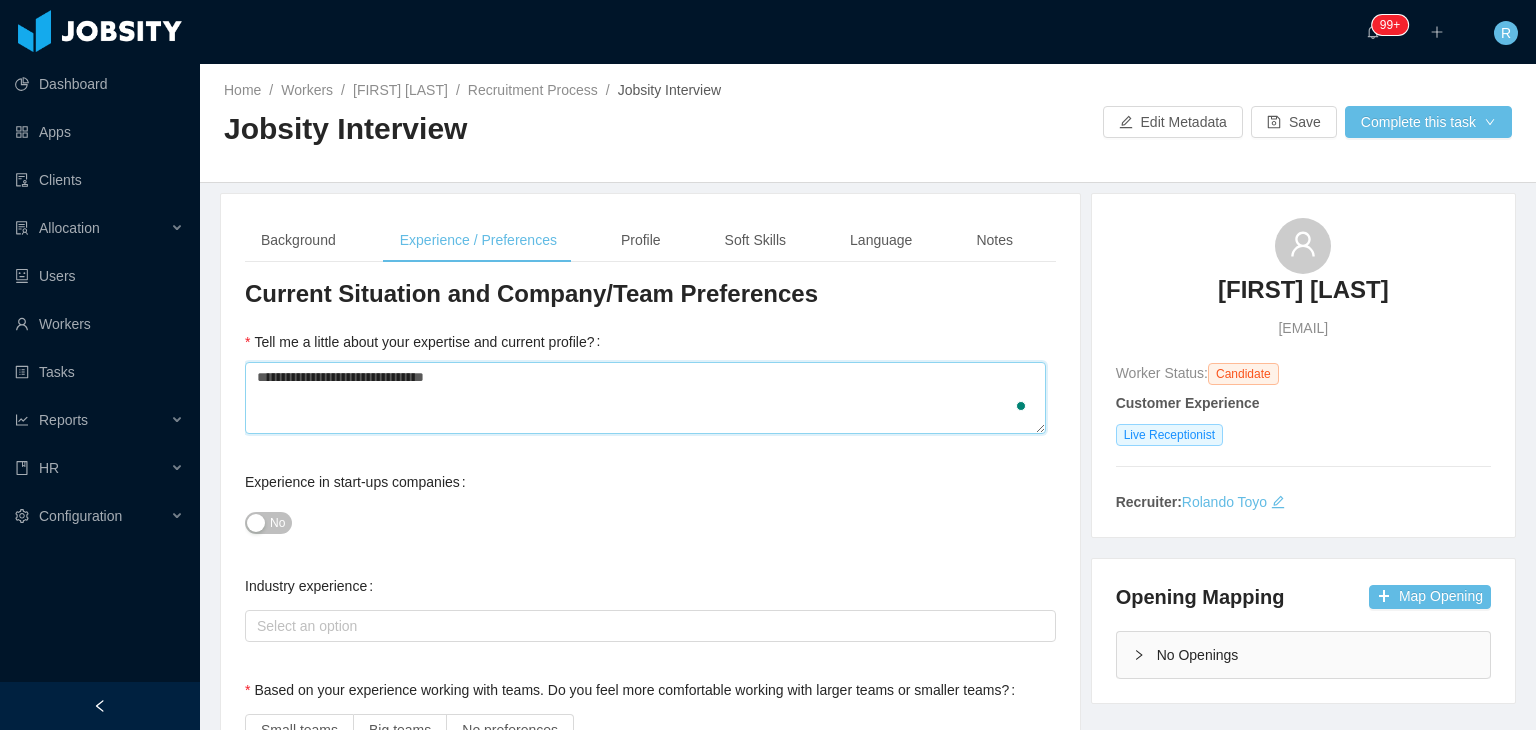 type 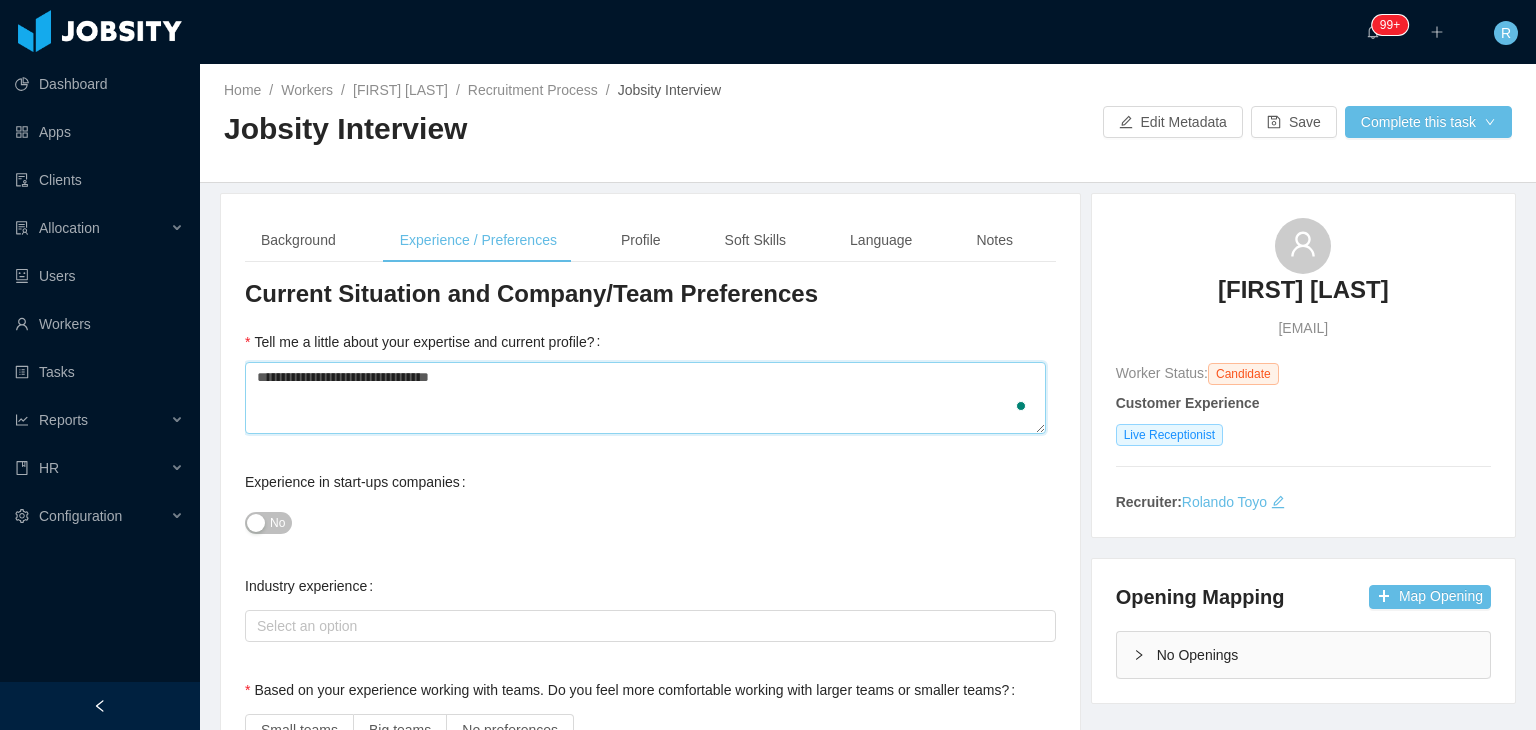 type on "**********" 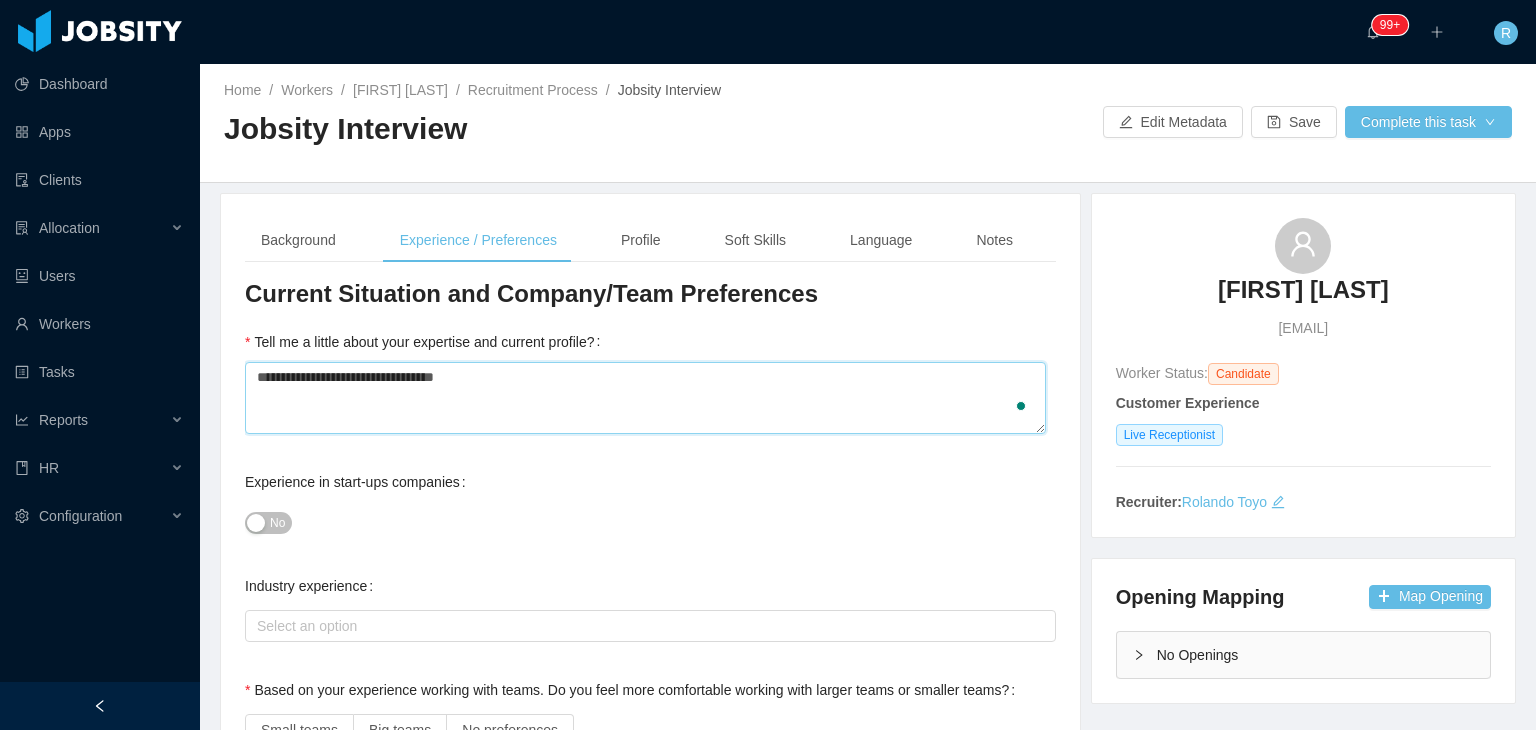 type 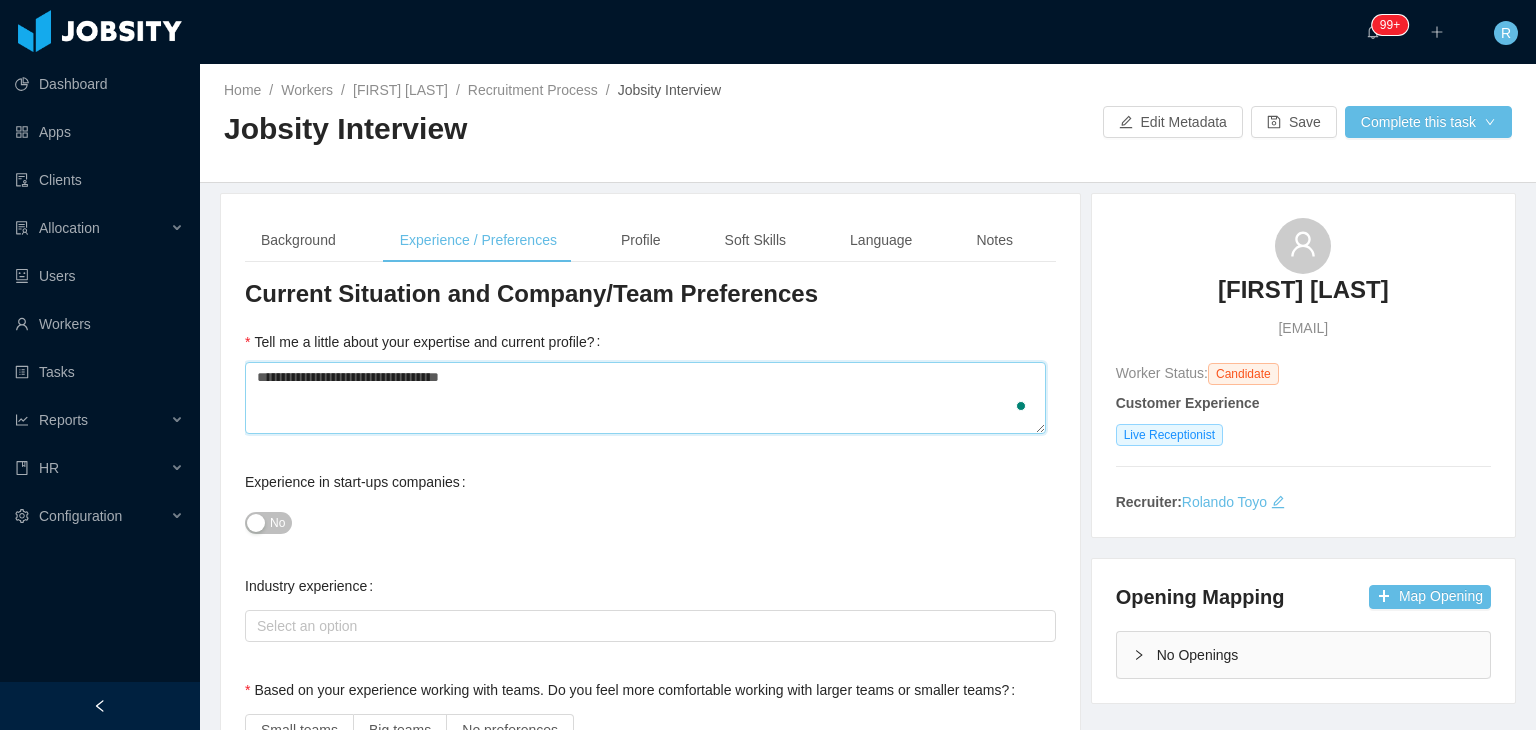 type 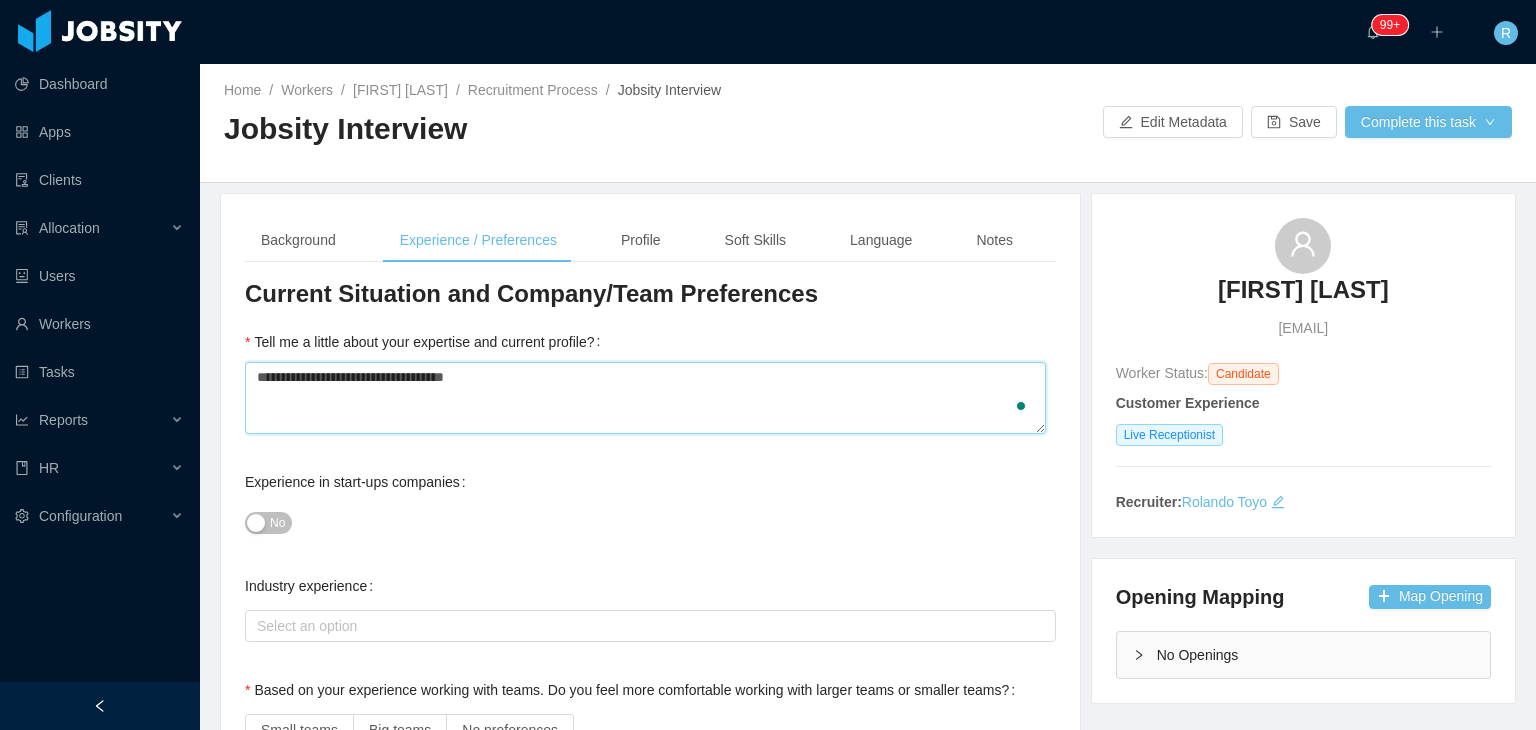 type 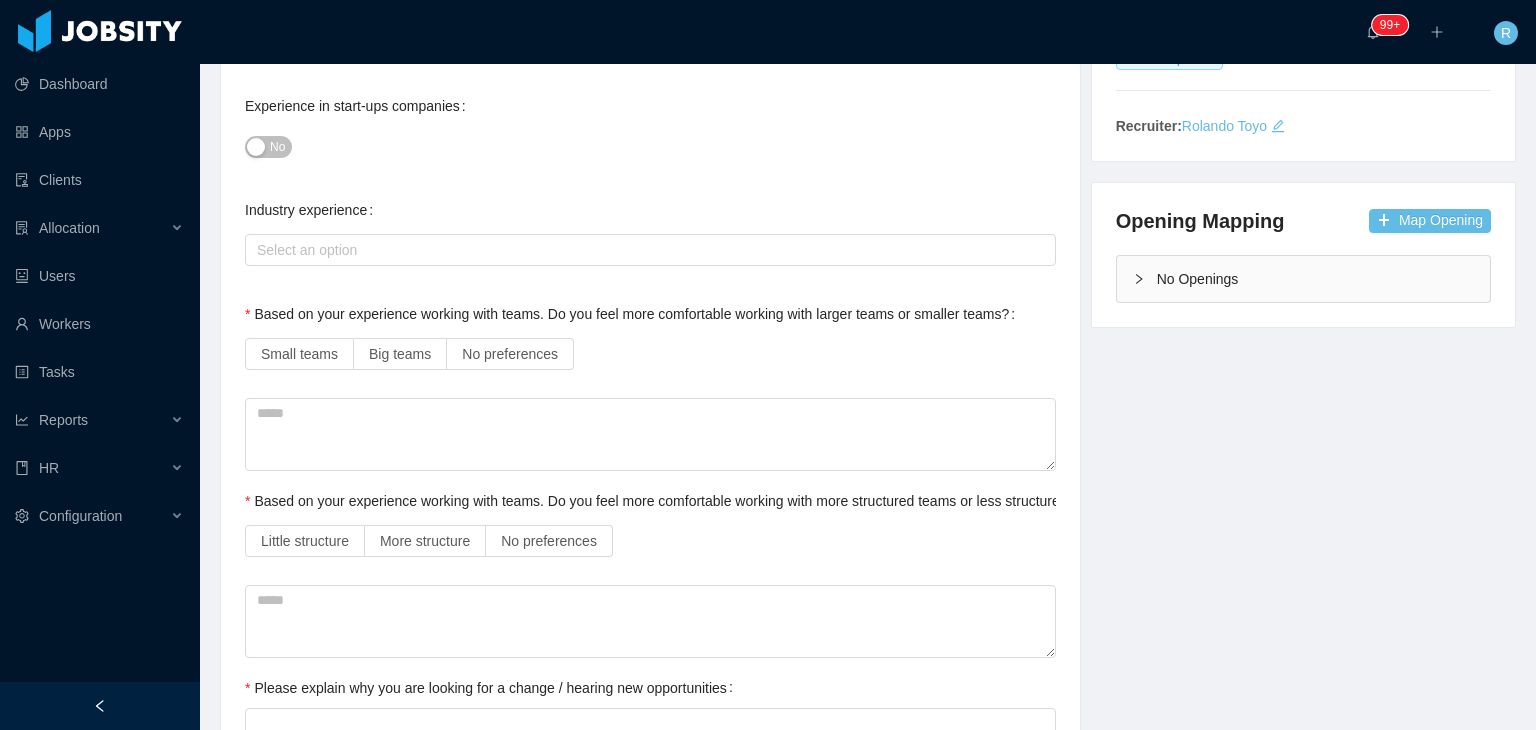 scroll, scrollTop: 382, scrollLeft: 0, axis: vertical 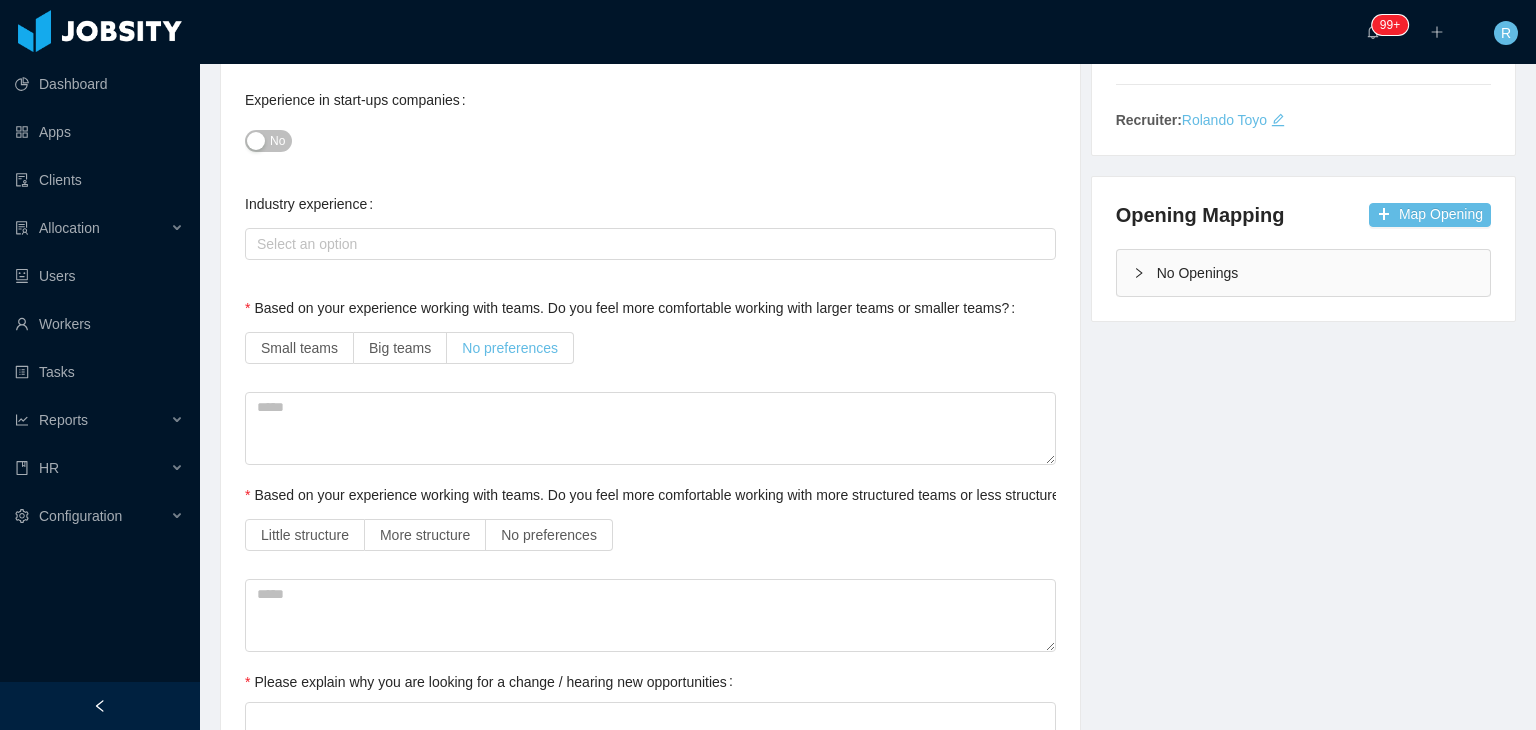 click on "No preferences" at bounding box center [510, 348] 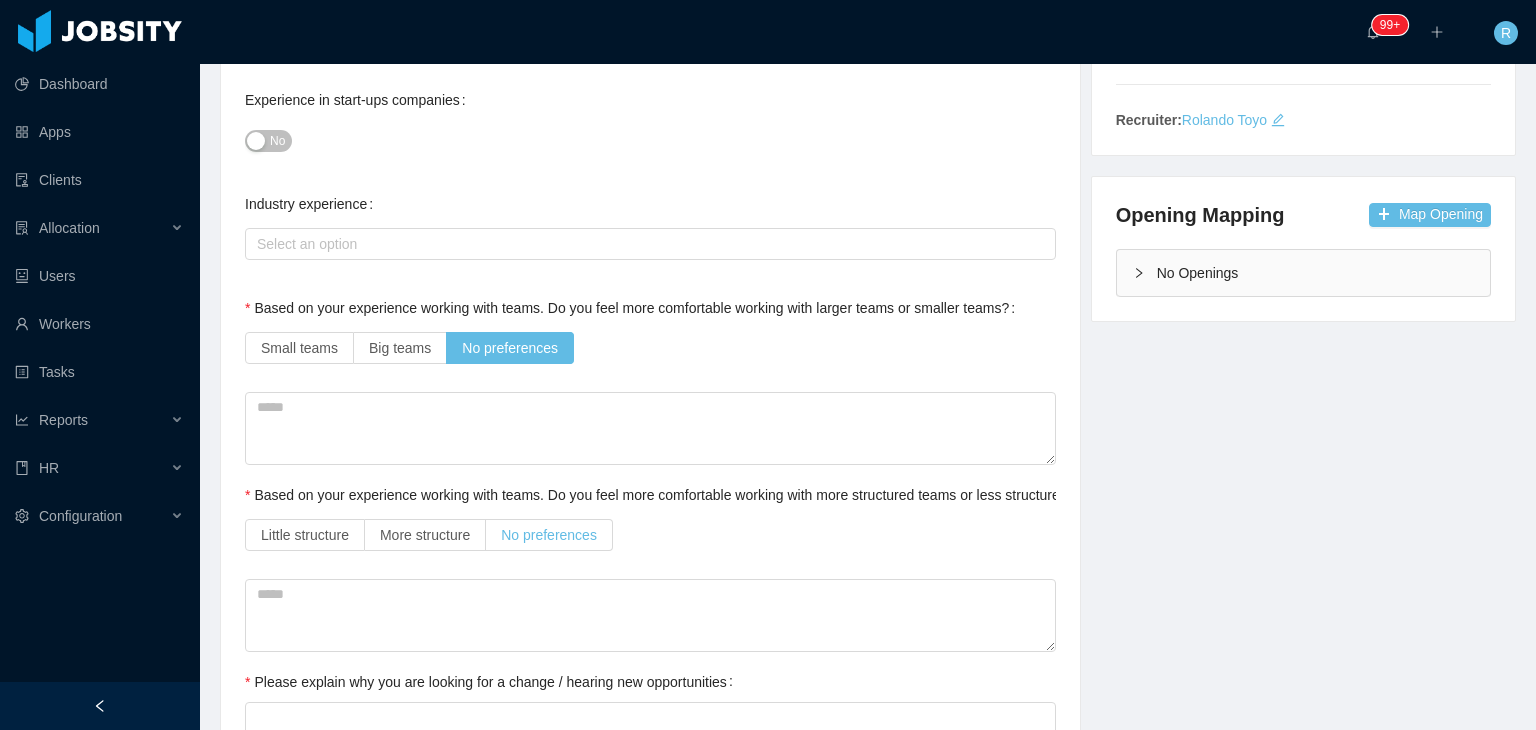 click on "No preferences" at bounding box center [549, 535] 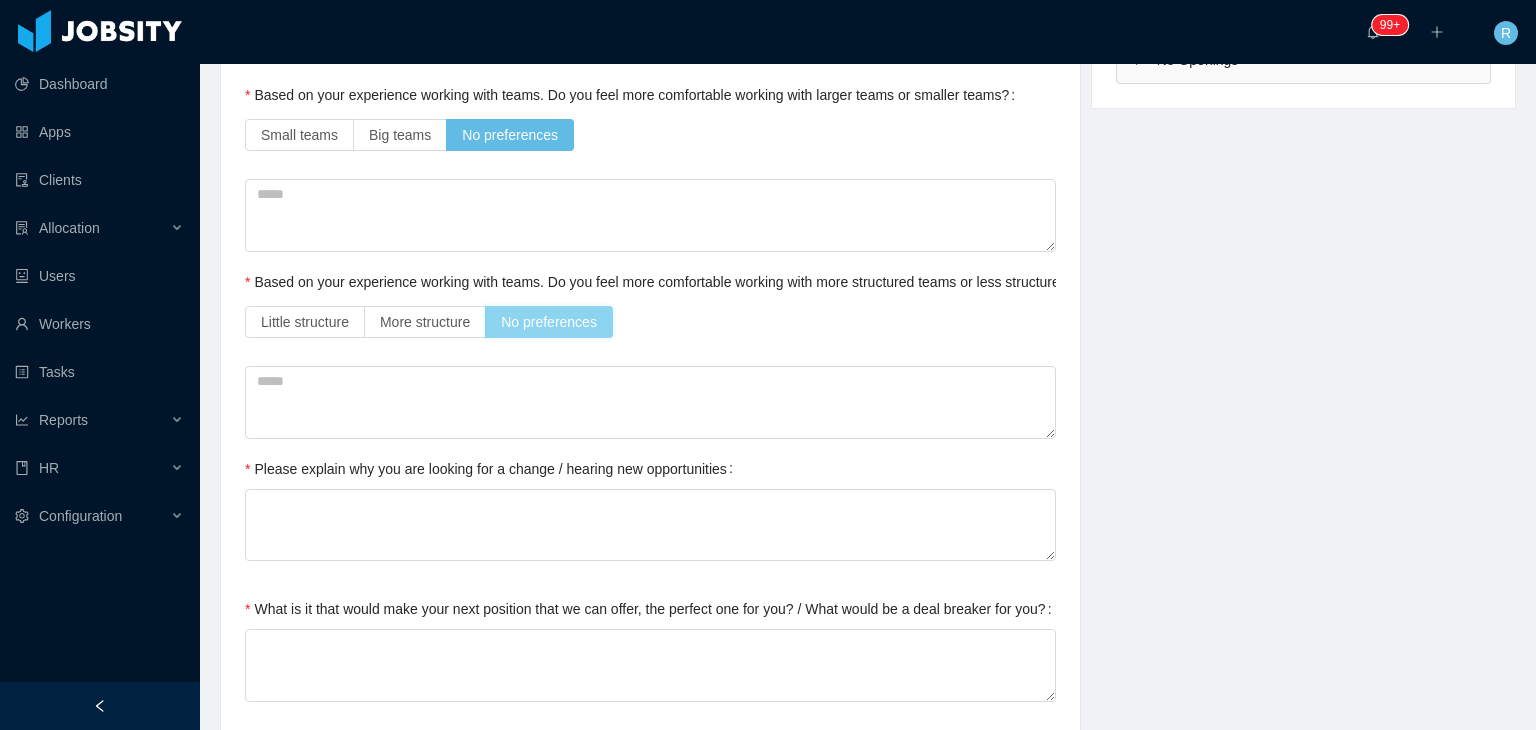 scroll, scrollTop: 628, scrollLeft: 0, axis: vertical 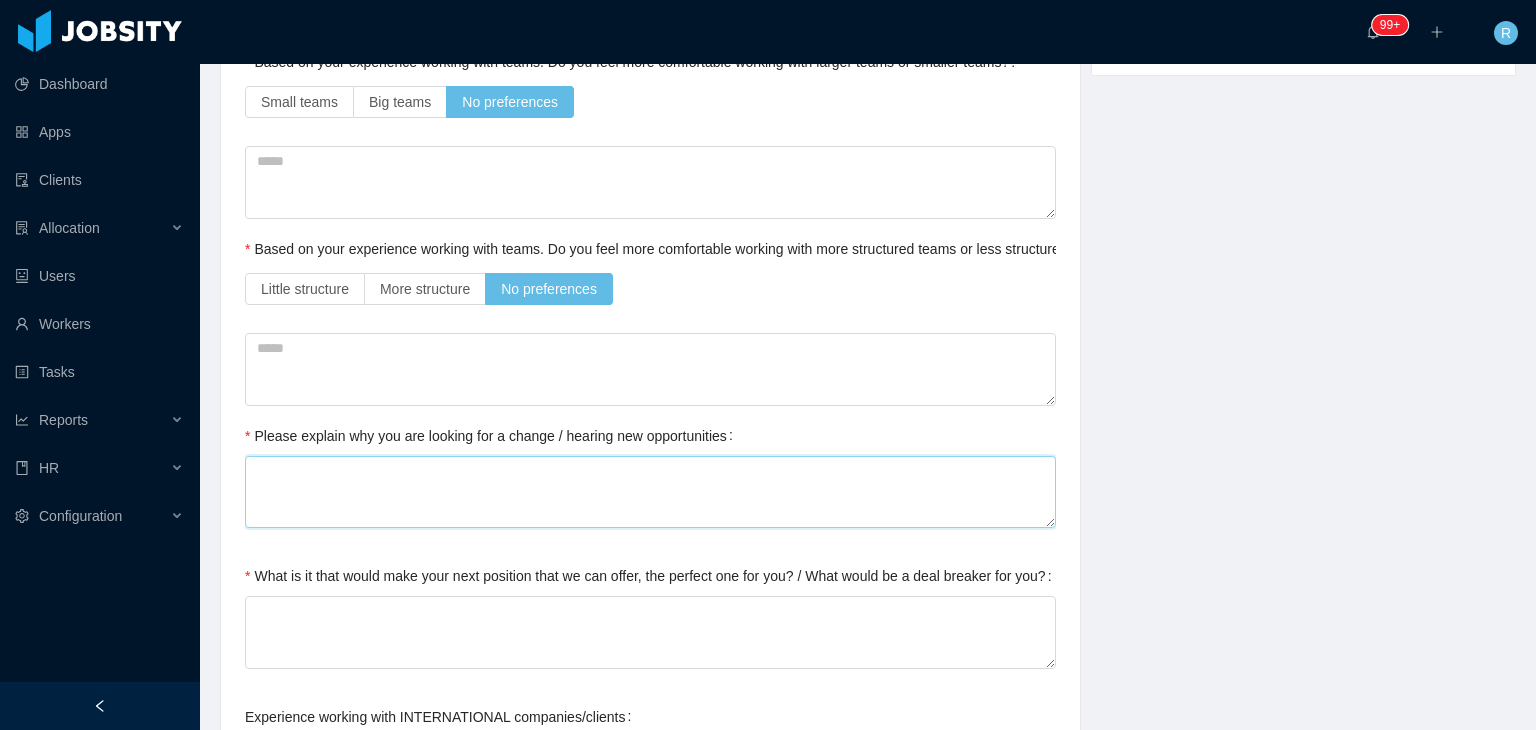 click on "Please explain why you are looking for a change / hearing new opportunities" at bounding box center (650, 492) 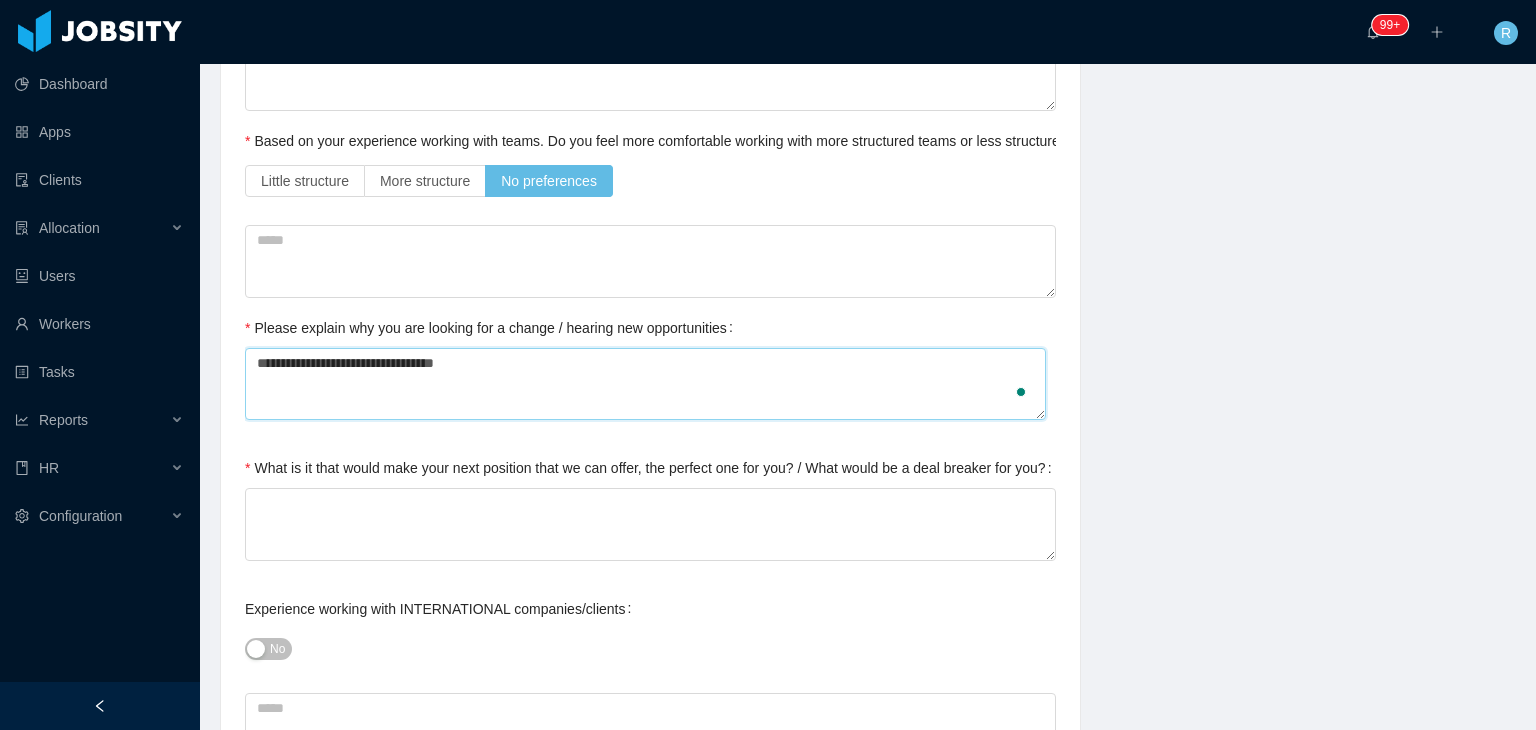 scroll, scrollTop: 740, scrollLeft: 0, axis: vertical 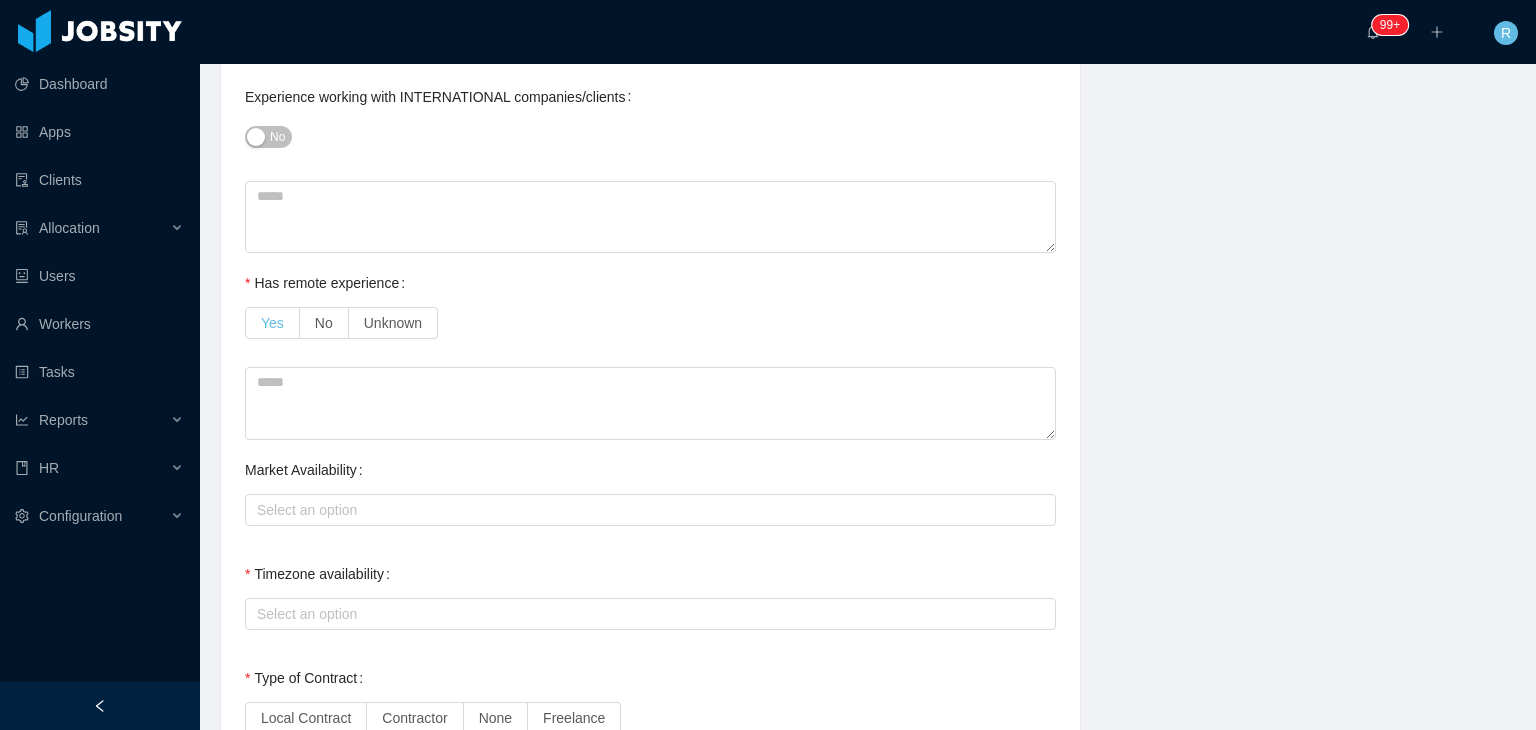 click on "Yes" at bounding box center (272, 323) 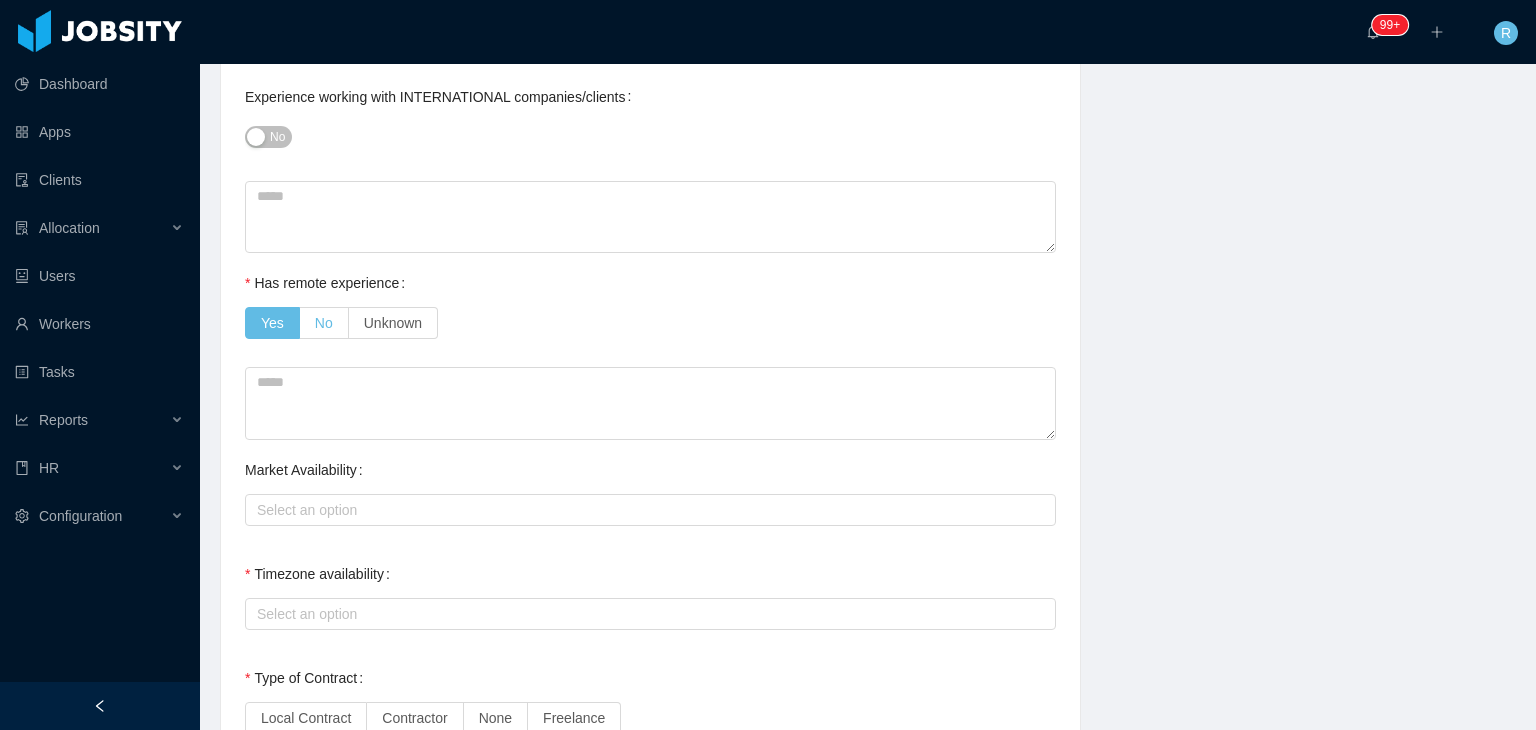 click on "No" at bounding box center (324, 323) 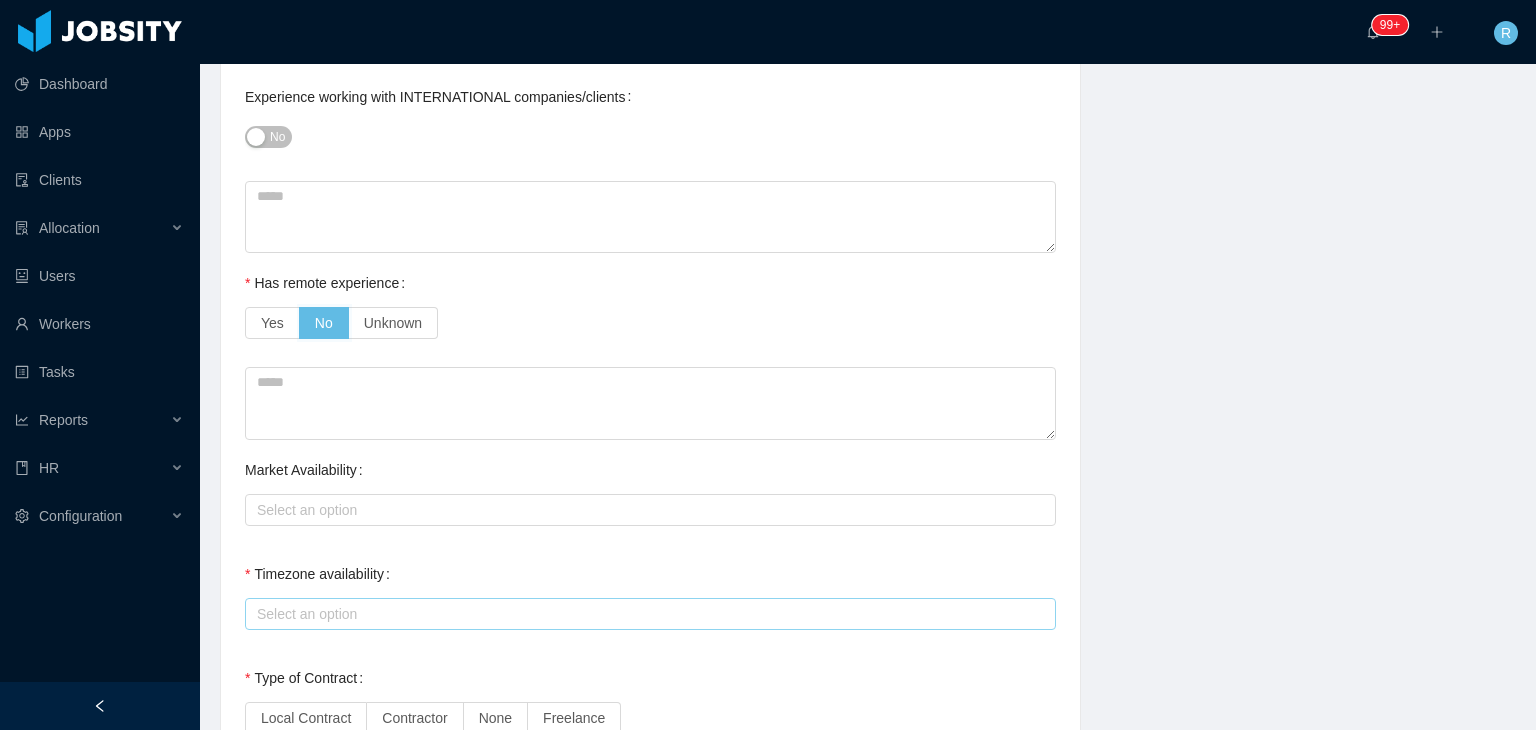 click on "Select an option" at bounding box center [646, 614] 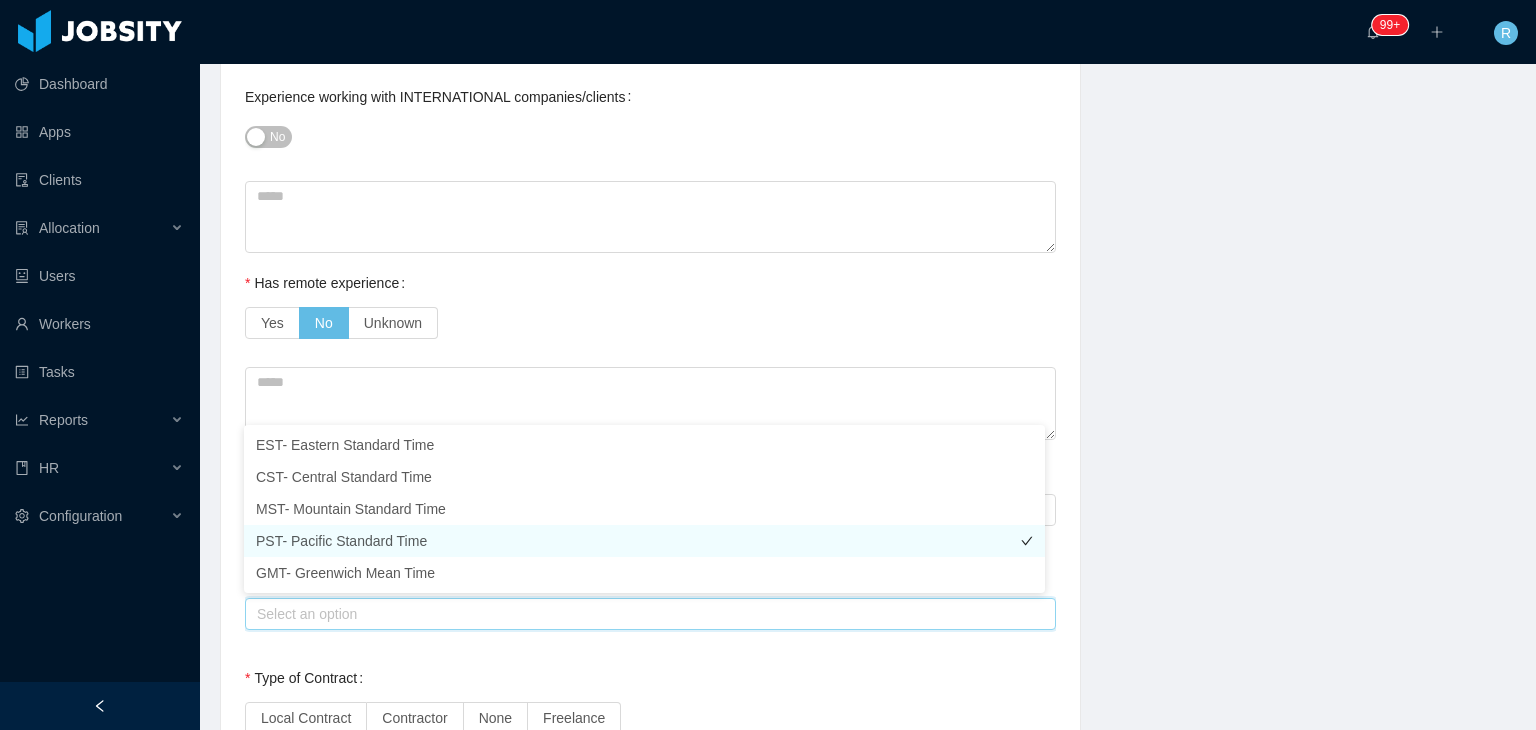 click on "PST- Pacific Standard Time" at bounding box center [644, 541] 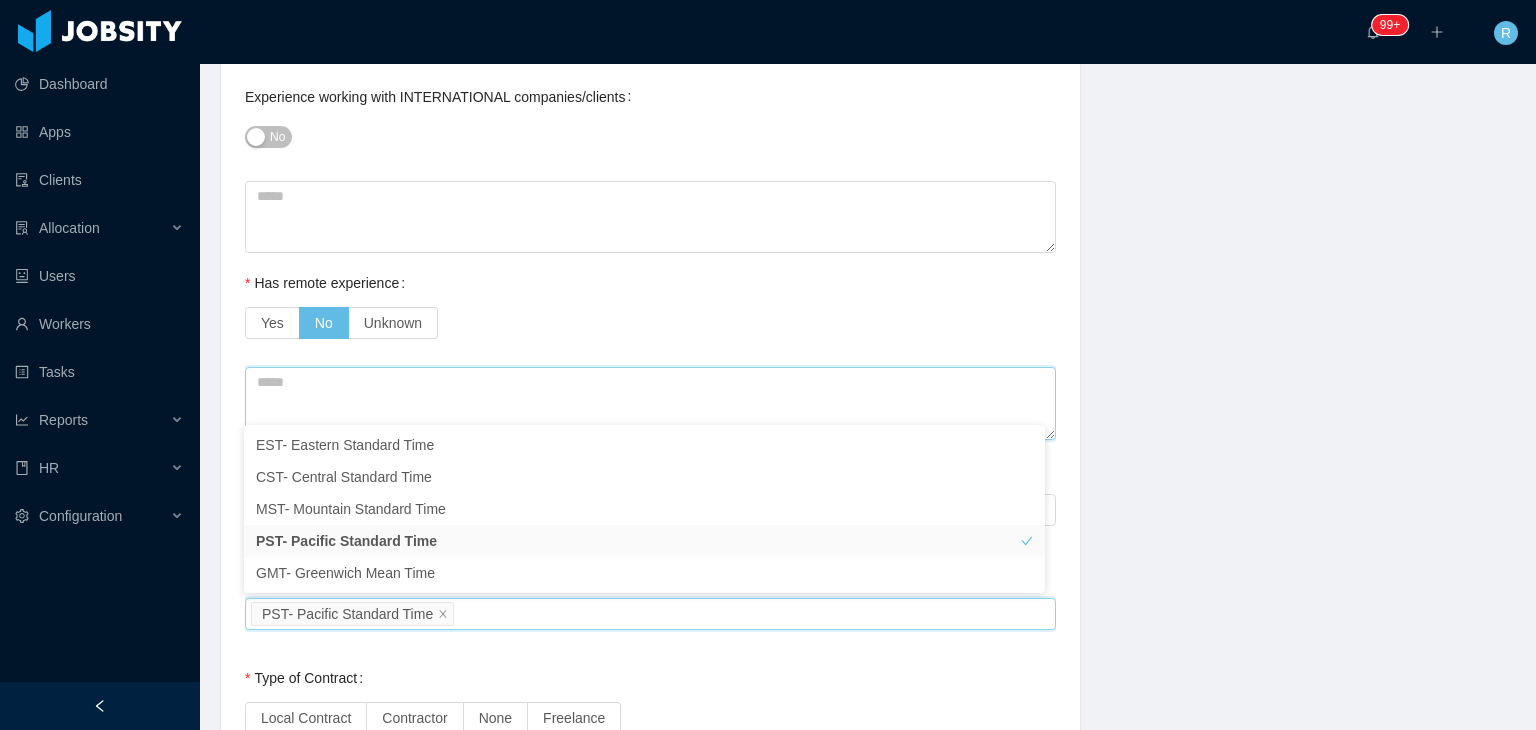 click at bounding box center [650, 403] 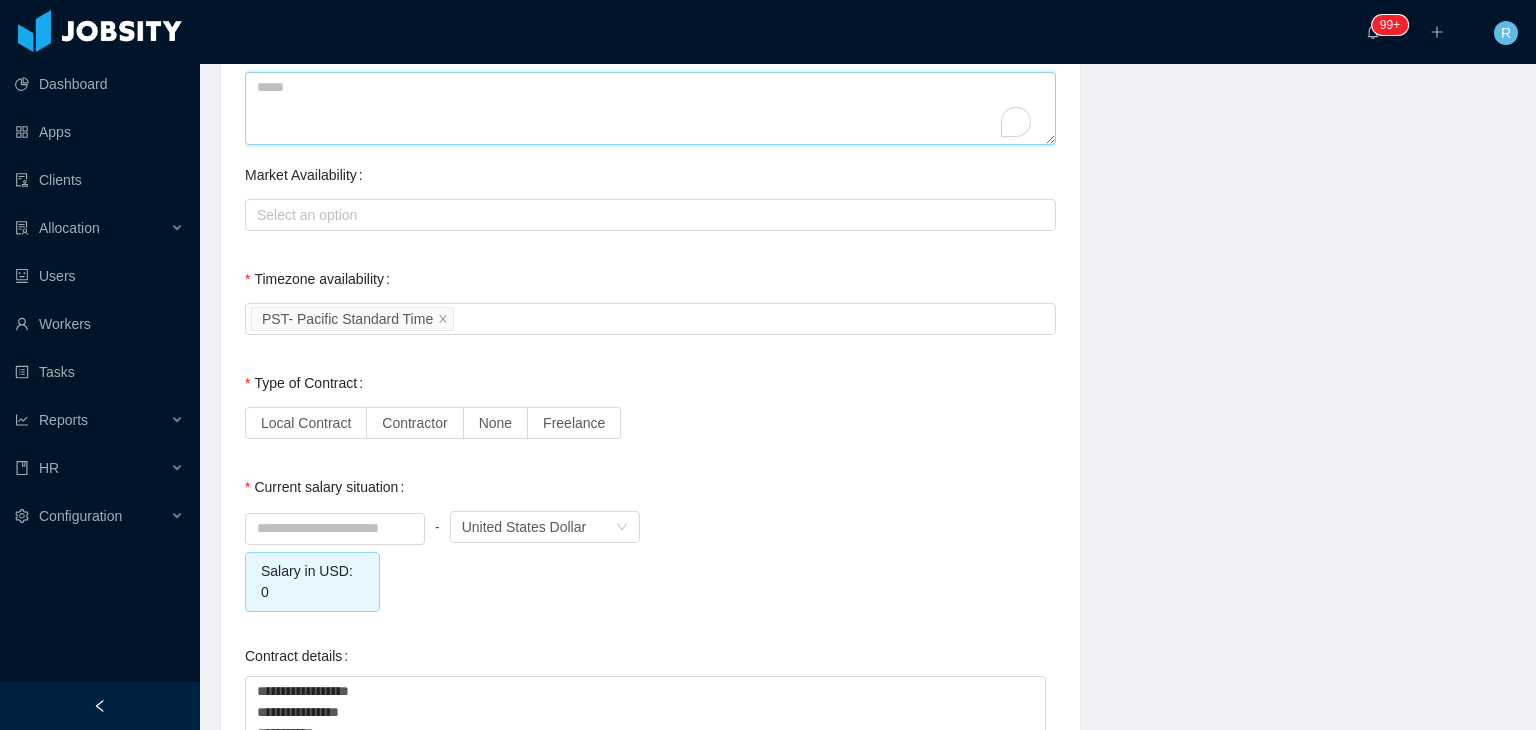 scroll, scrollTop: 1596, scrollLeft: 0, axis: vertical 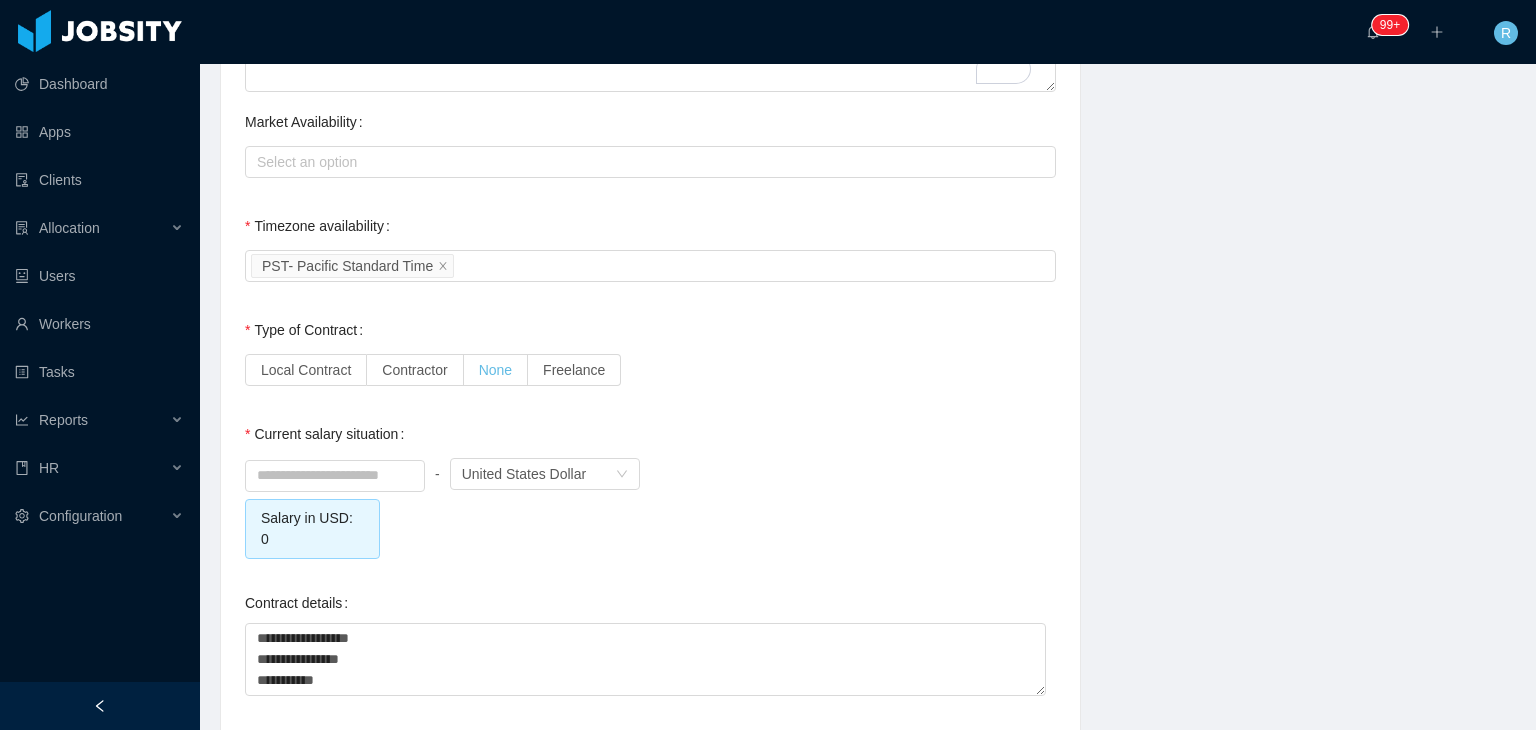 click on "None" at bounding box center (495, 370) 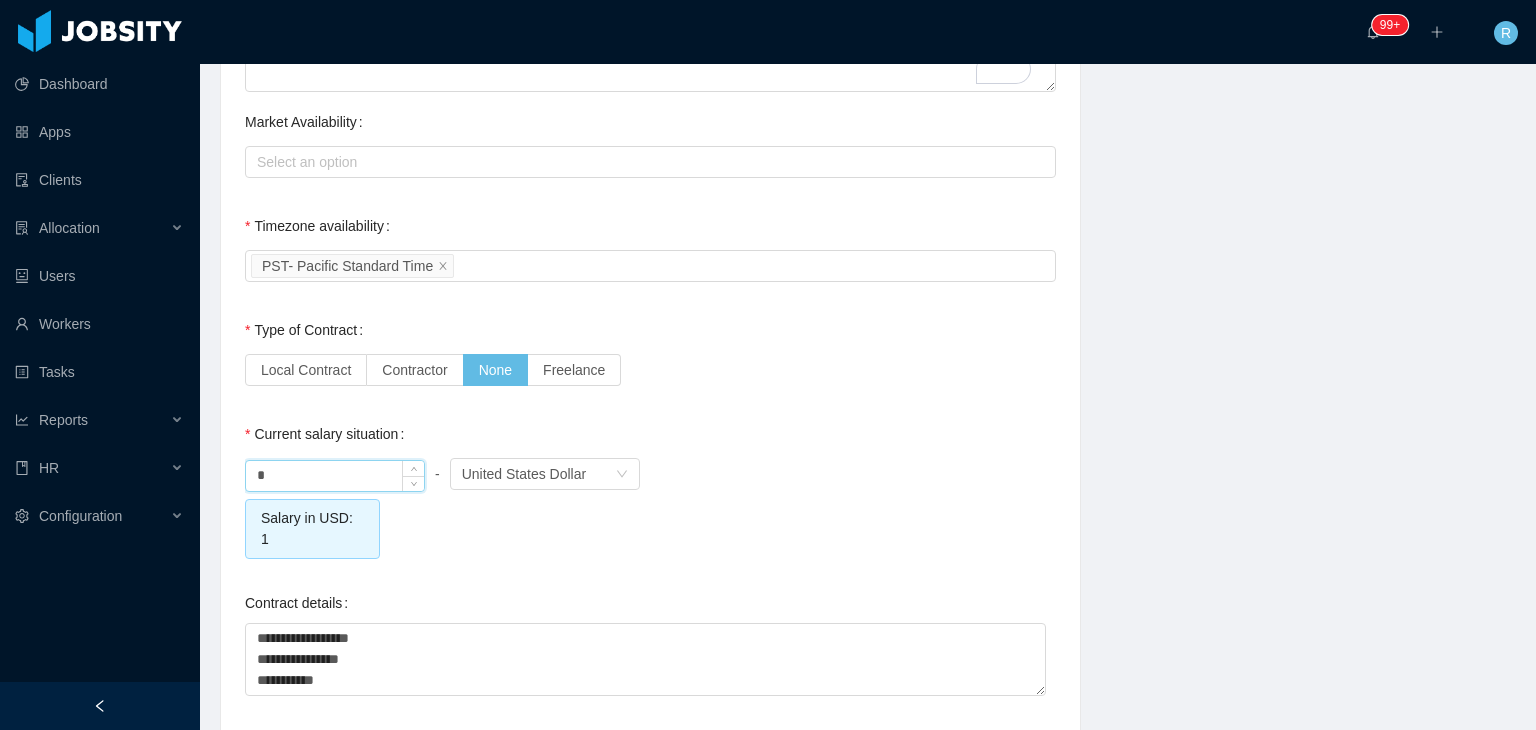 click on "*" at bounding box center [335, 476] 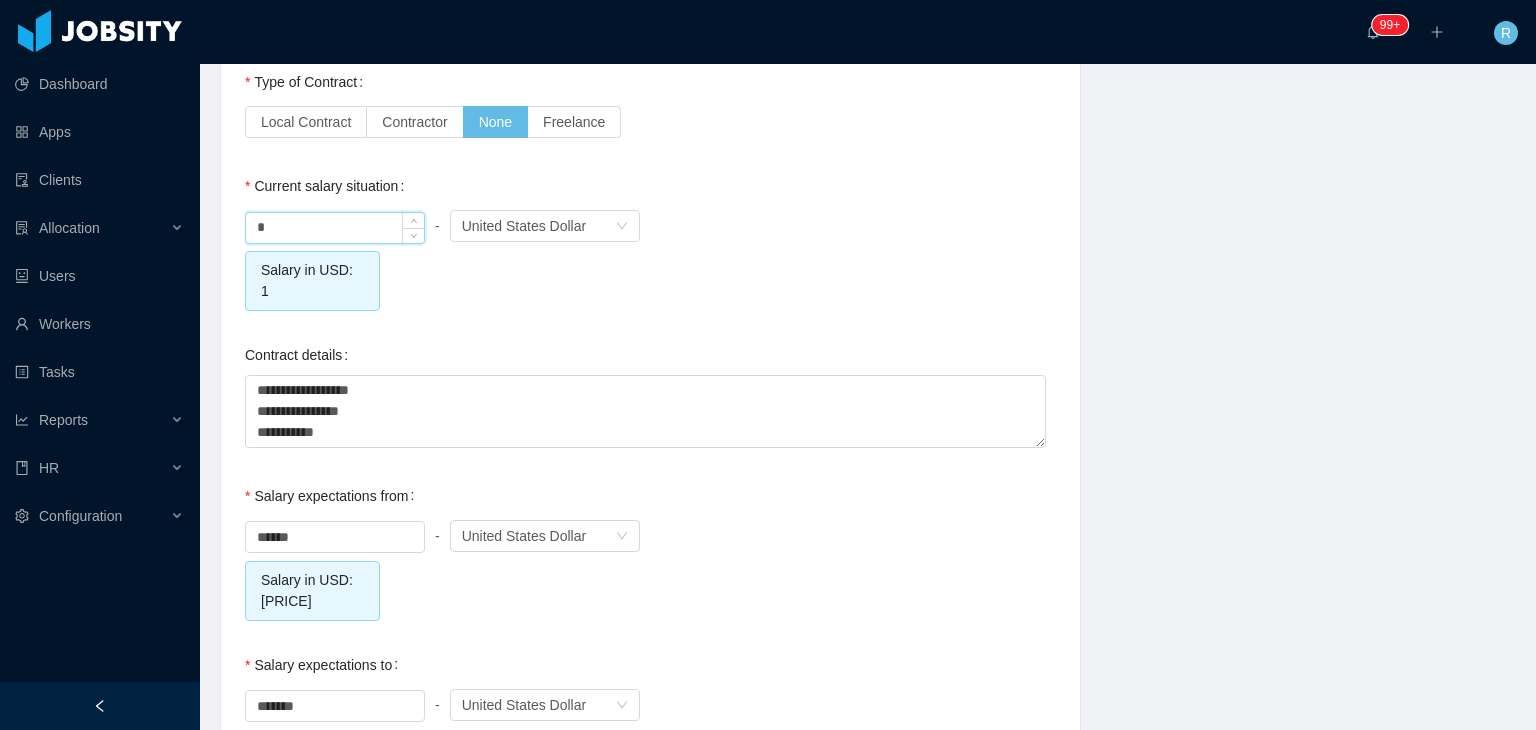 scroll, scrollTop: 1899, scrollLeft: 0, axis: vertical 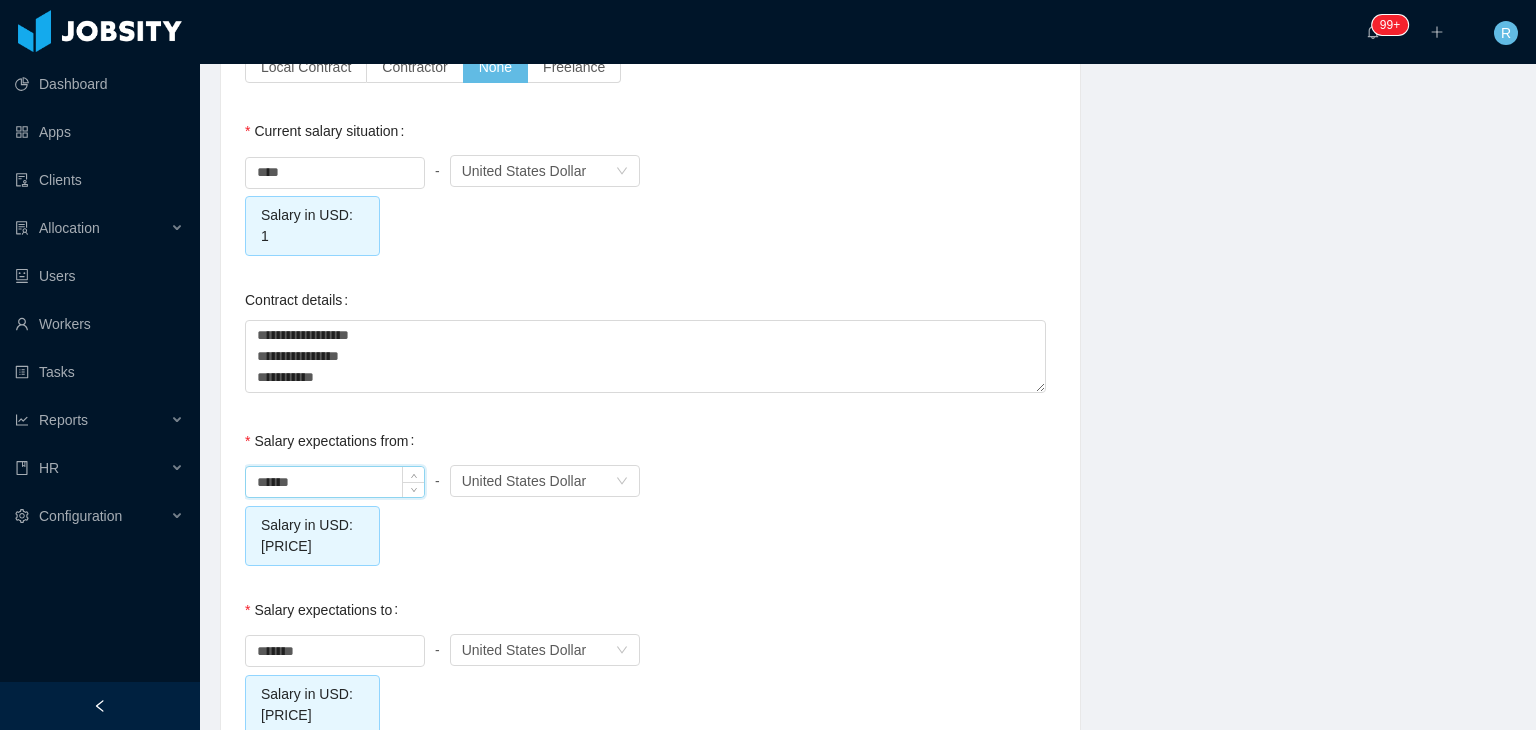 click on "******" at bounding box center (335, 482) 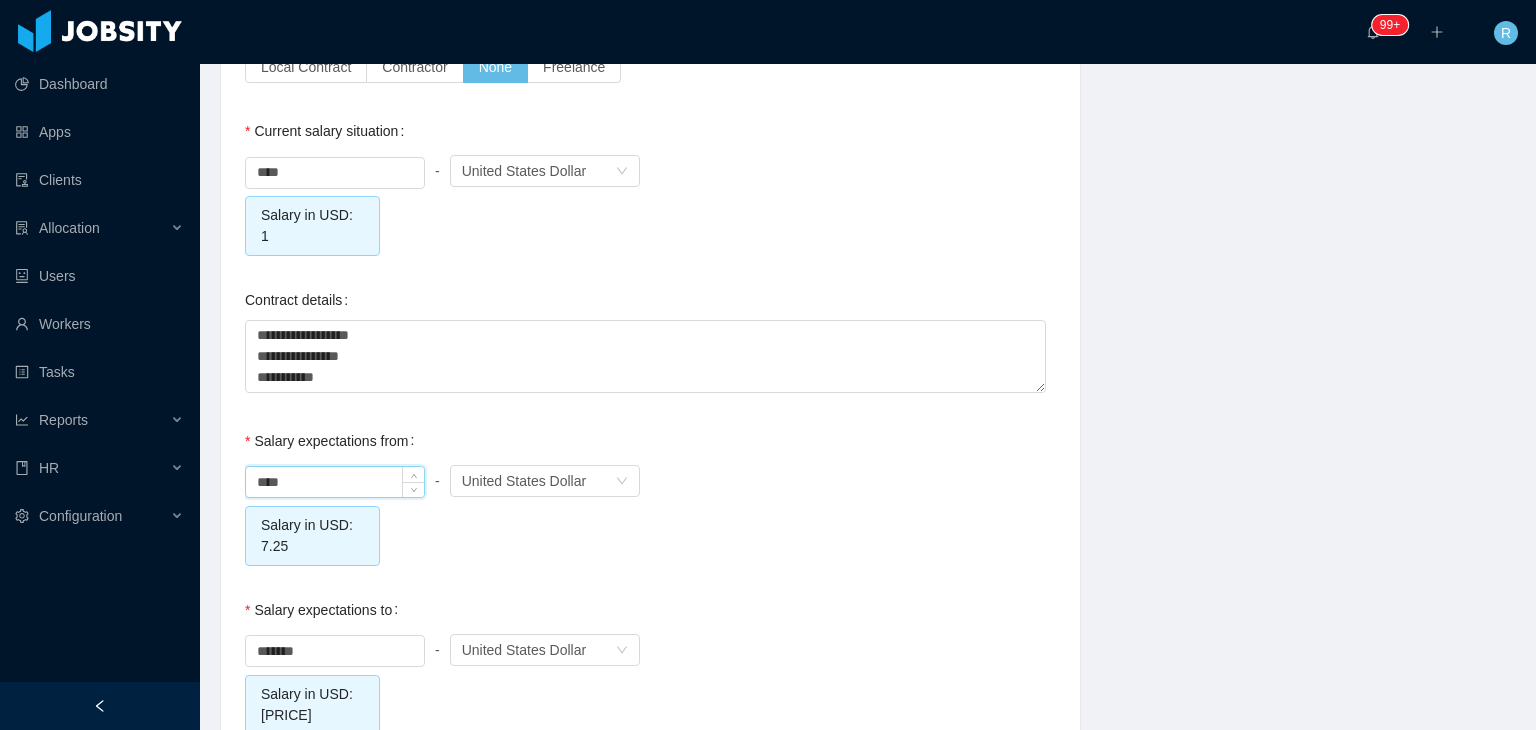 scroll, scrollTop: 1996, scrollLeft: 0, axis: vertical 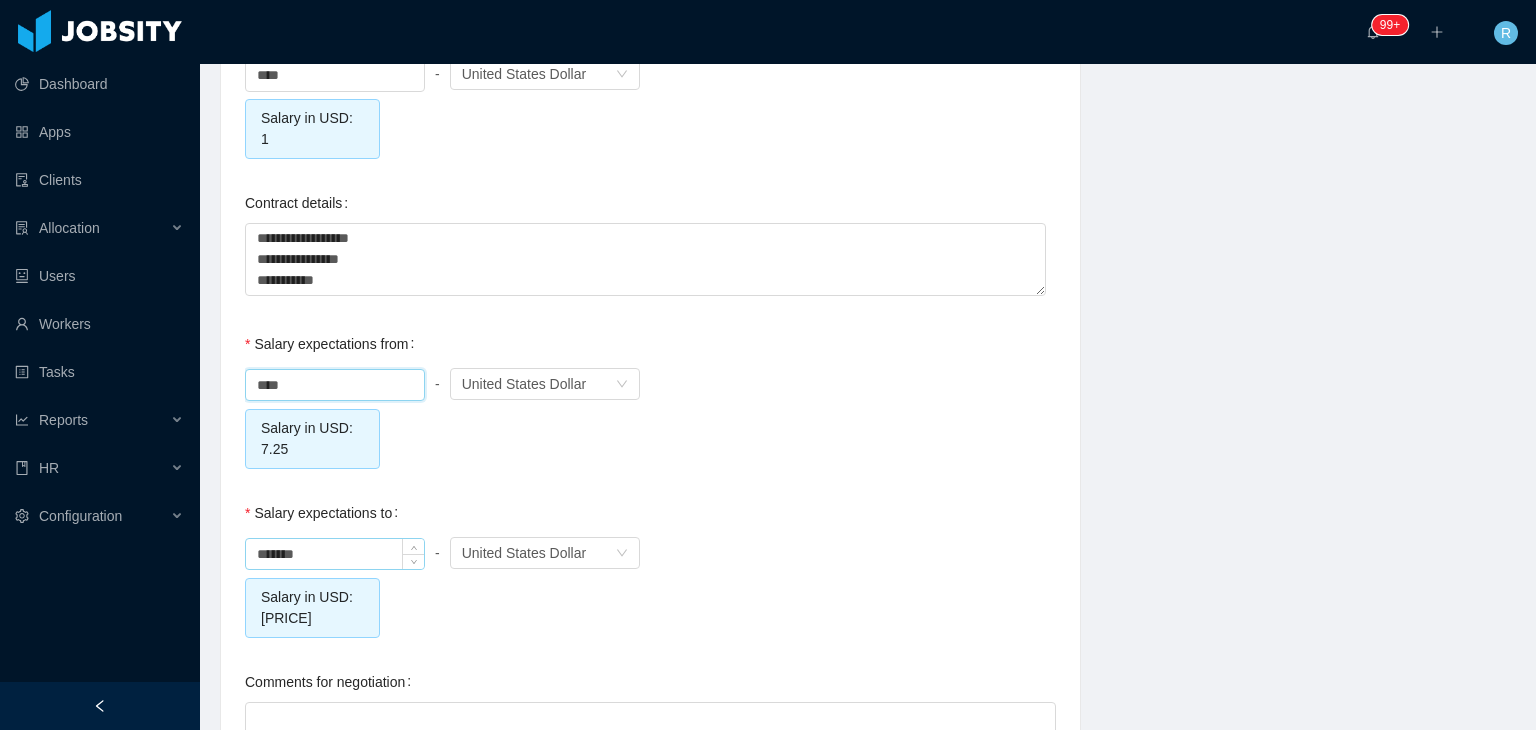 click on "*******" at bounding box center (335, 554) 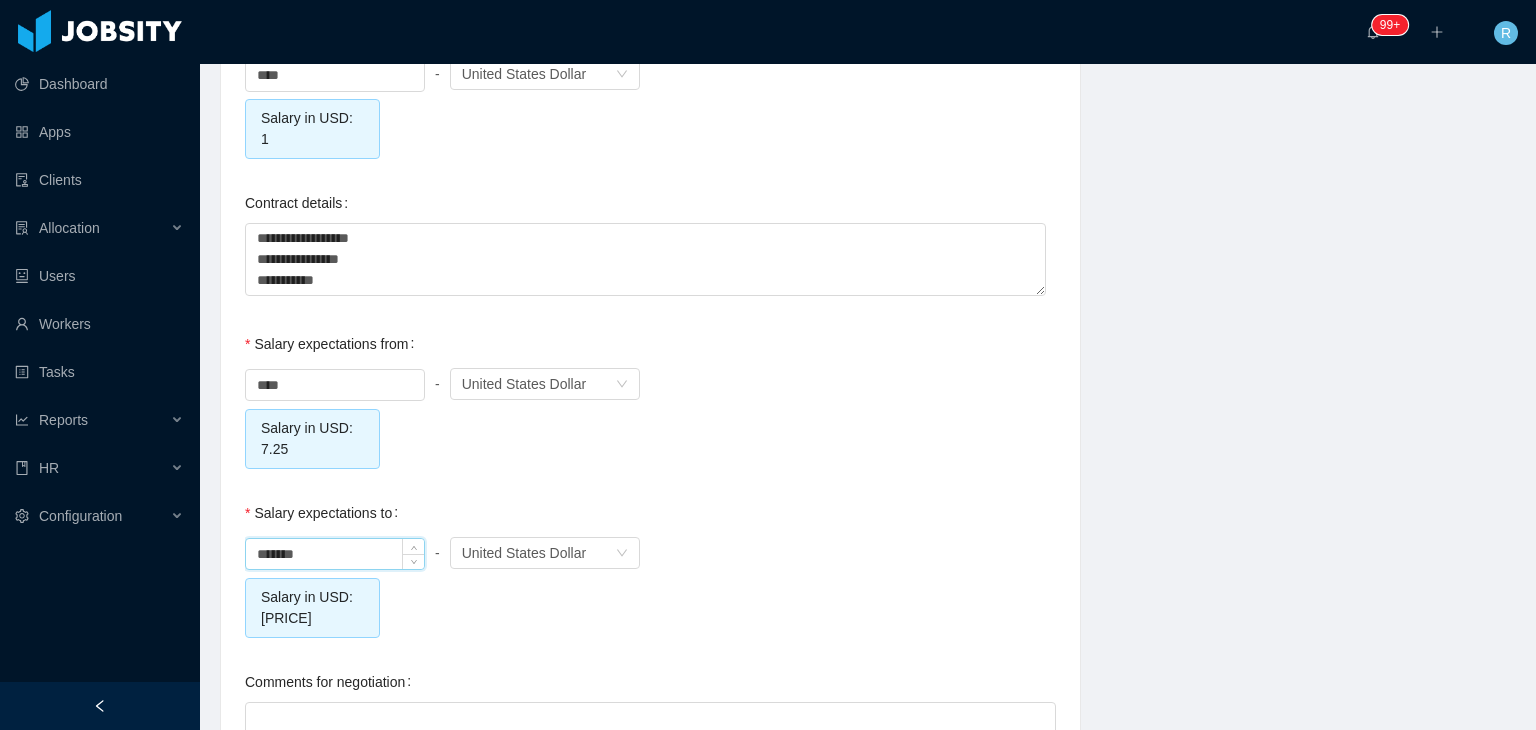 click on "*******" at bounding box center [335, 554] 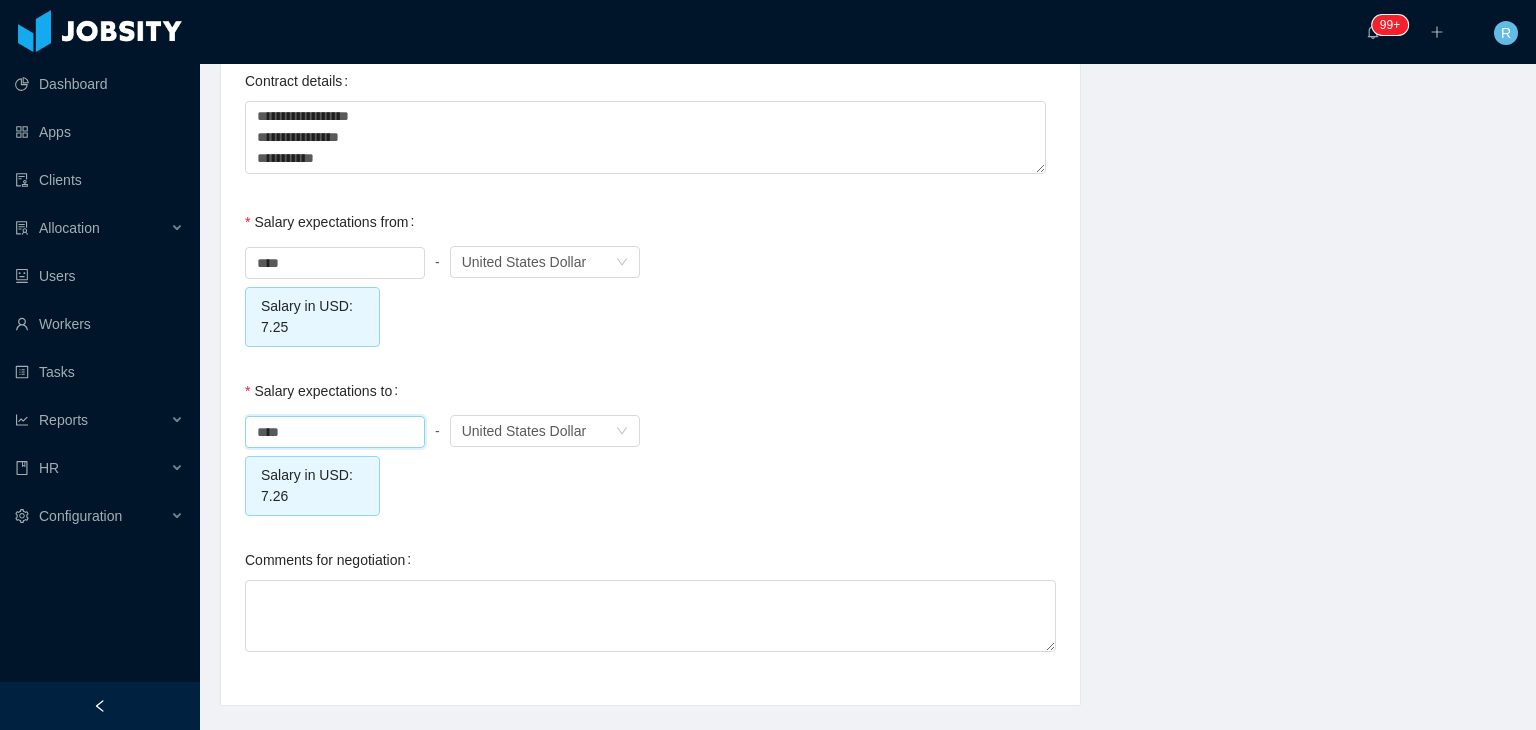 scroll, scrollTop: 2123, scrollLeft: 0, axis: vertical 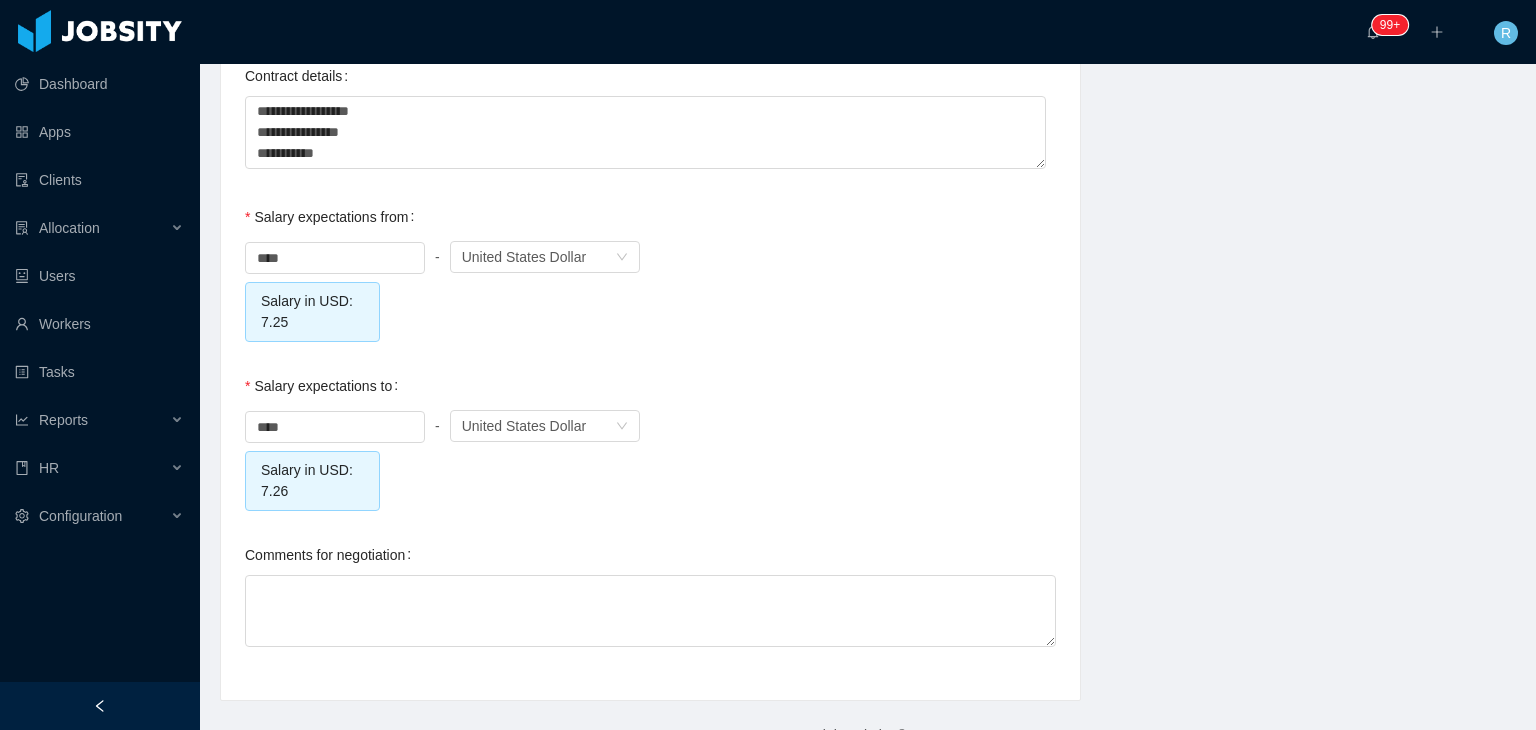 click on "**** - Currency United States Dollar" at bounding box center [650, 426] 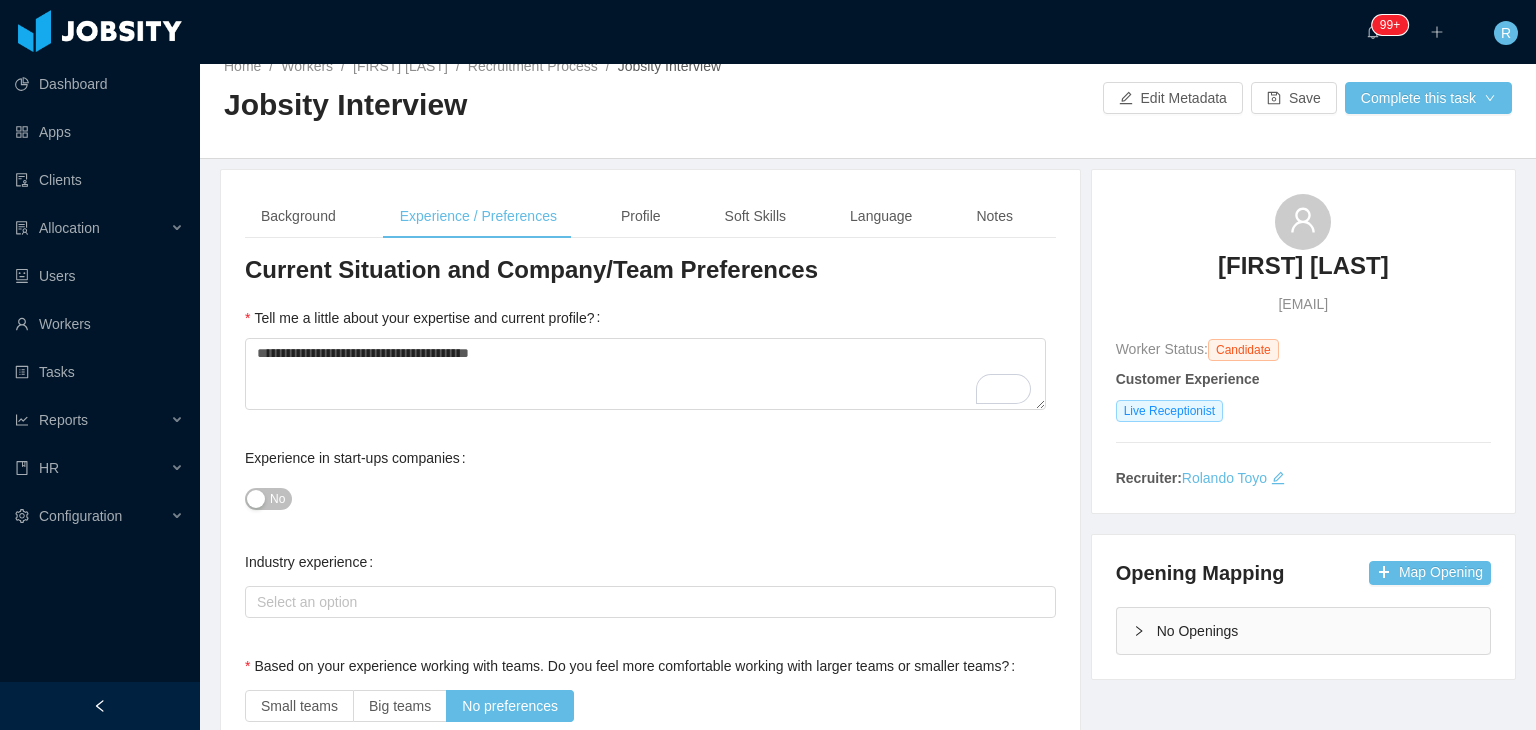 scroll, scrollTop: 0, scrollLeft: 0, axis: both 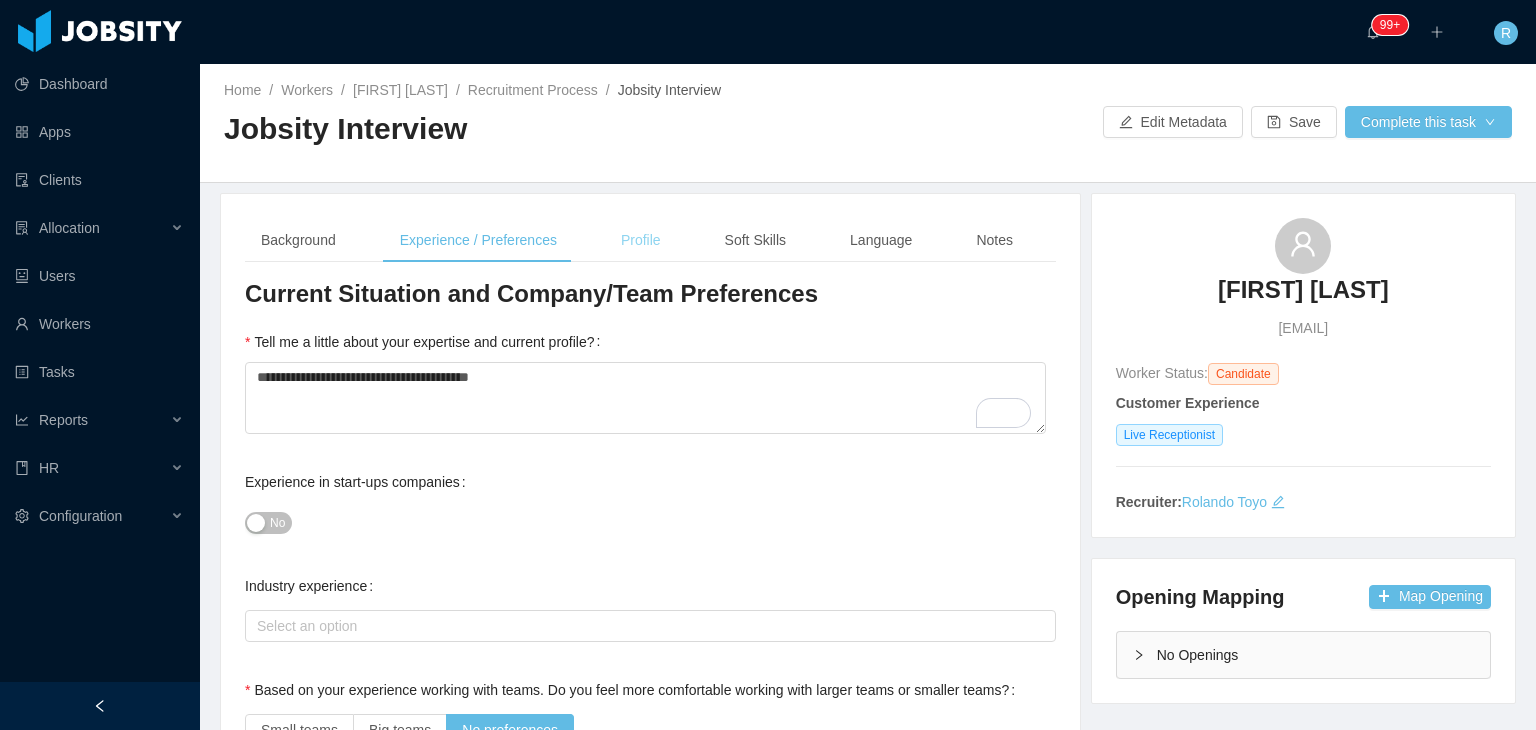 click on "Profile" at bounding box center (641, 240) 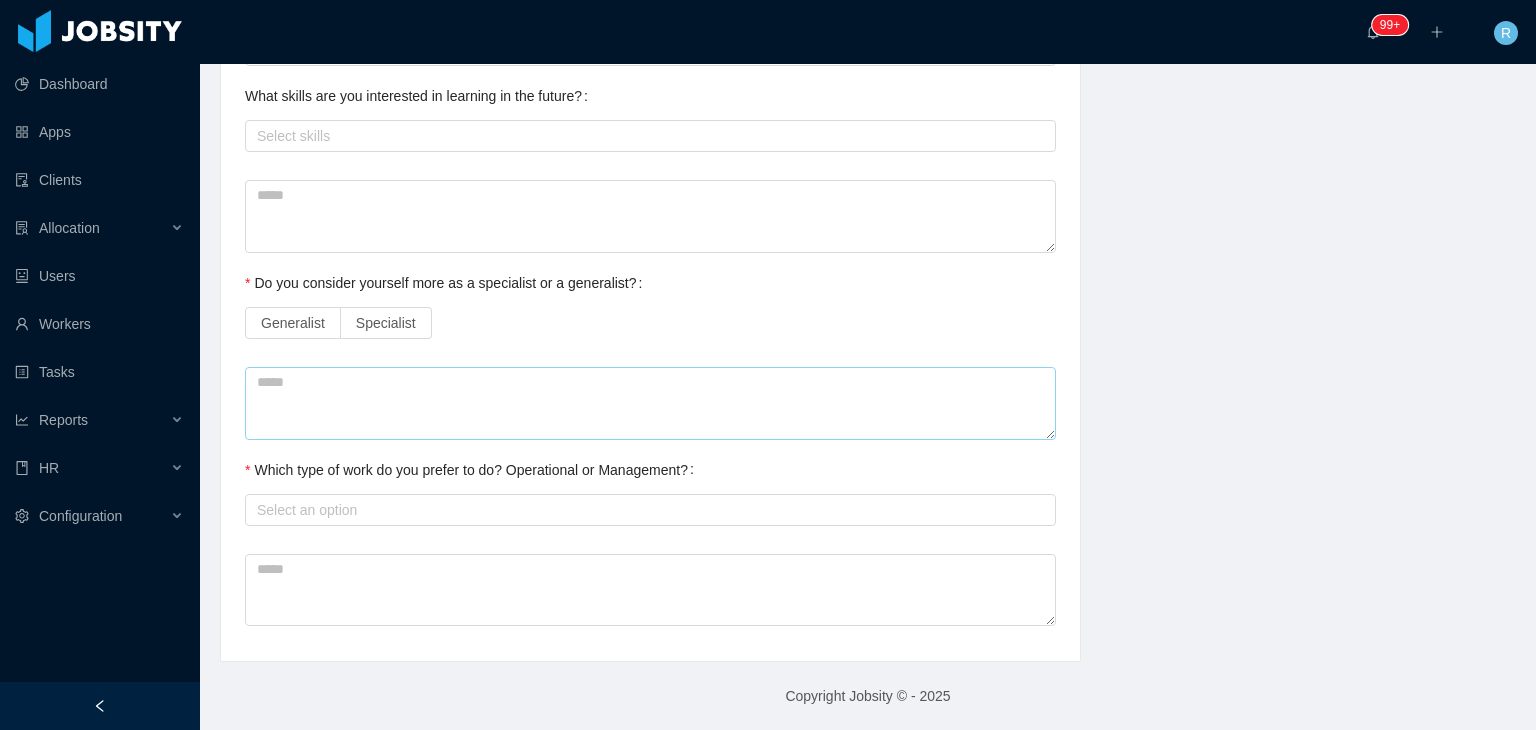 scroll, scrollTop: 972, scrollLeft: 0, axis: vertical 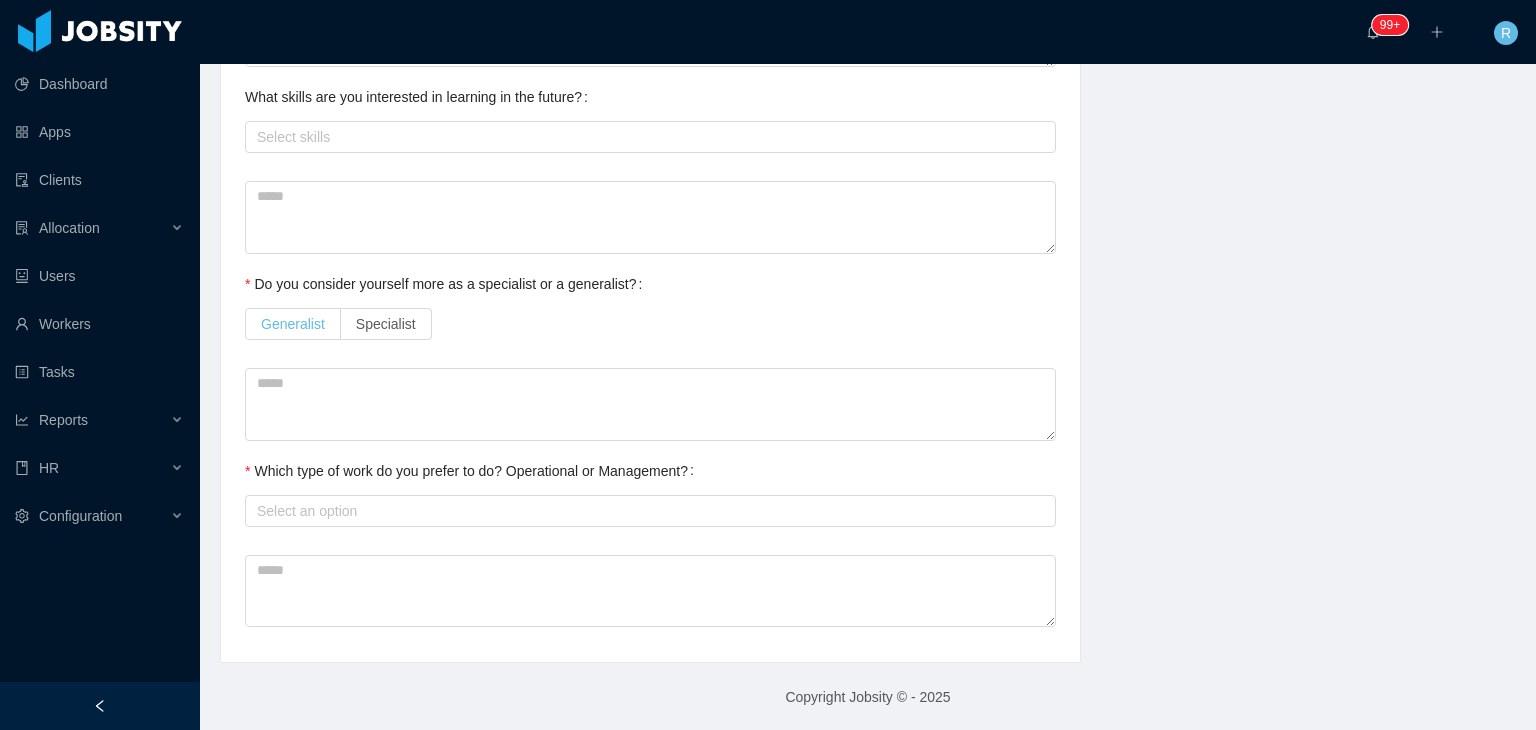 click on "Generalist" at bounding box center (293, 324) 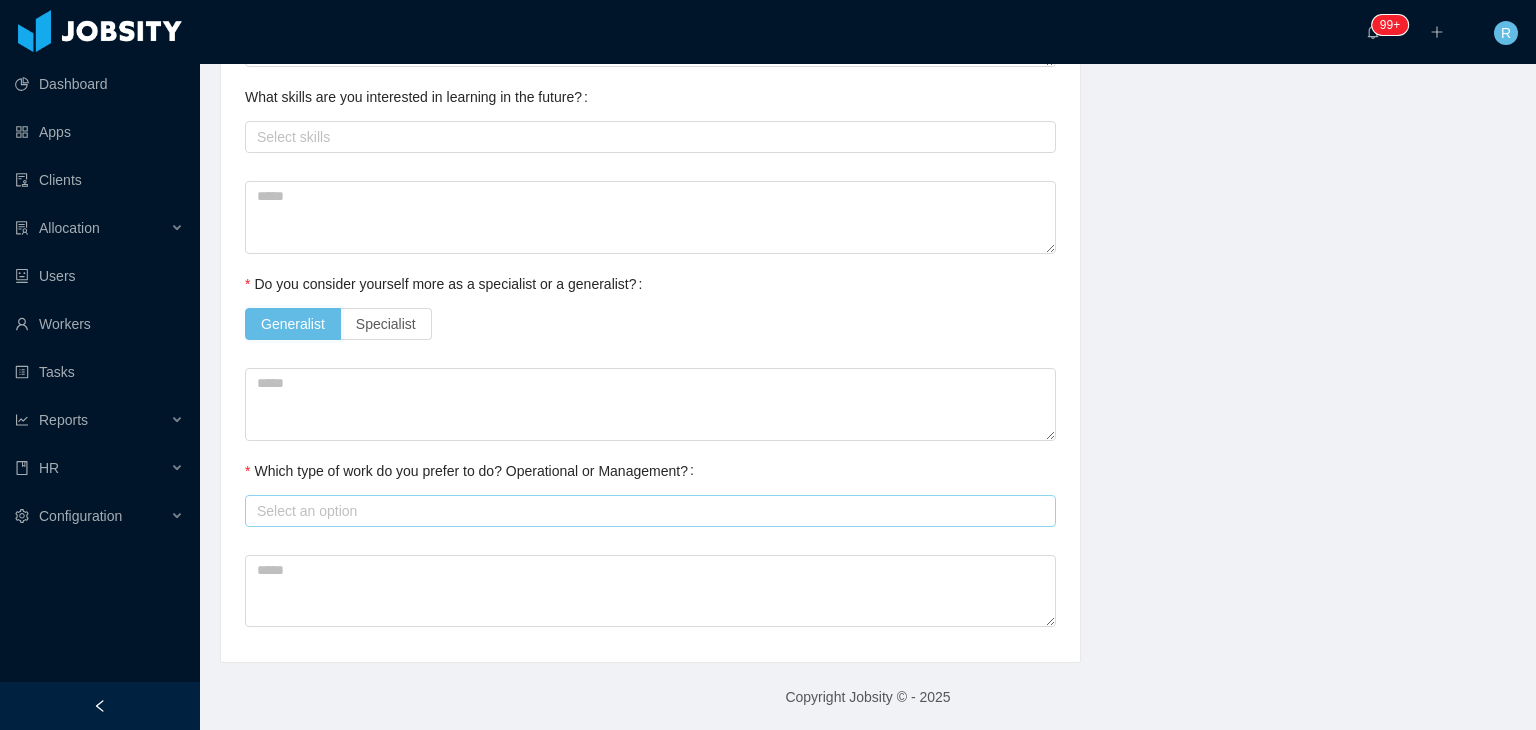 click on "Select an option" at bounding box center (646, 511) 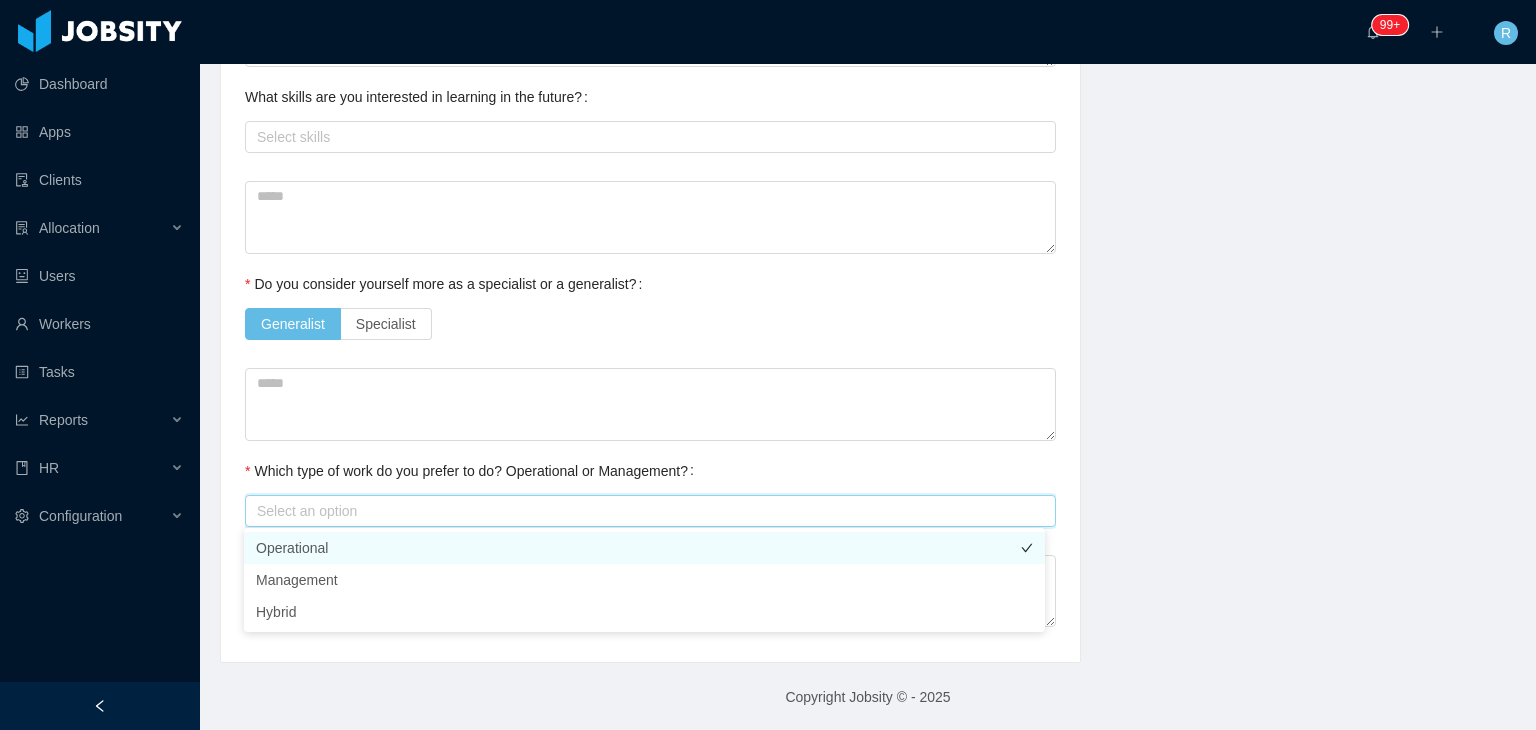 click on "Operational" at bounding box center (644, 548) 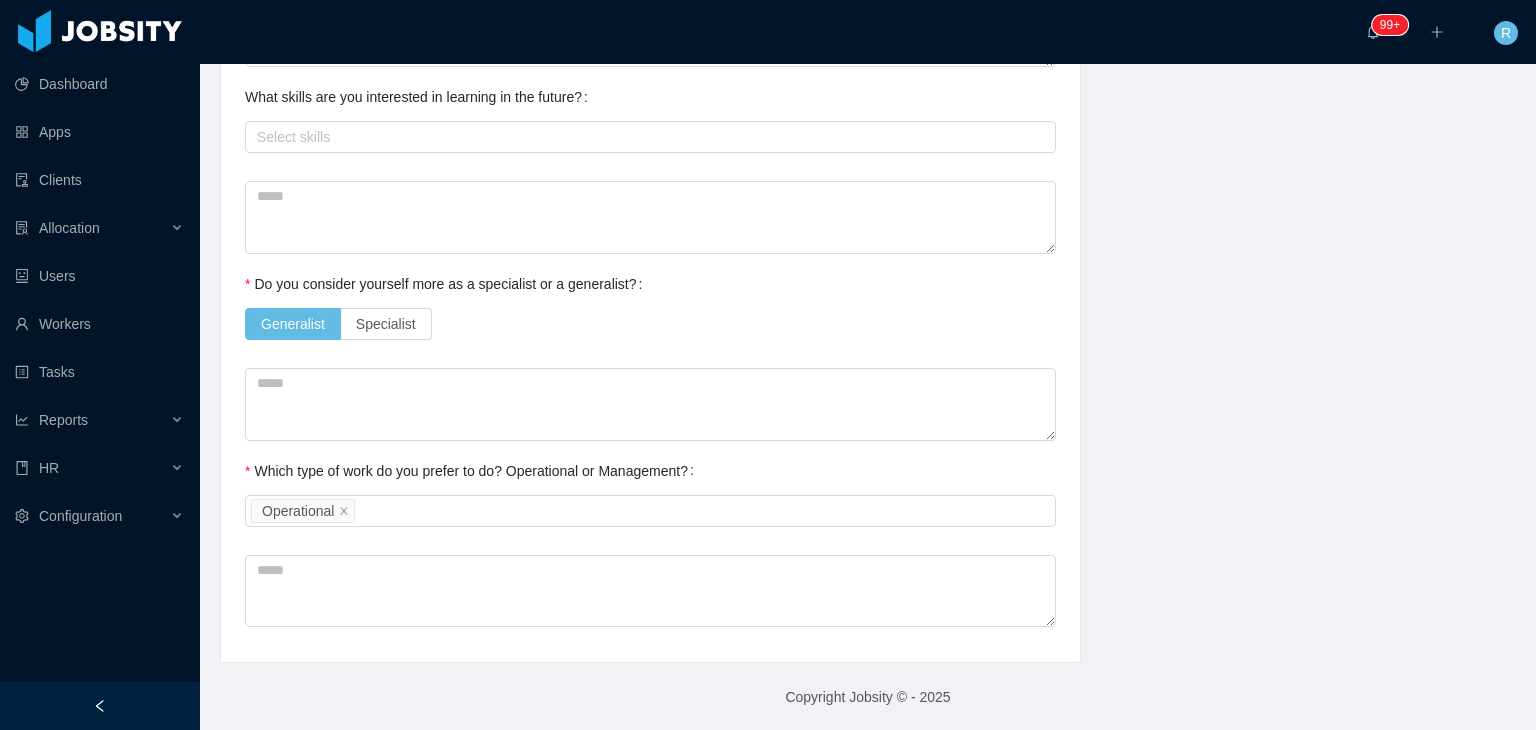 click on "Which type of work do you prefer to do? Operational or Management?" at bounding box center (473, 471) 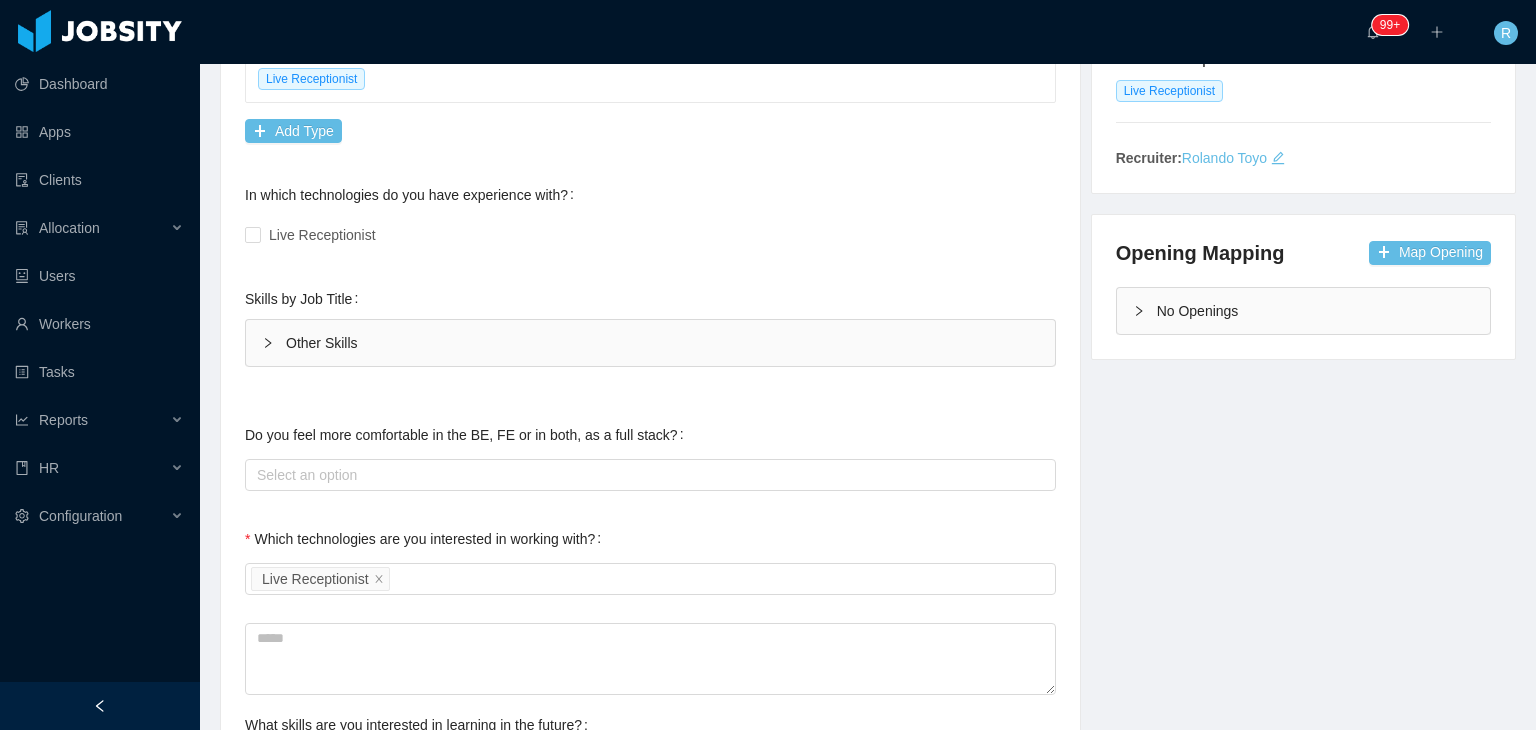 scroll, scrollTop: 0, scrollLeft: 0, axis: both 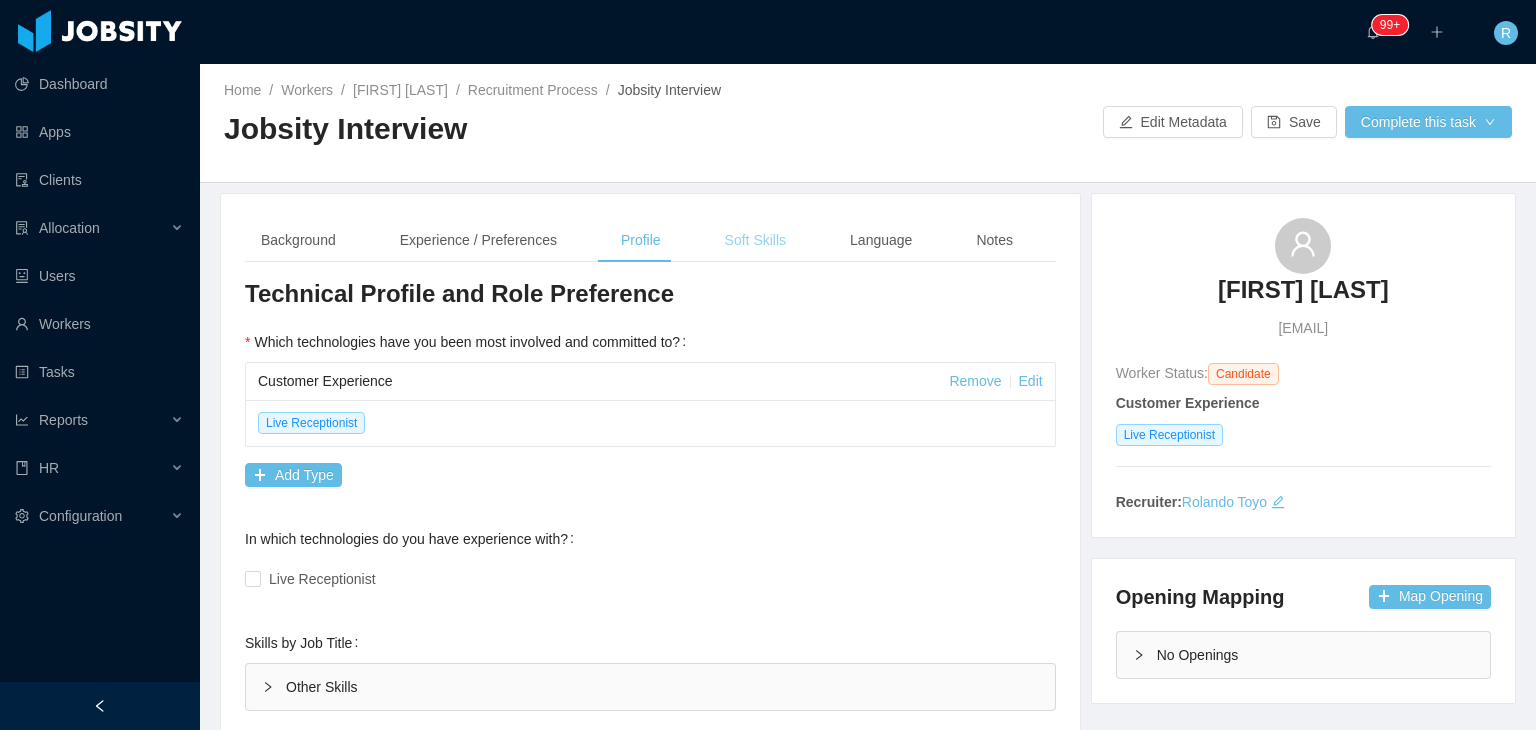 click on "Soft Skills" at bounding box center [755, 240] 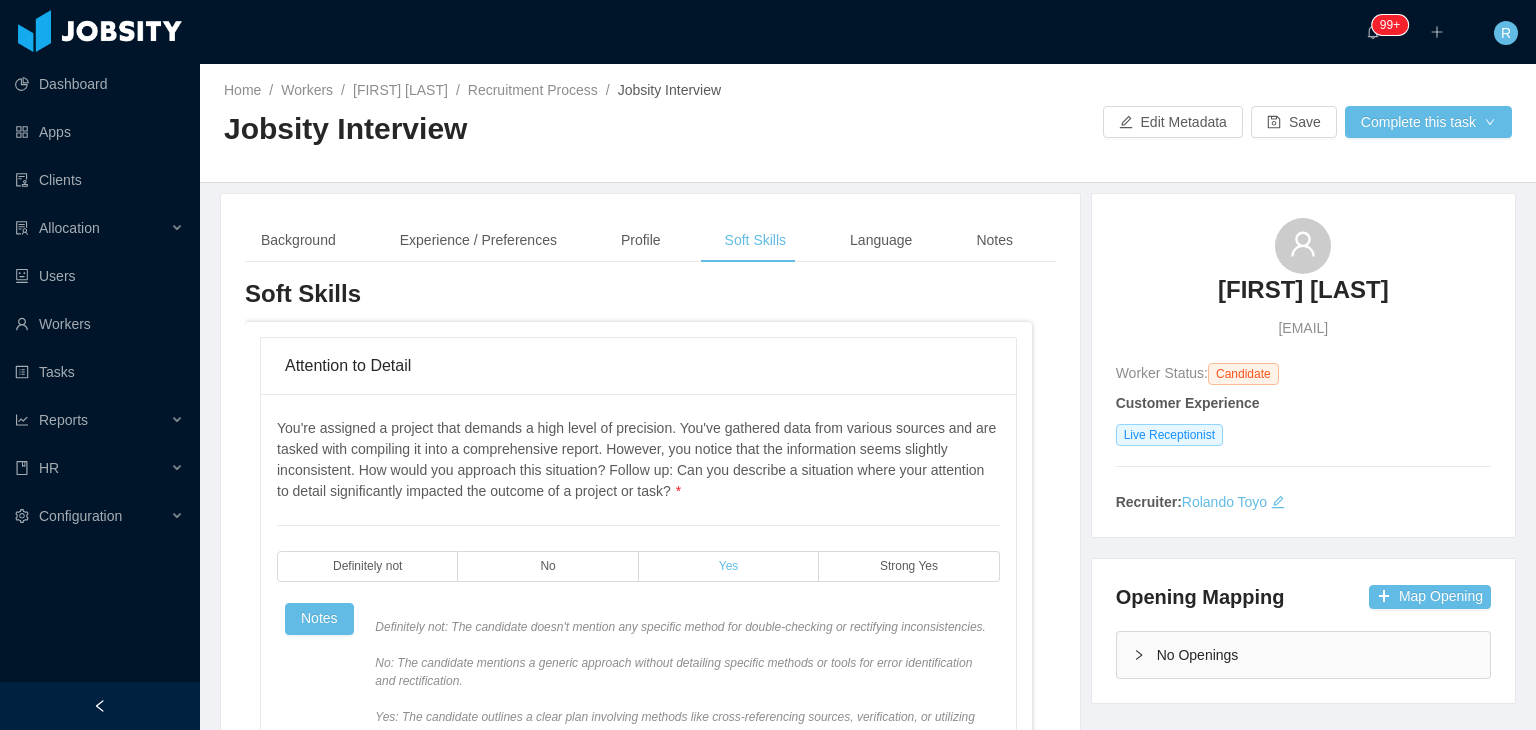 click on "Yes" at bounding box center (729, 566) 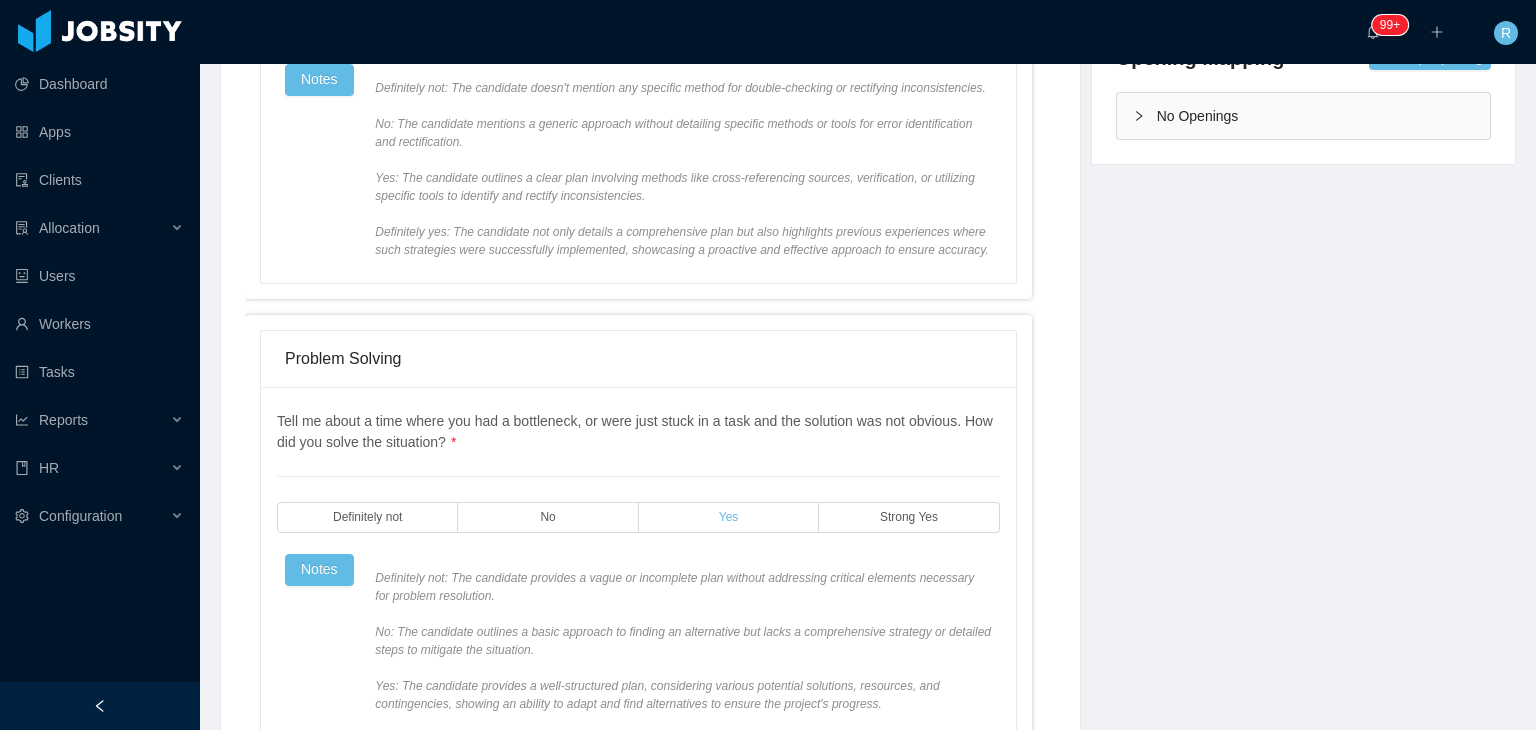 click on "Yes" at bounding box center [729, 517] 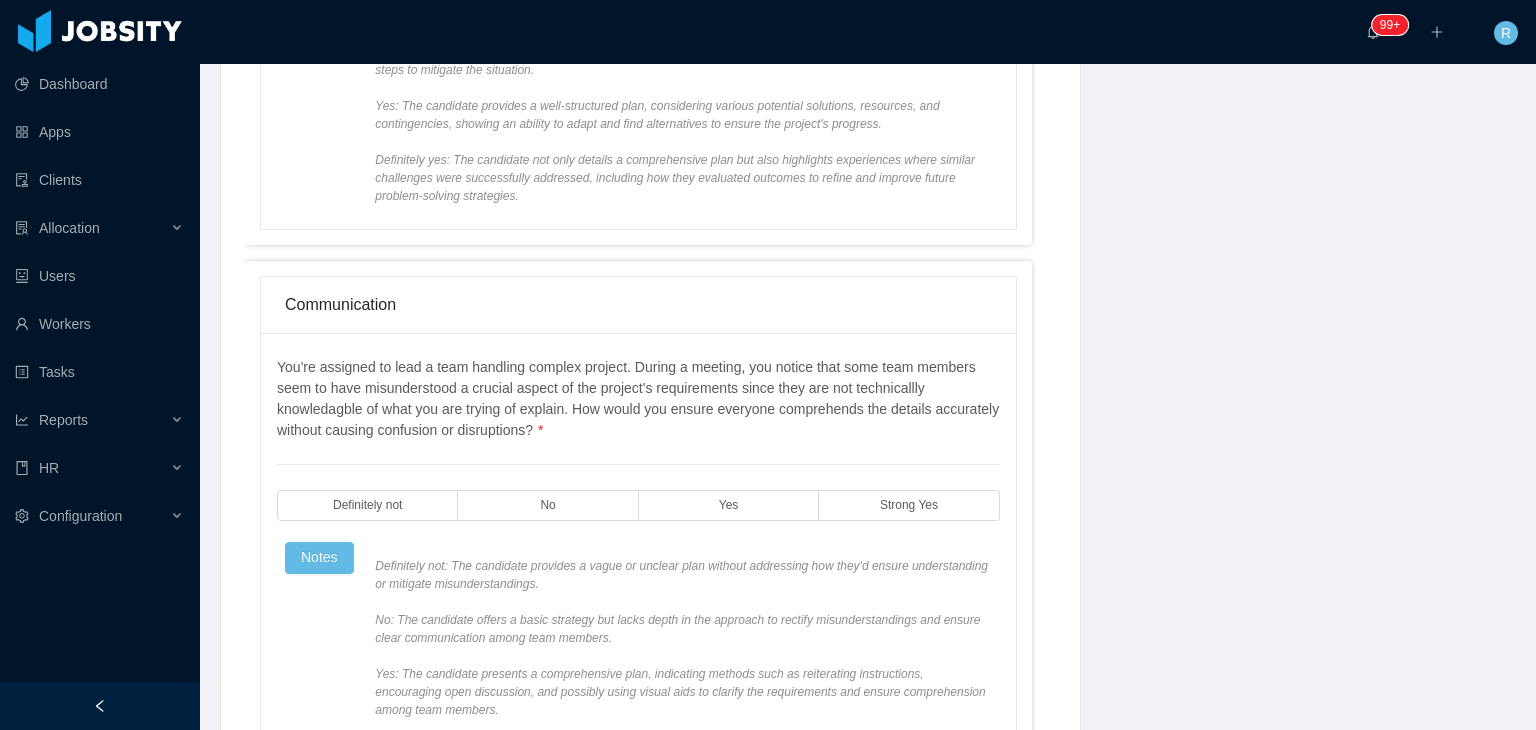 scroll, scrollTop: 1155, scrollLeft: 0, axis: vertical 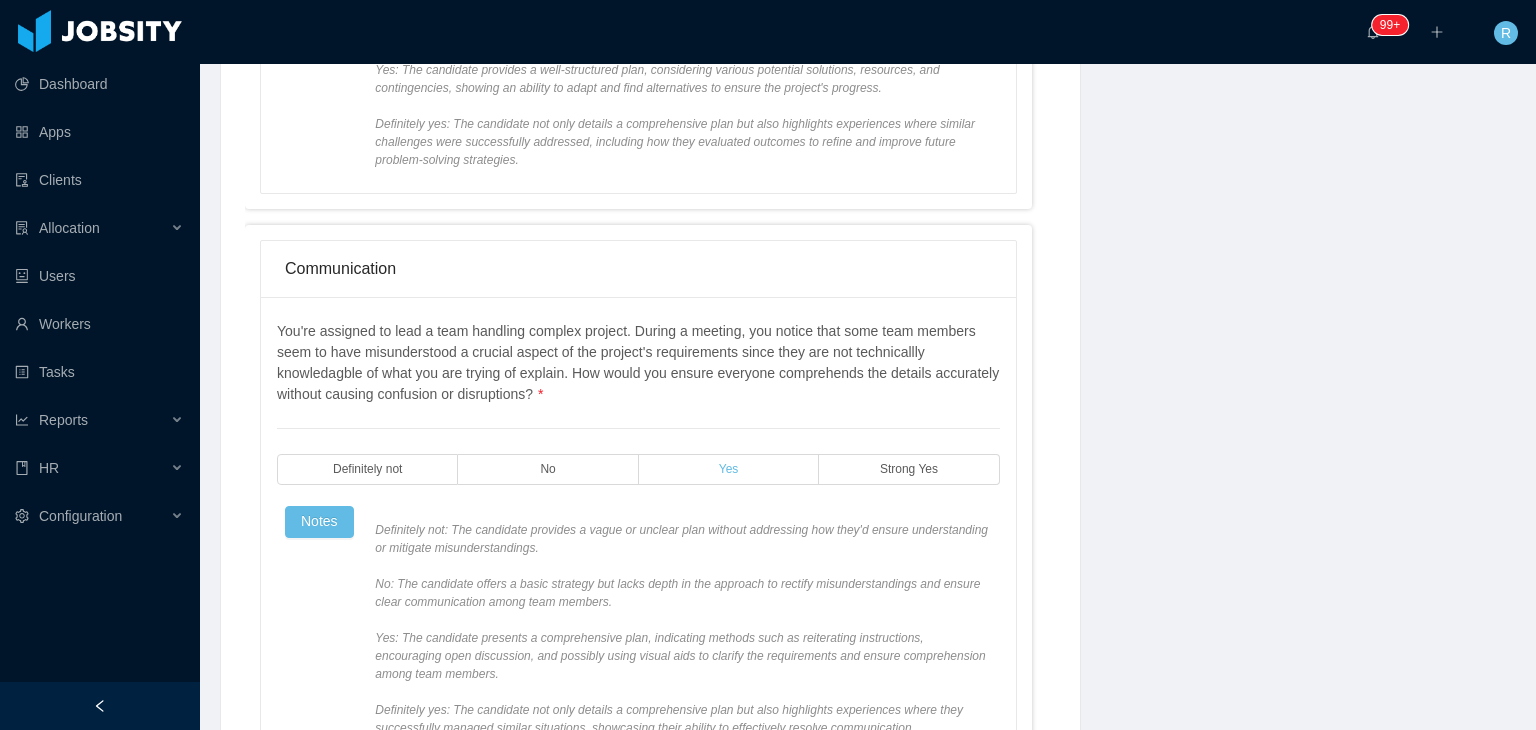 click on "Yes" at bounding box center (729, 469) 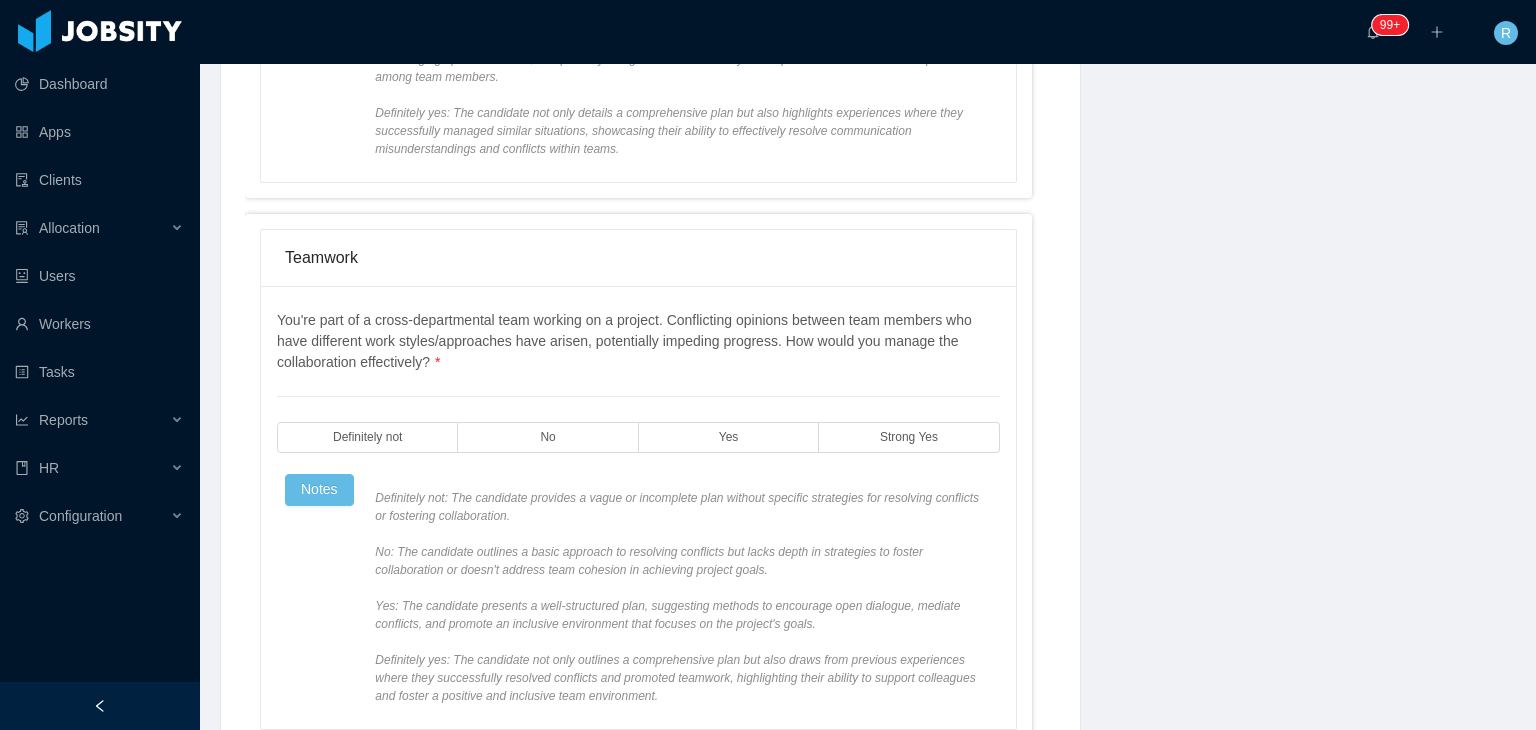 scroll, scrollTop: 1807, scrollLeft: 0, axis: vertical 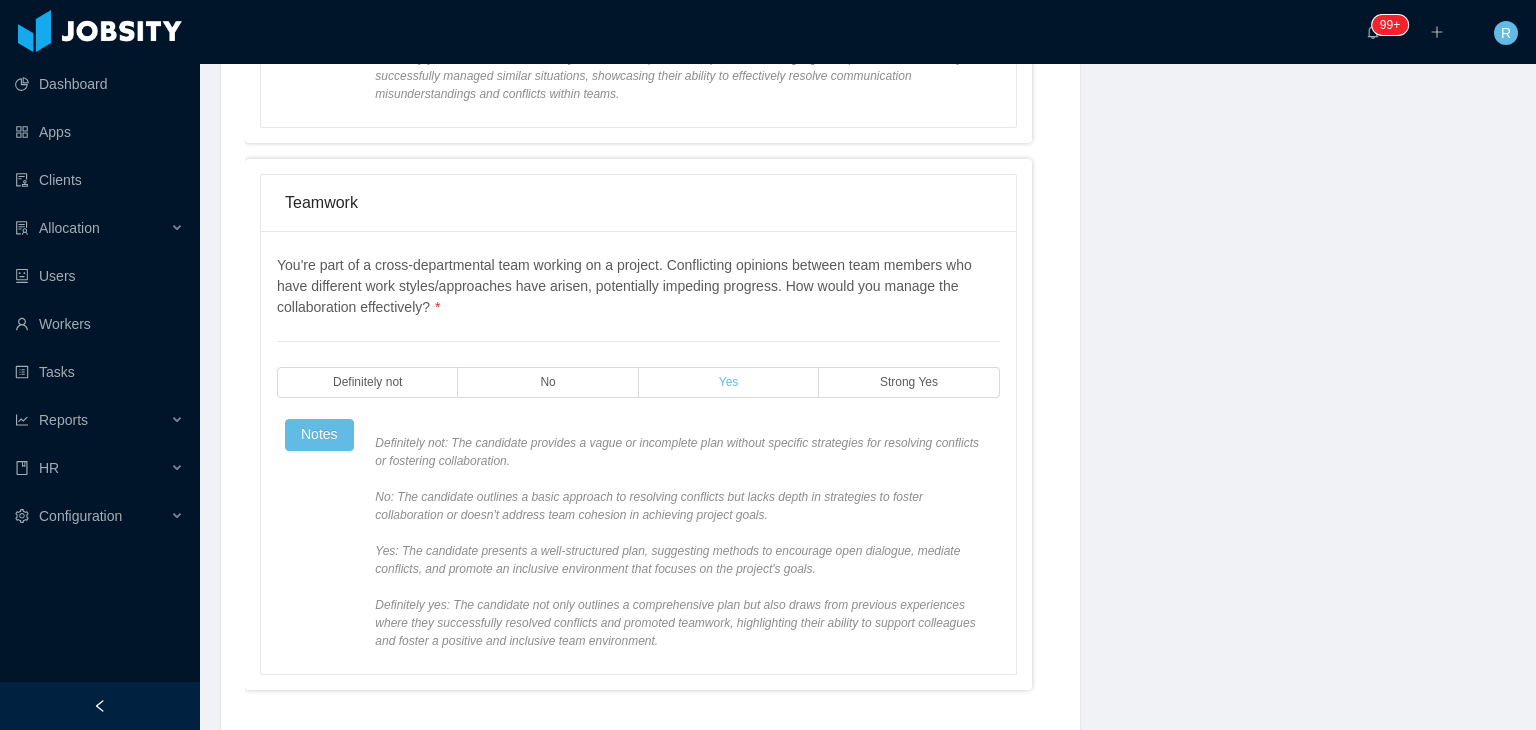 click on "Yes" at bounding box center (729, 382) 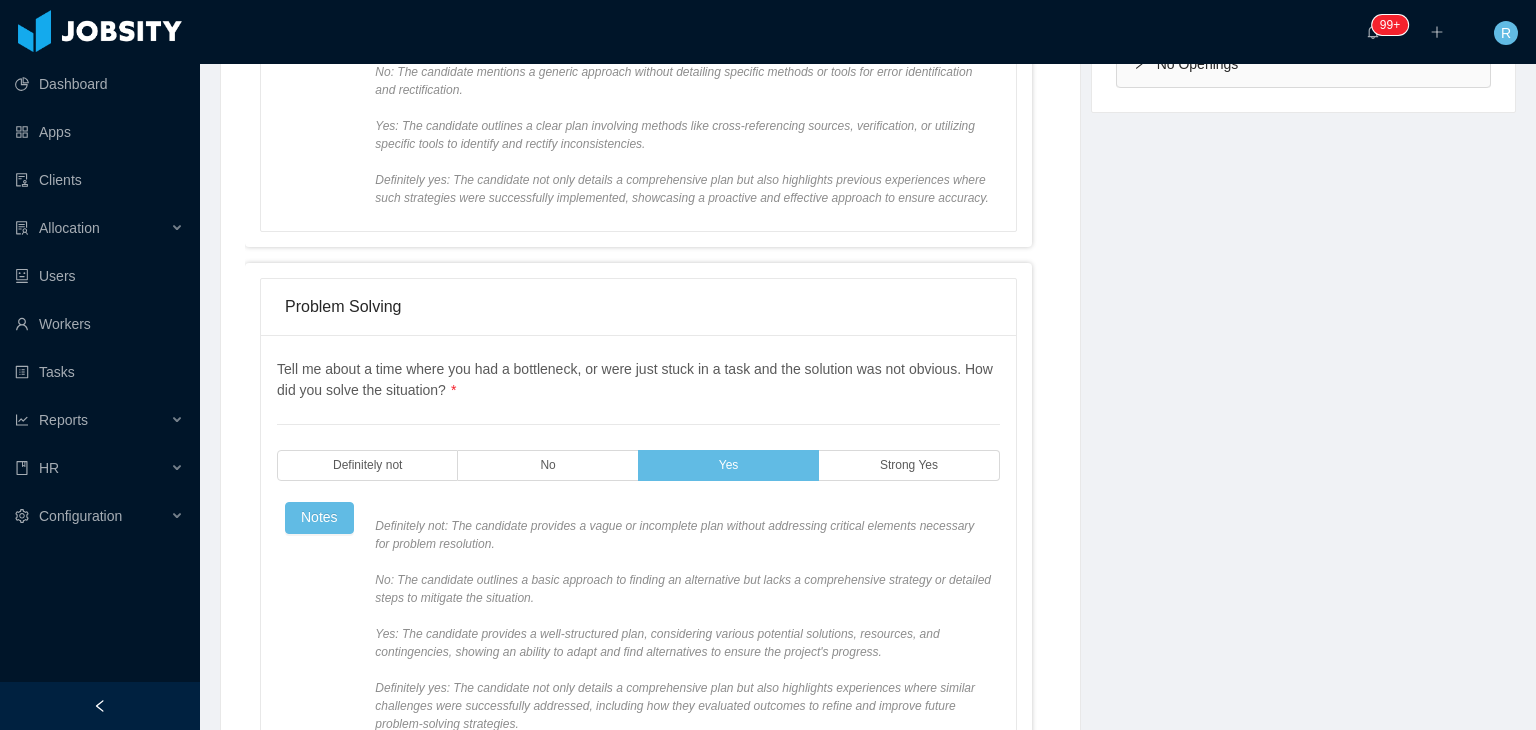 scroll, scrollTop: 0, scrollLeft: 0, axis: both 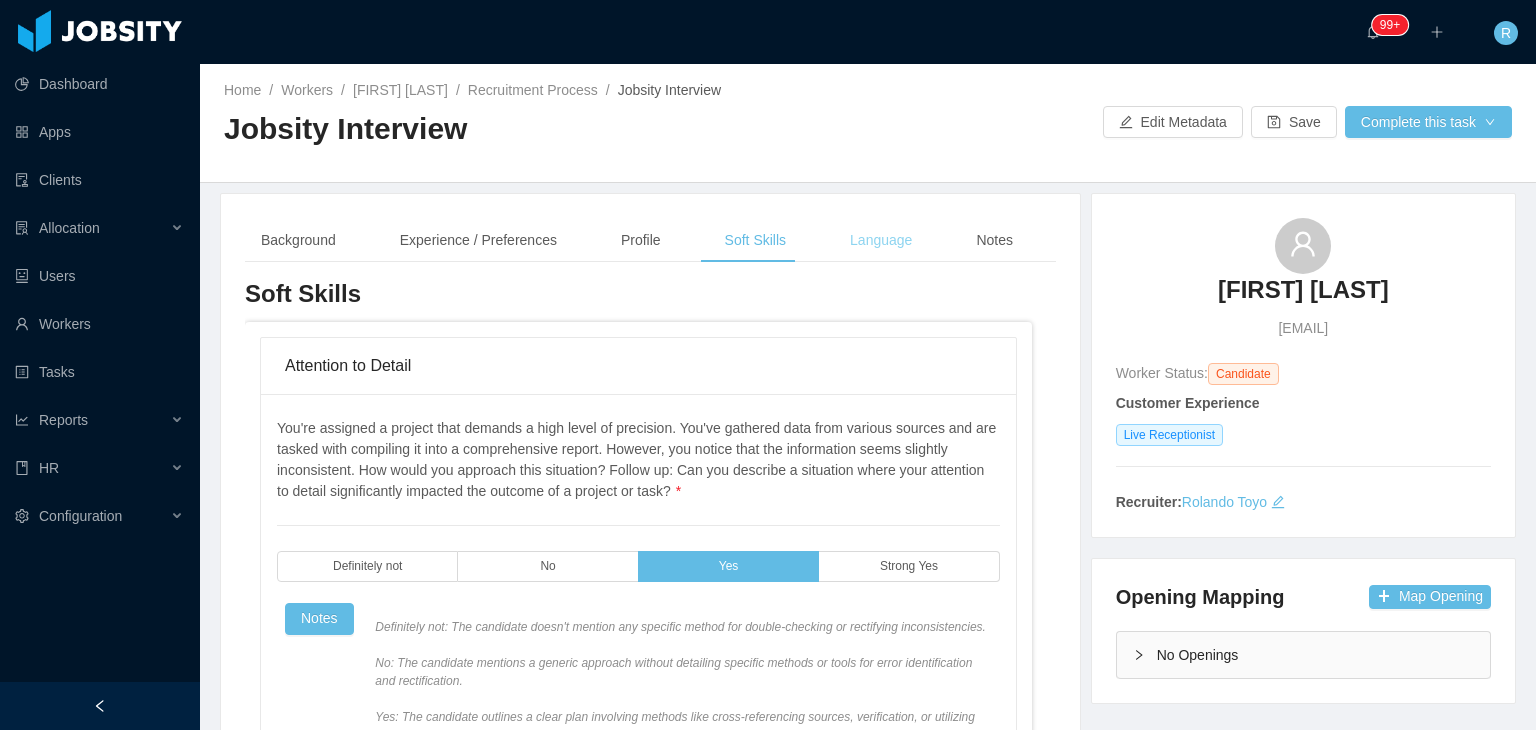 click on "Language" at bounding box center [881, 240] 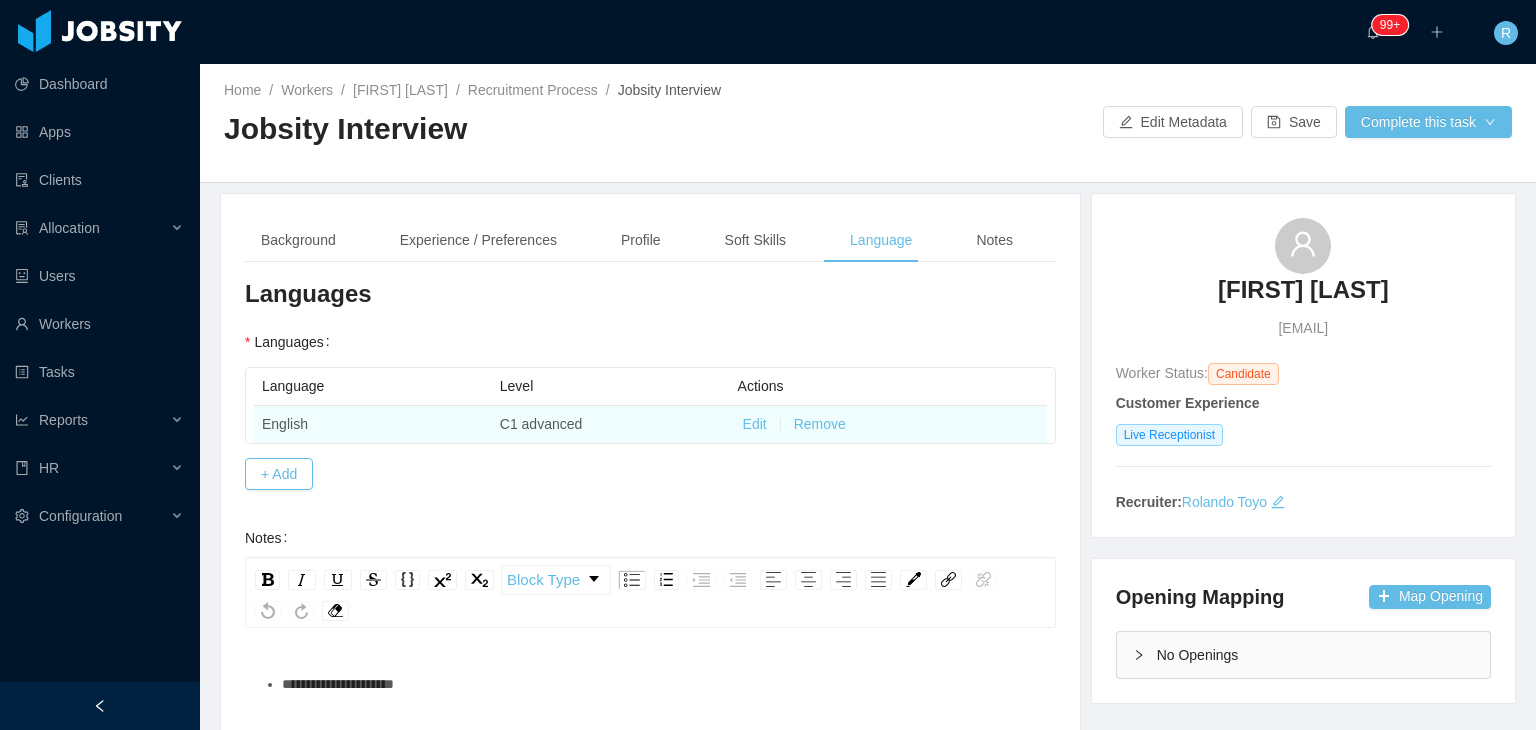 click on "Edit" at bounding box center [755, 424] 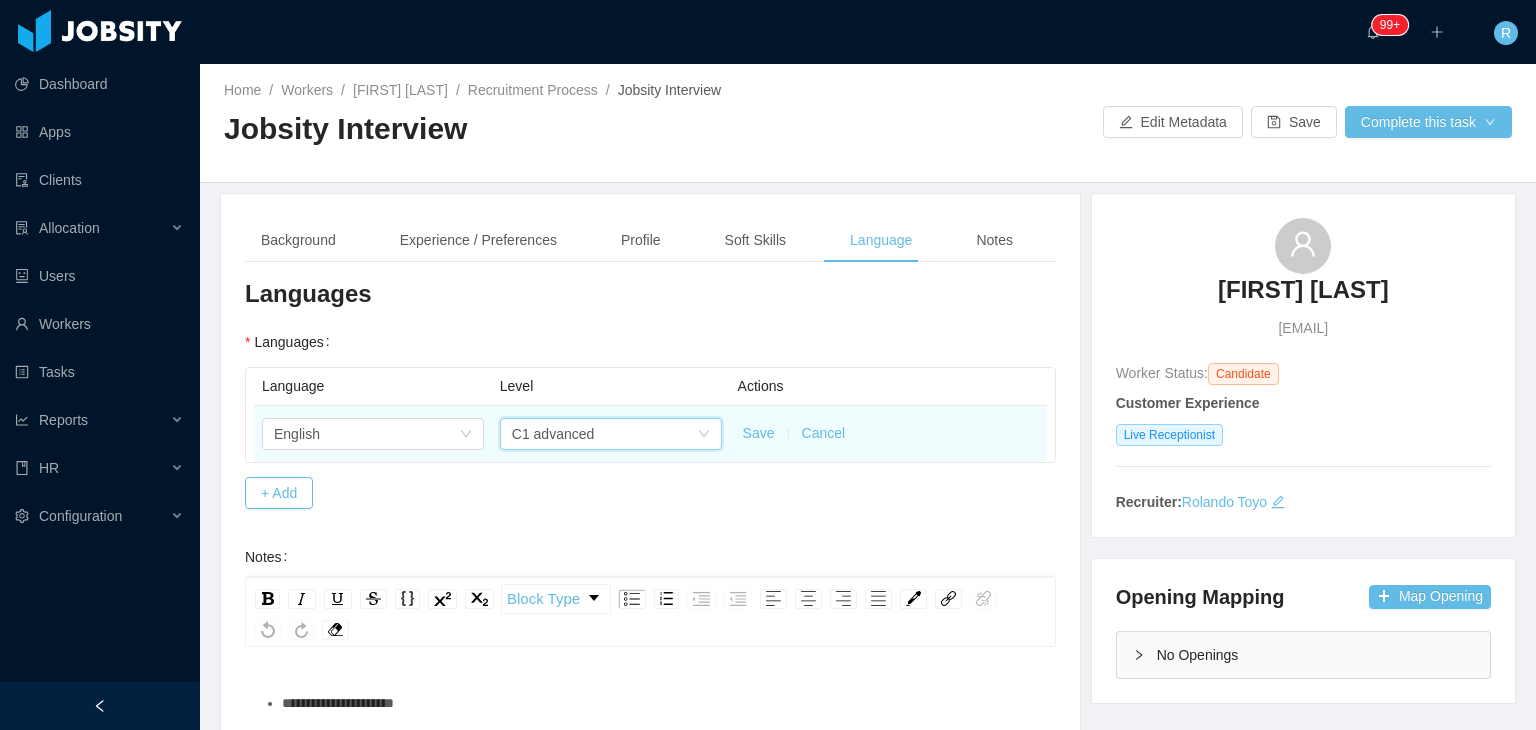 click on "C1 advanced" at bounding box center (604, 434) 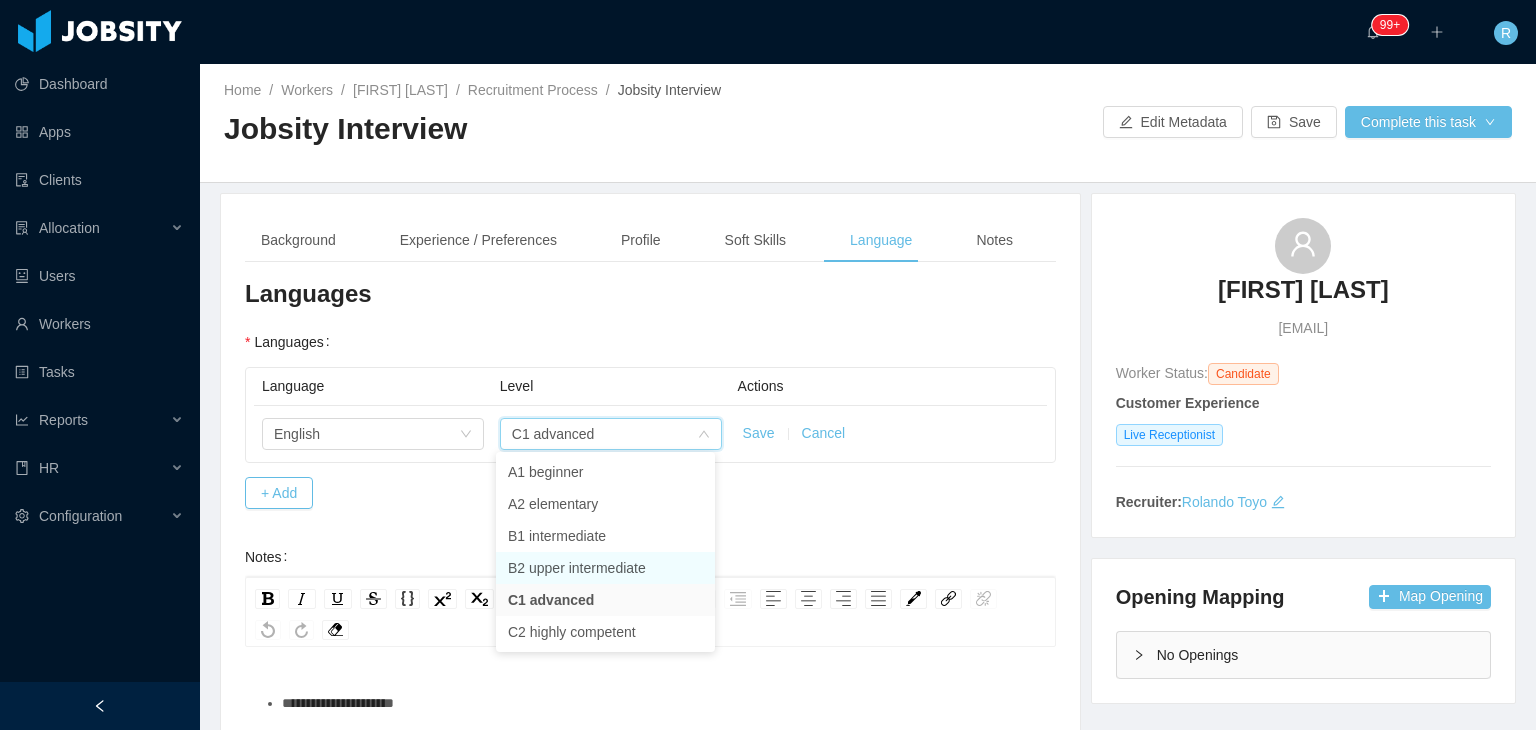 click on "B2 upper intermediate" at bounding box center [605, 568] 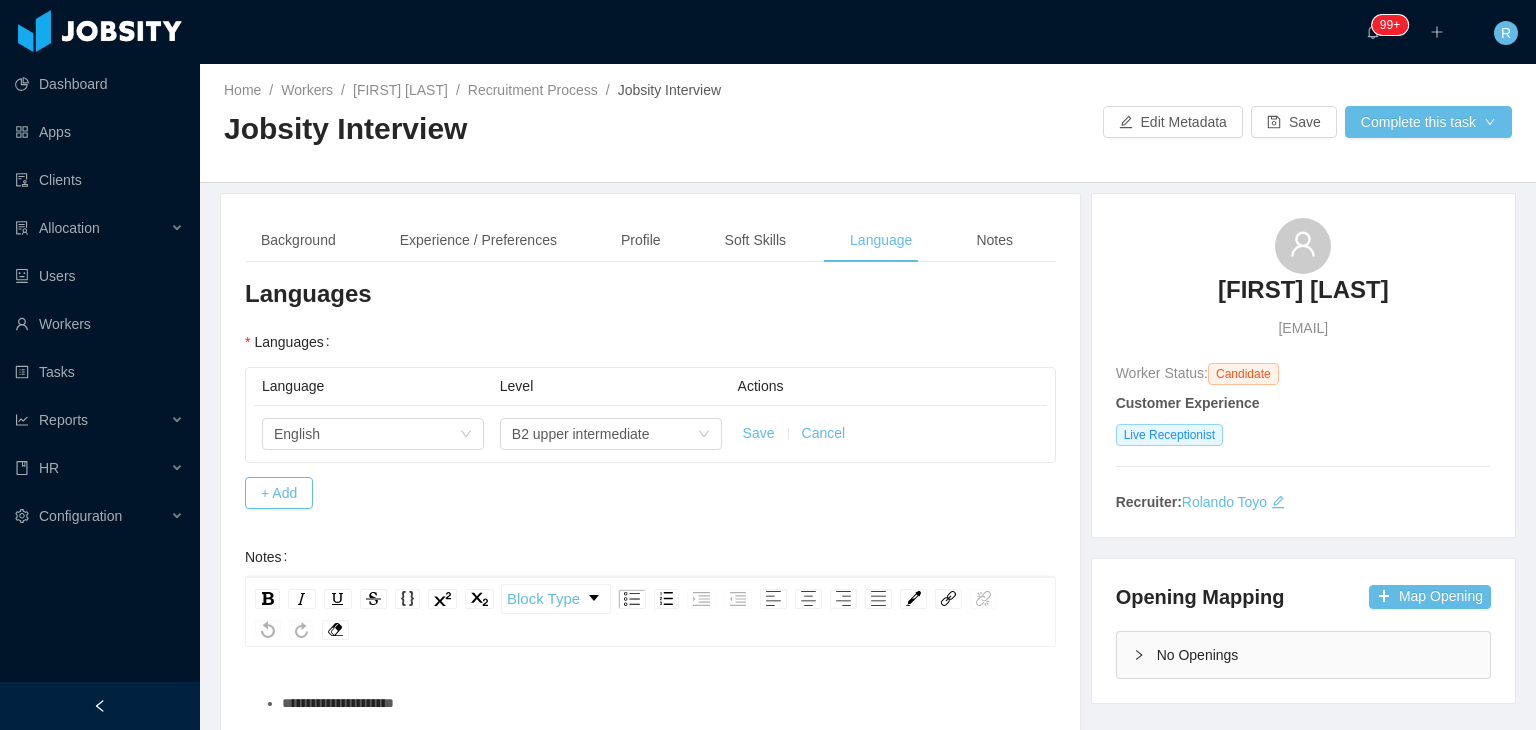 click on "Save" at bounding box center [759, 433] 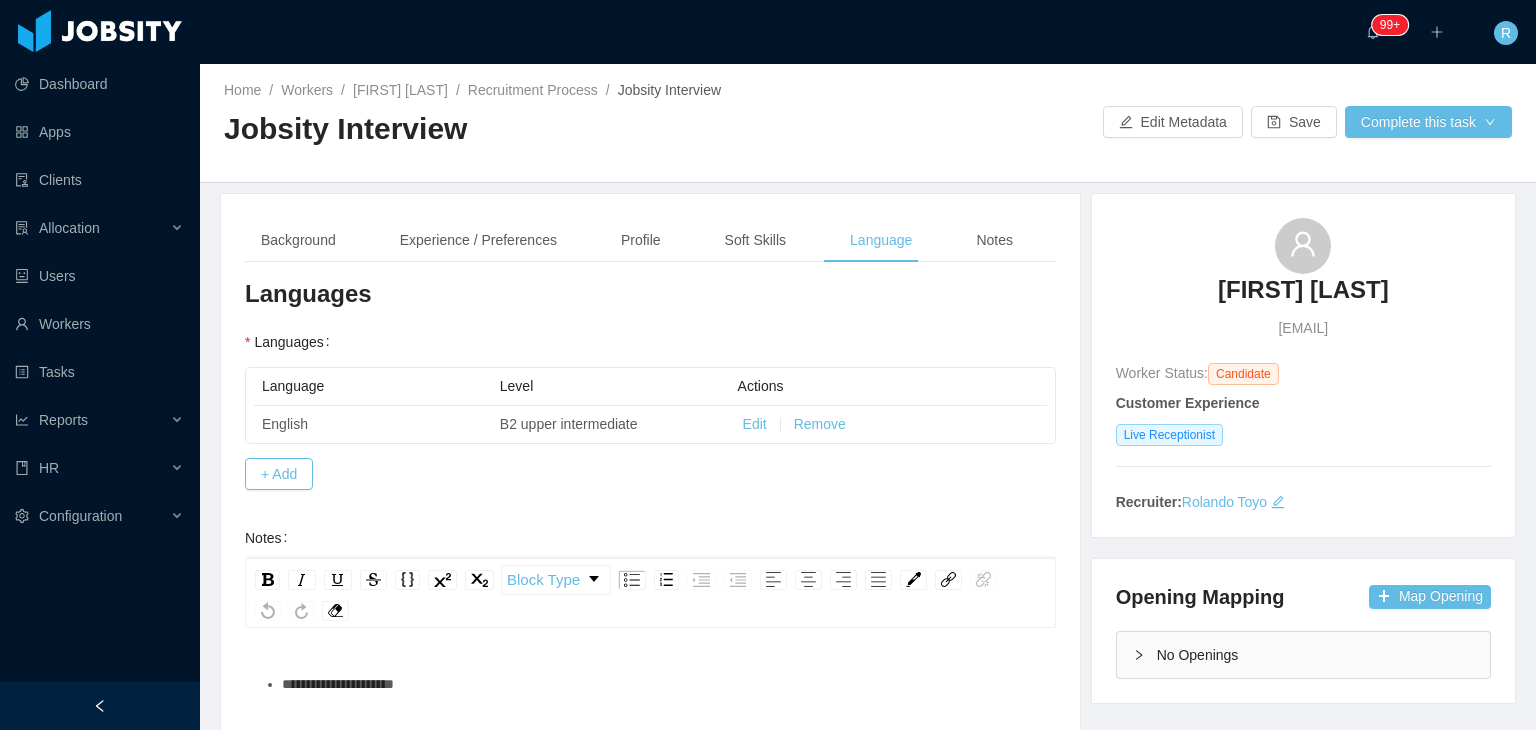 scroll, scrollTop: 45, scrollLeft: 0, axis: vertical 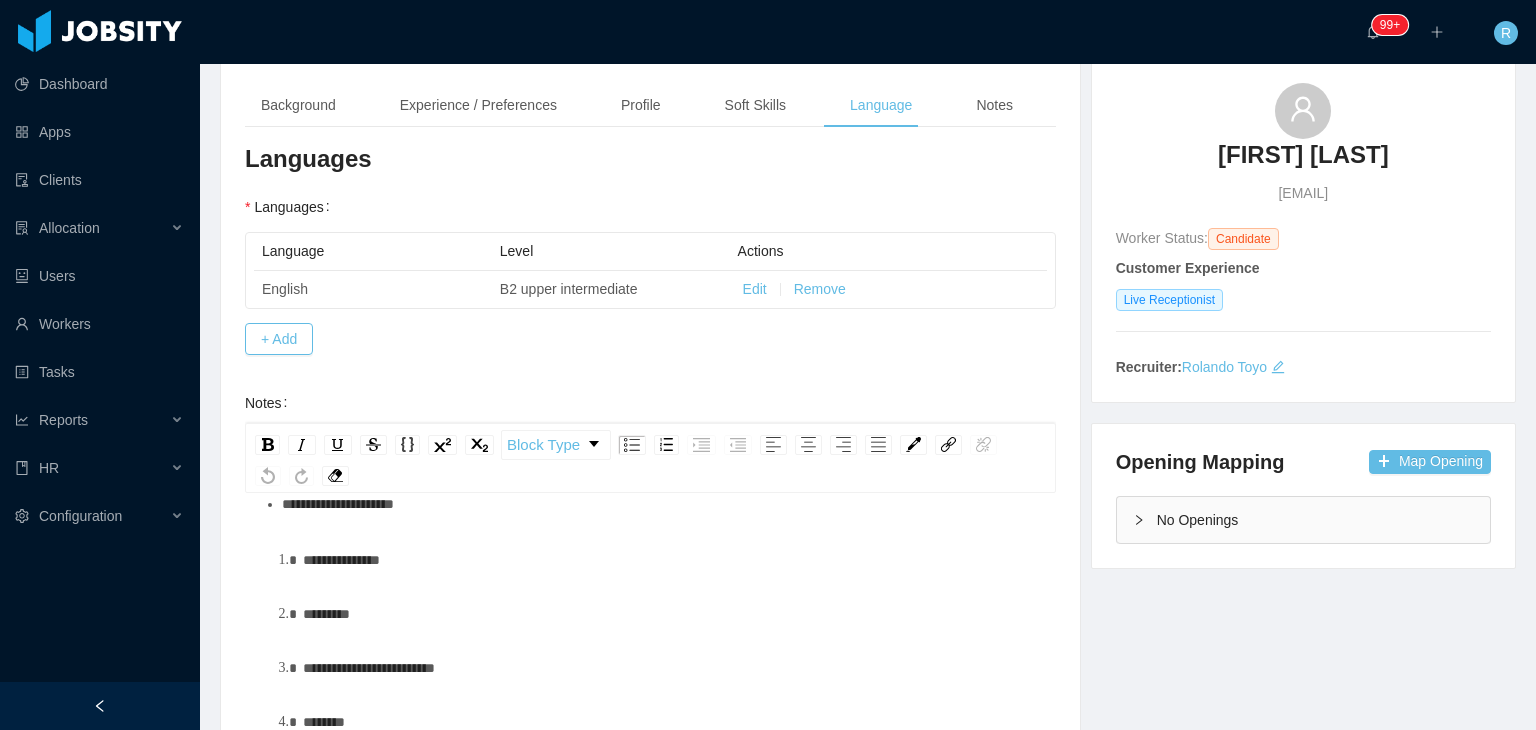 click on "**********" at bounding box center [661, 504] 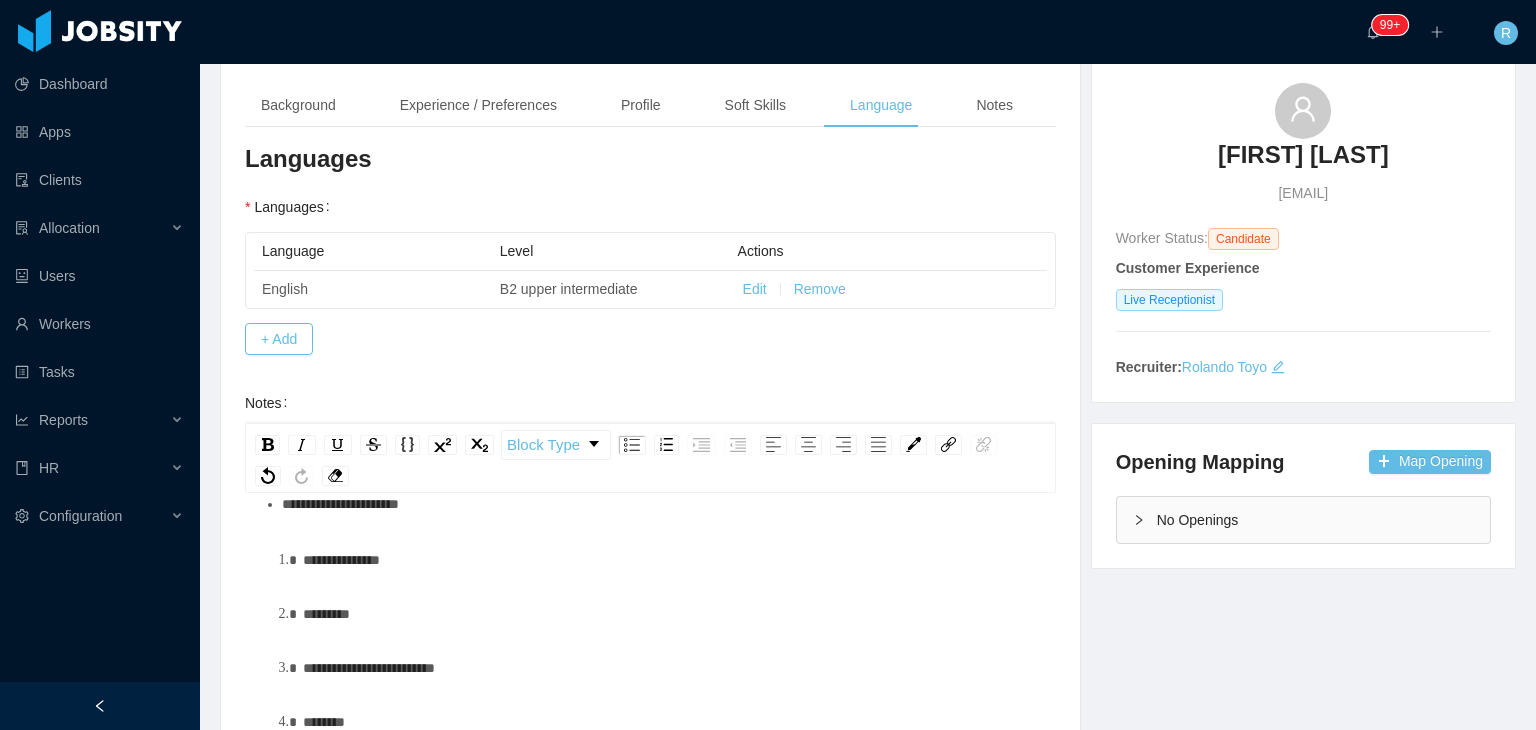 scroll, scrollTop: 40, scrollLeft: 0, axis: vertical 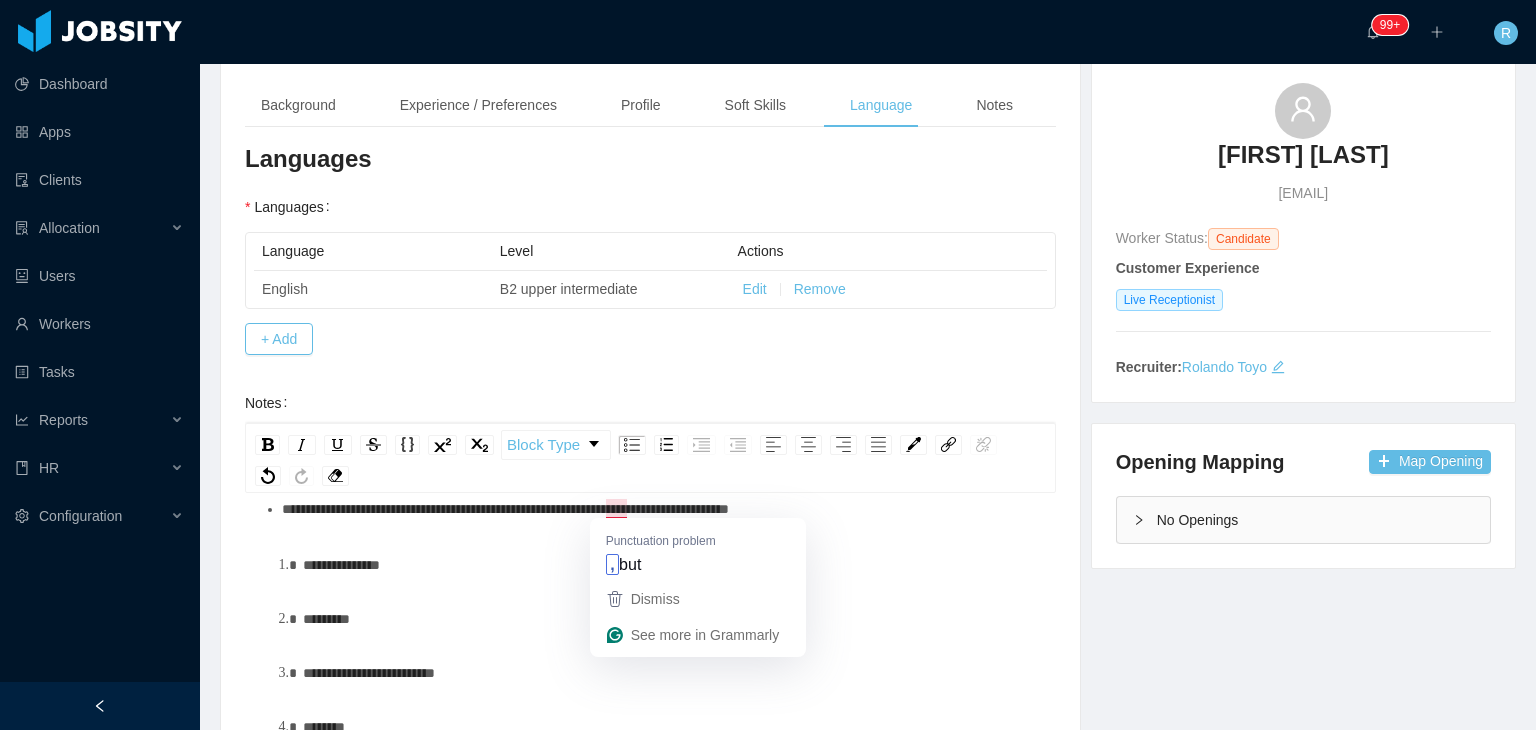 click on "**********" at bounding box center (505, 509) 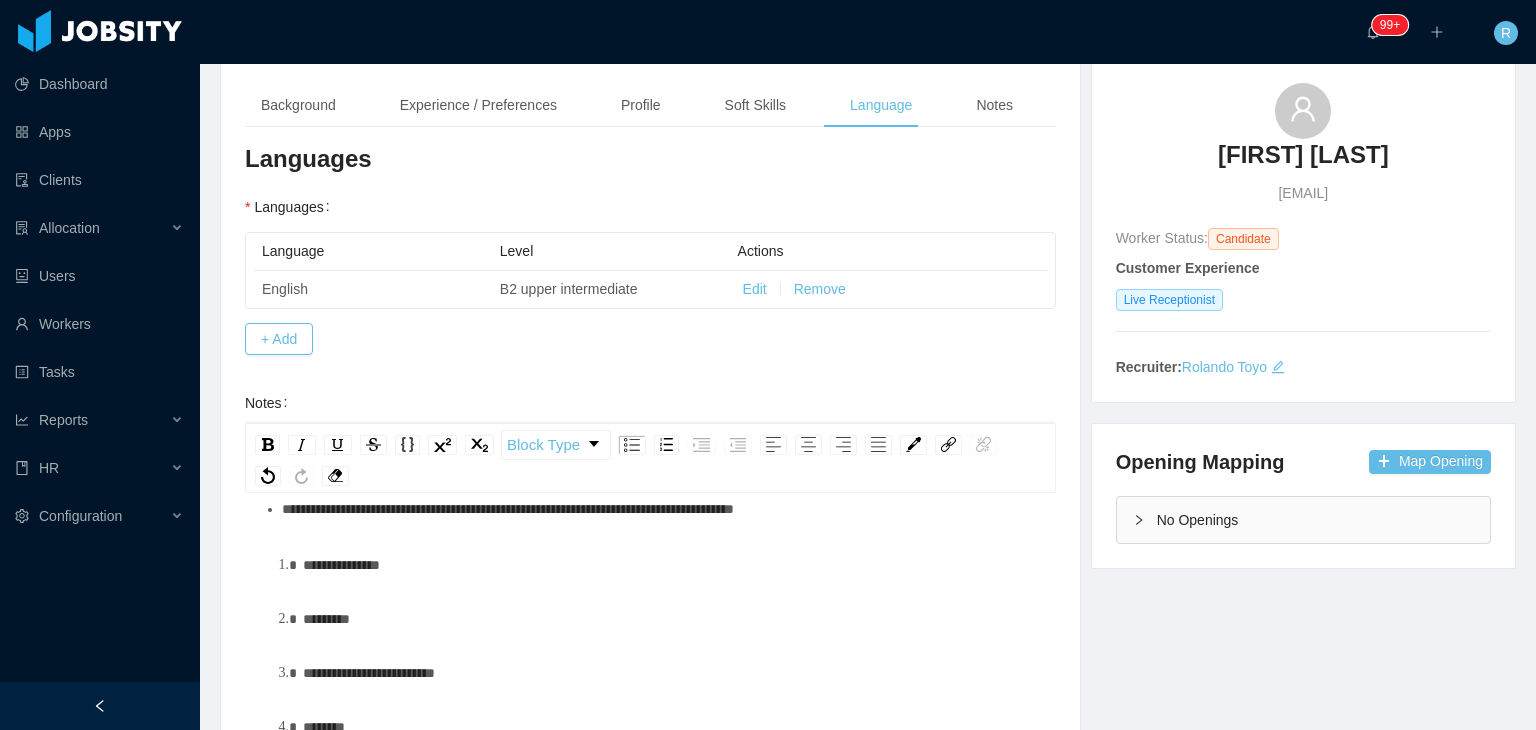 scroll, scrollTop: 0, scrollLeft: 0, axis: both 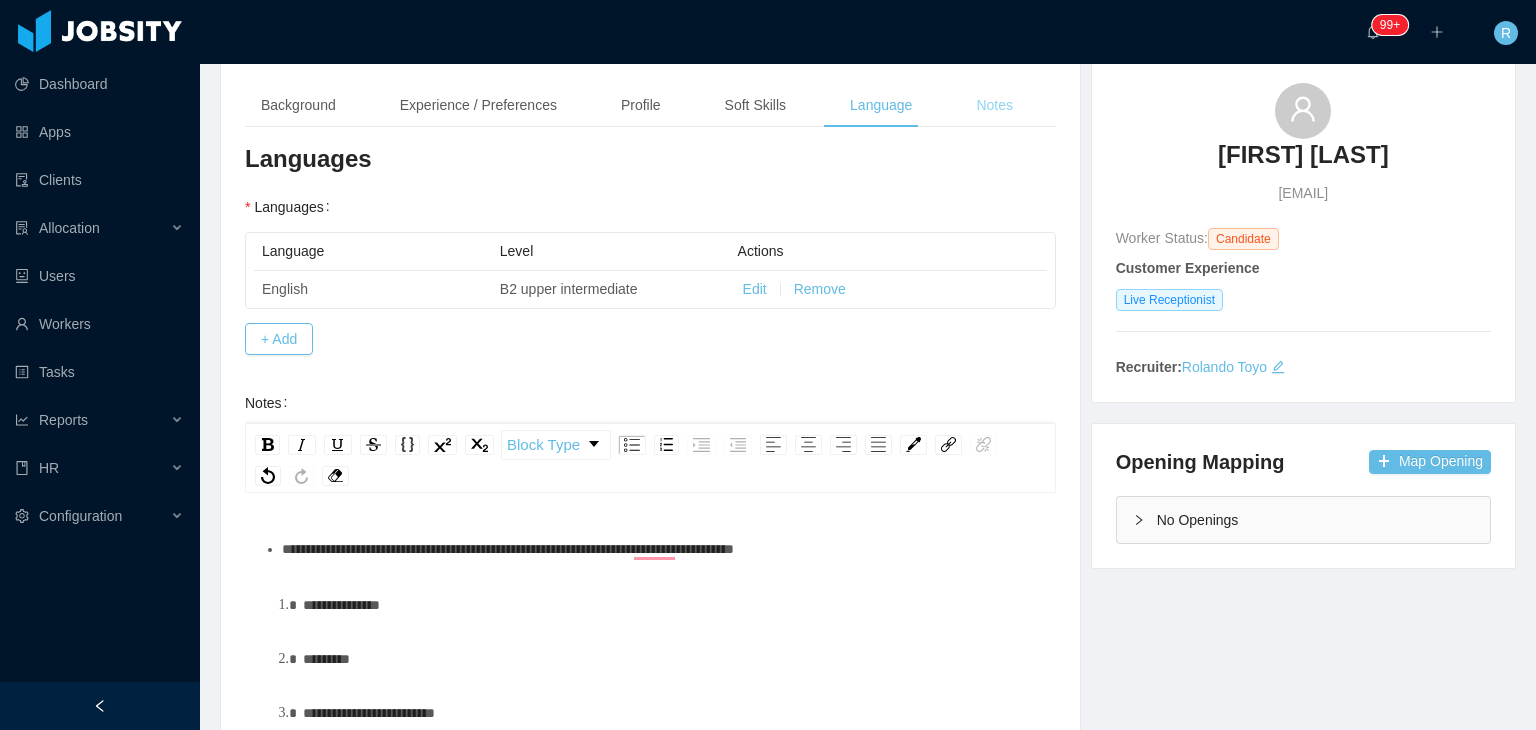 click on "Notes" at bounding box center [994, 105] 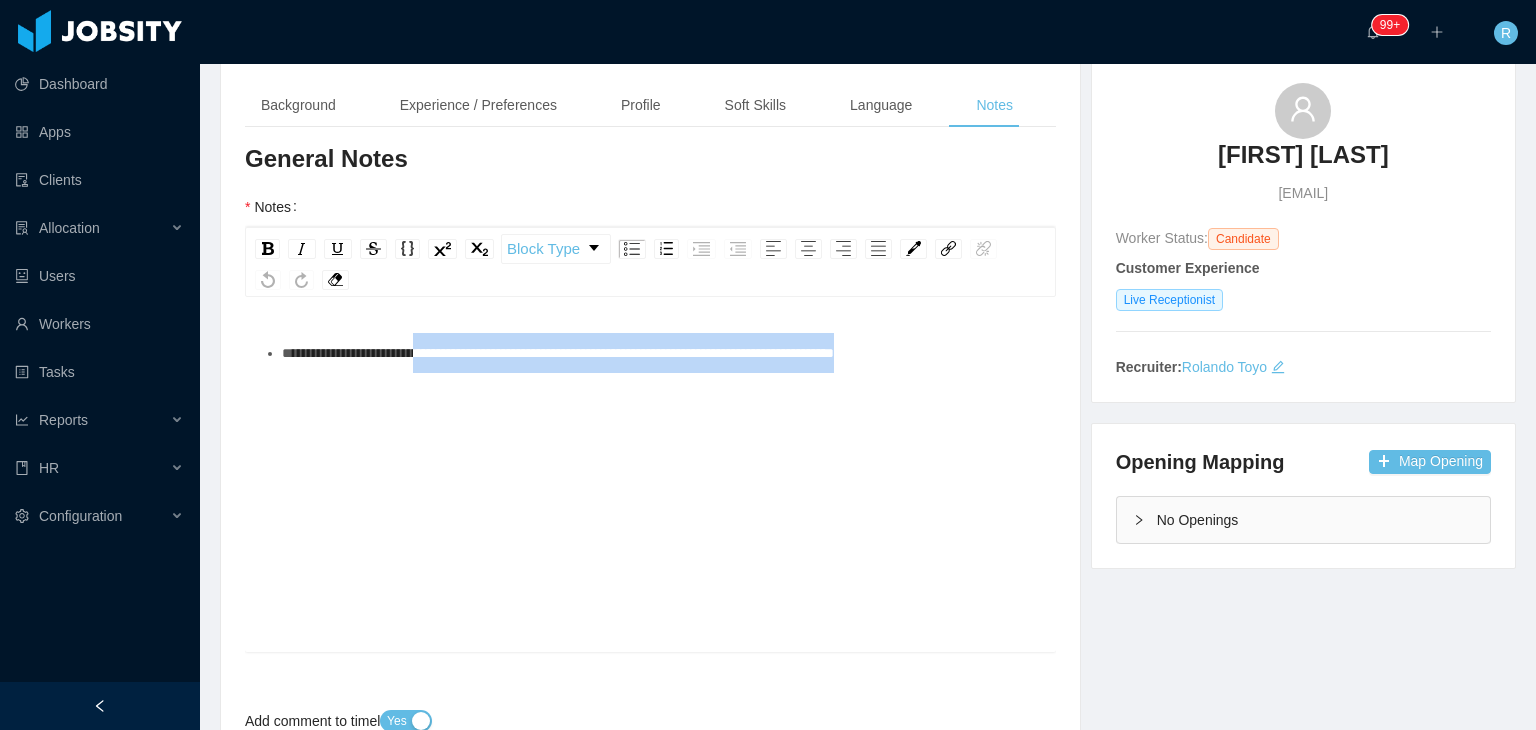 drag, startPoint x: 992, startPoint y: 341, endPoint x: 447, endPoint y: 344, distance: 545.00824 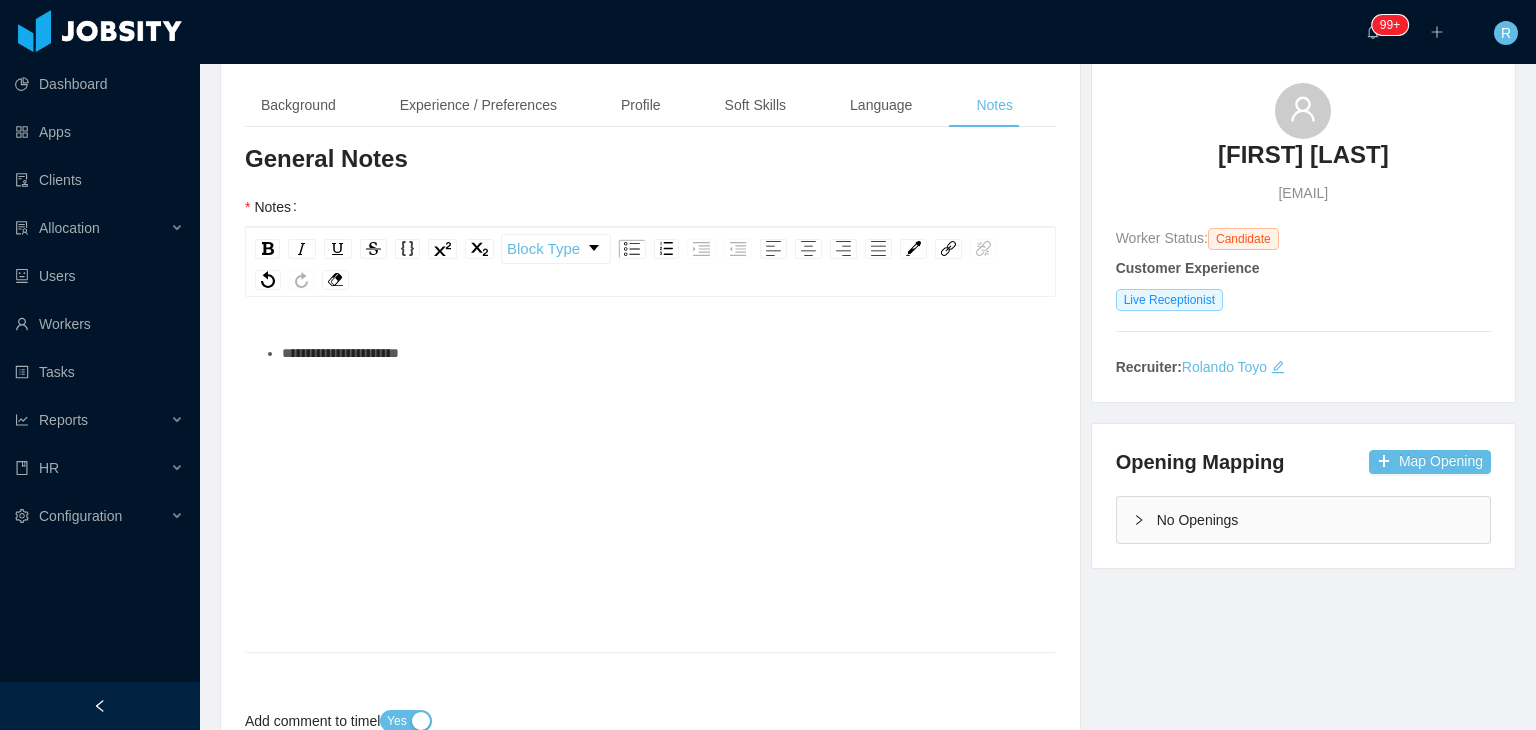scroll, scrollTop: 135, scrollLeft: 0, axis: vertical 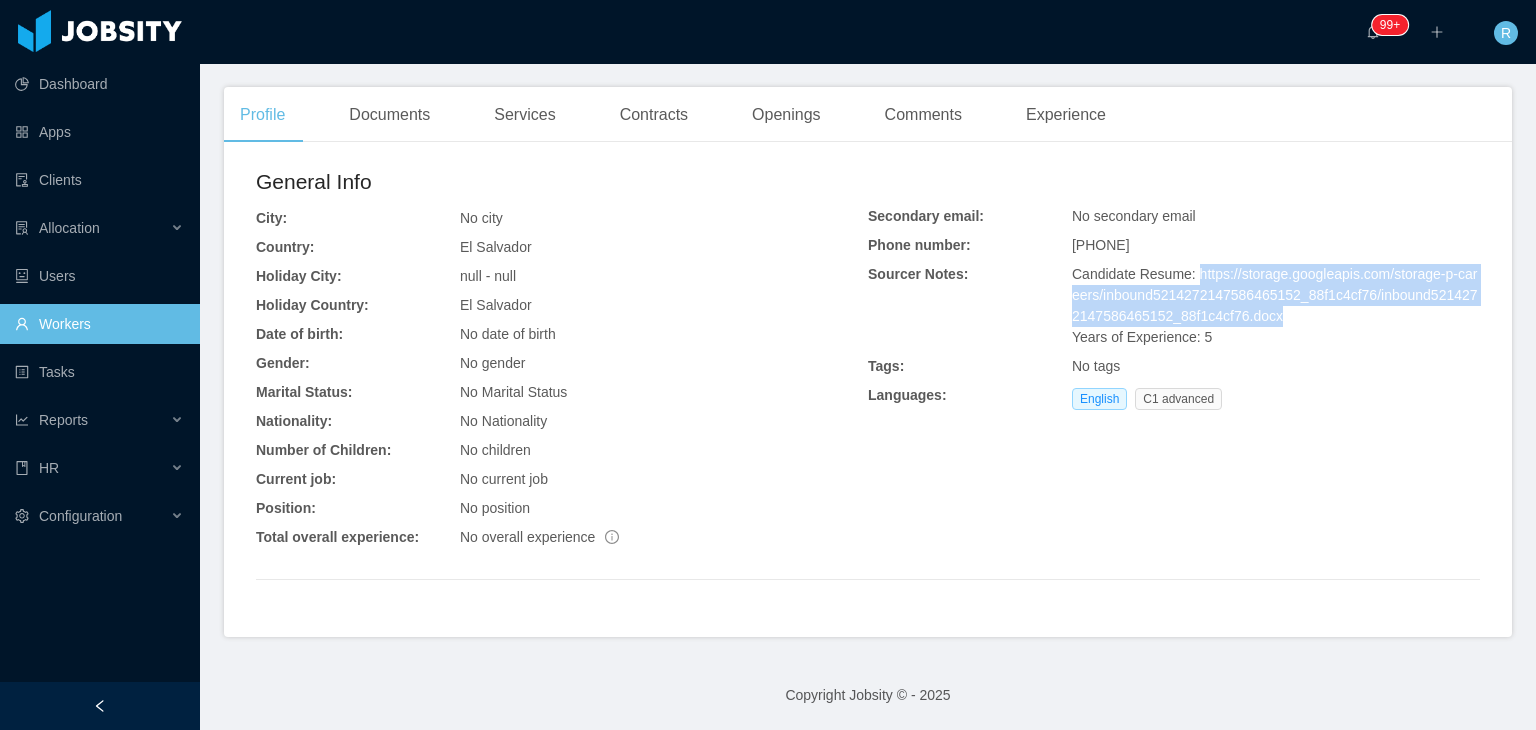 drag, startPoint x: 1271, startPoint y: 311, endPoint x: 1185, endPoint y: 264, distance: 98.005104 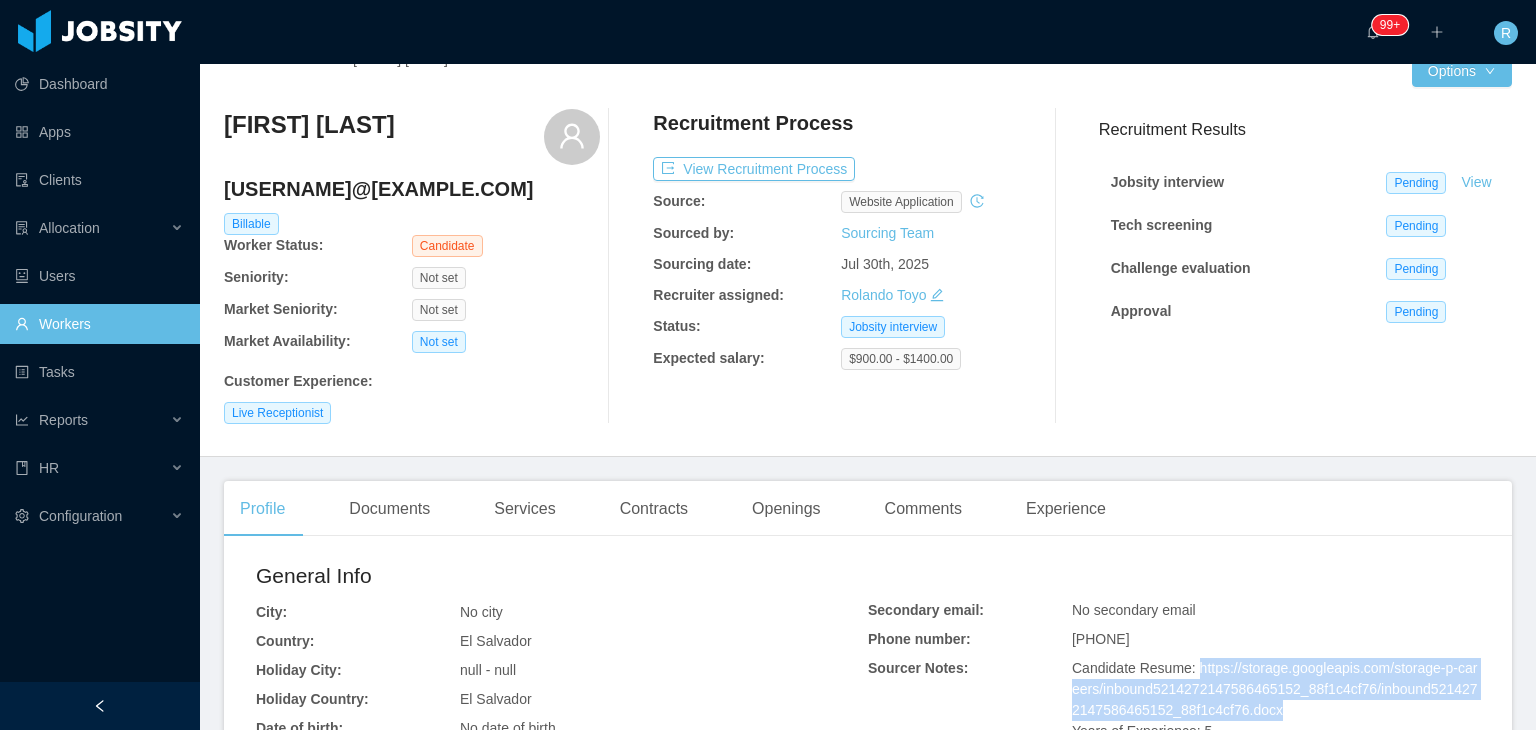 scroll, scrollTop: 0, scrollLeft: 0, axis: both 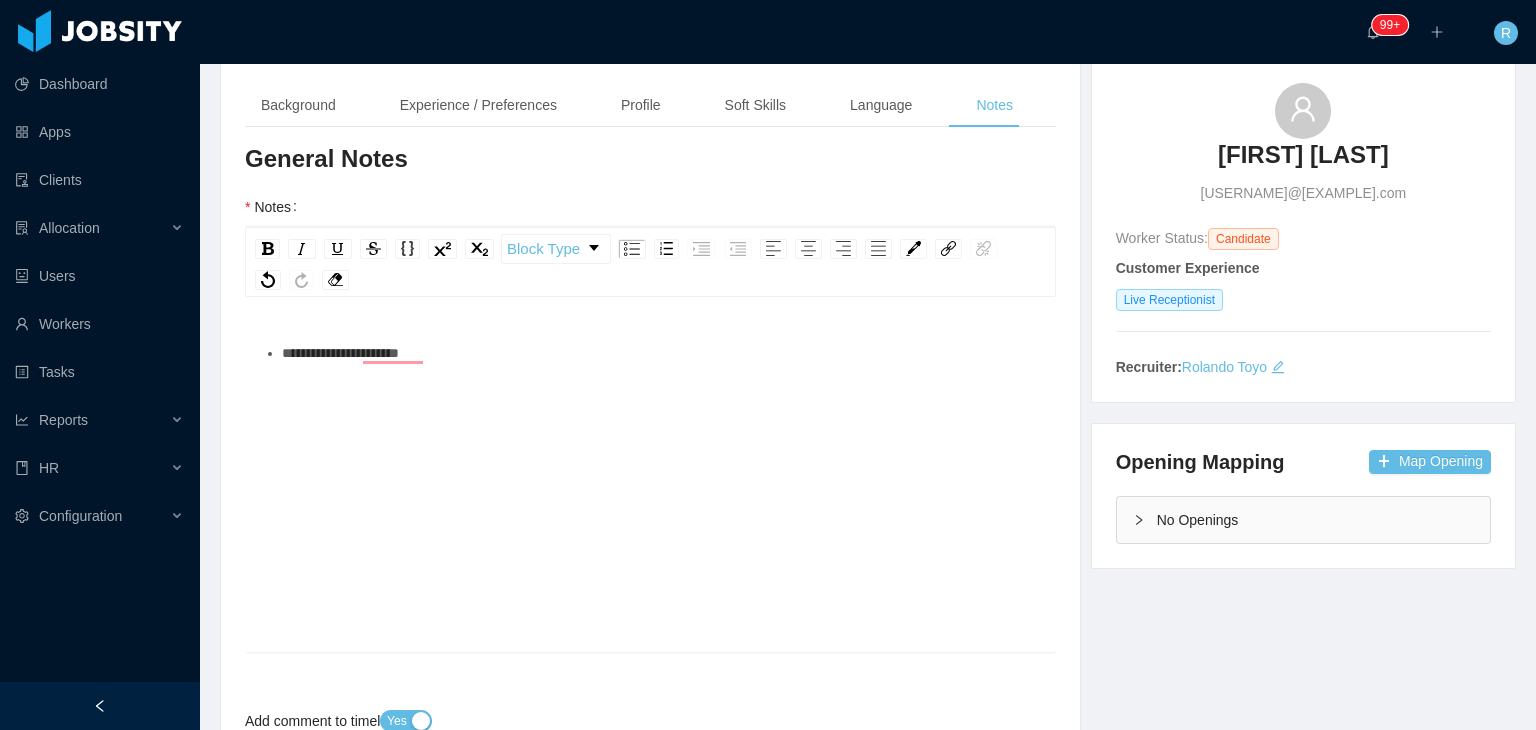 type 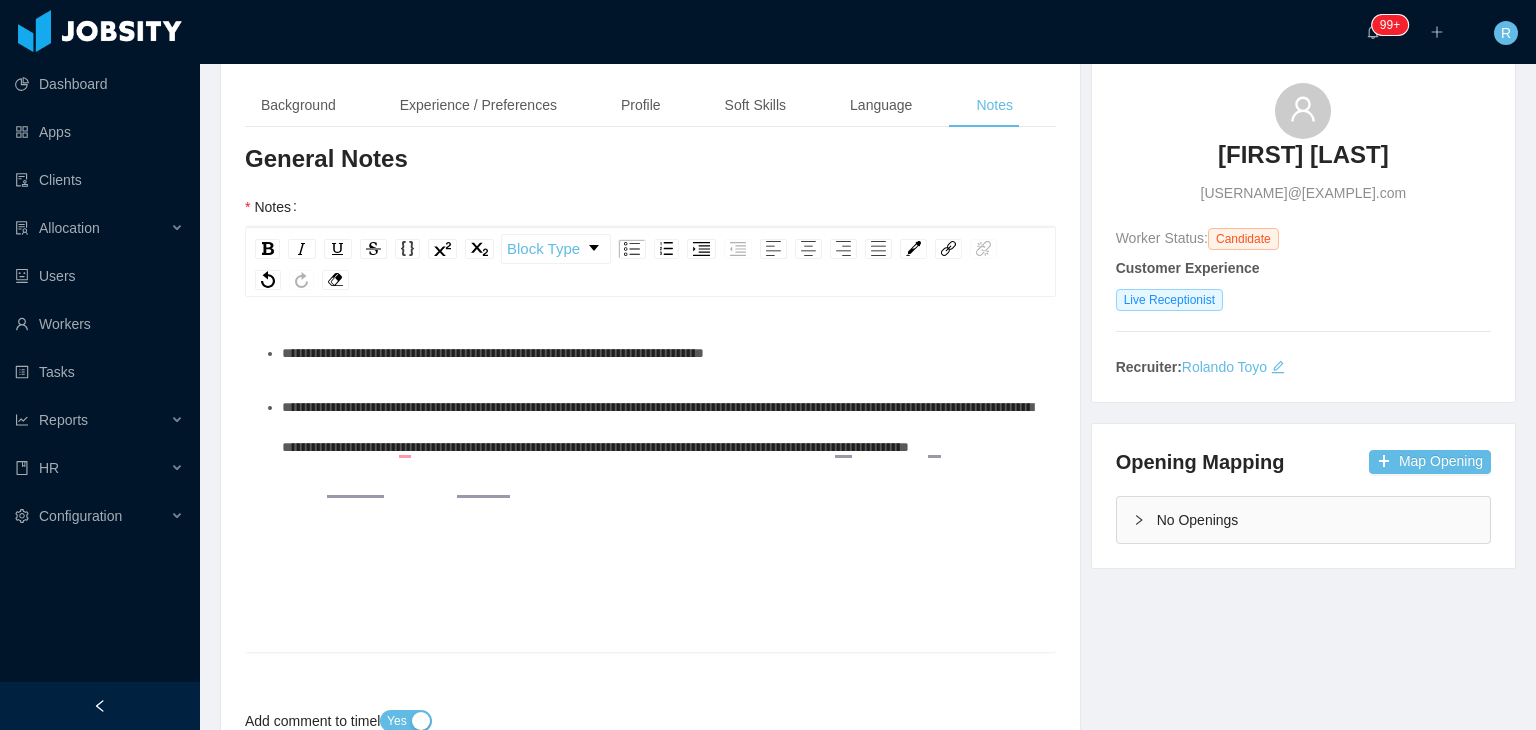 scroll, scrollTop: 45, scrollLeft: 0, axis: vertical 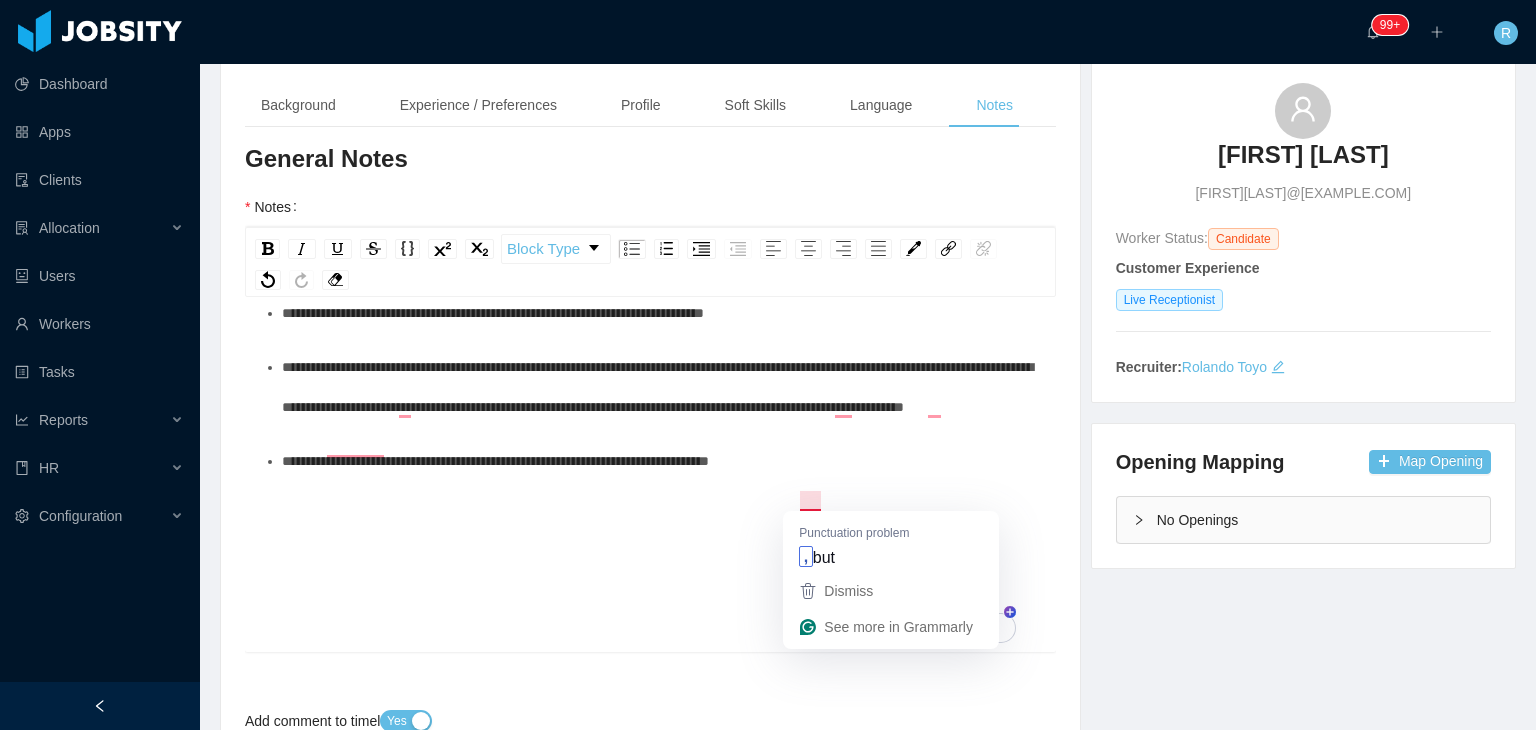 click on "Punctuation problem ,  but" at bounding box center [891, 542] 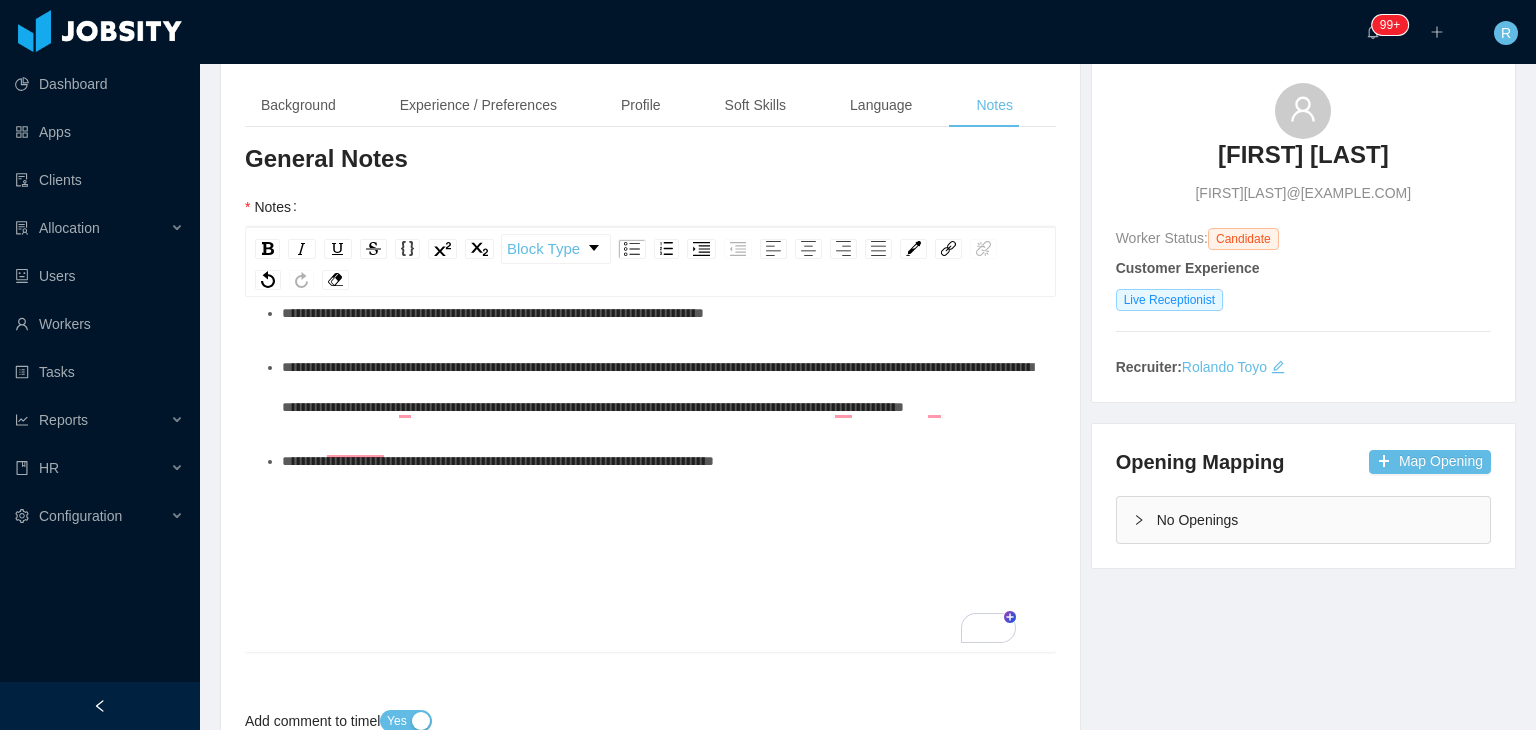 click on "**********" at bounding box center (661, 461) 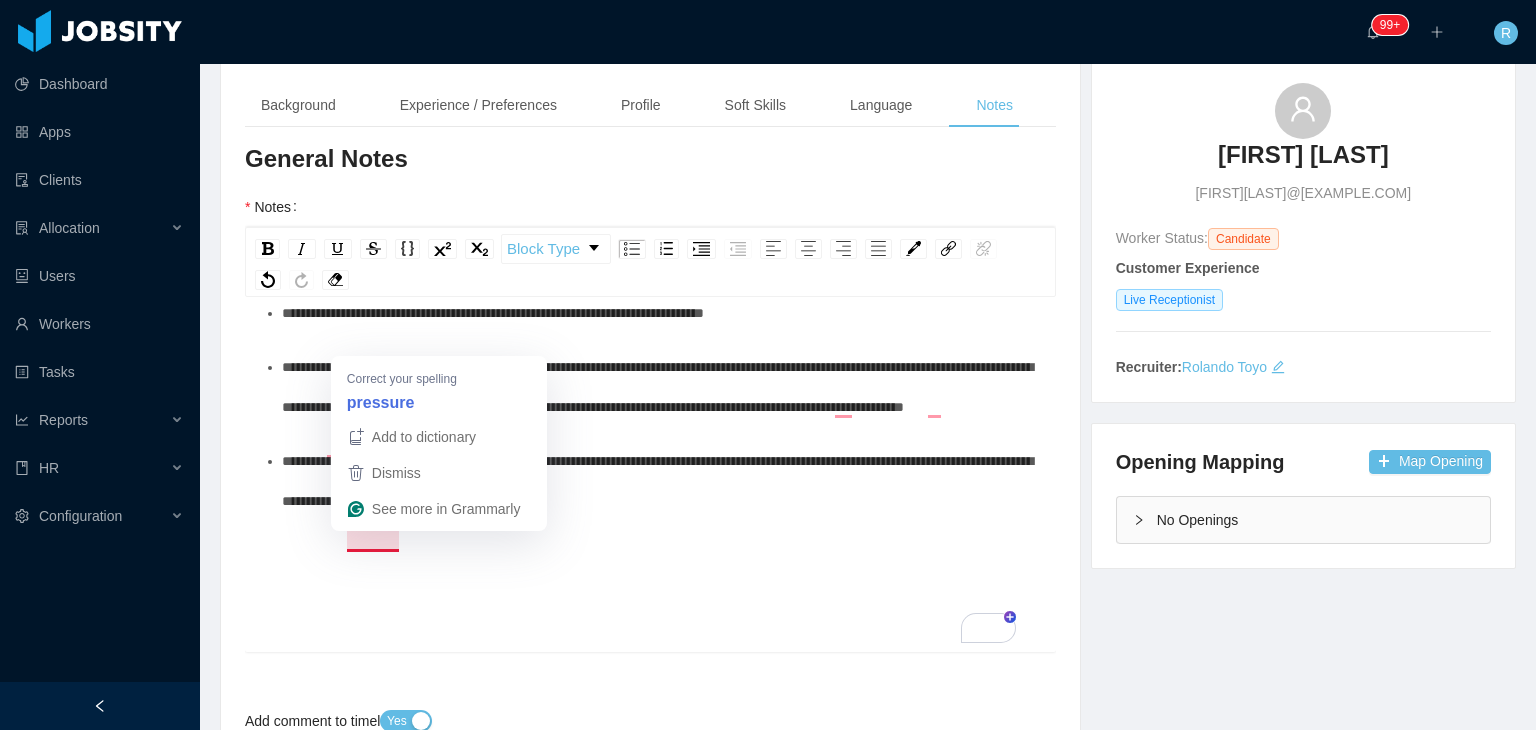 click on "**********" at bounding box center [657, 481] 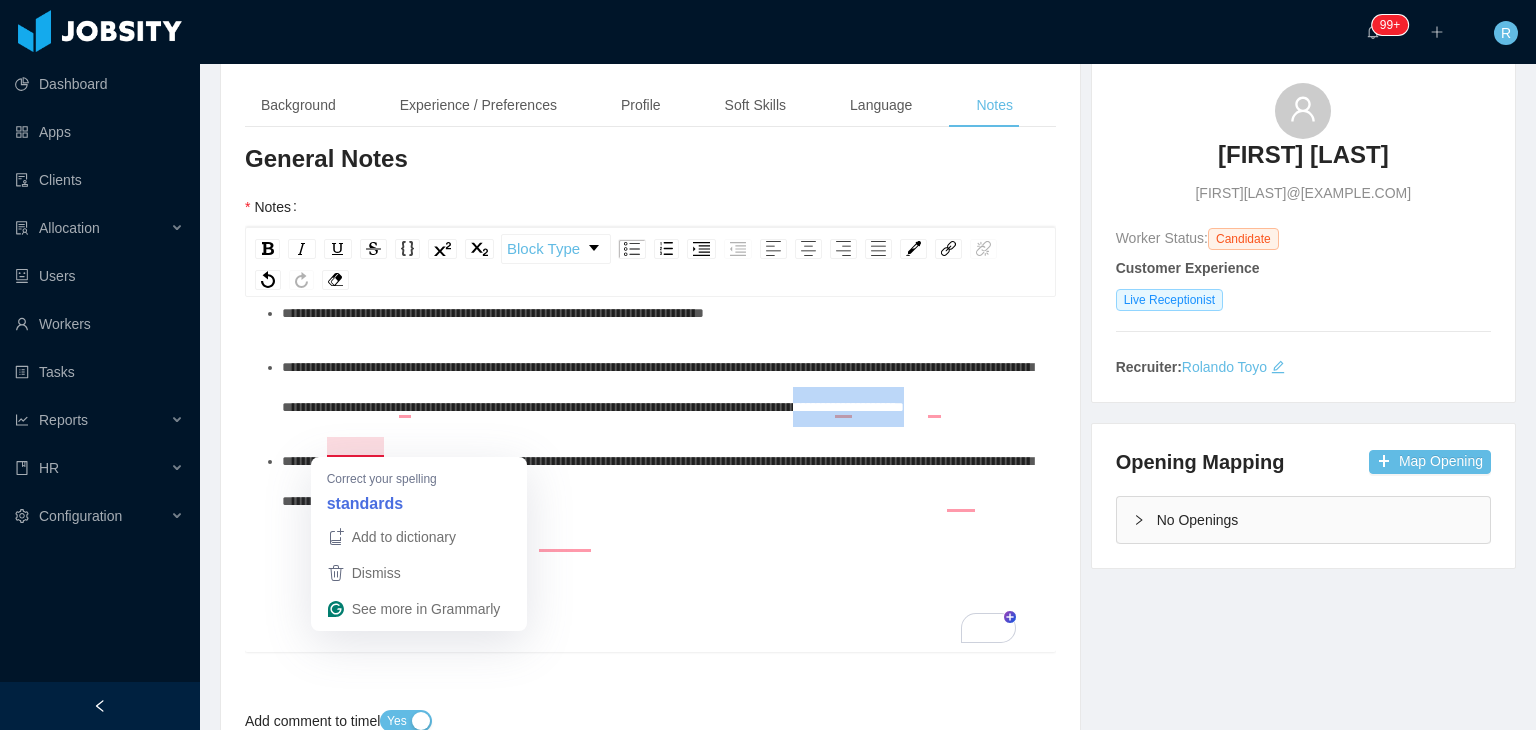 drag, startPoint x: 370, startPoint y: 449, endPoint x: 424, endPoint y: 501, distance: 74.96666 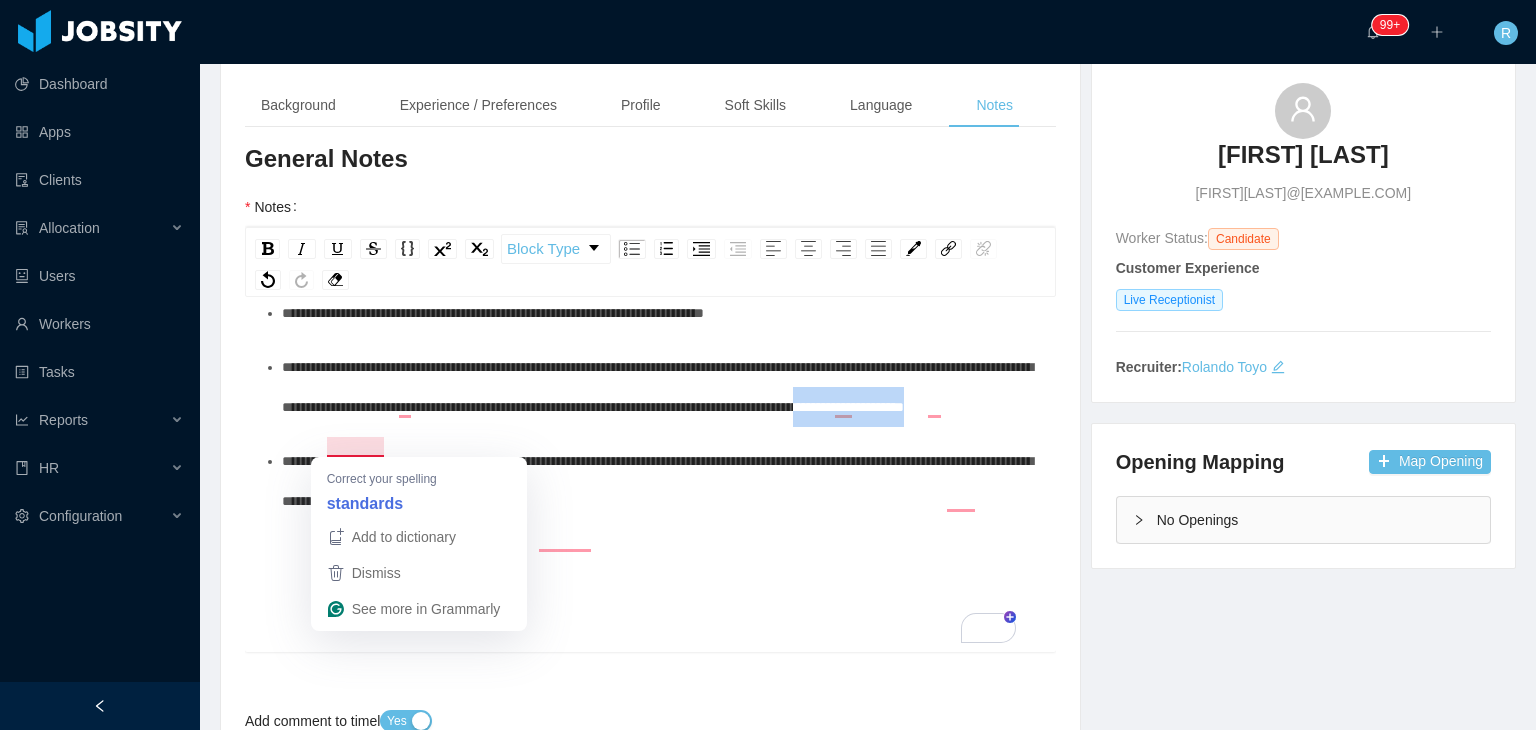 click on "**********" at bounding box center [768, 365] 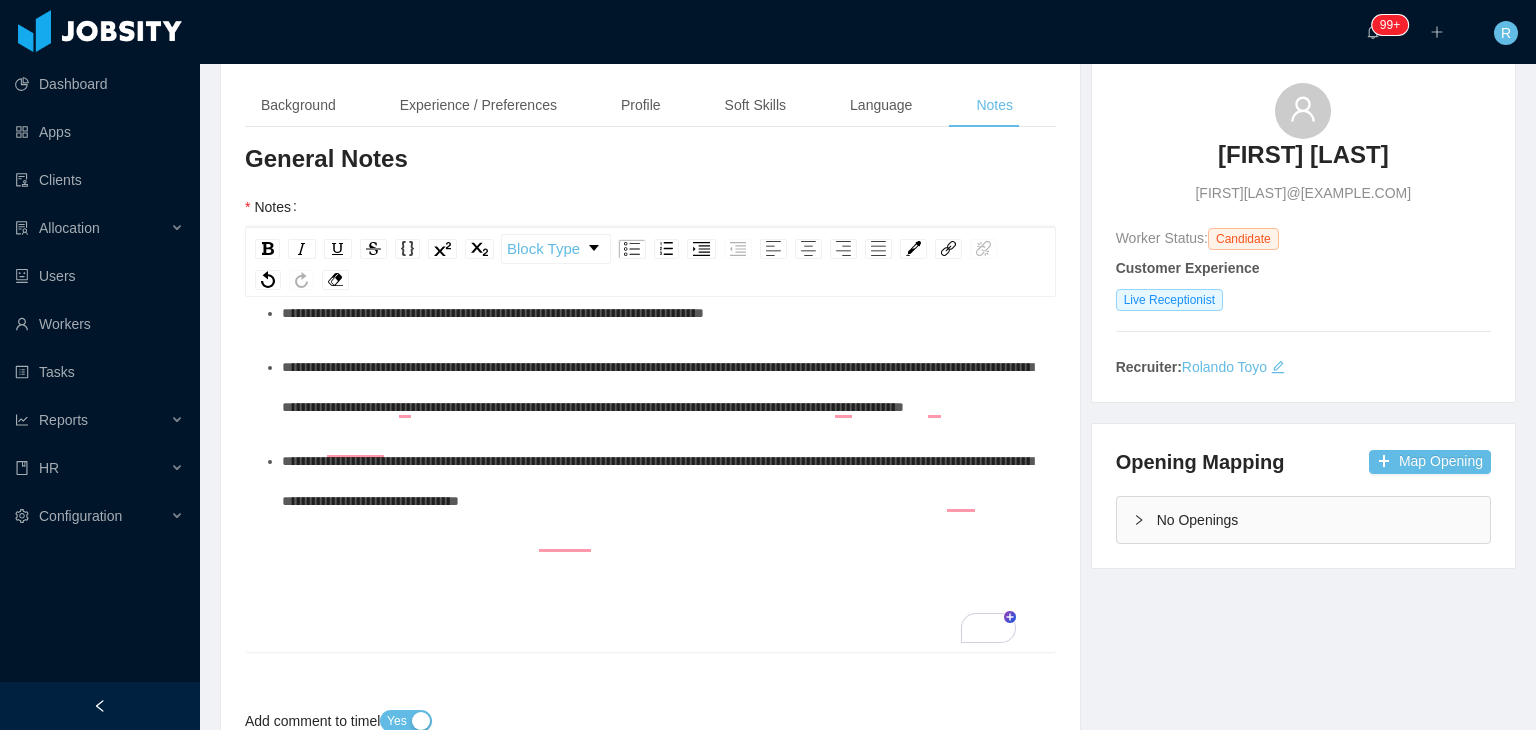 click on "**********" at bounding box center (657, 481) 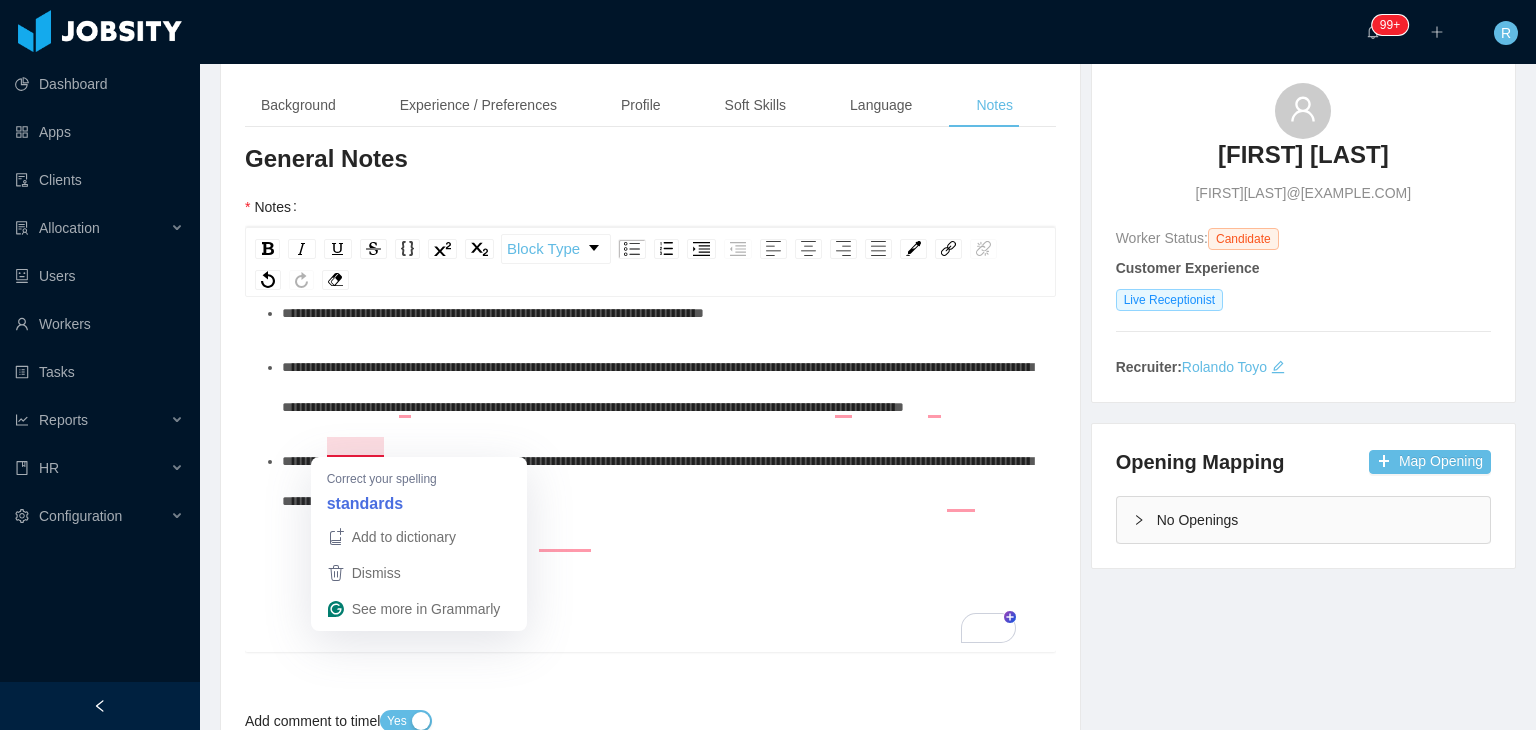 click on "**********" at bounding box center [657, 387] 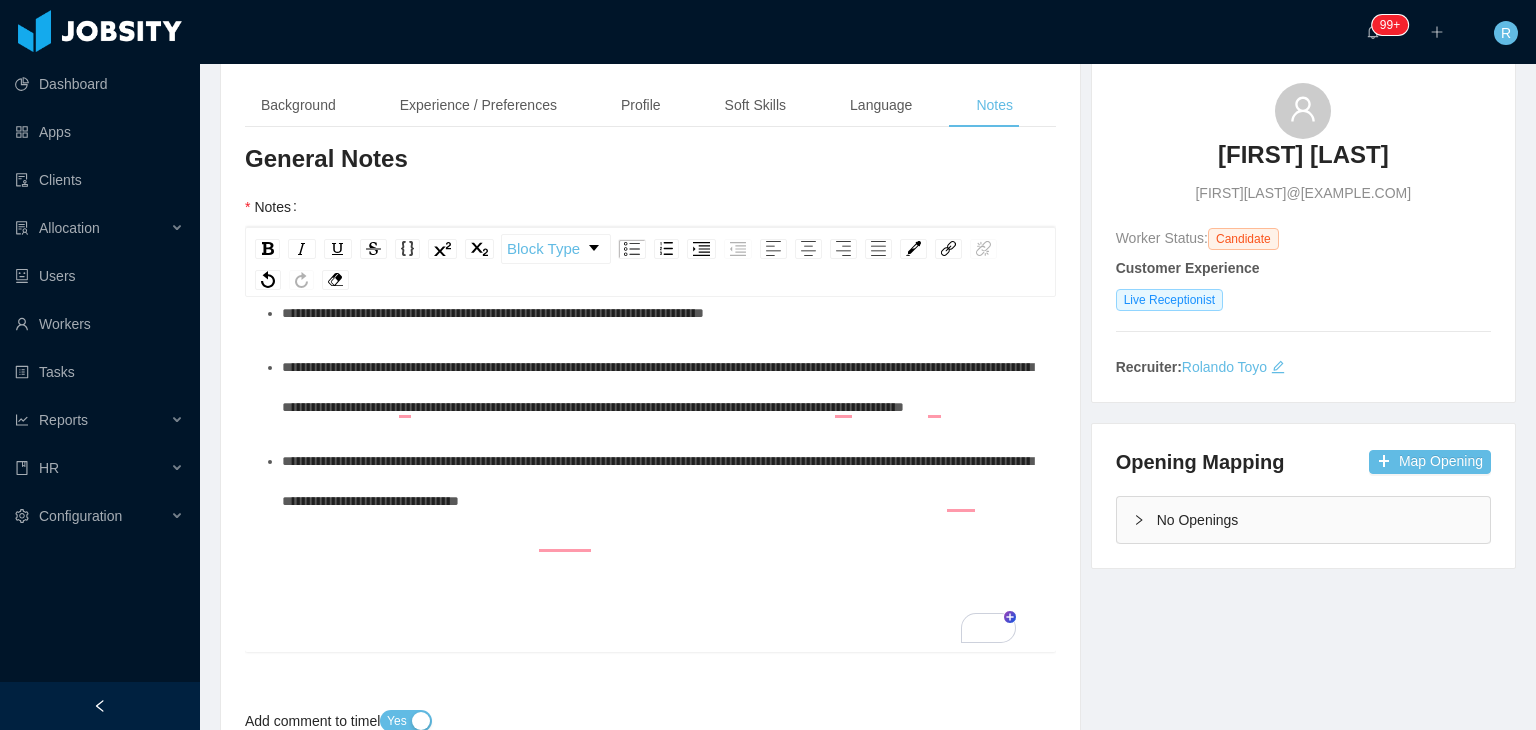 scroll, scrollTop: 0, scrollLeft: 0, axis: both 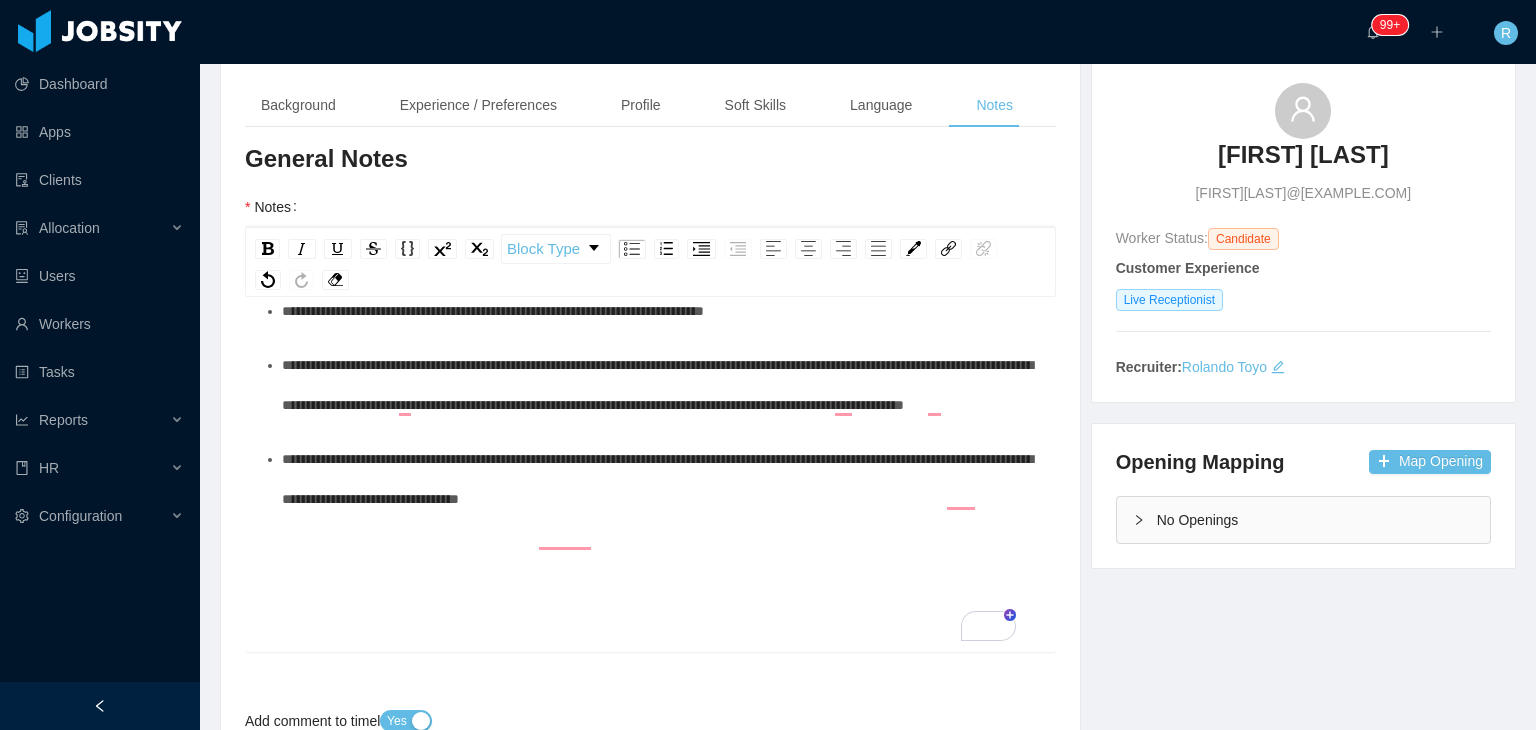 click on "**********" at bounding box center (657, 479) 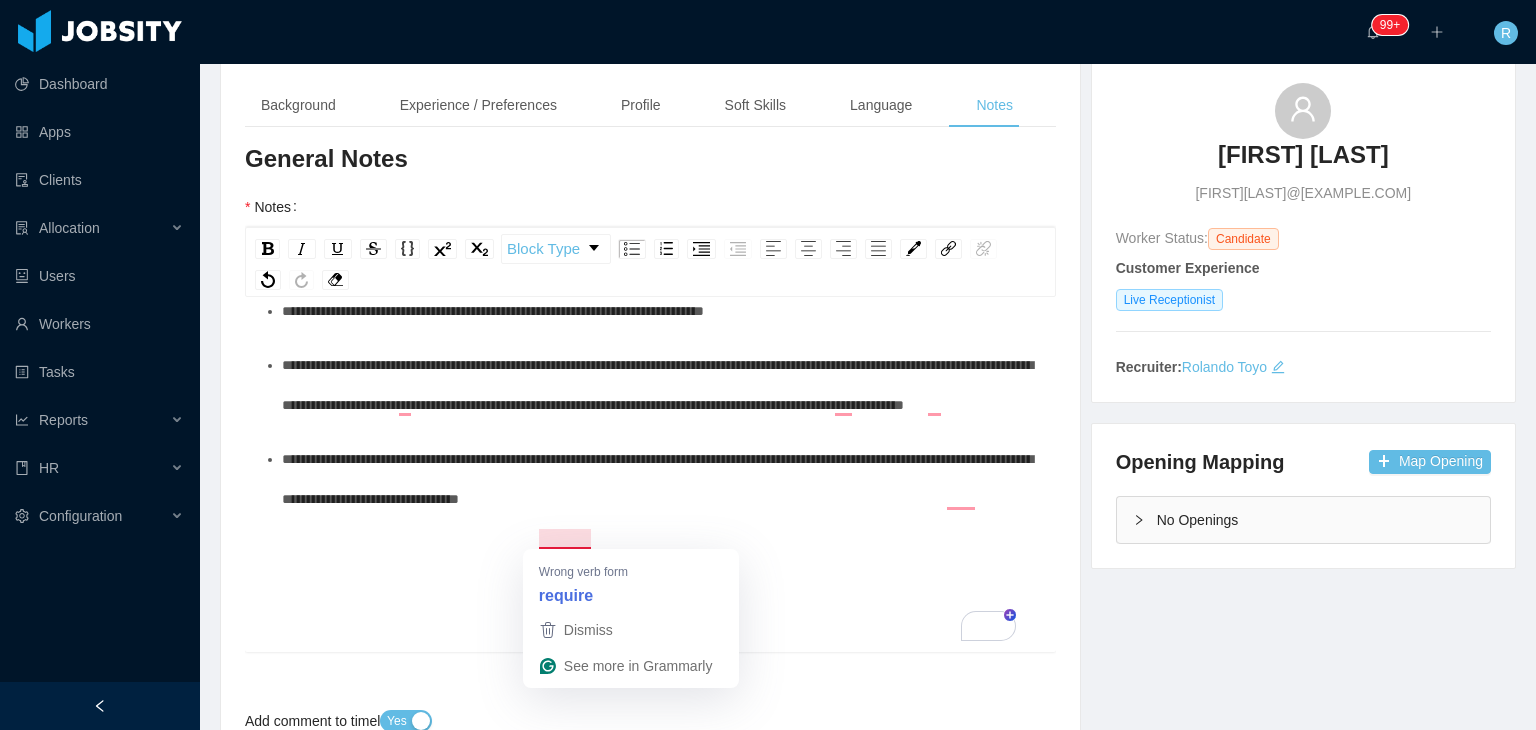click on "**********" at bounding box center [657, 479] 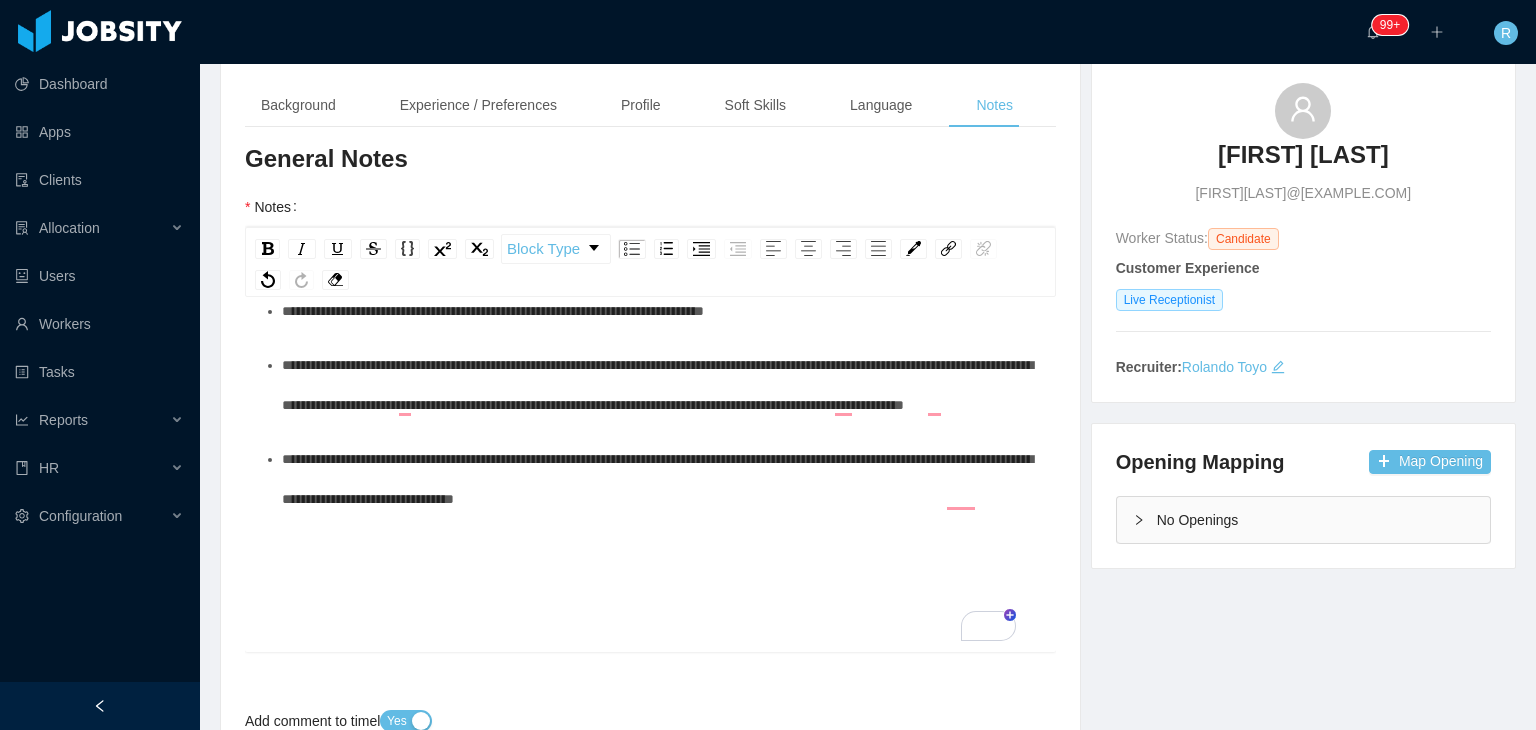 scroll, scrollTop: 40, scrollLeft: 0, axis: vertical 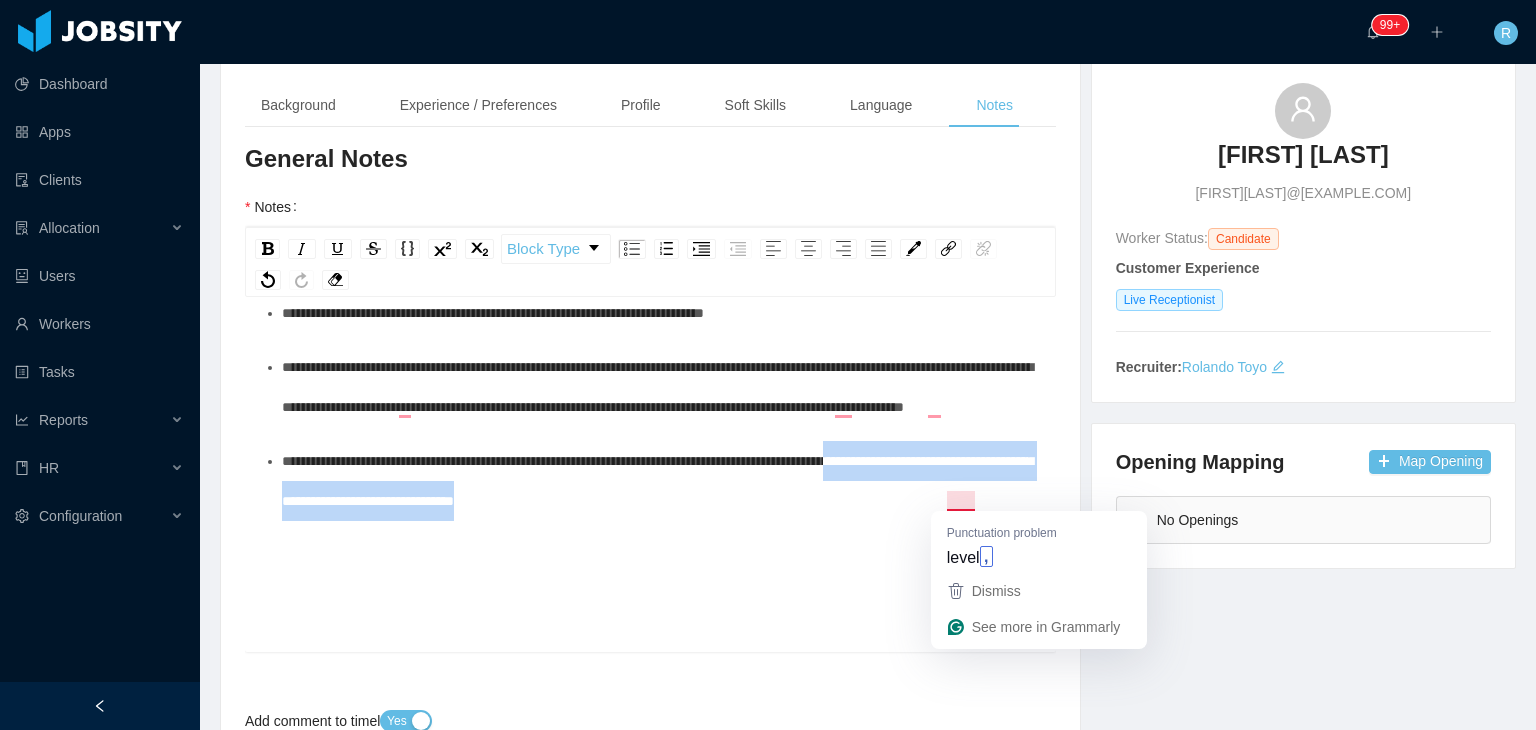 drag, startPoint x: 960, startPoint y: 500, endPoint x: 988, endPoint y: 566, distance: 71.693794 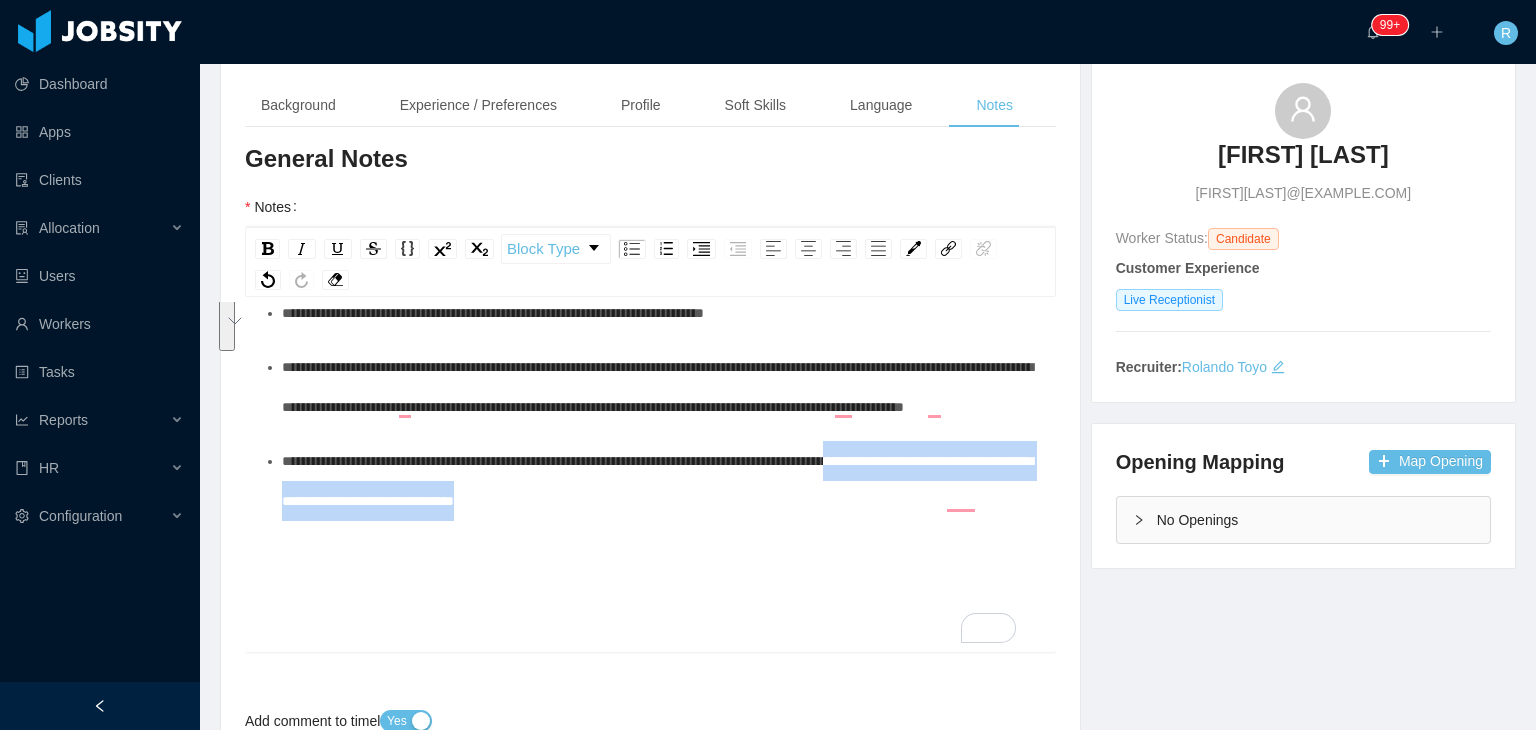 click on "**********" at bounding box center [651, 468] 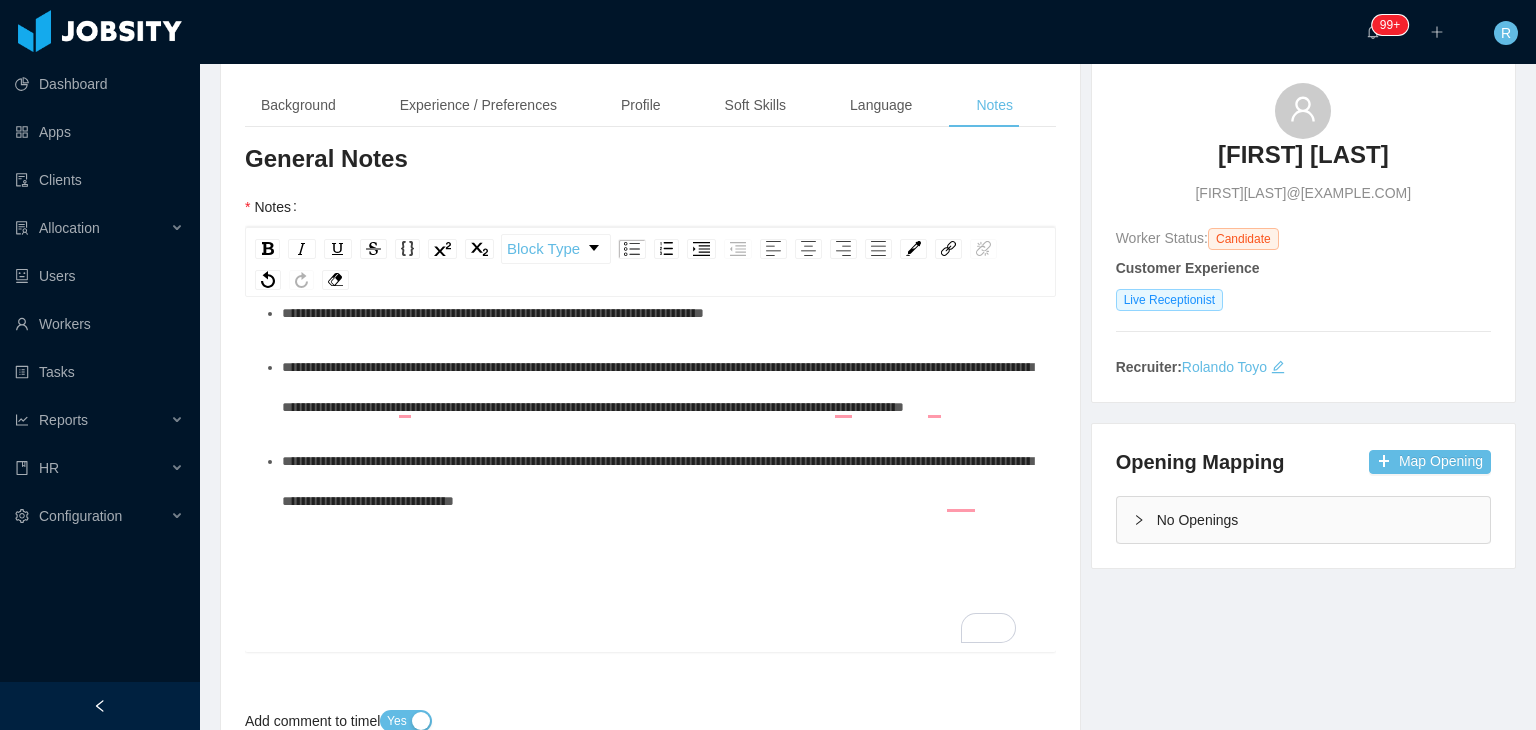 click on "**********" at bounding box center [661, 481] 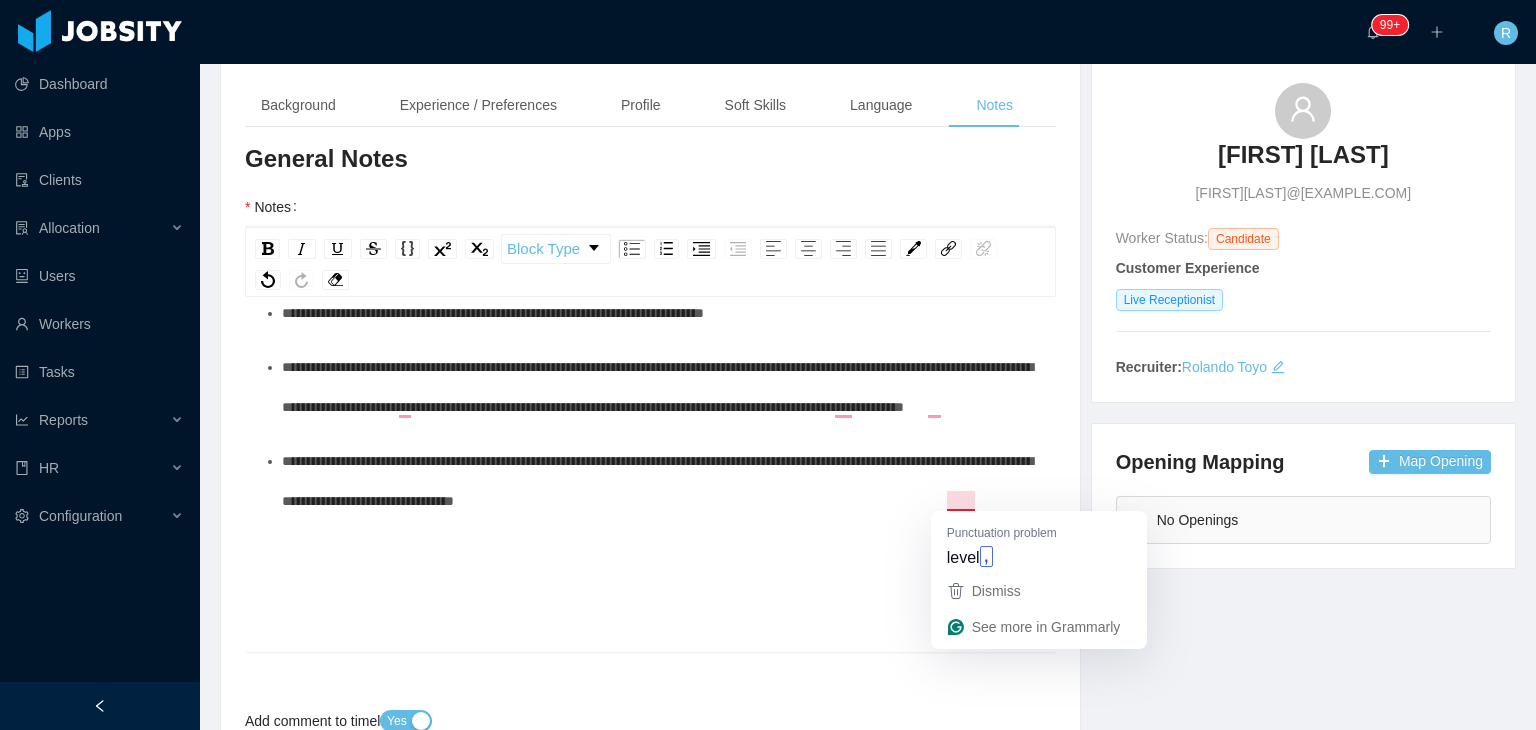click on "**********" at bounding box center [657, 481] 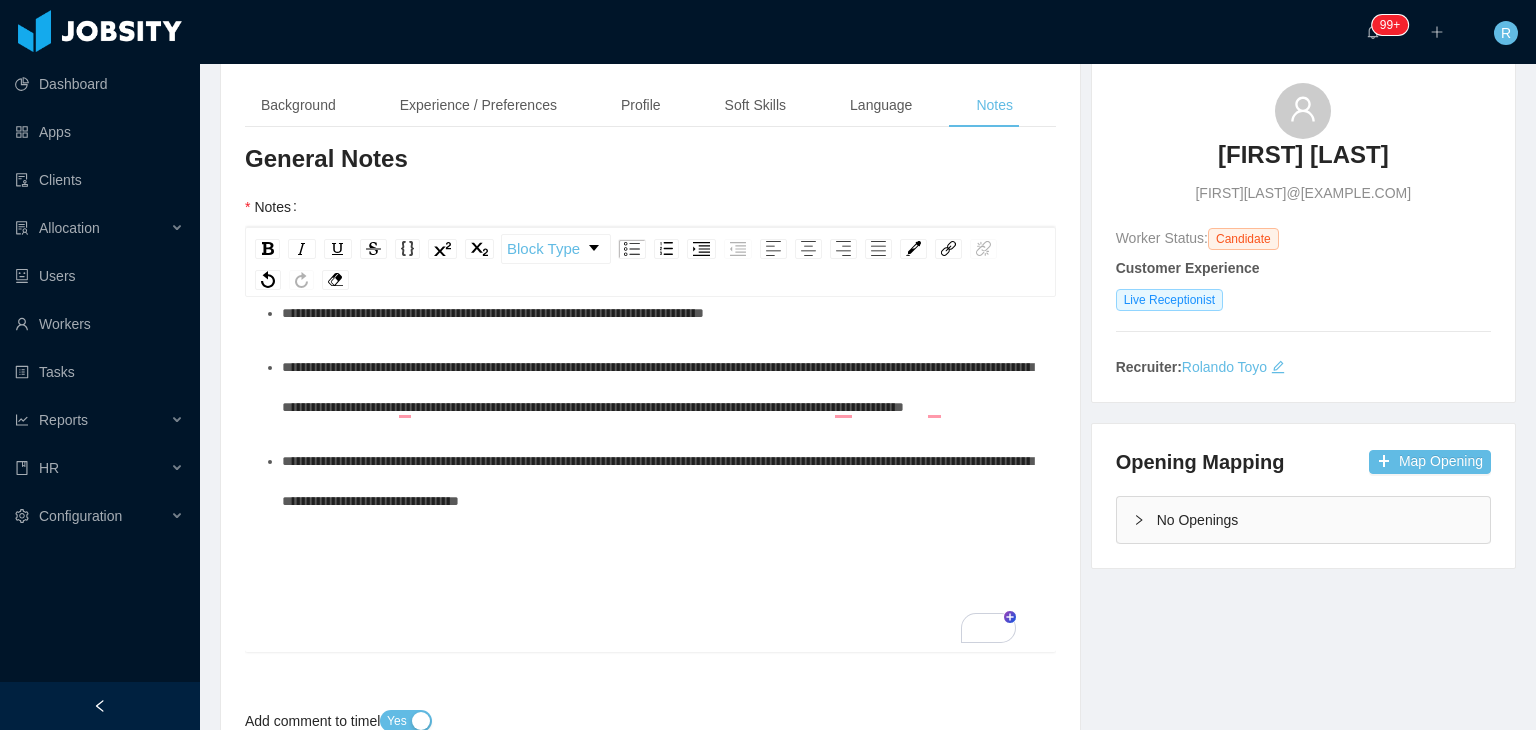 scroll, scrollTop: 0, scrollLeft: 0, axis: both 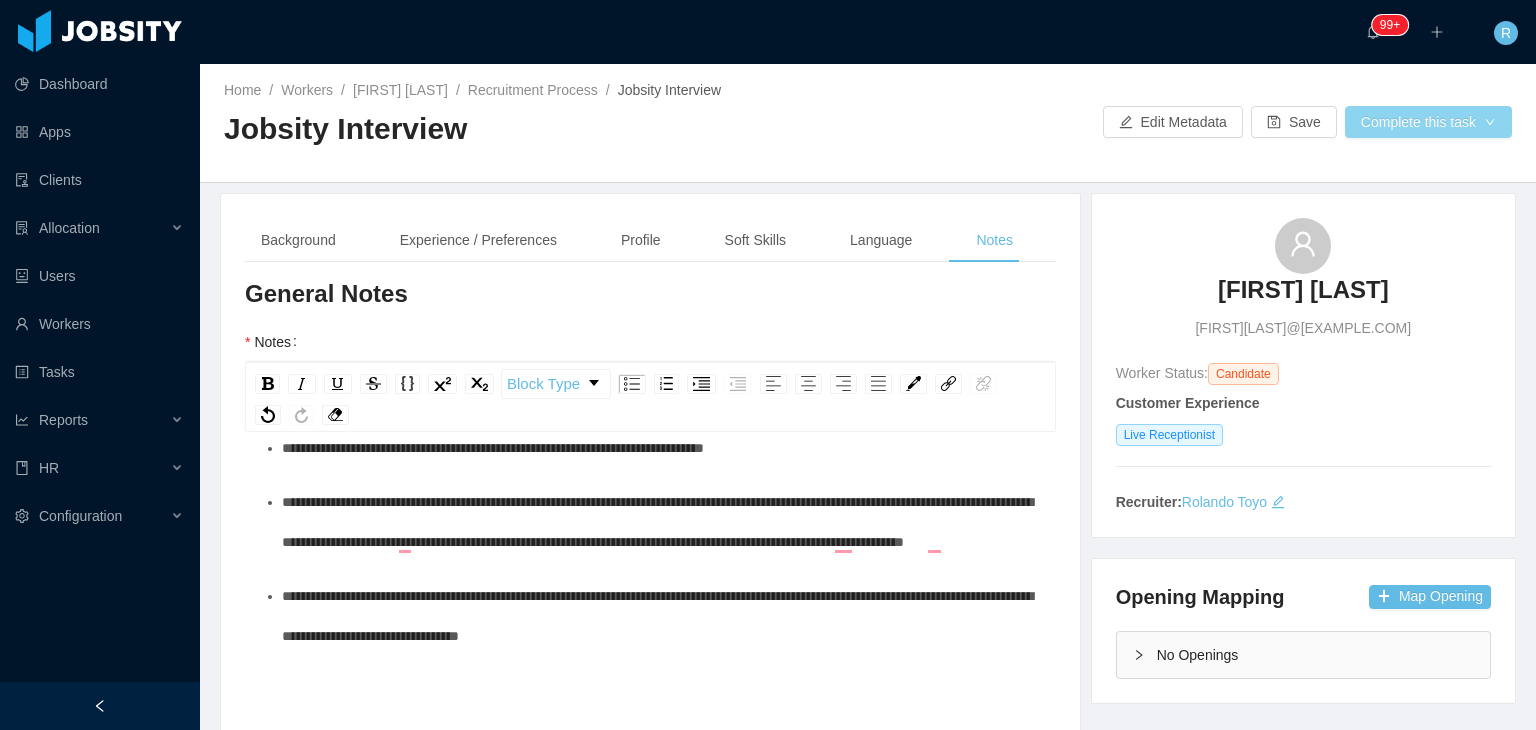 click on "Complete this task" at bounding box center [1428, 122] 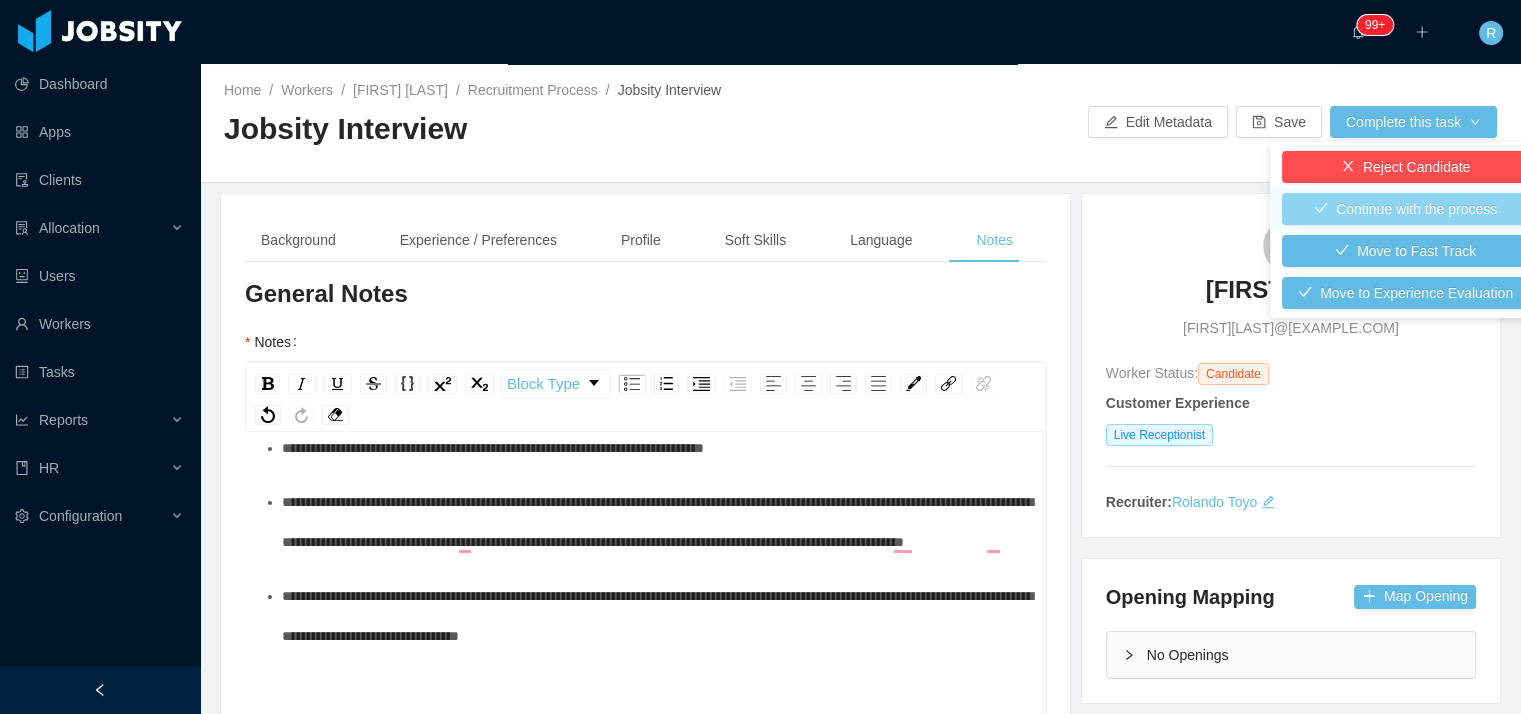 click on "Continue with the process" at bounding box center (1405, 209) 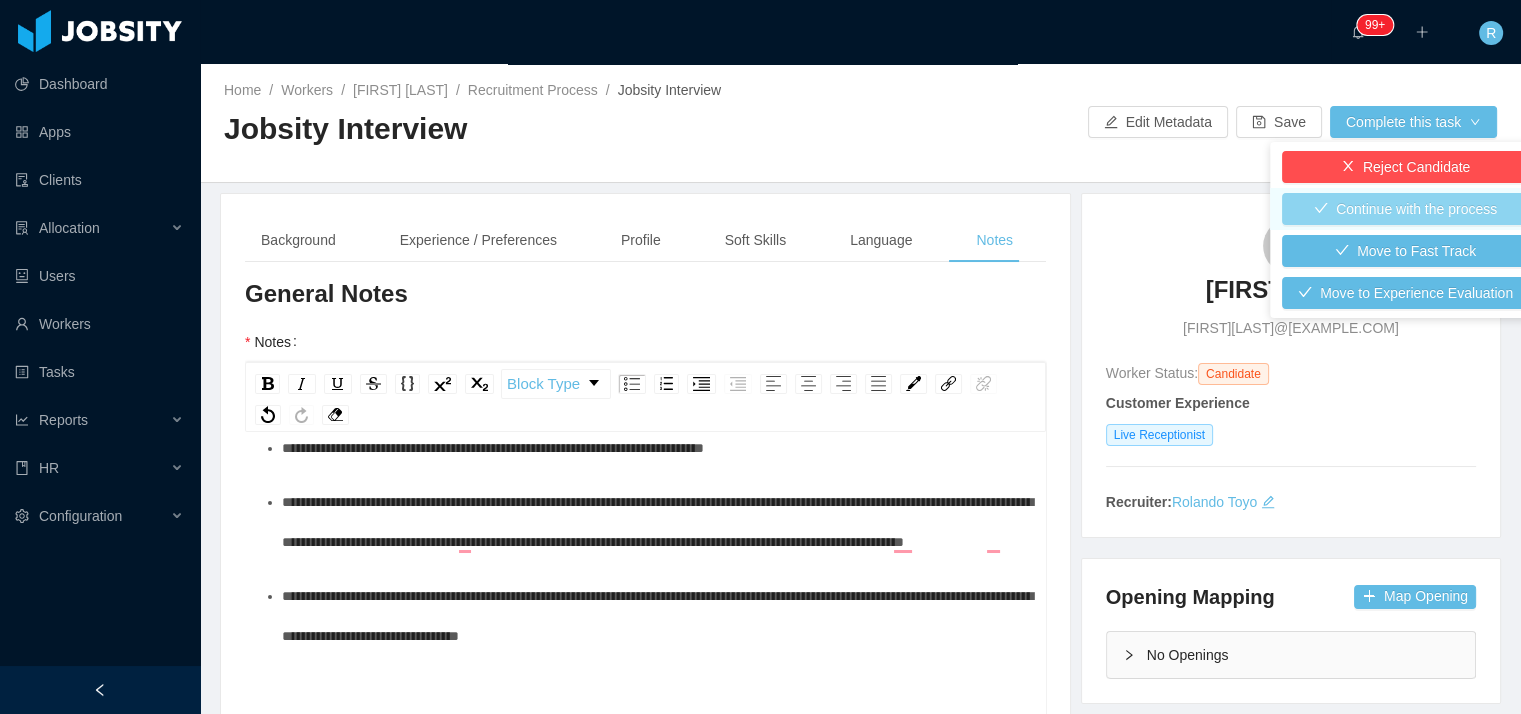 type 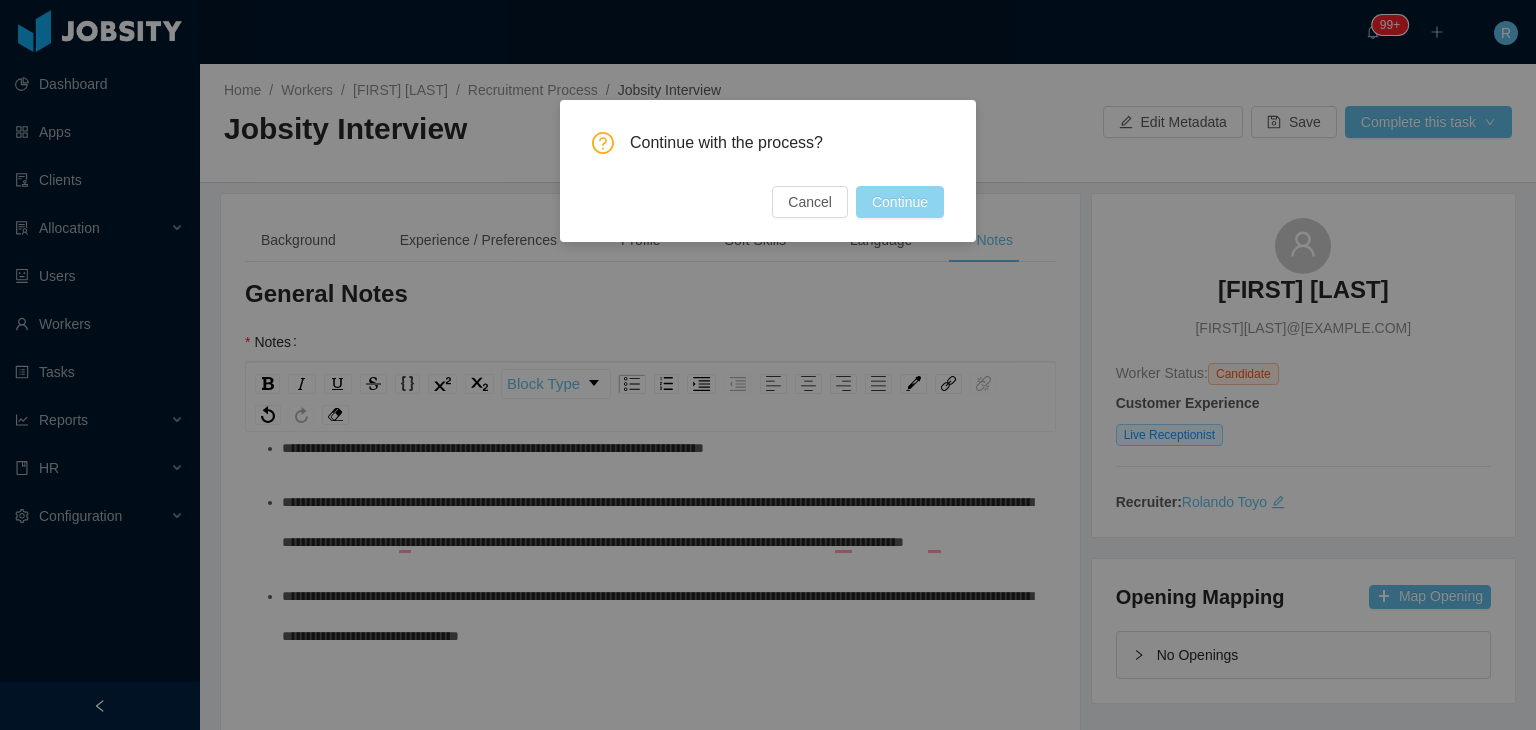 click on "Continue" at bounding box center (900, 202) 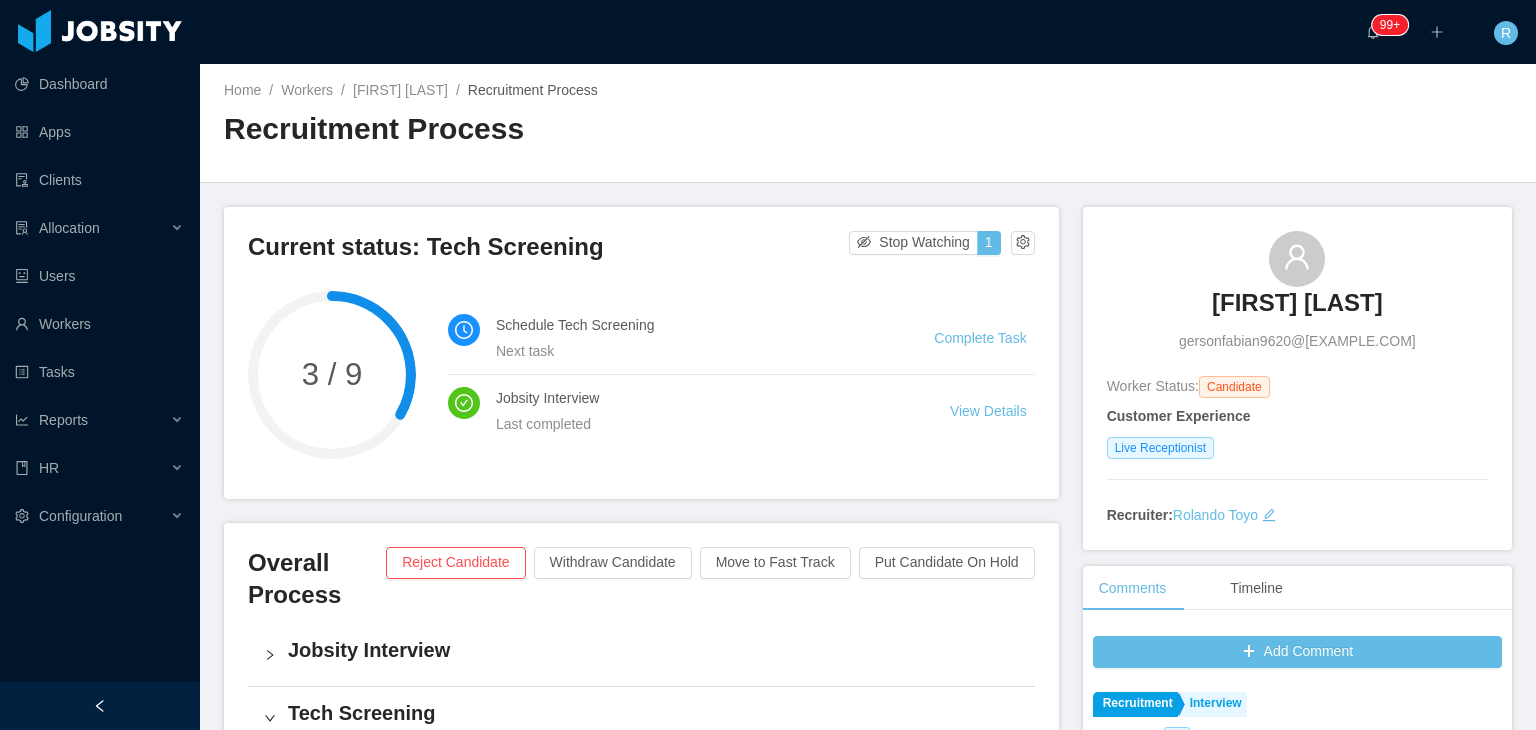 scroll, scrollTop: 0, scrollLeft: 0, axis: both 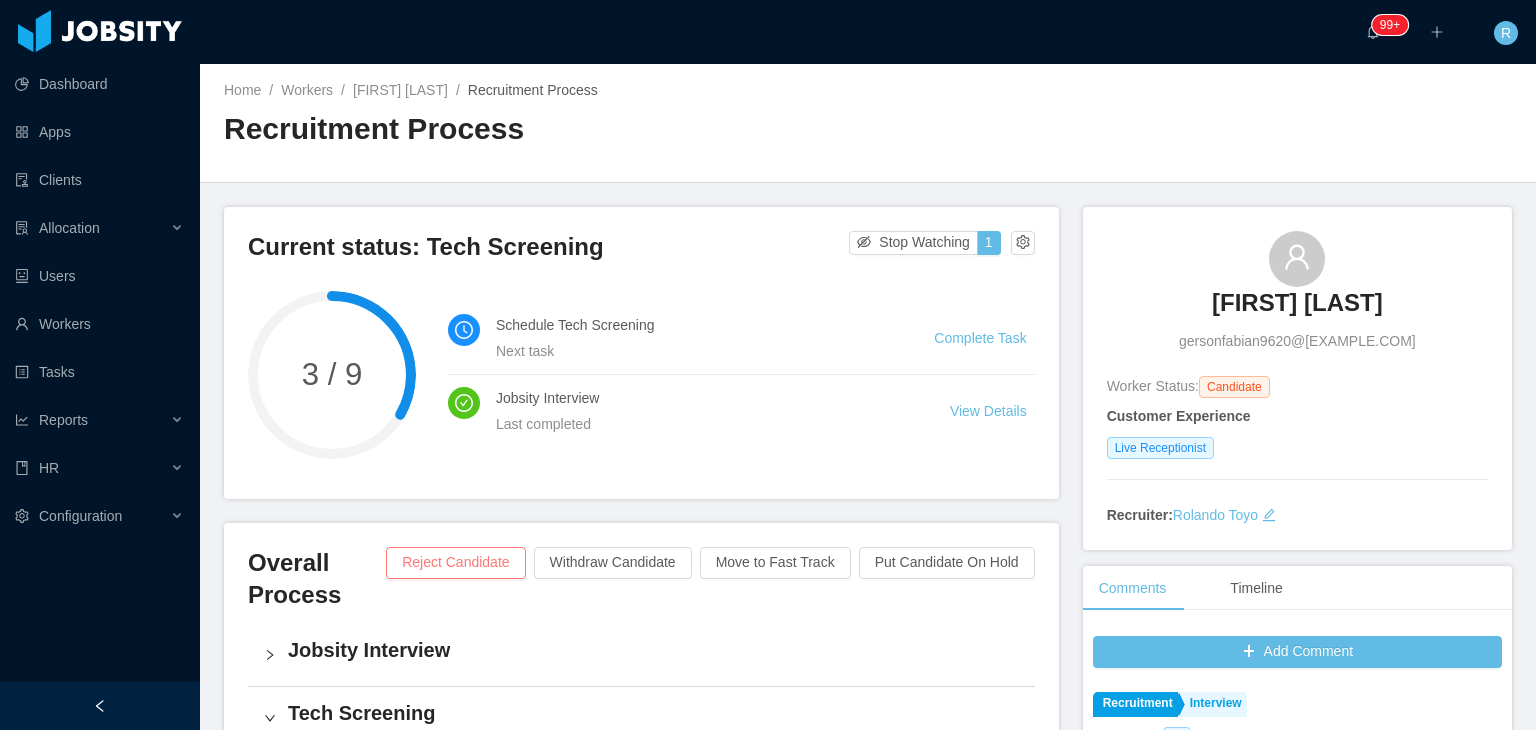 click on "Reject Candidate" at bounding box center (455, 563) 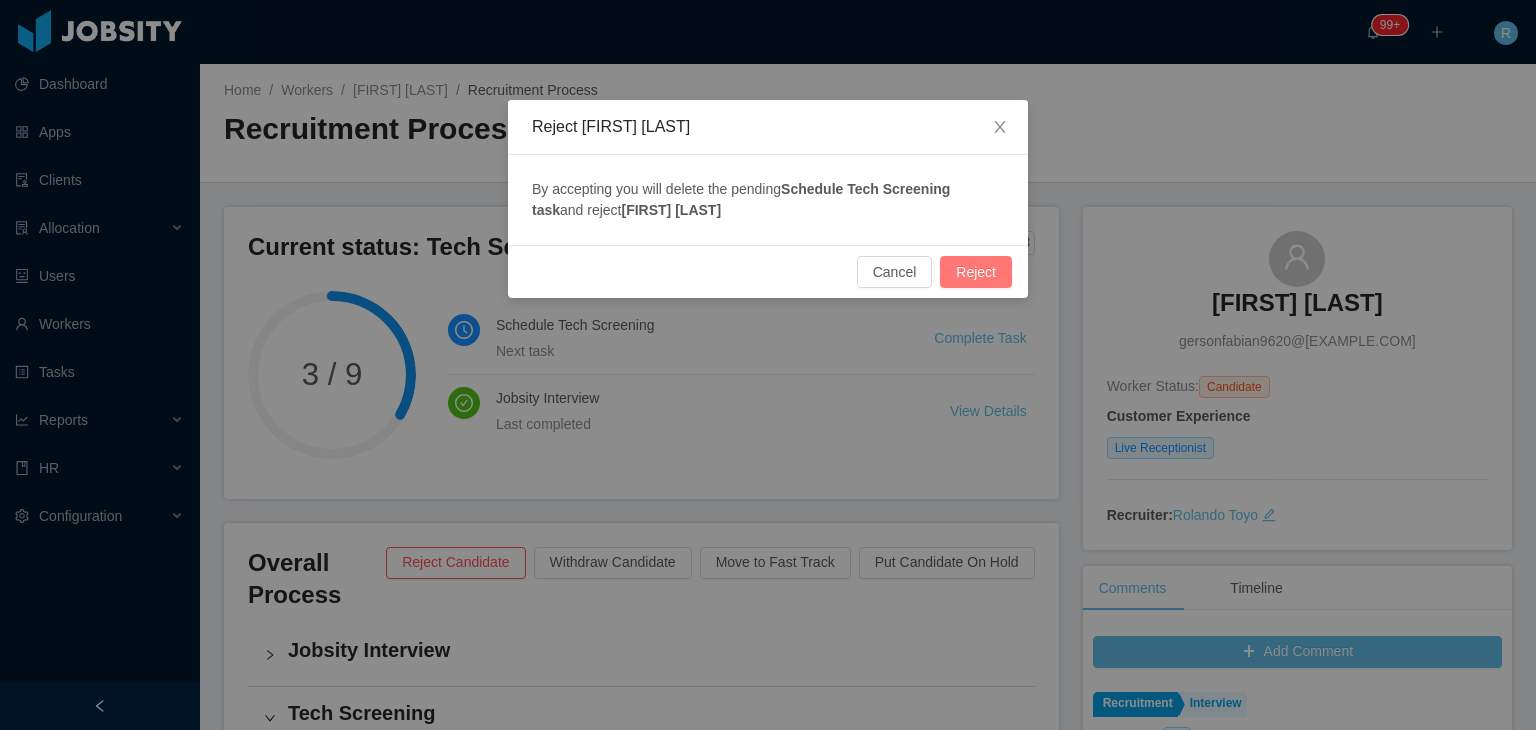 click on "Reject" at bounding box center (976, 272) 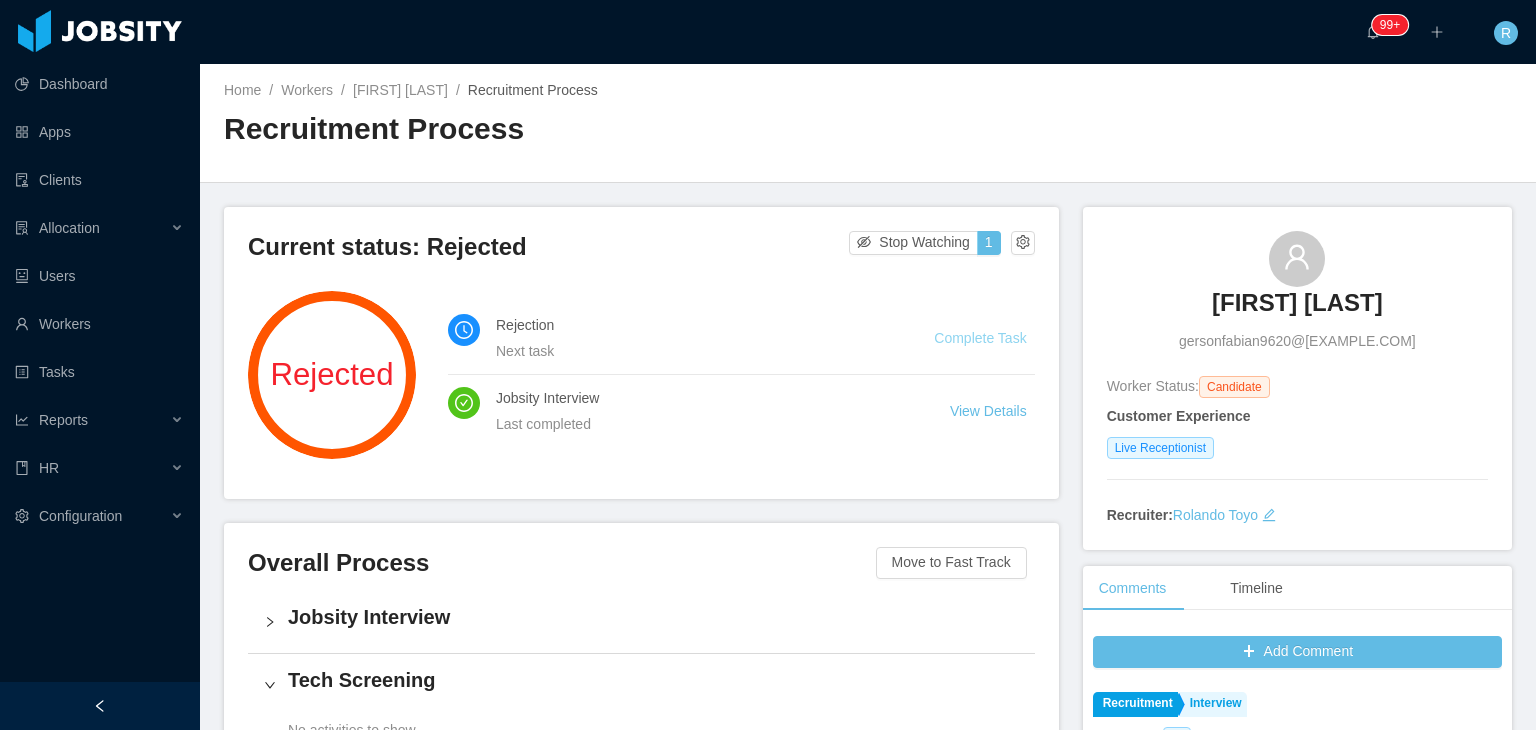 click on "Complete Task" at bounding box center [980, 338] 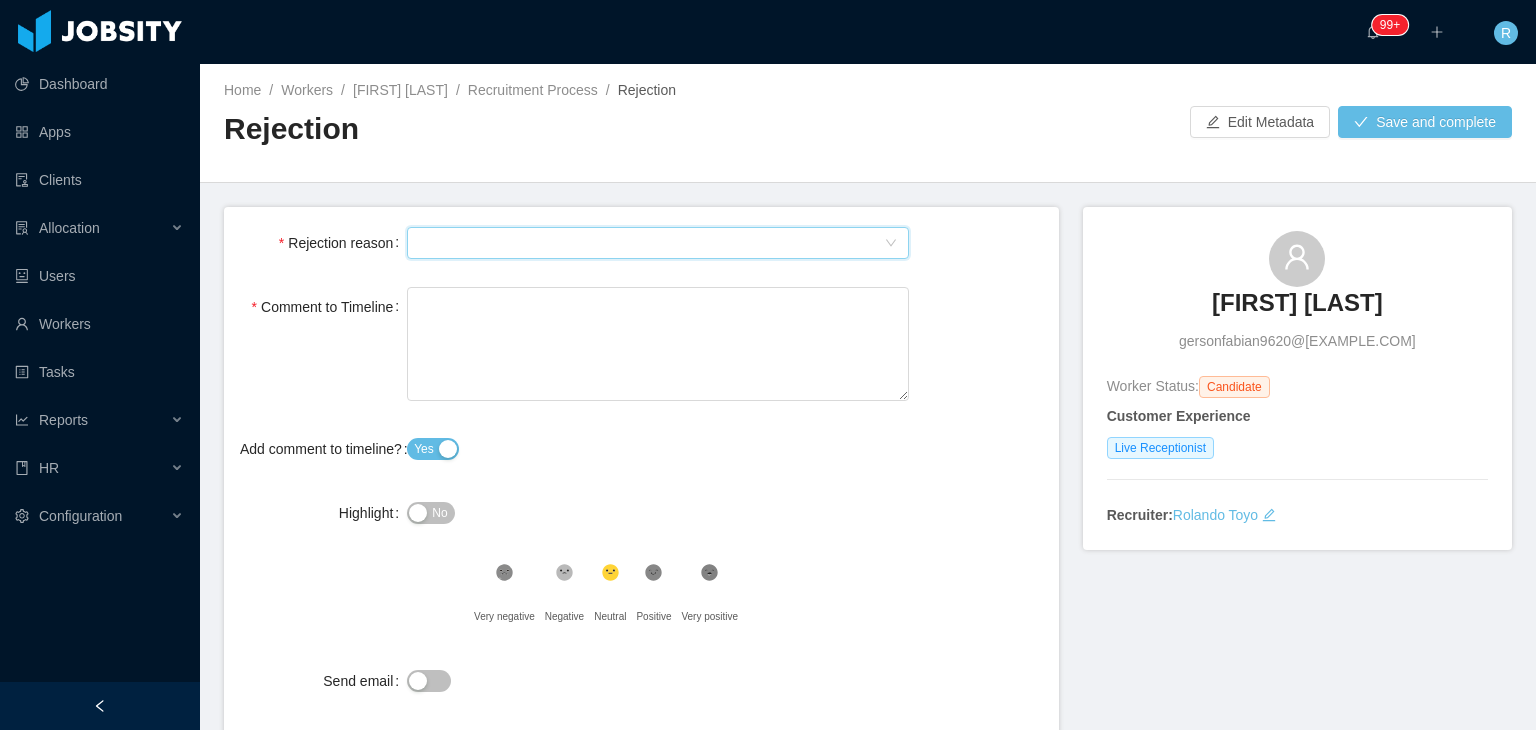 click on "Select Type" at bounding box center (651, 243) 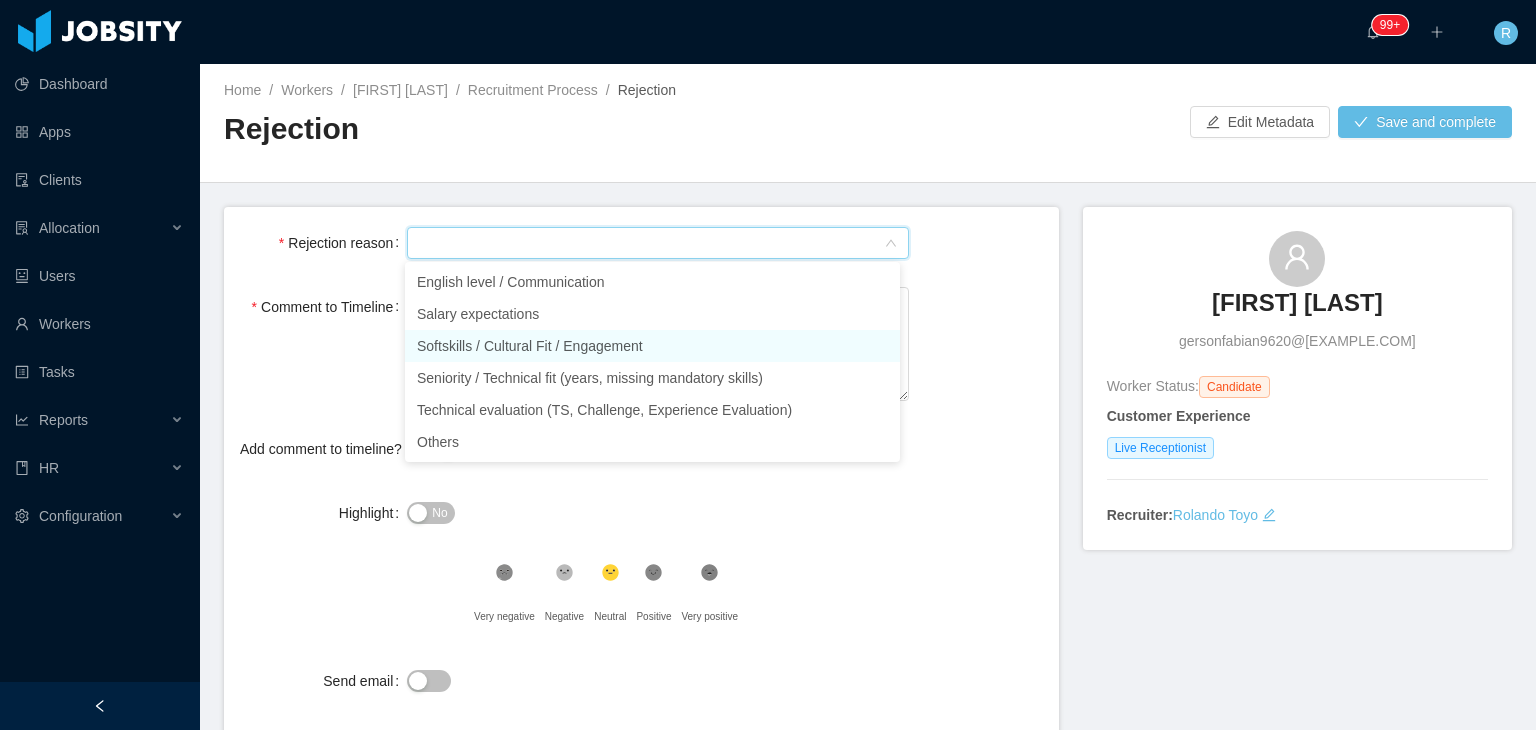 click on "Softskills / Cultural Fit / Engagement" at bounding box center [652, 346] 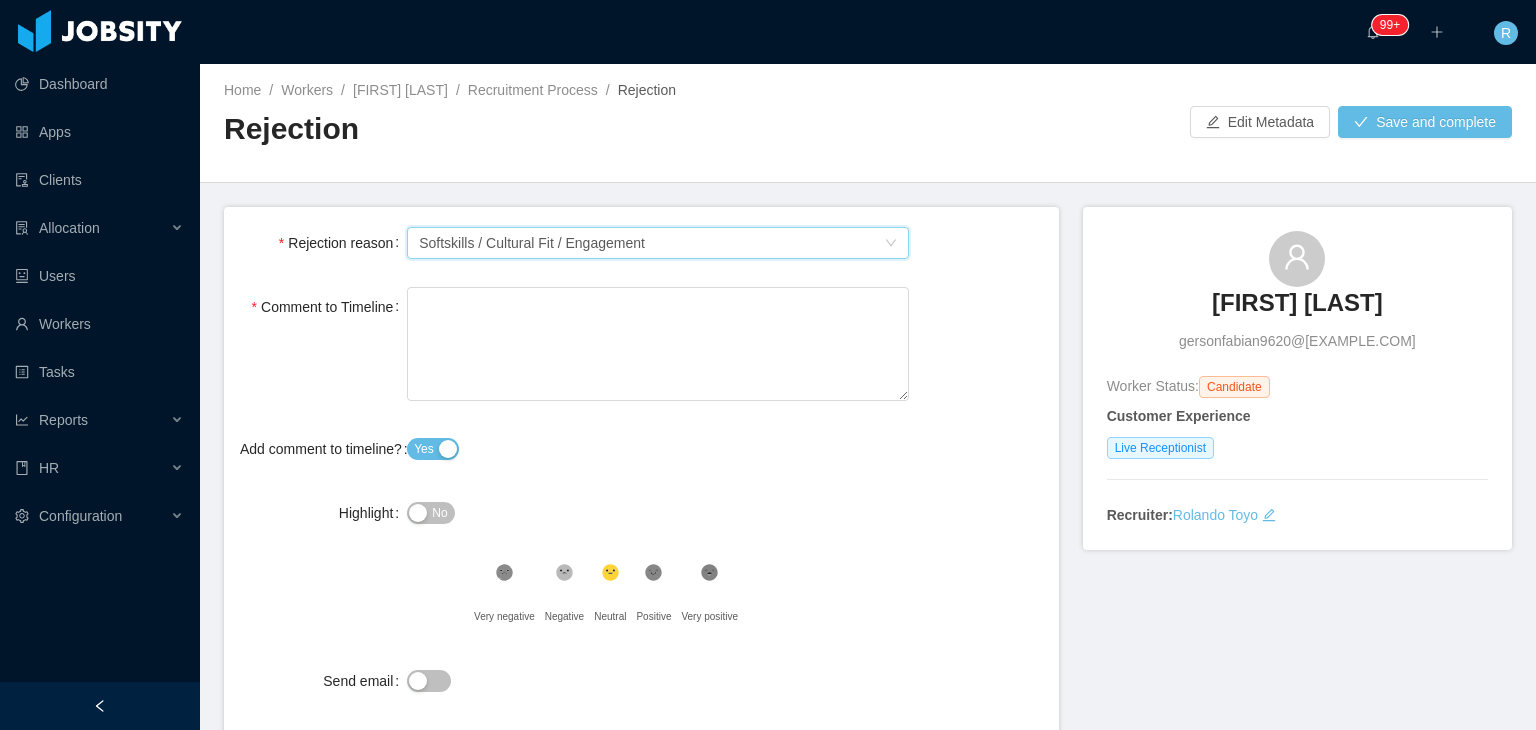 click on "Softskills / Cultural Fit / Engagement" at bounding box center [532, 243] 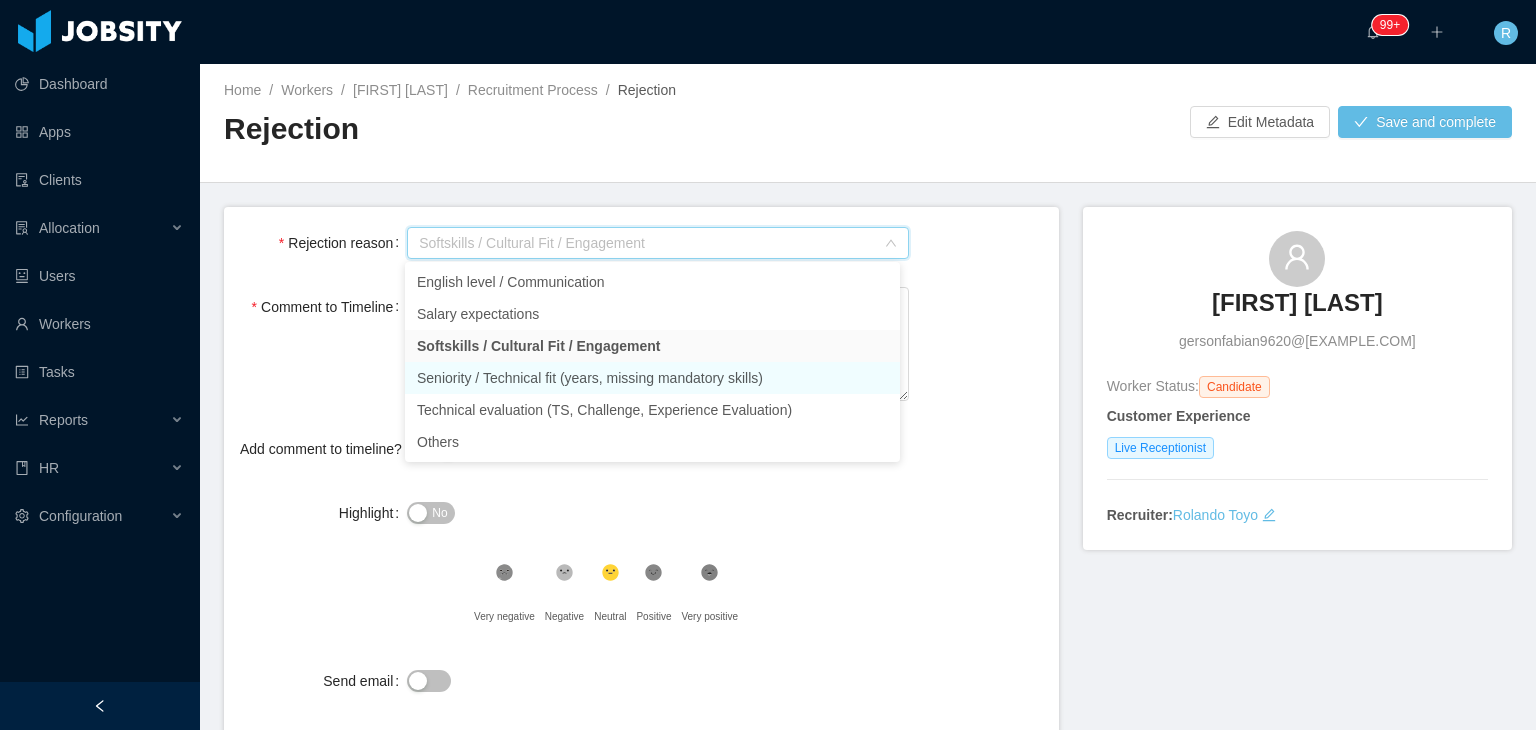 click on "Seniority / Technical fit (years, missing mandatory skills)" at bounding box center [652, 378] 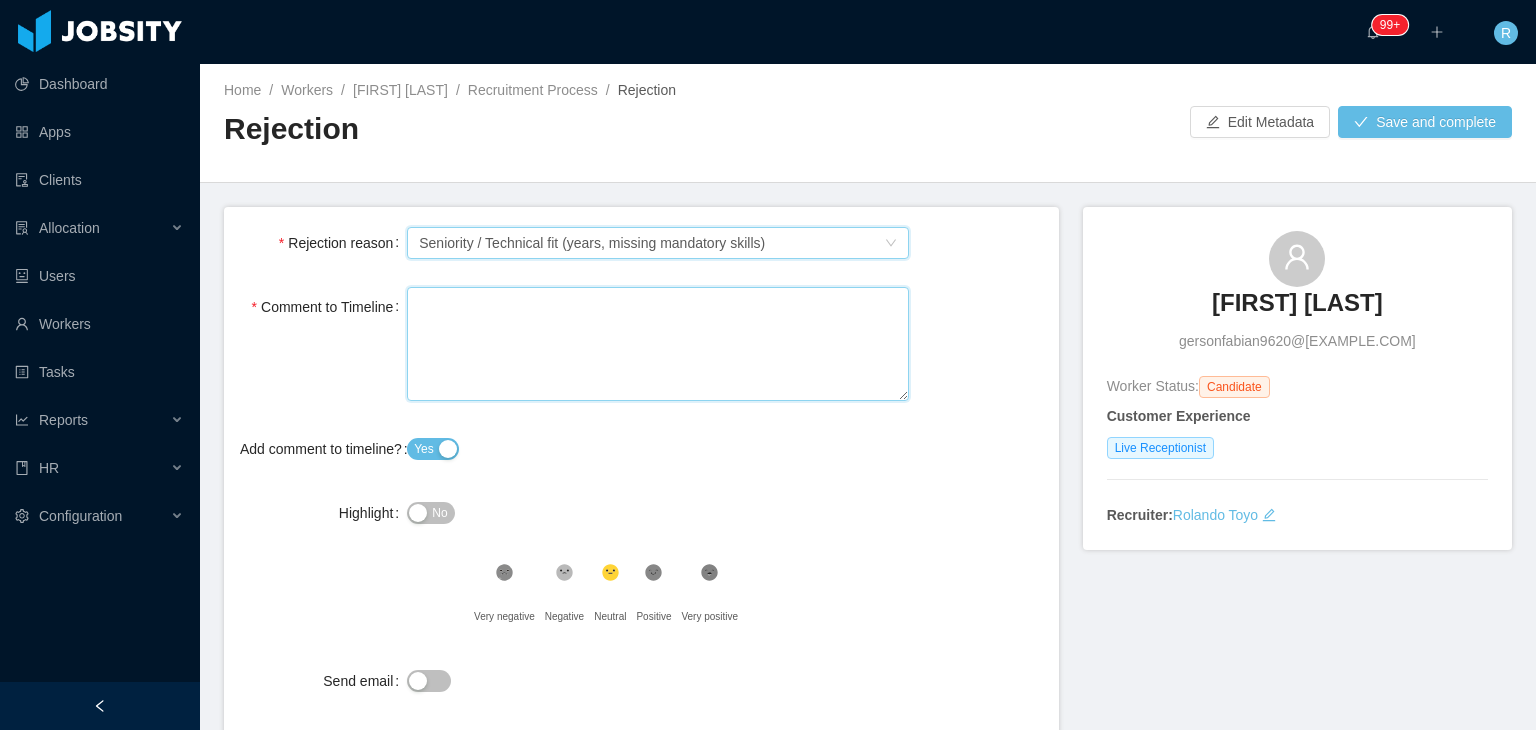 click on "Comment to Timeline" at bounding box center (658, 344) 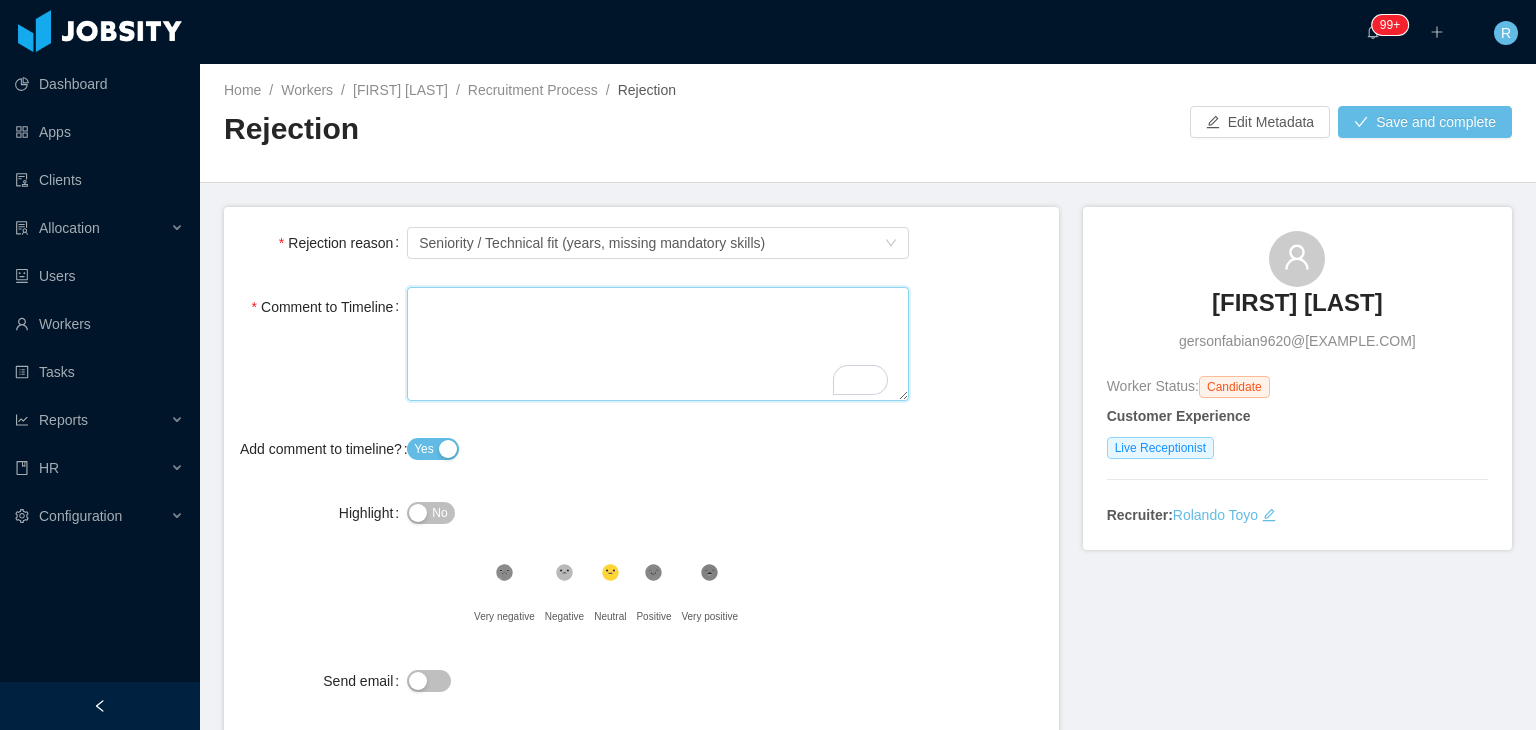 type 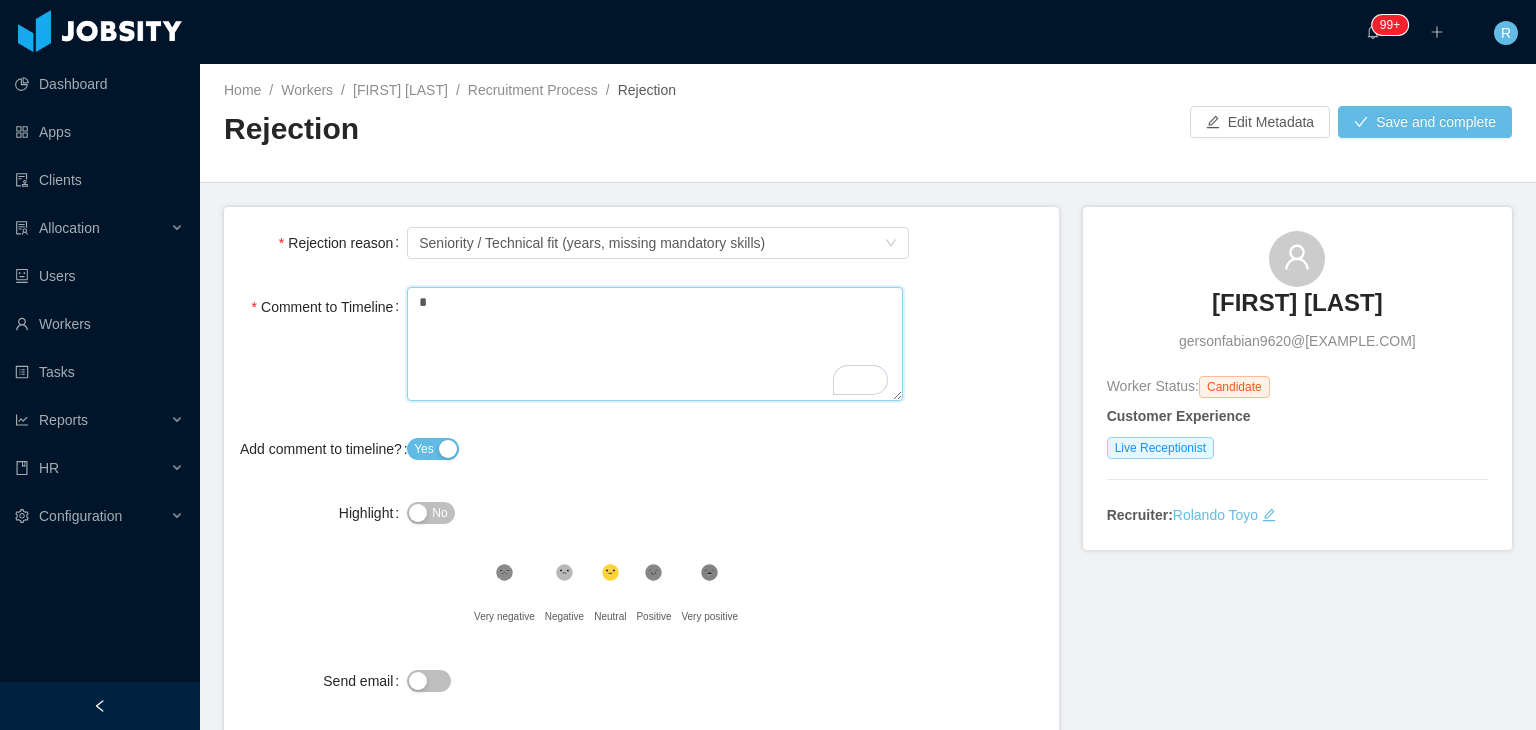 type 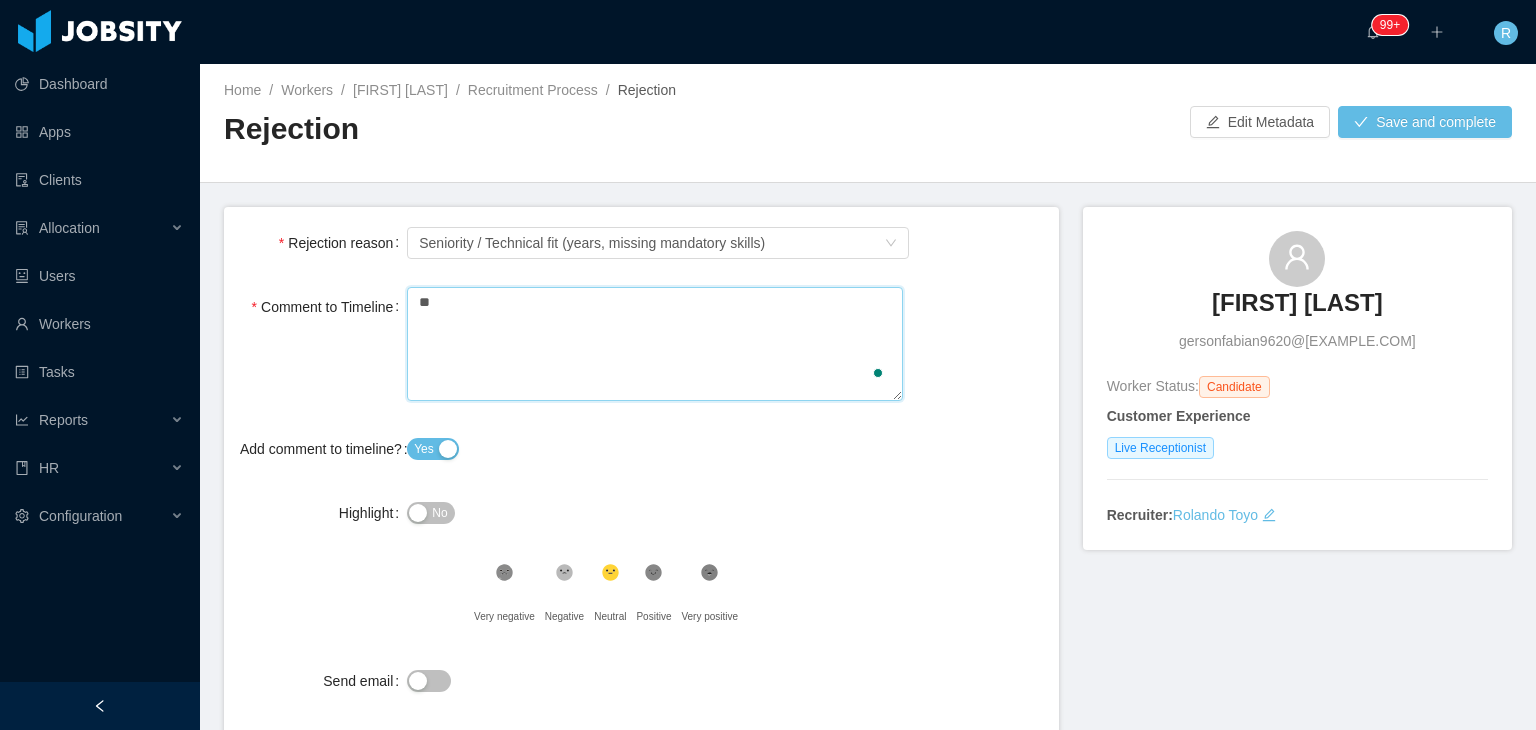 type 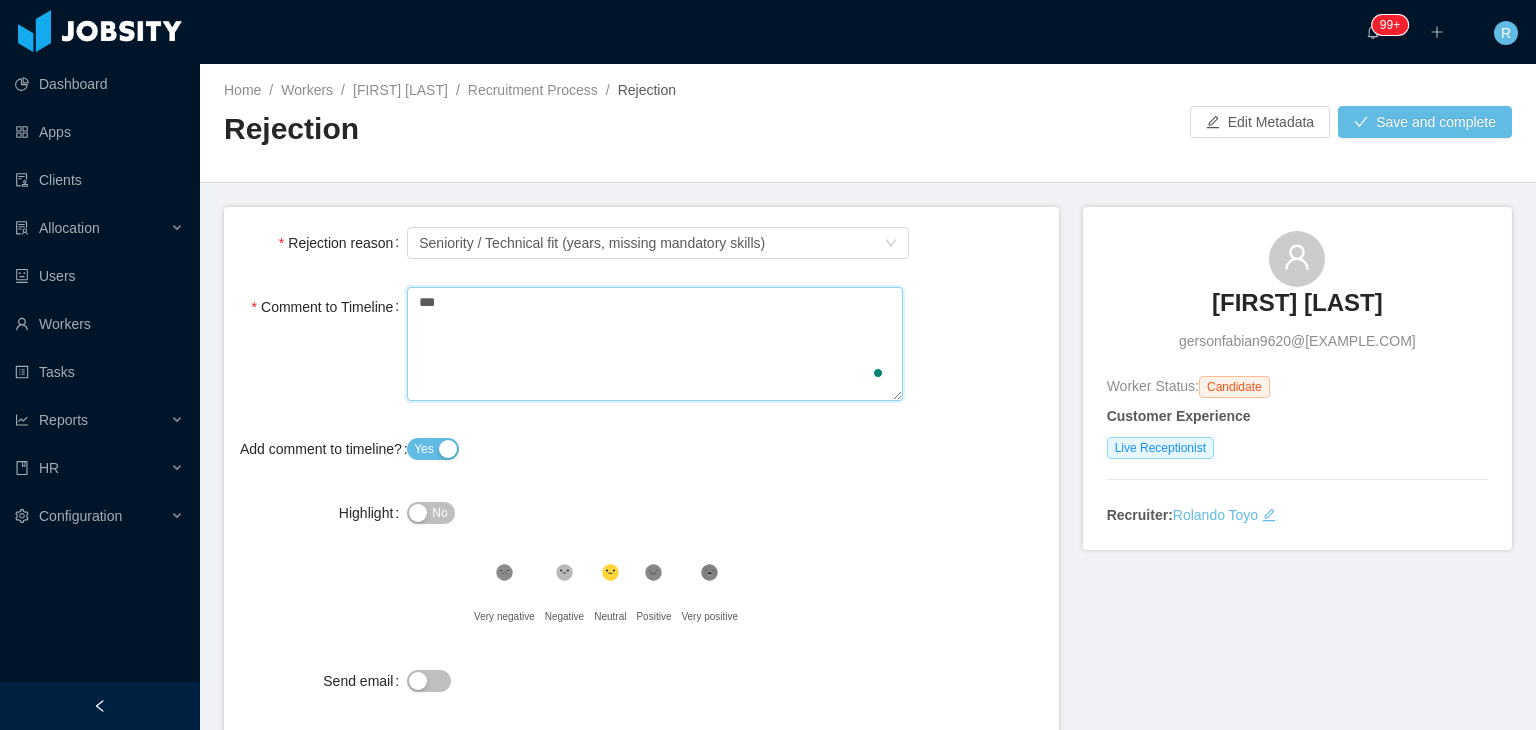 type 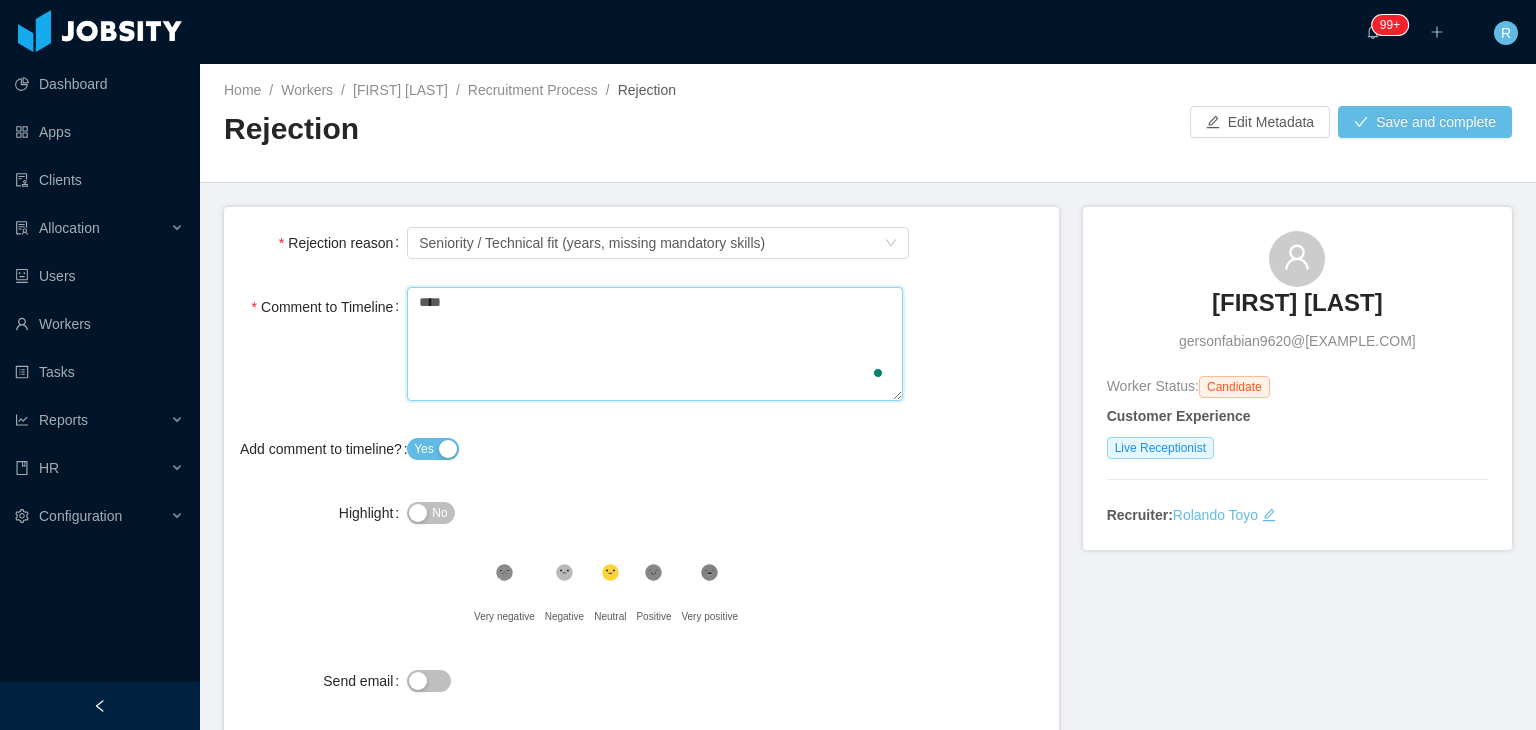 type 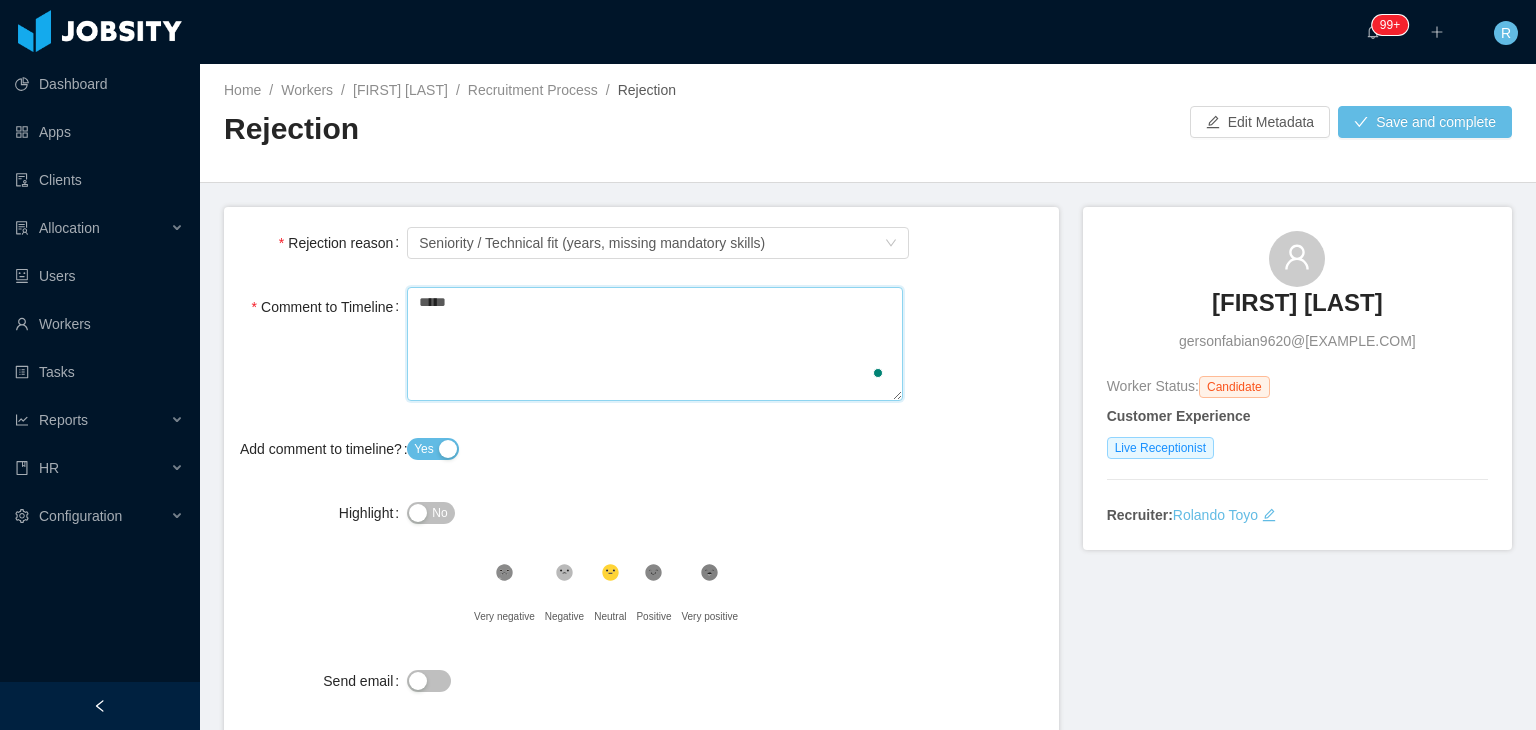 type on "******" 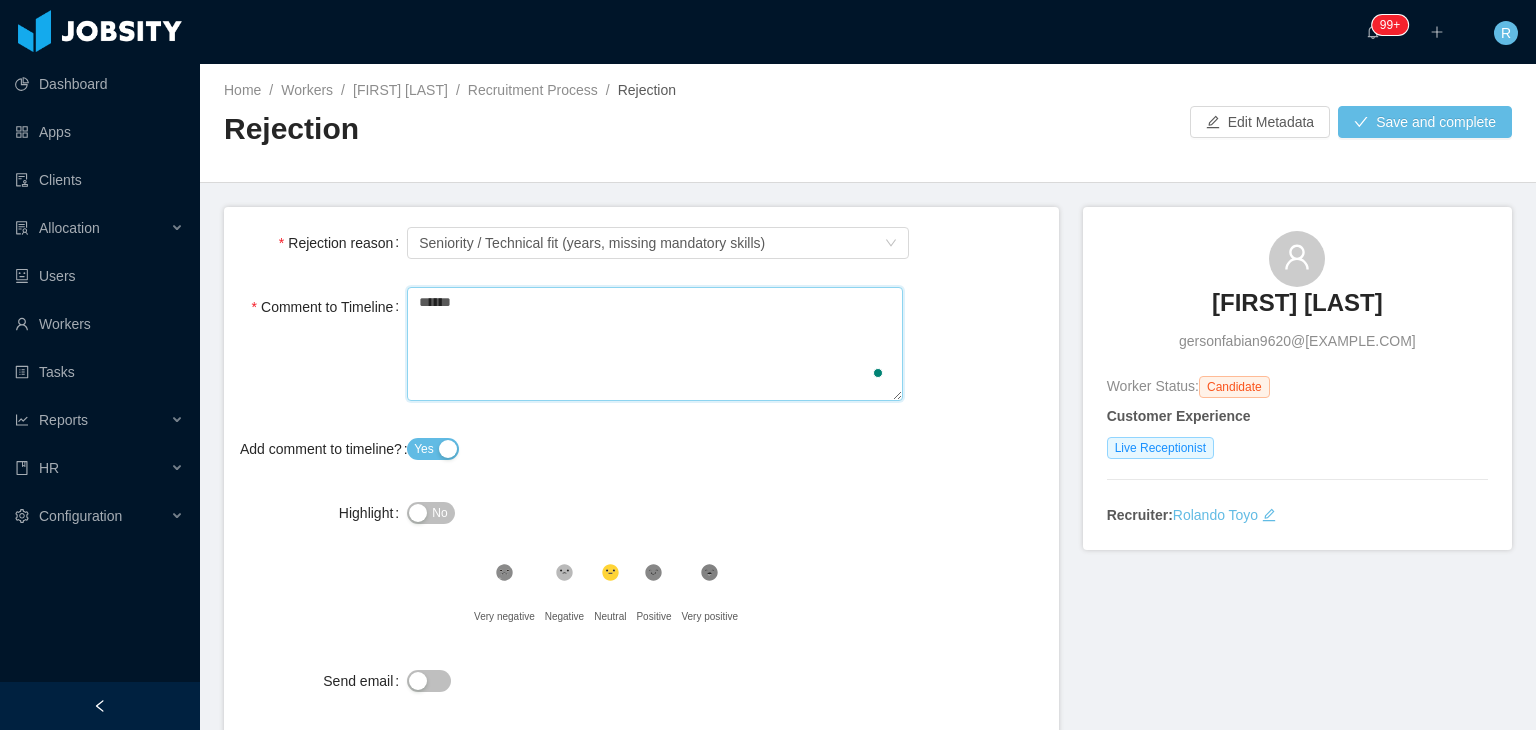 type 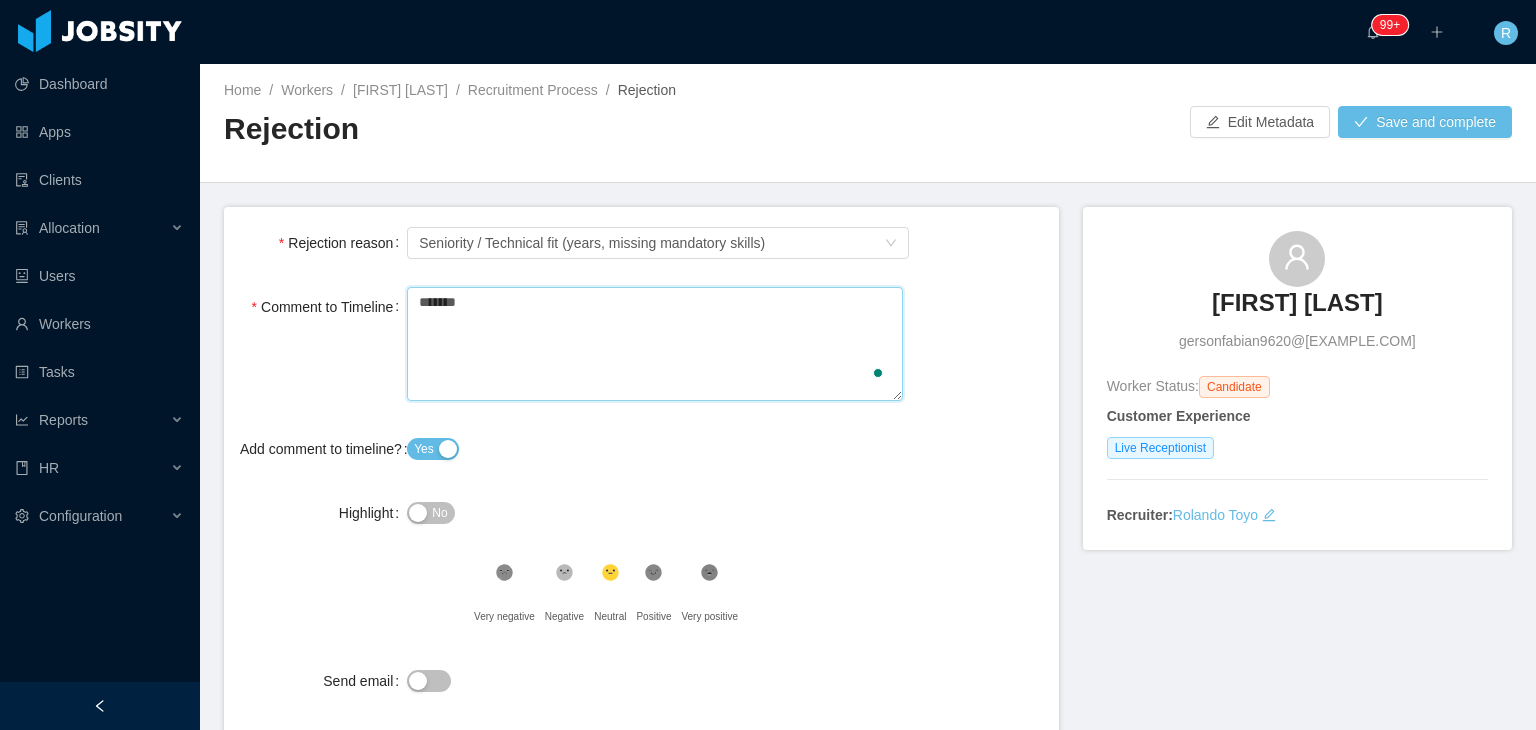 type 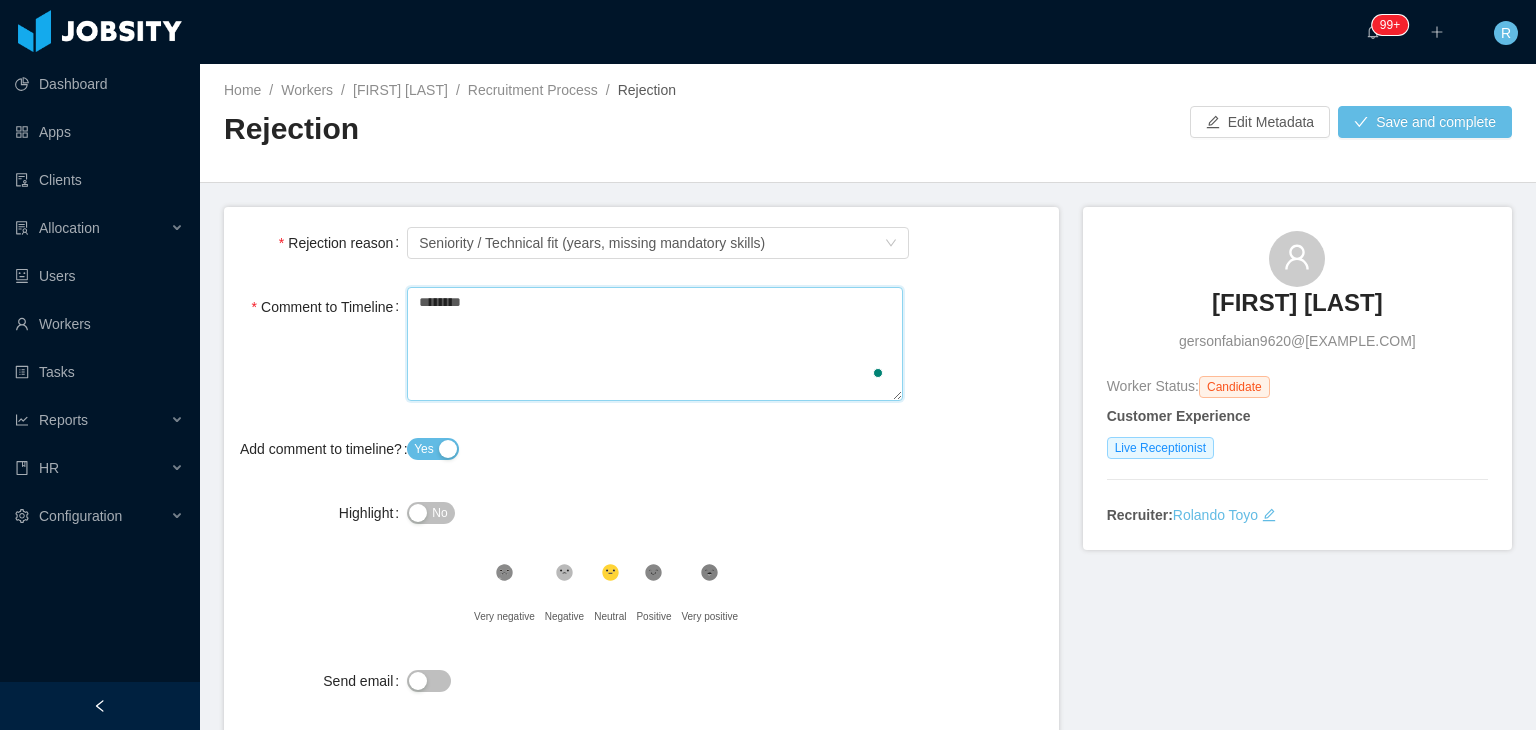 type on "*********" 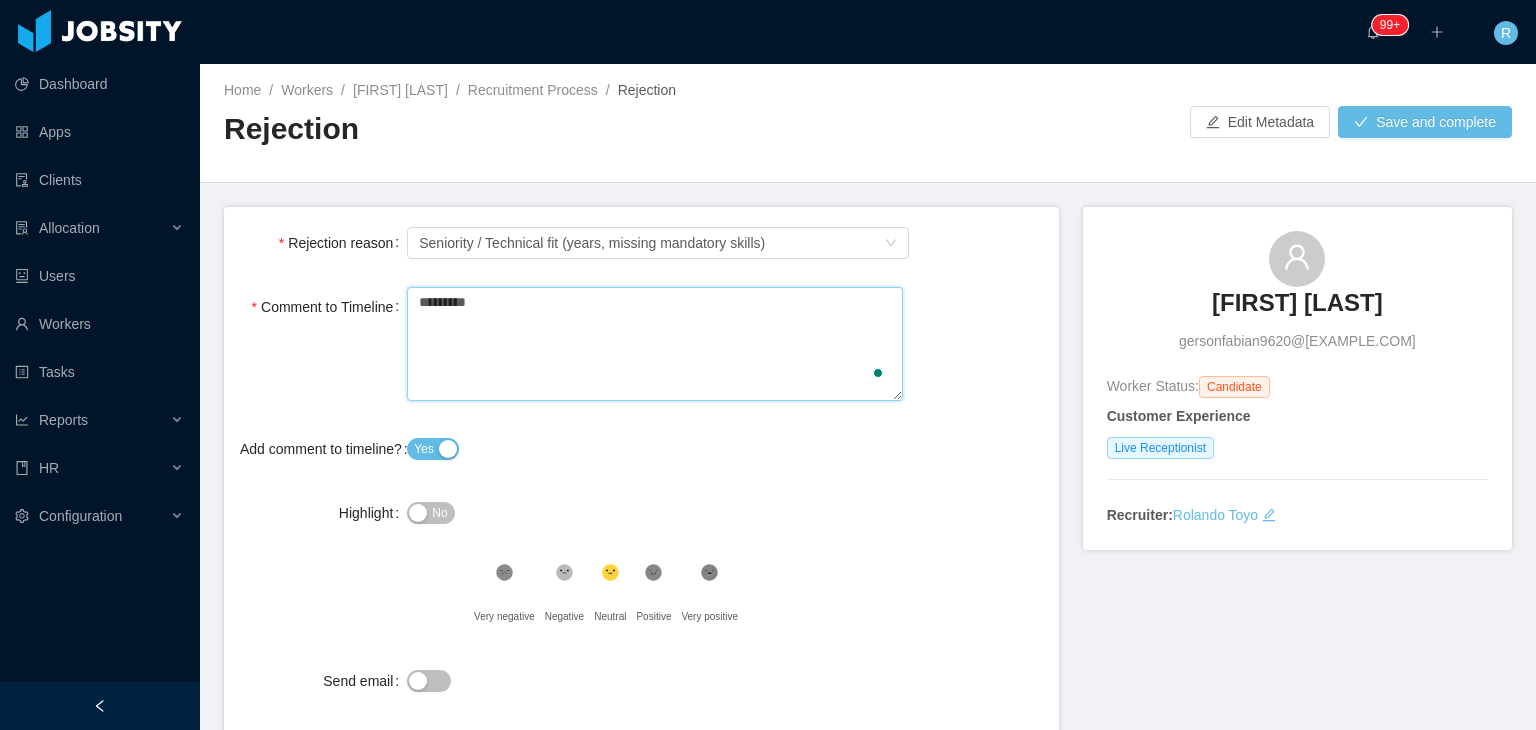 type 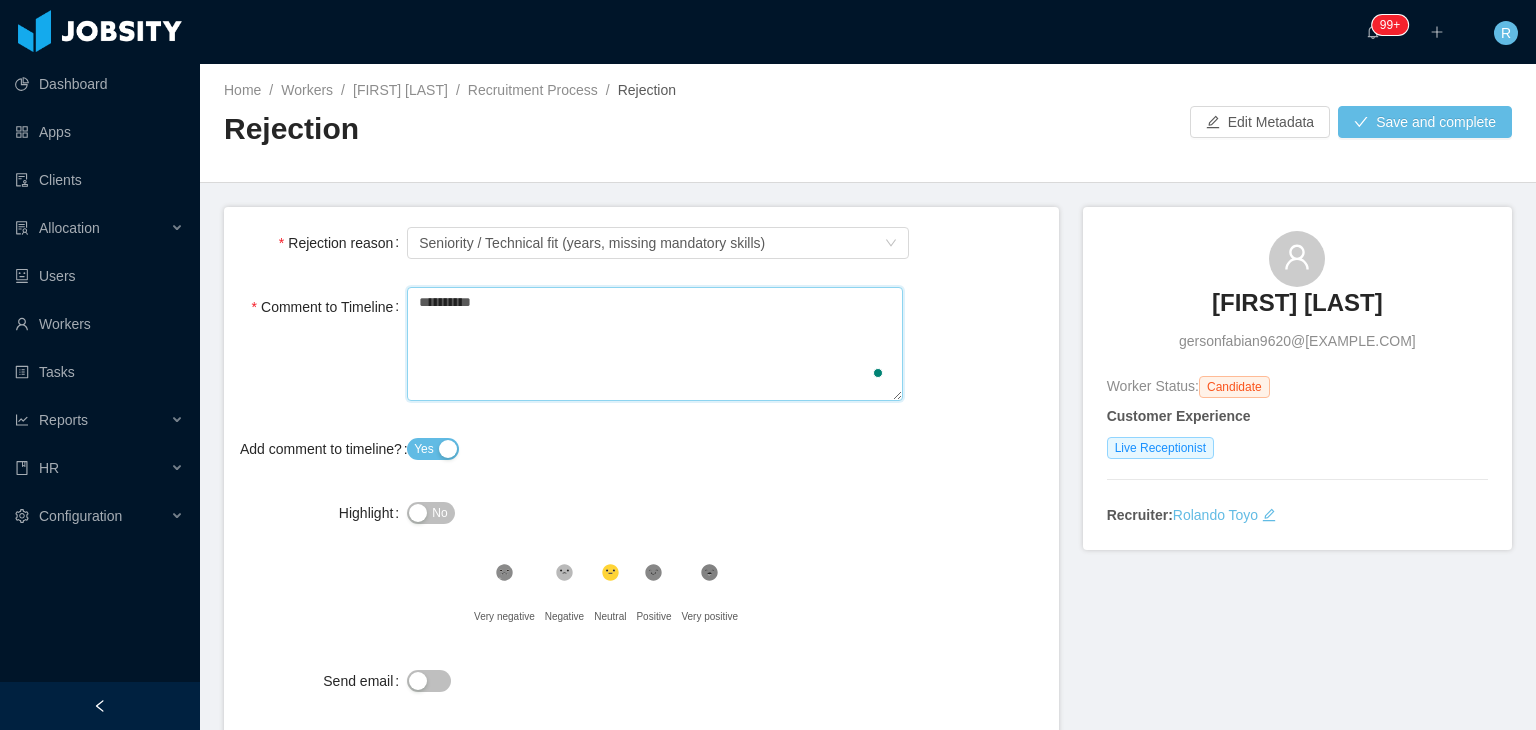 type on "**********" 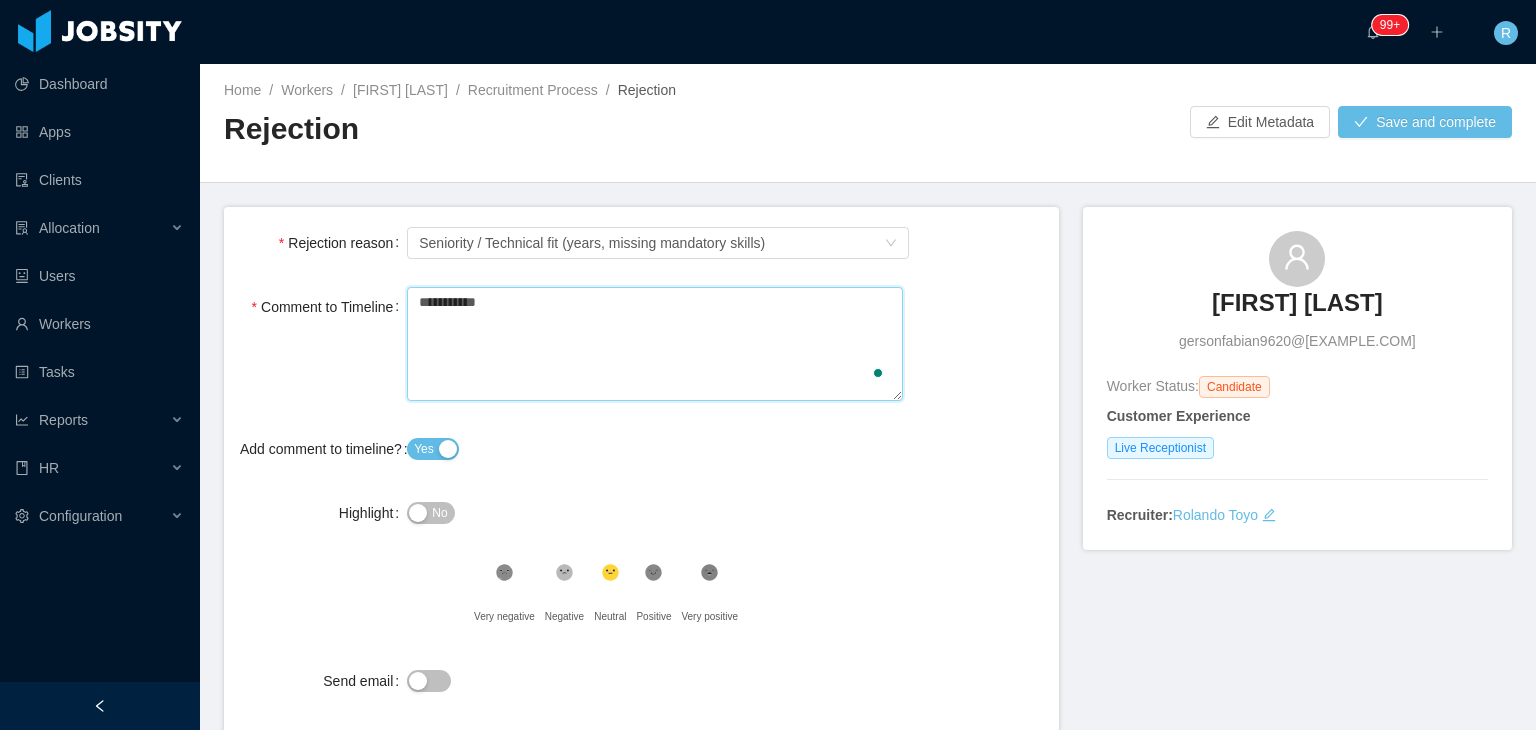 type 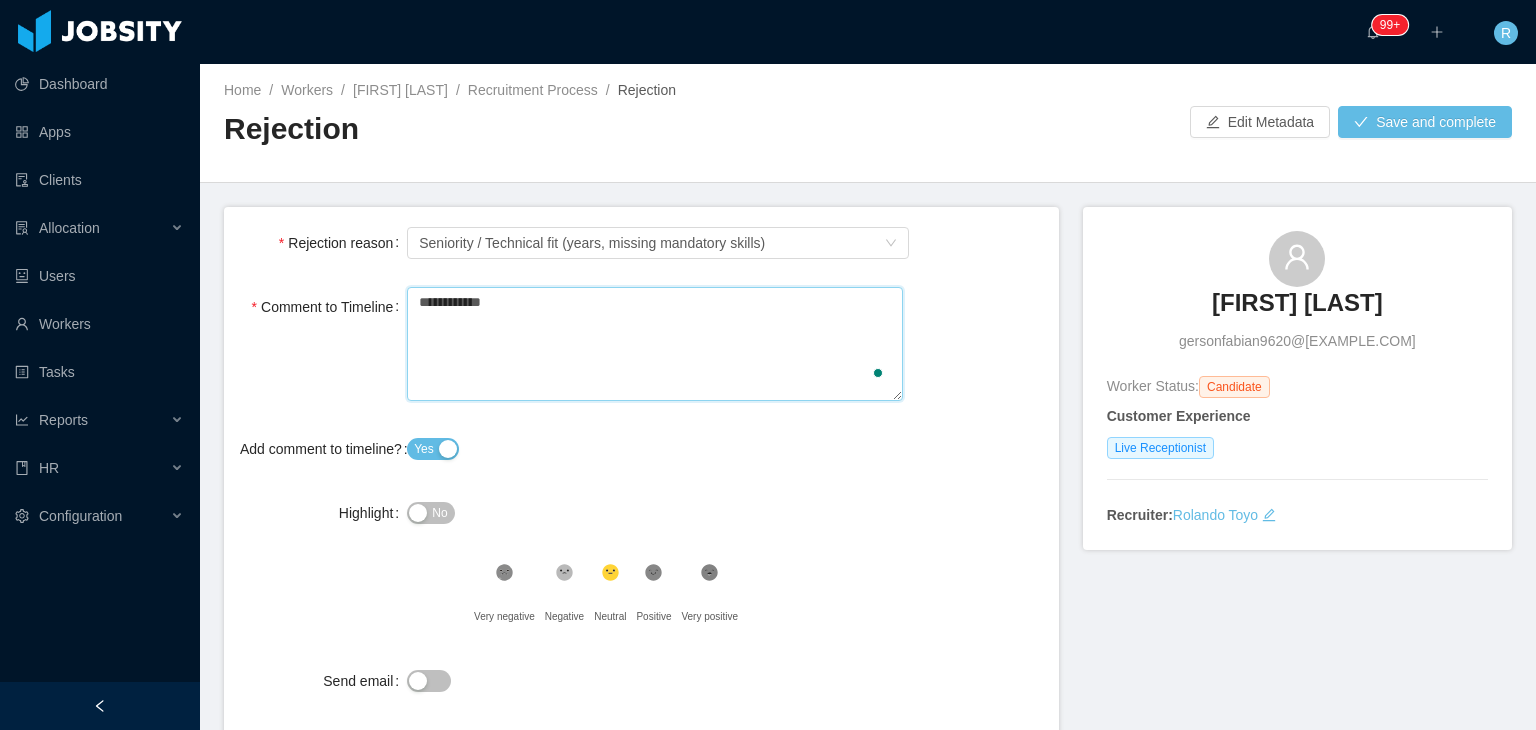 type 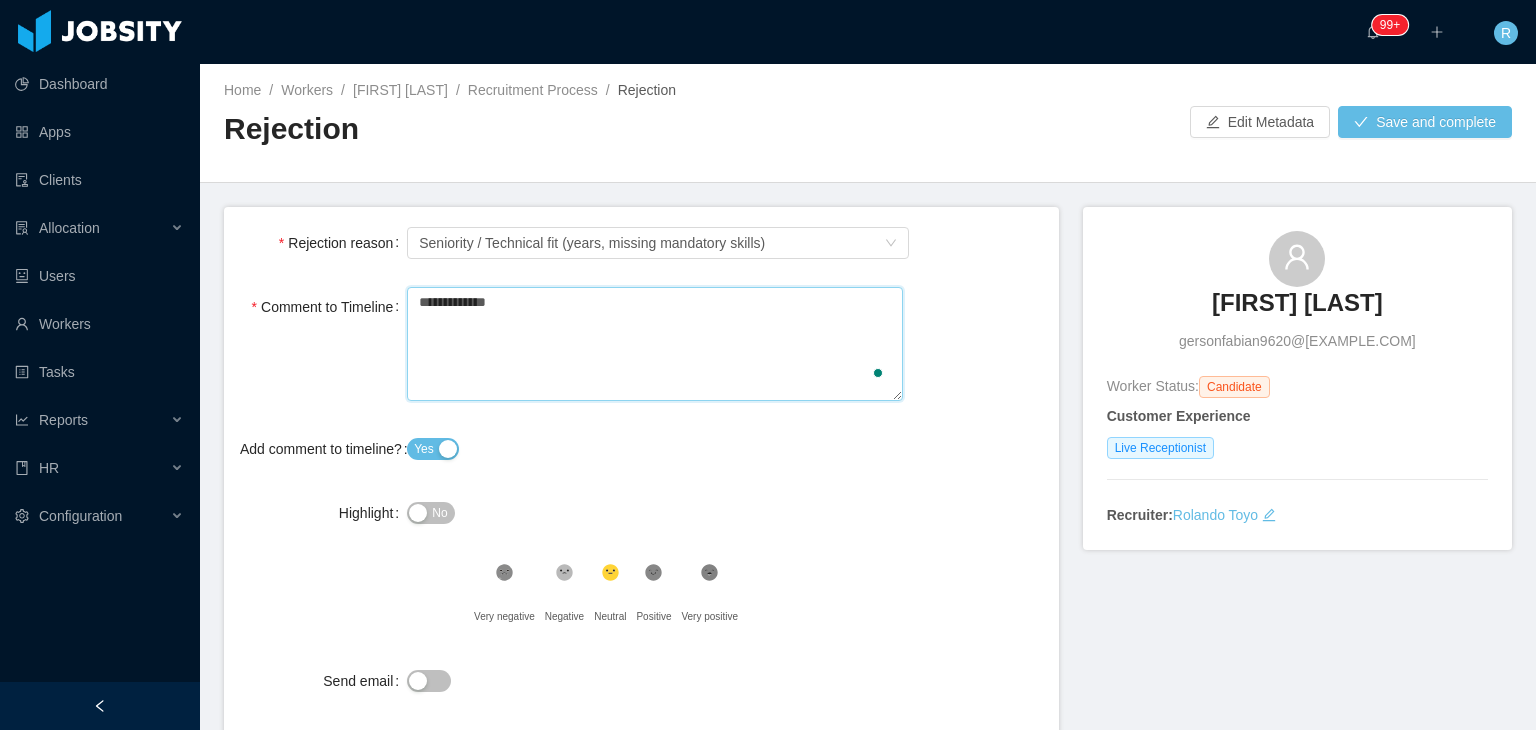 type on "**********" 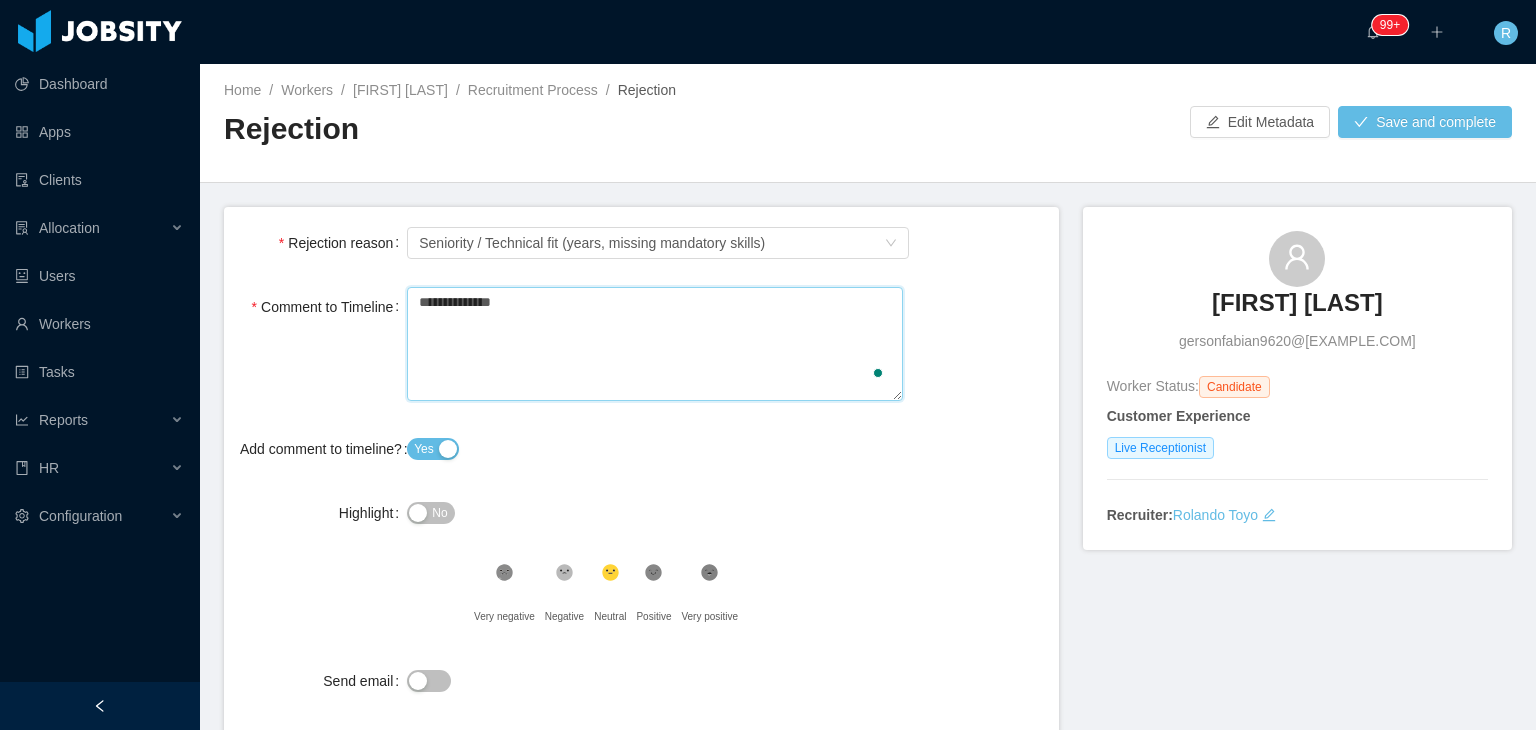 type 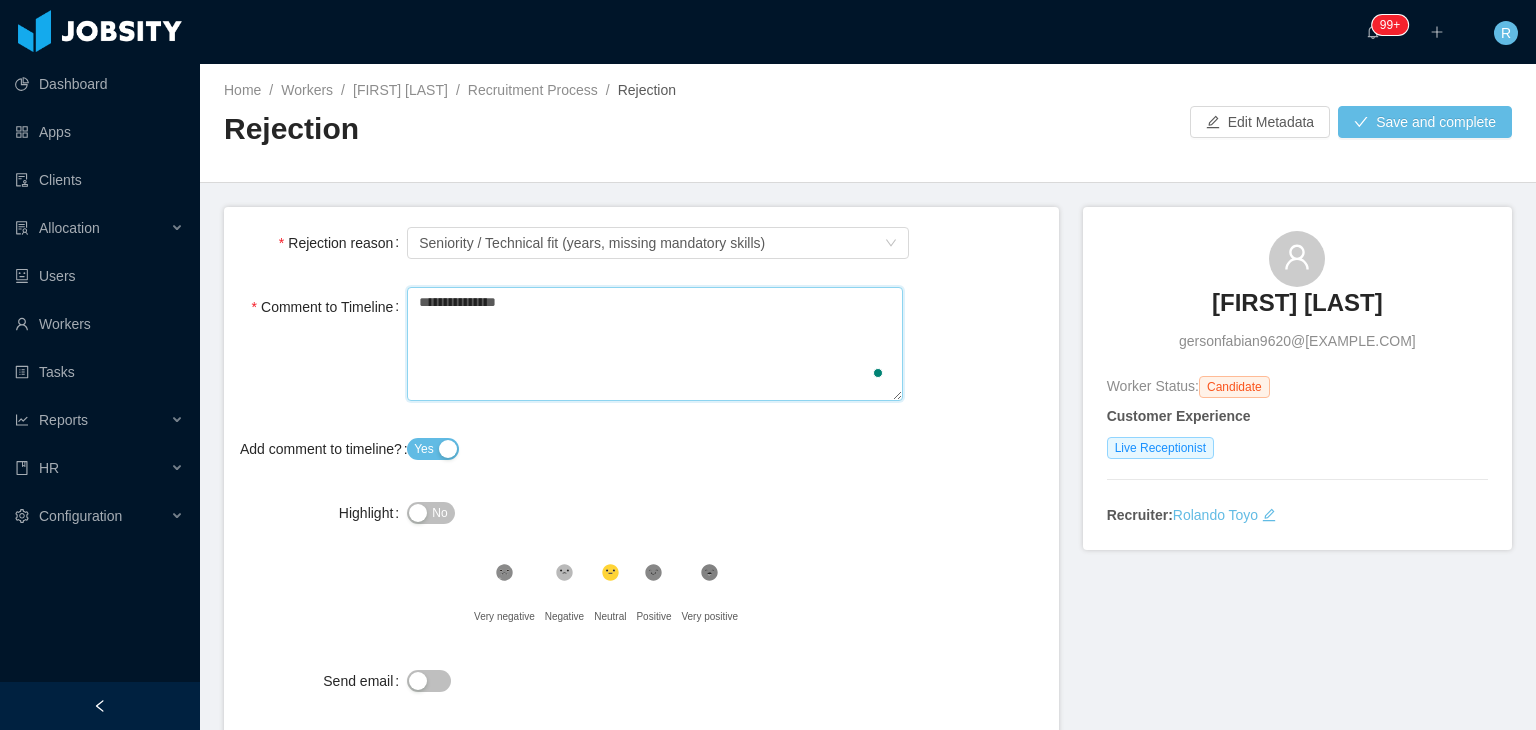 type on "**********" 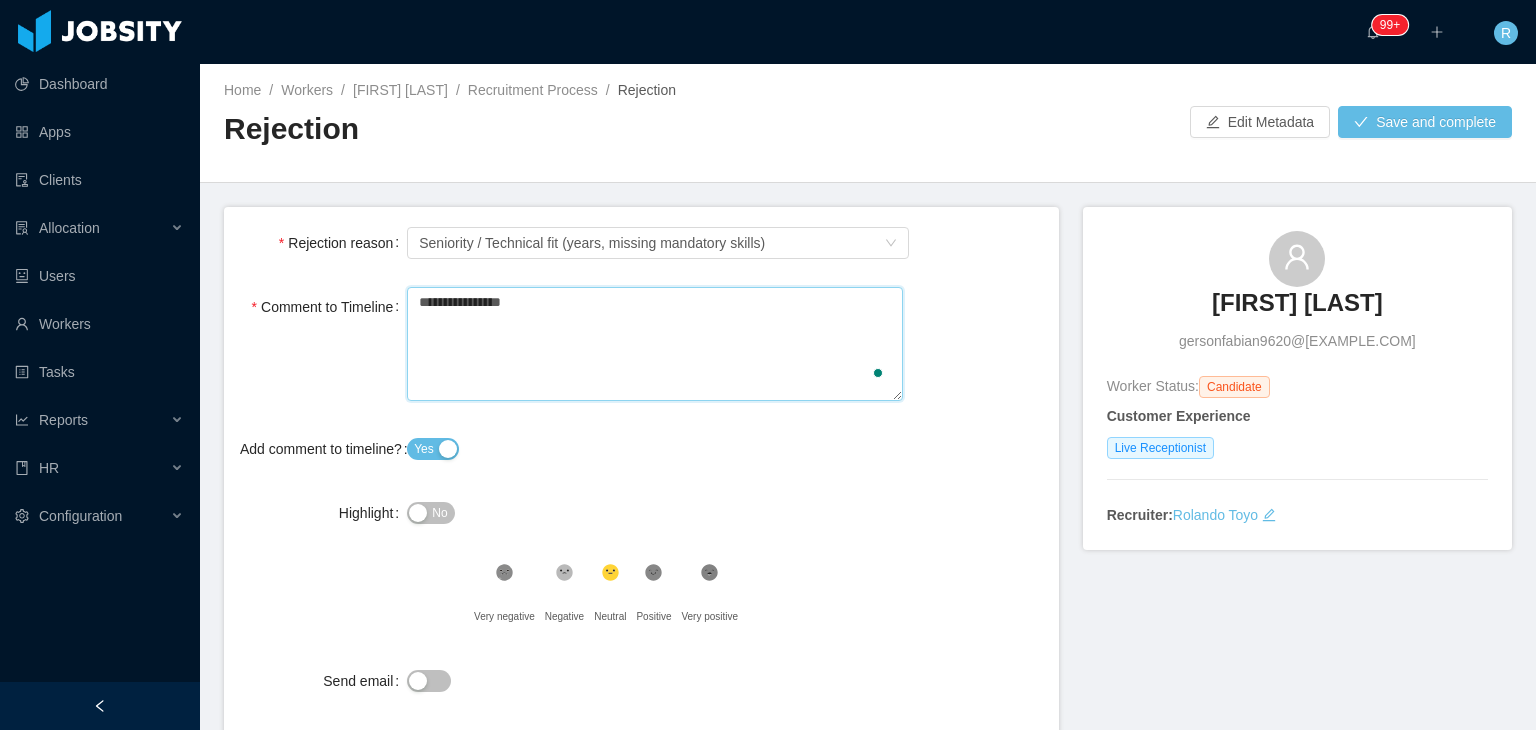type 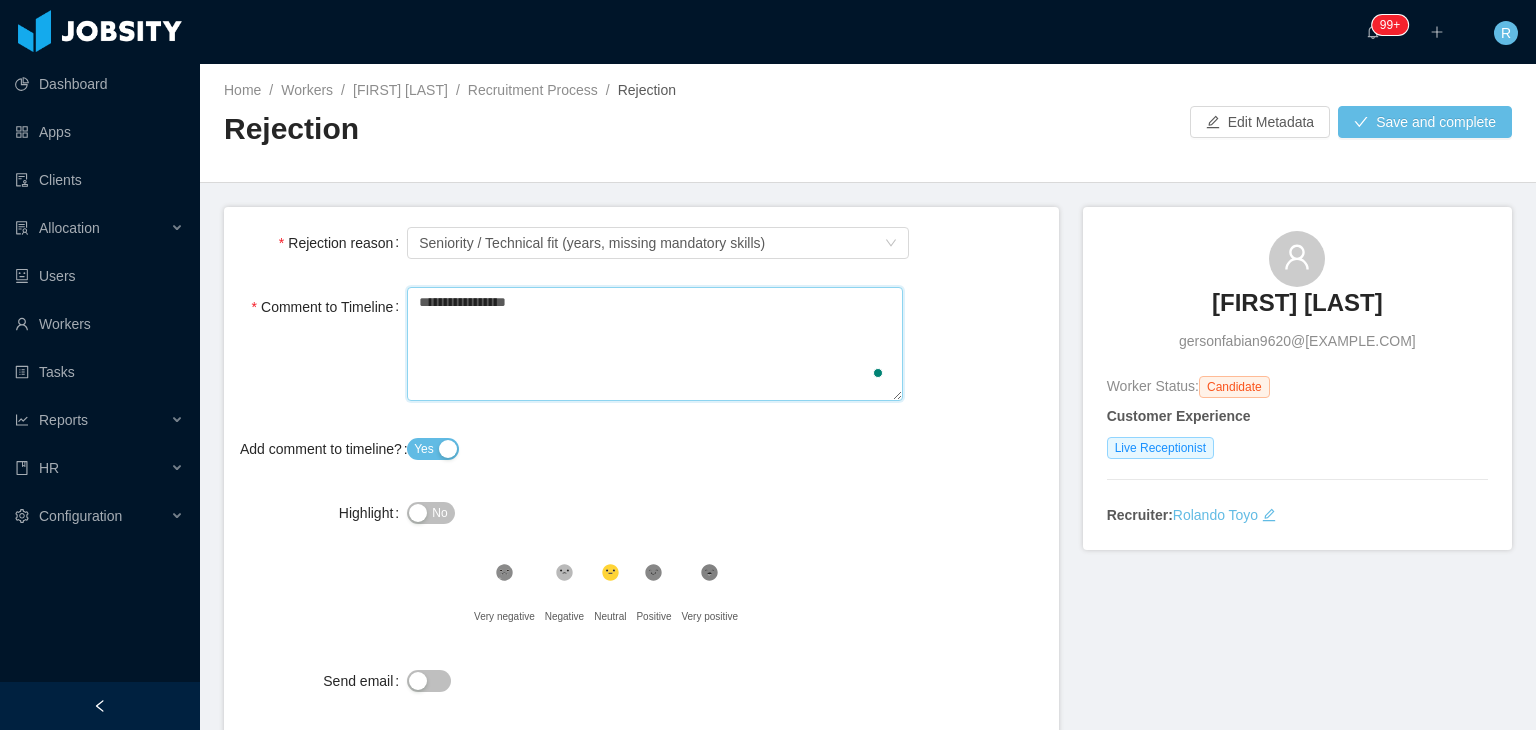 type 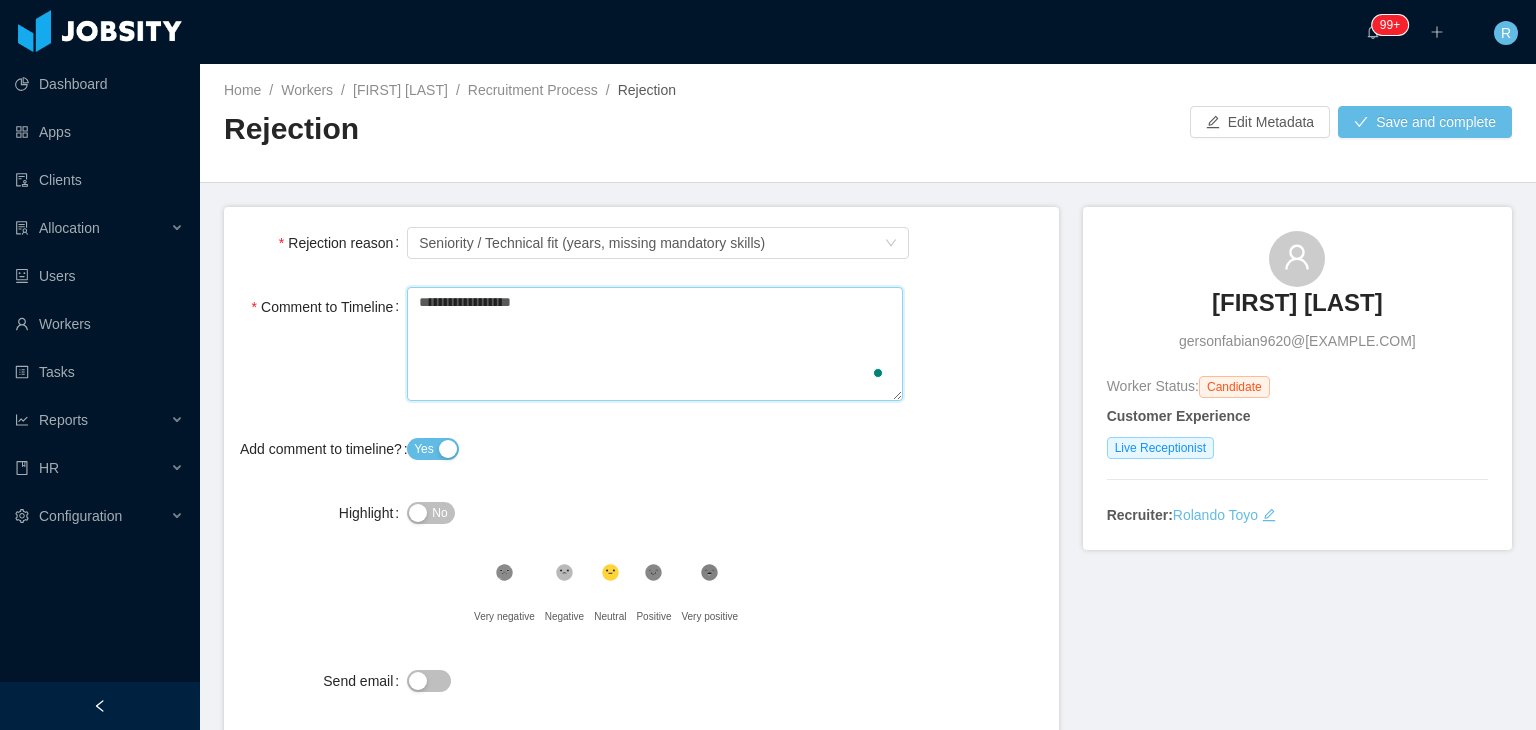type 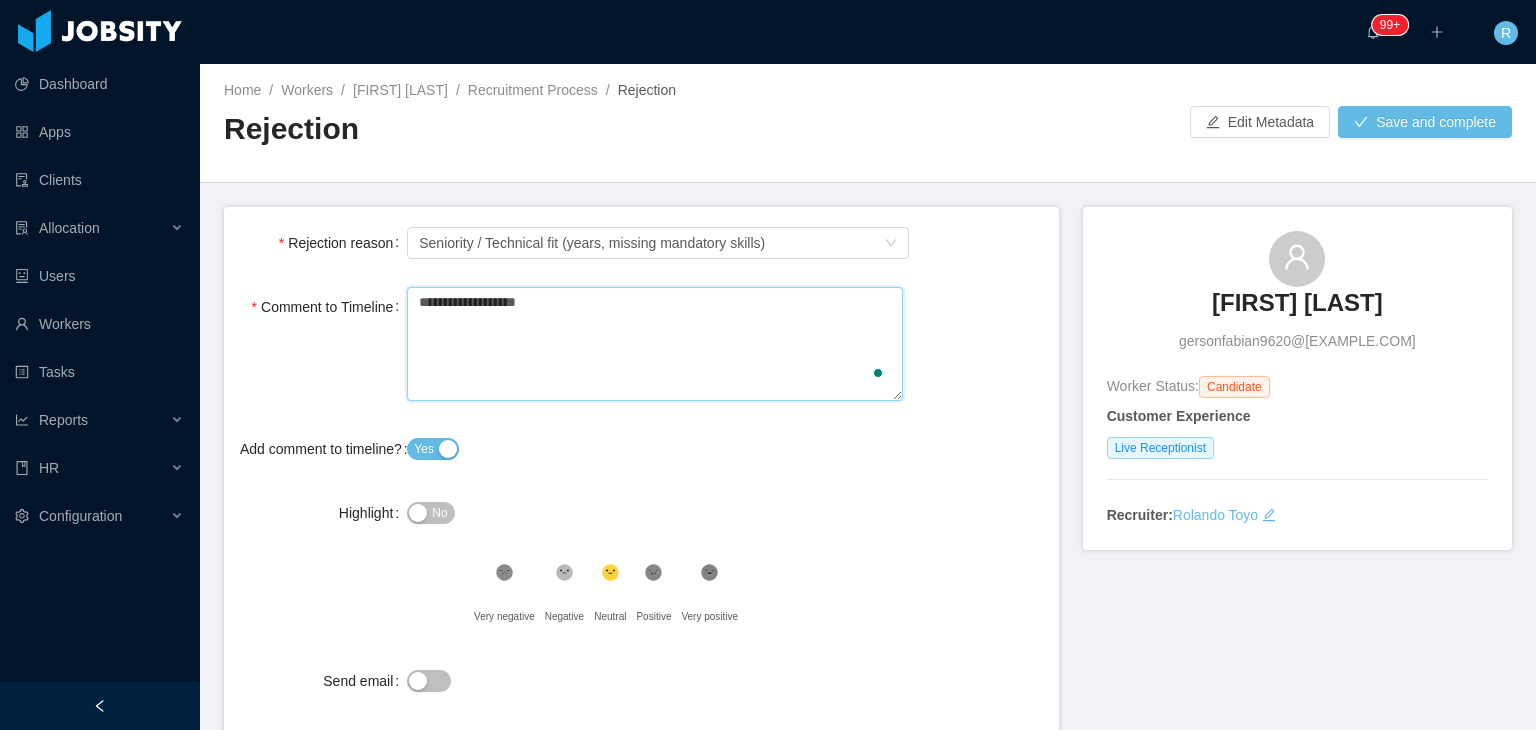 type 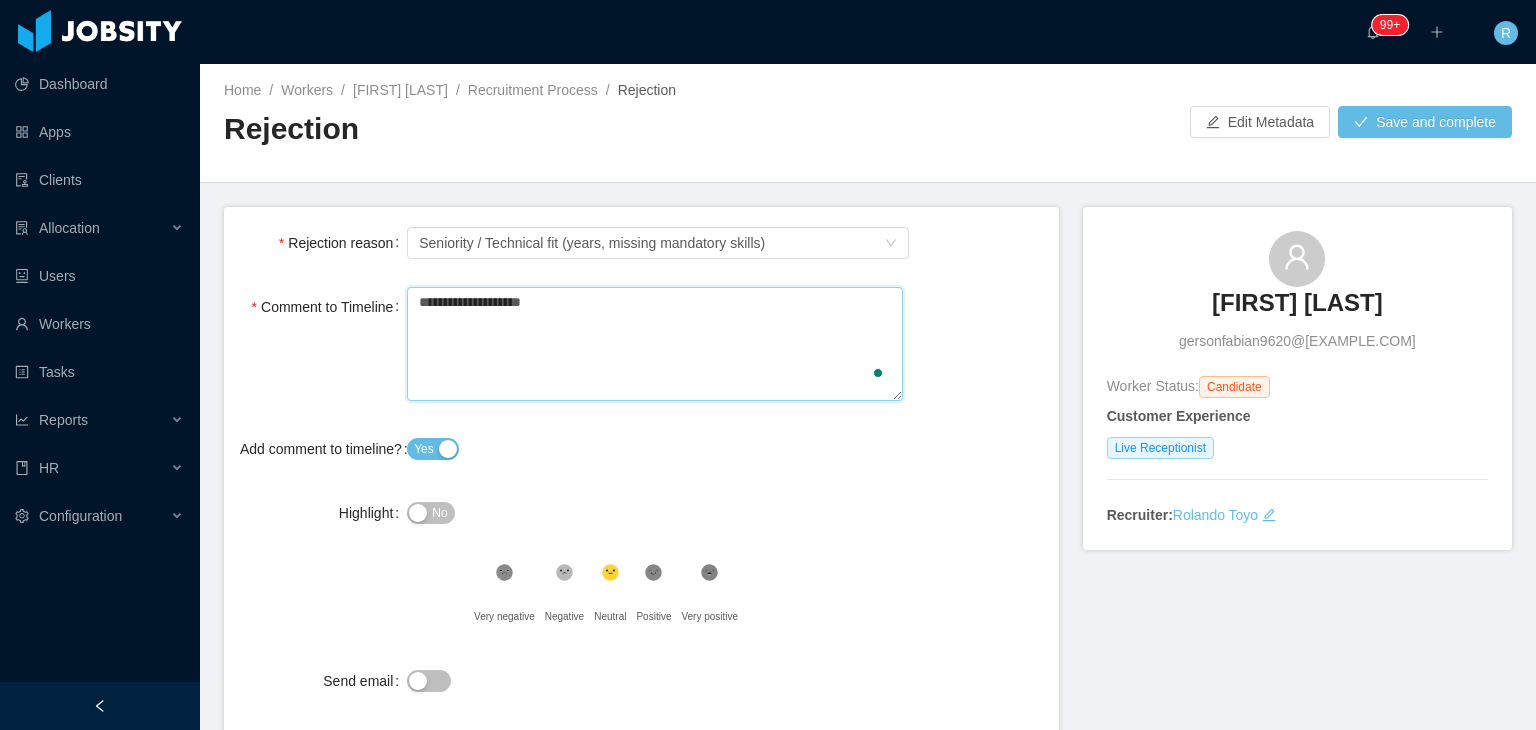 type 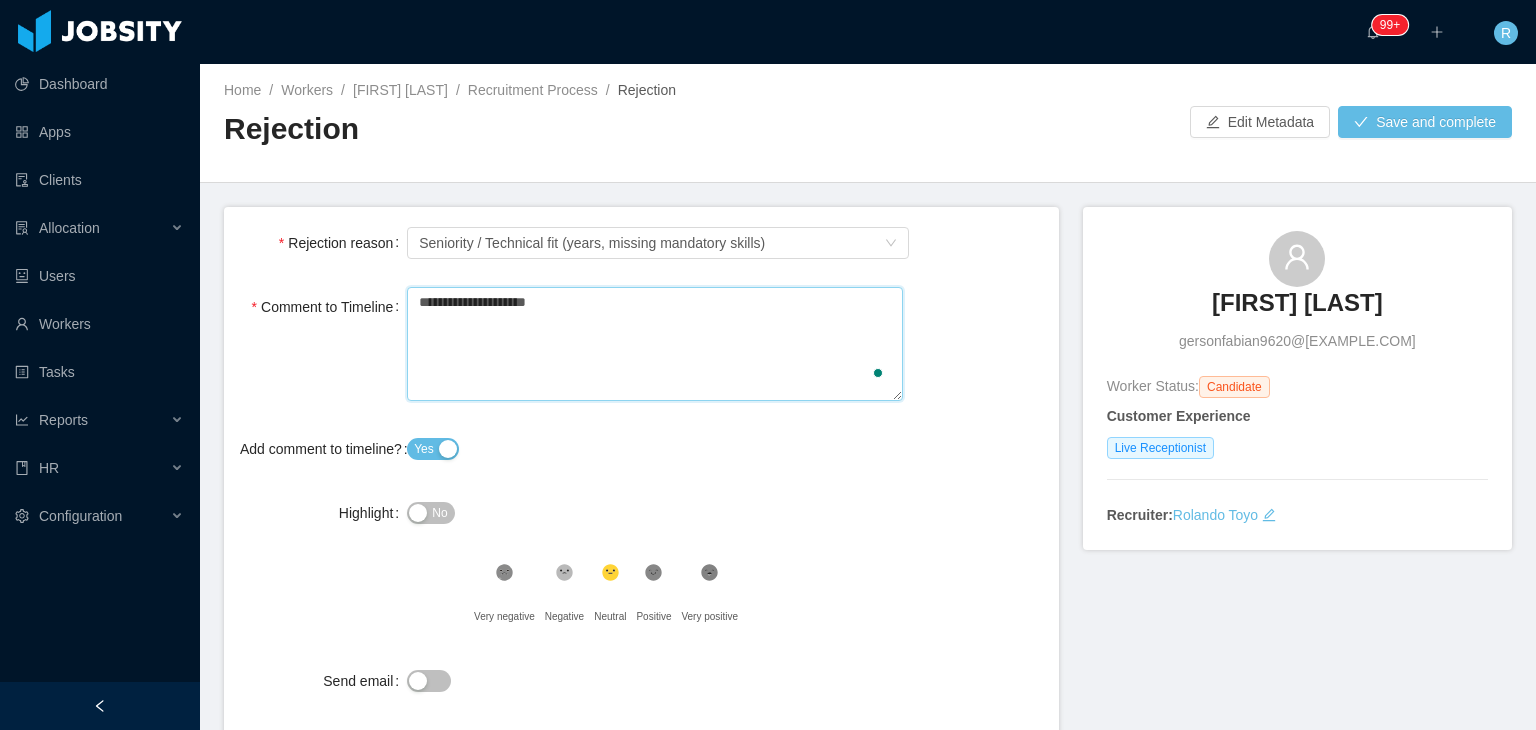 type on "**********" 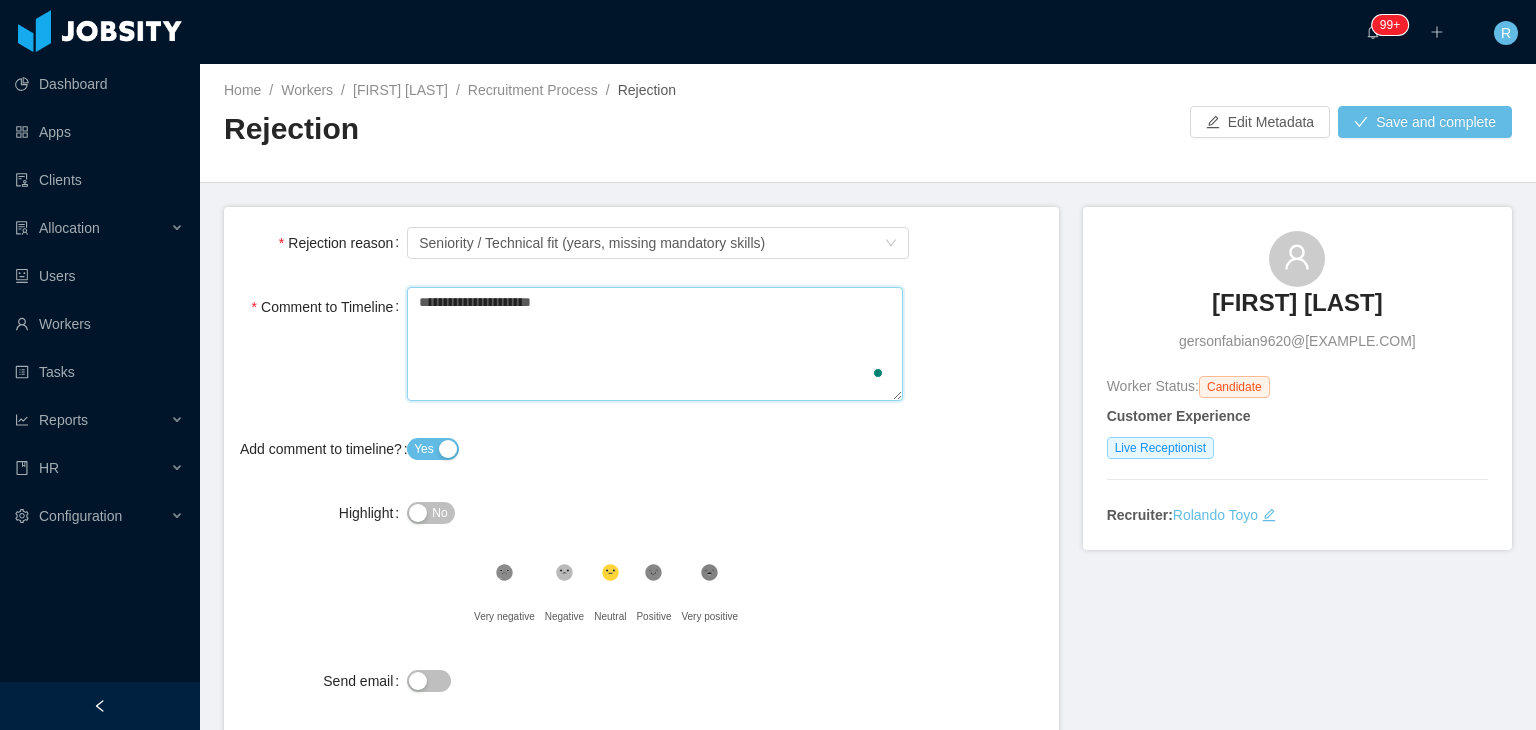 type 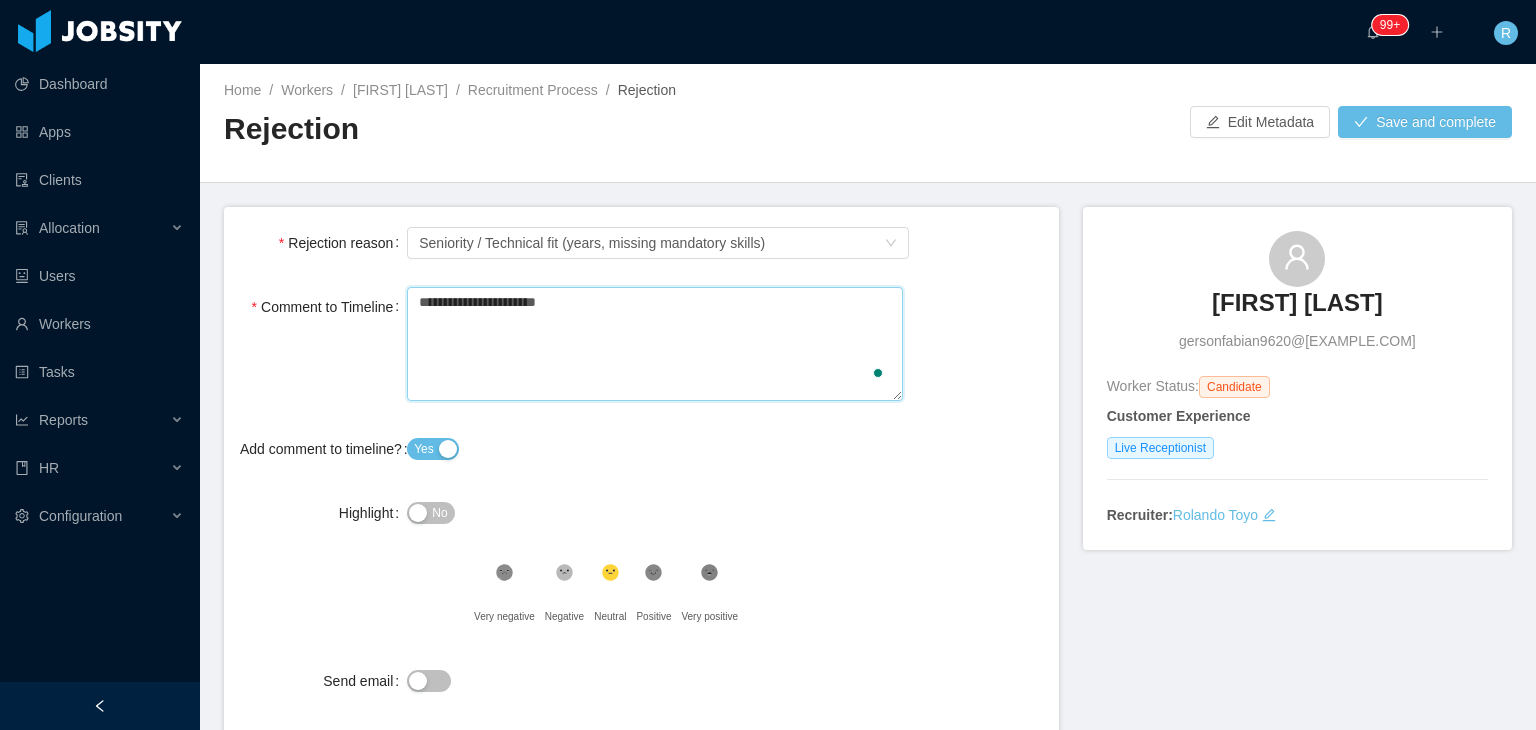 type 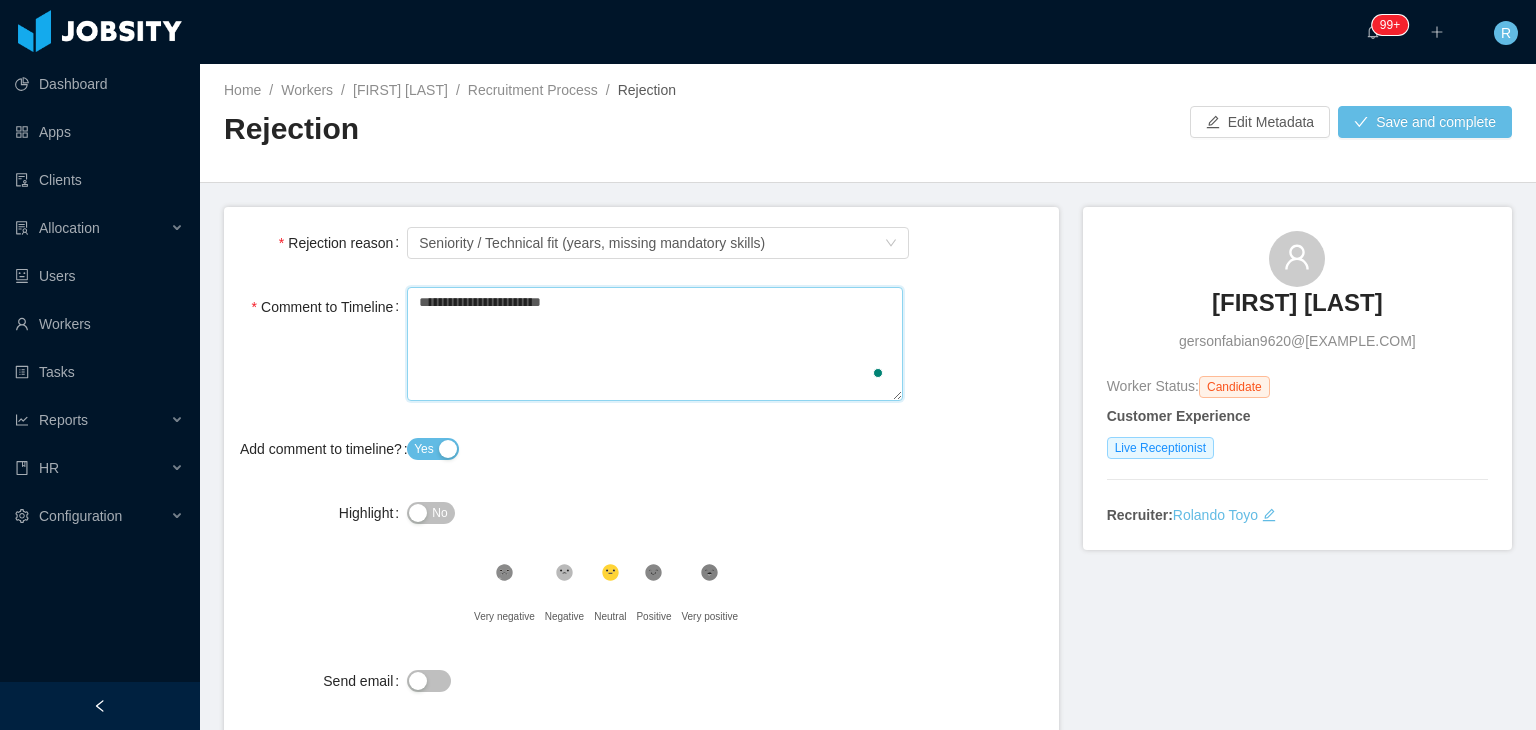type 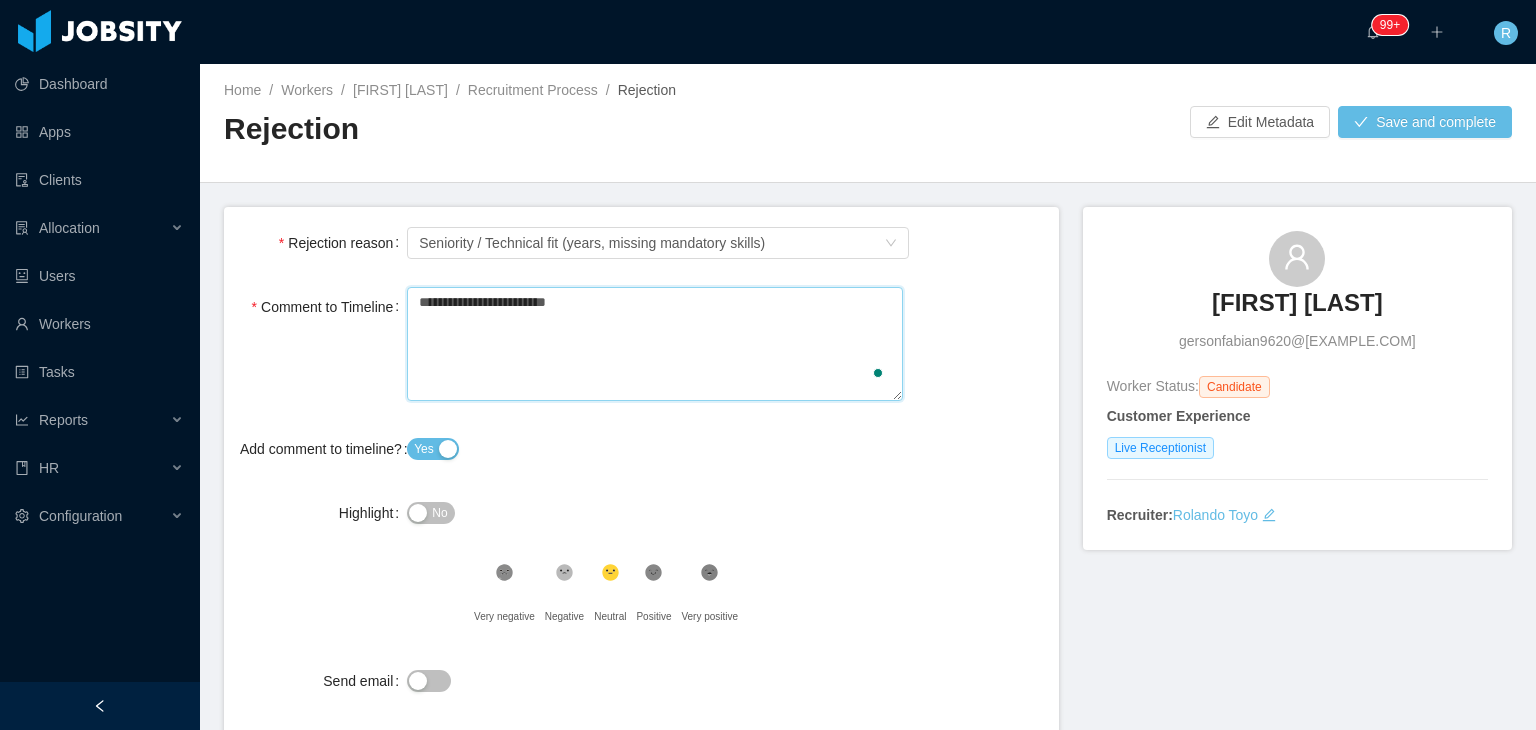 type 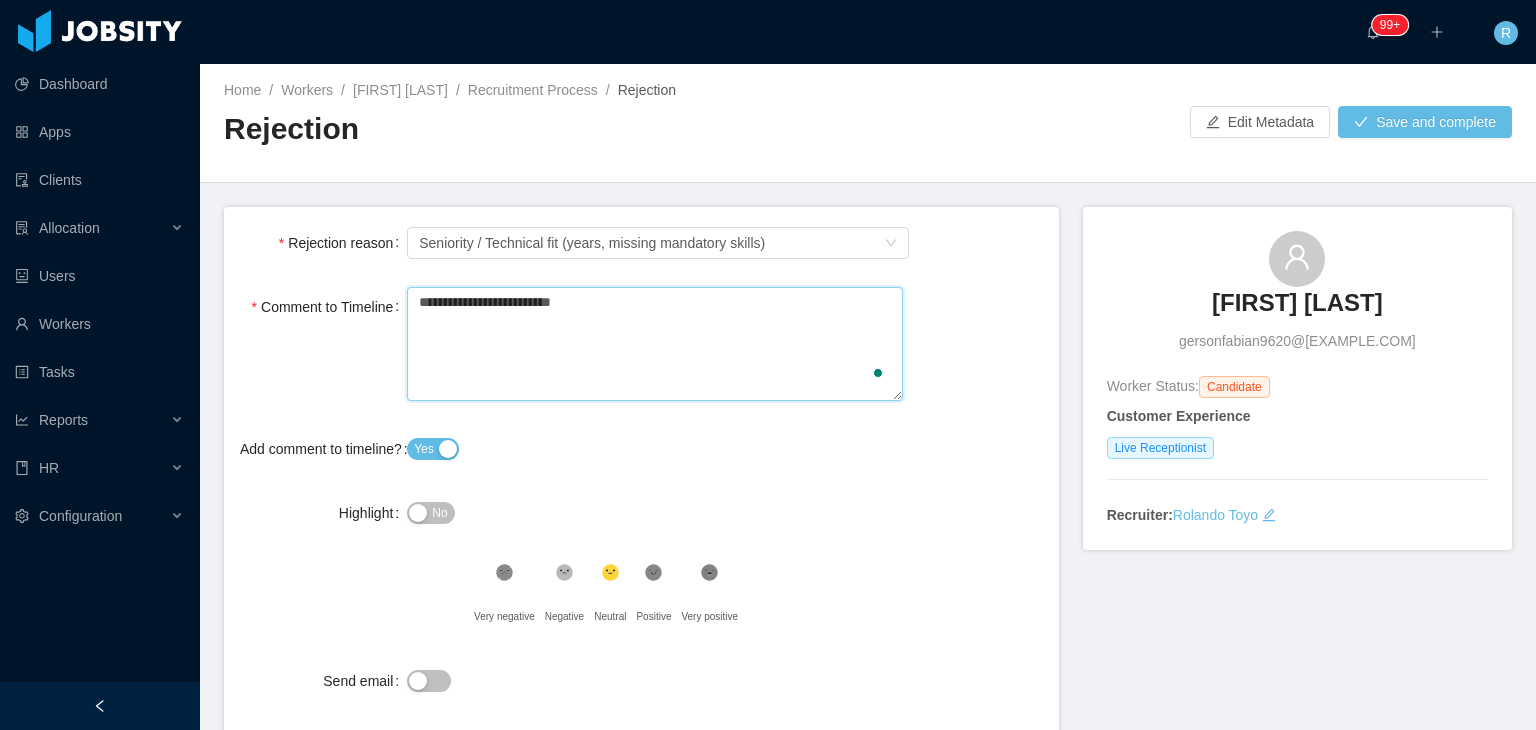 type on "**********" 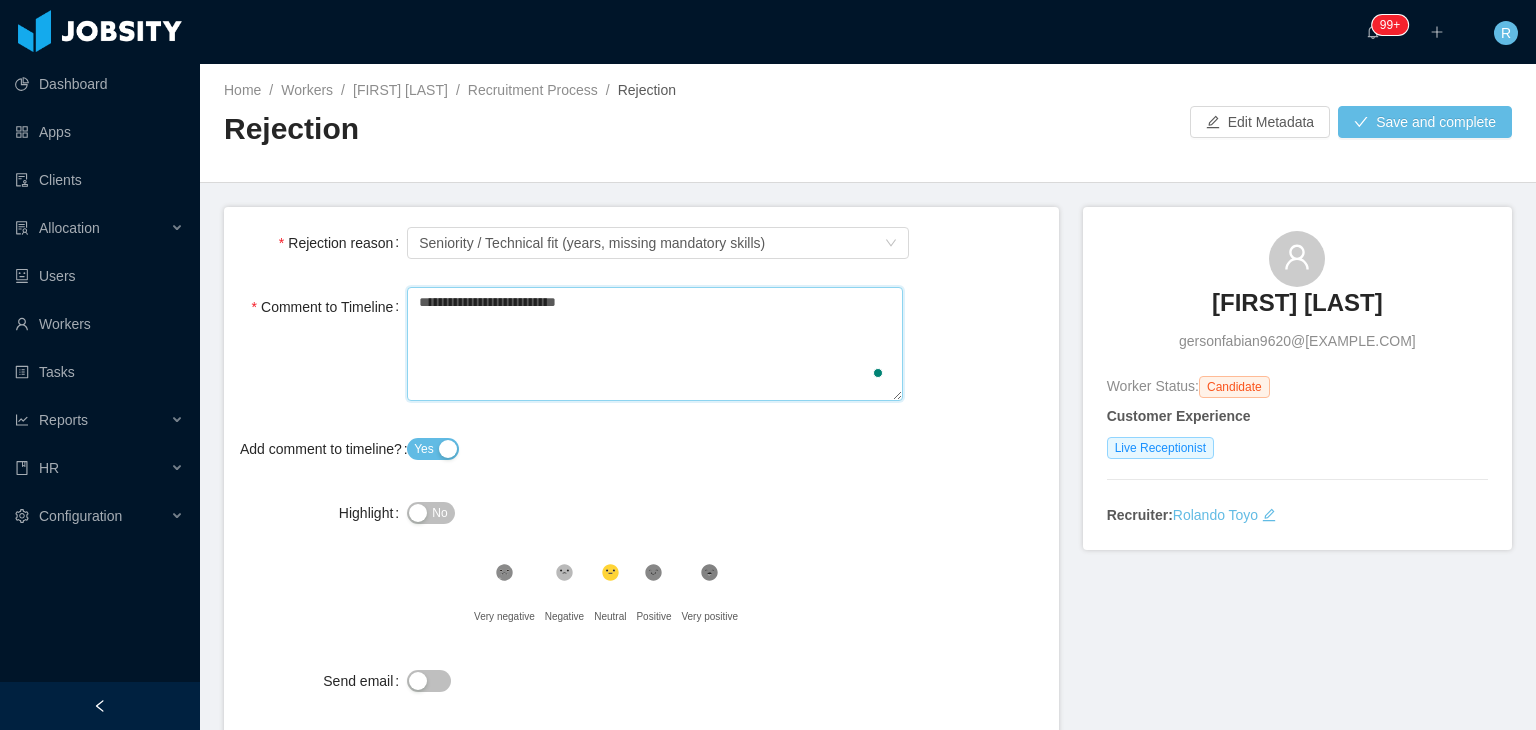 type 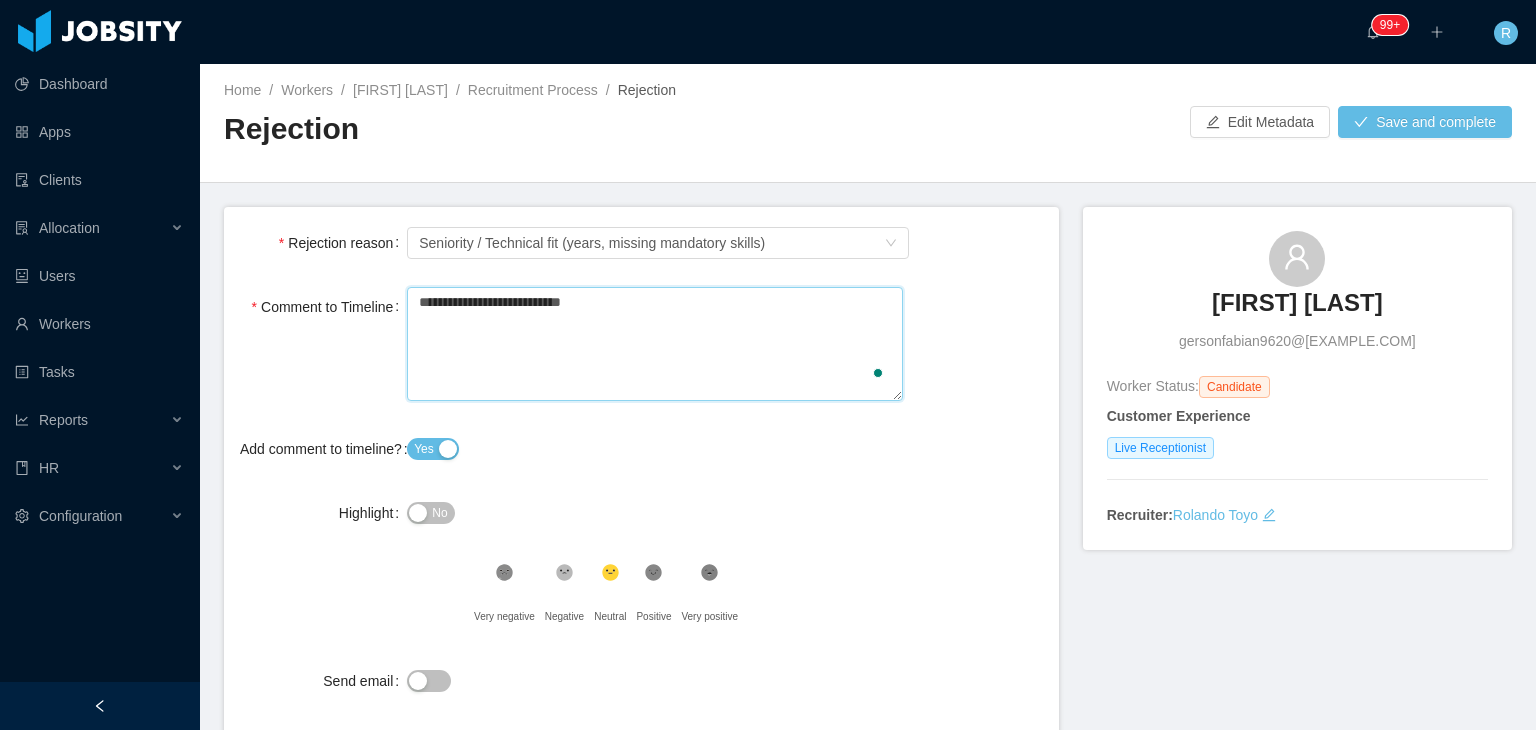 type 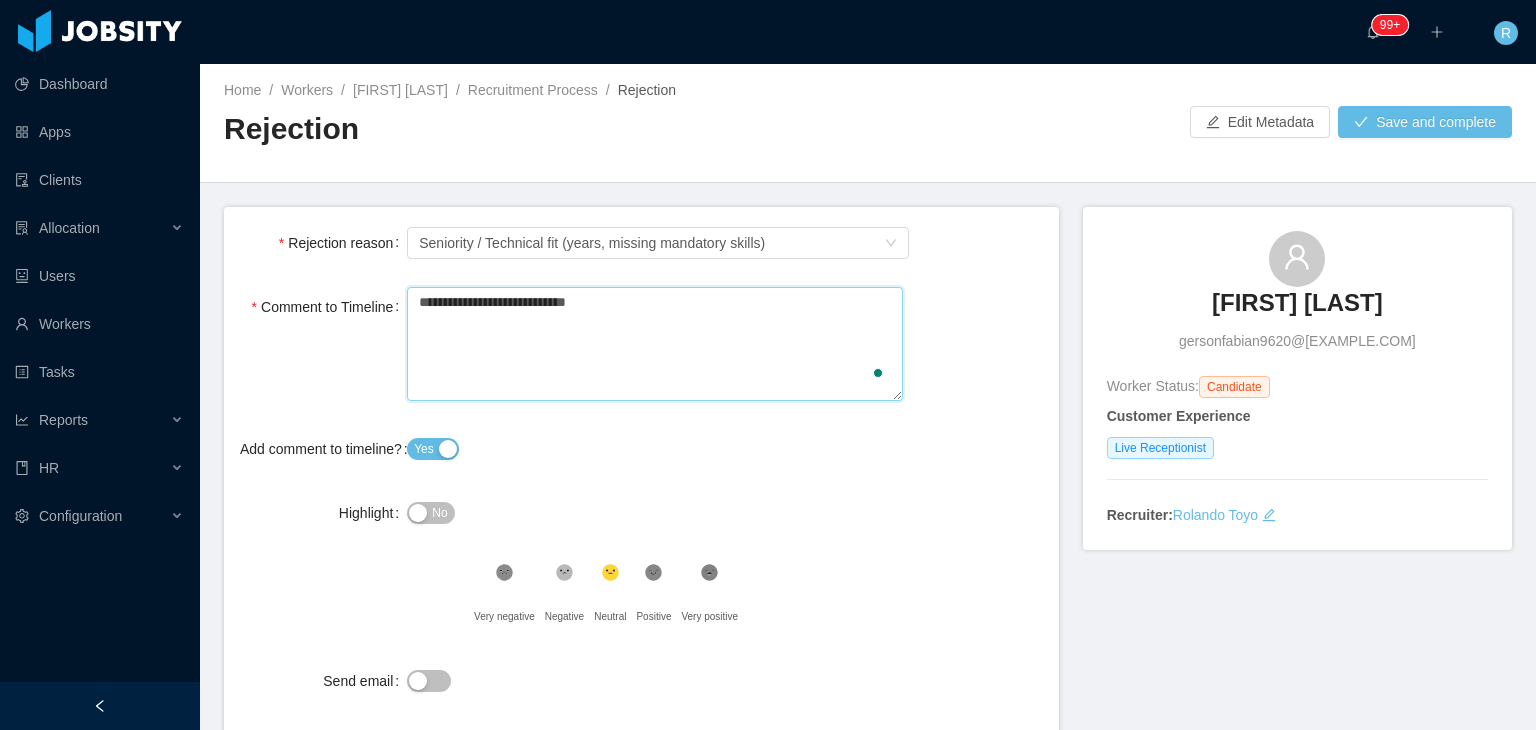 type 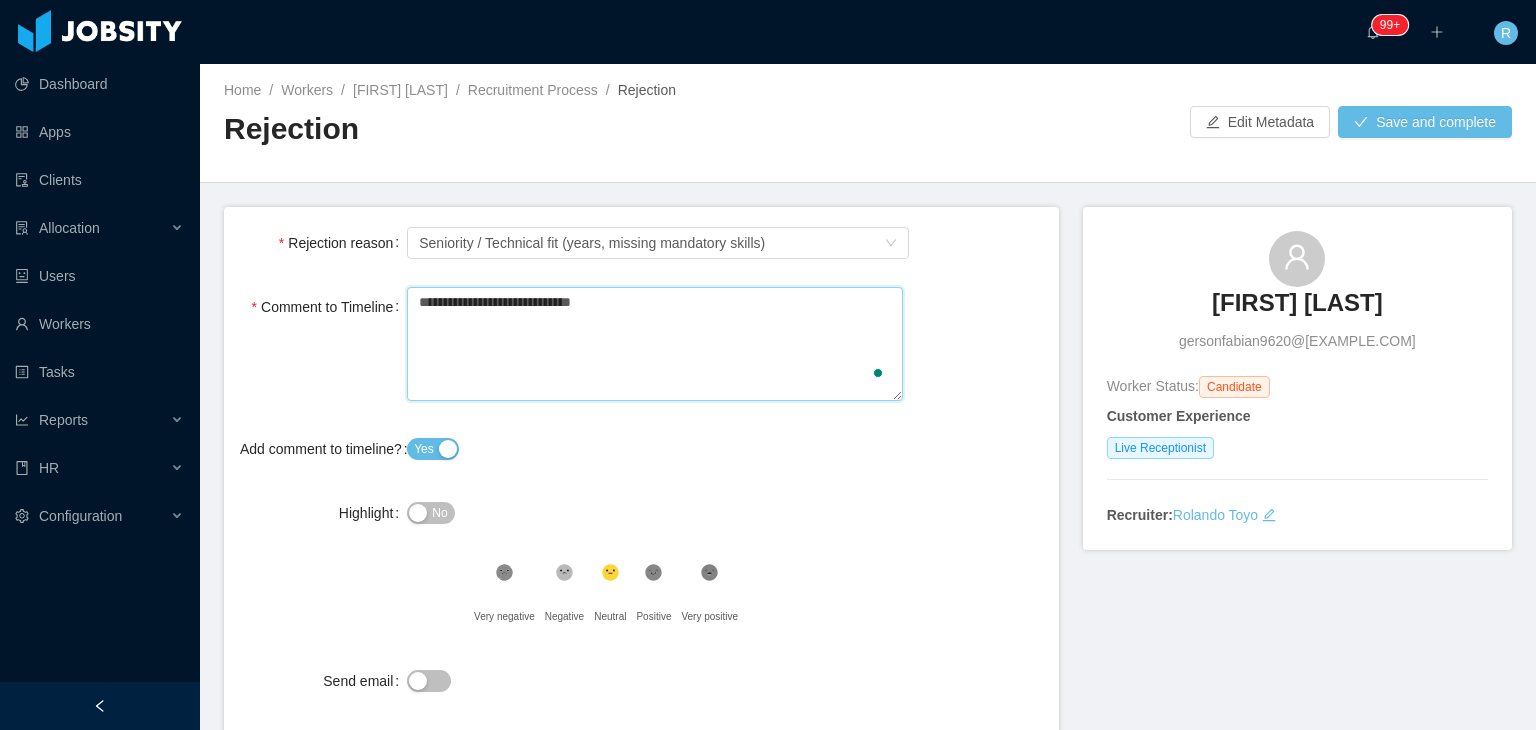 type 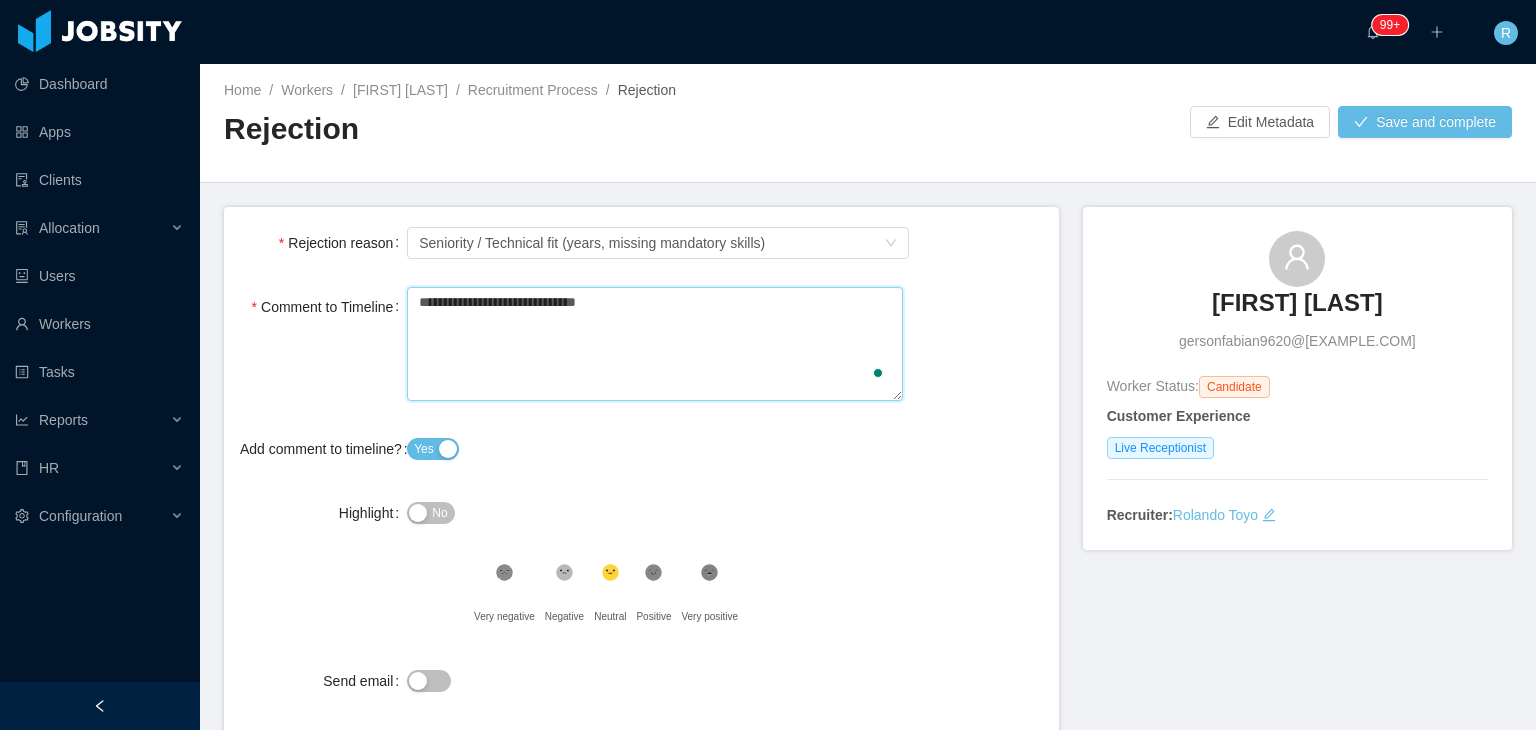 type 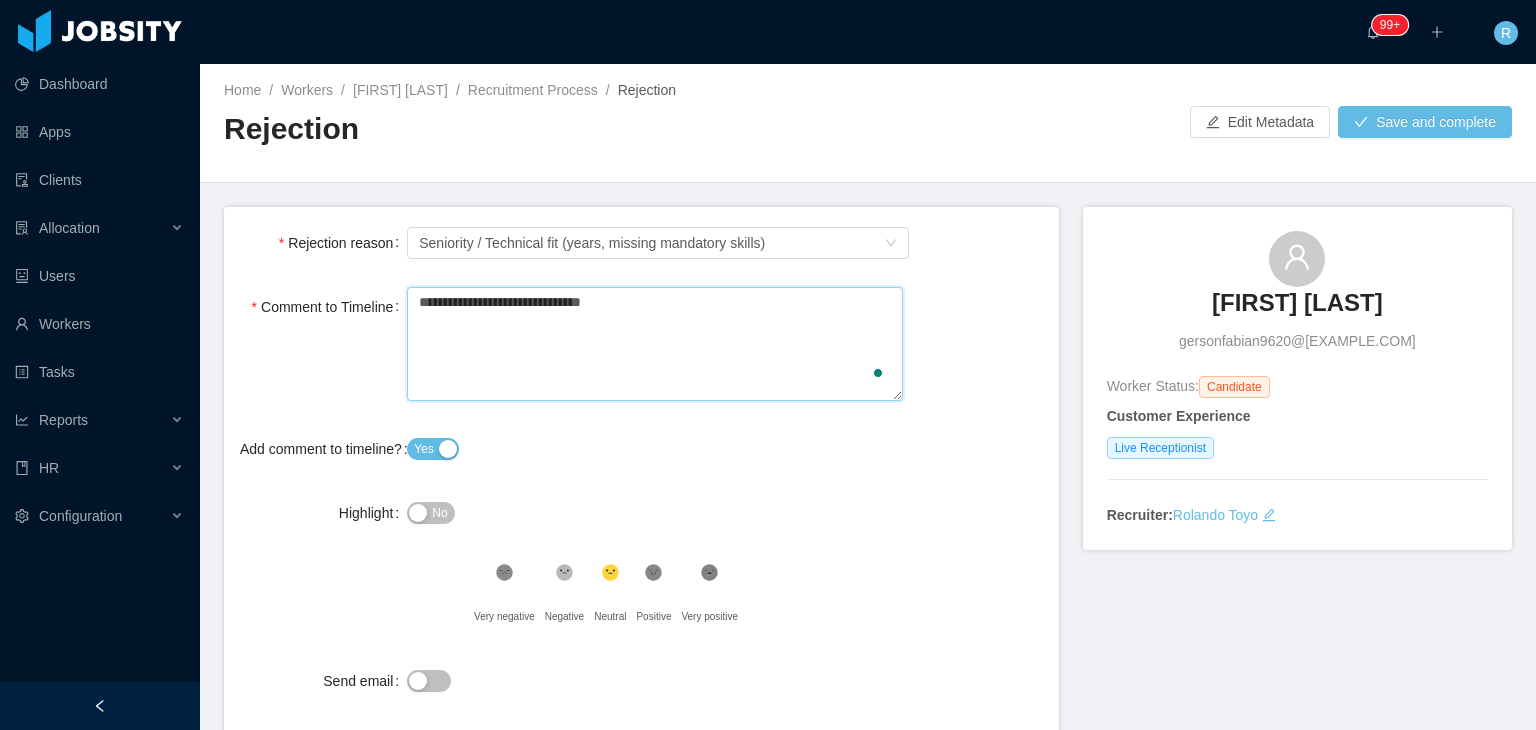 type 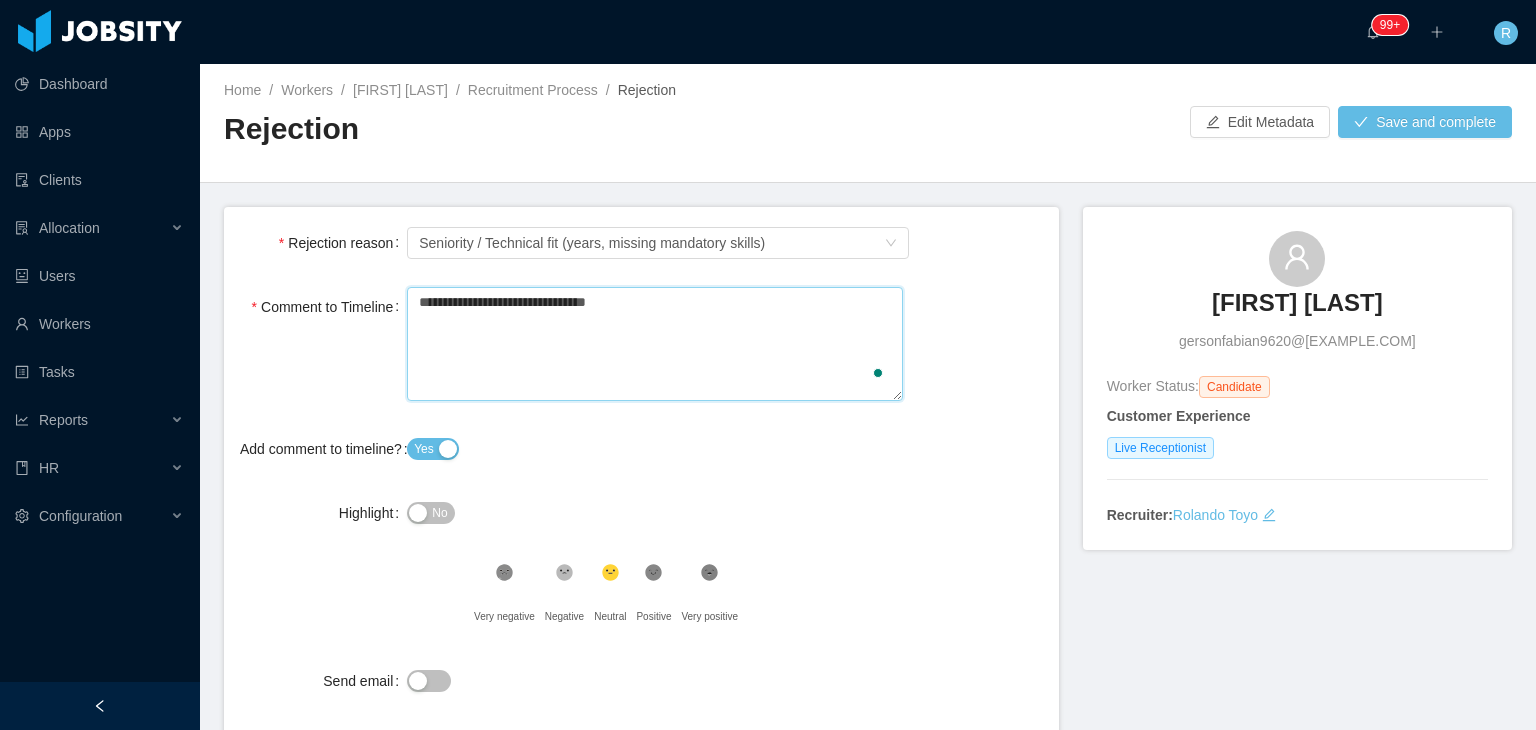 type 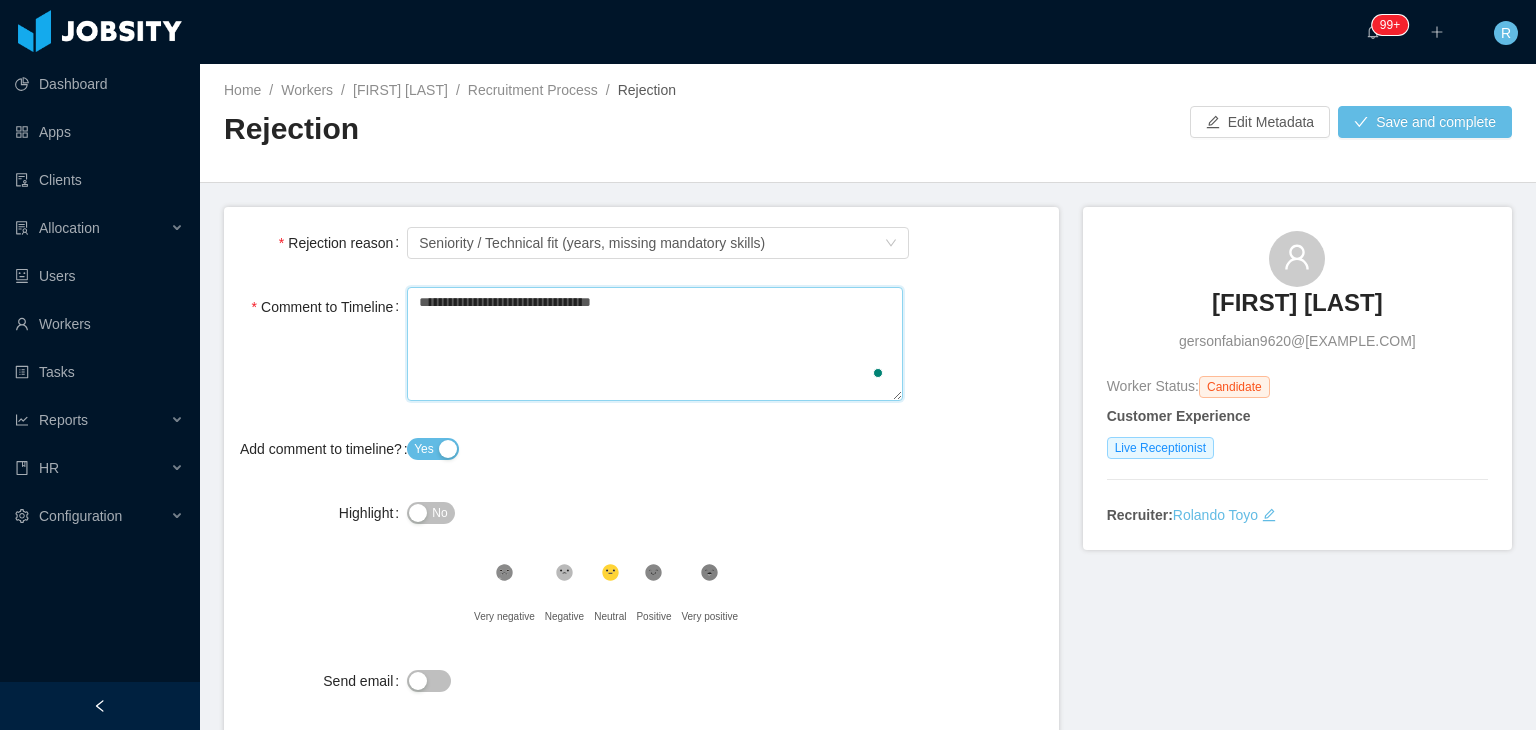 type 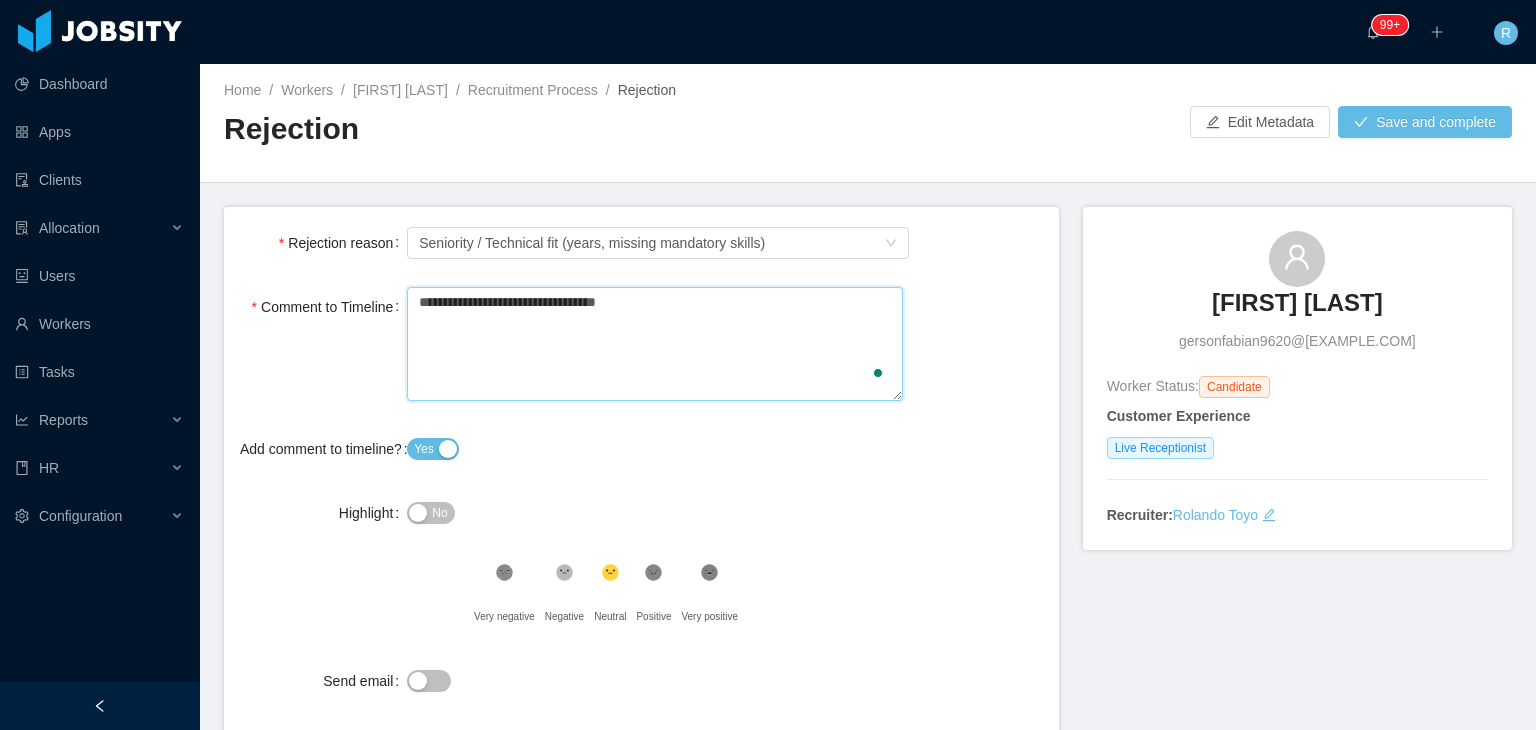 type 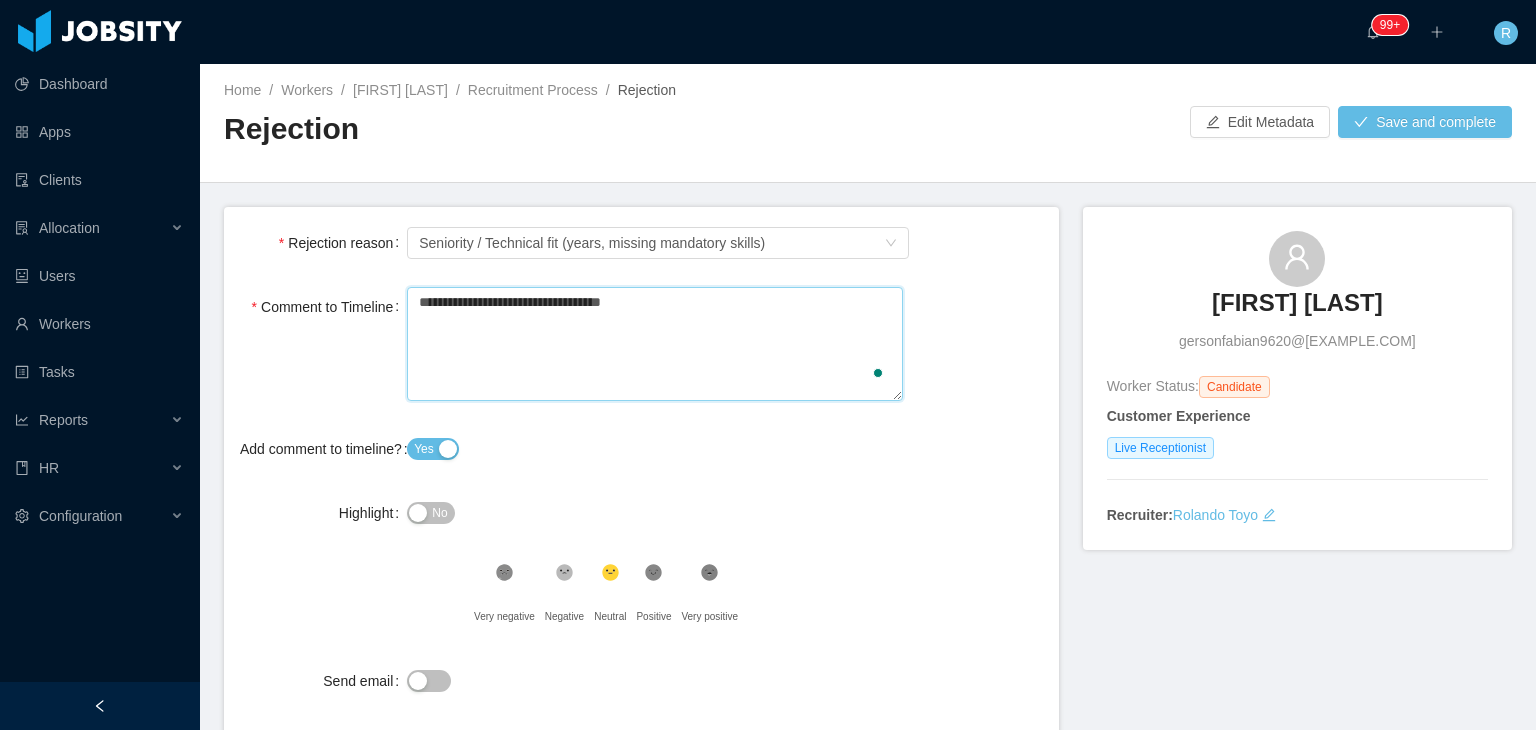 type on "**********" 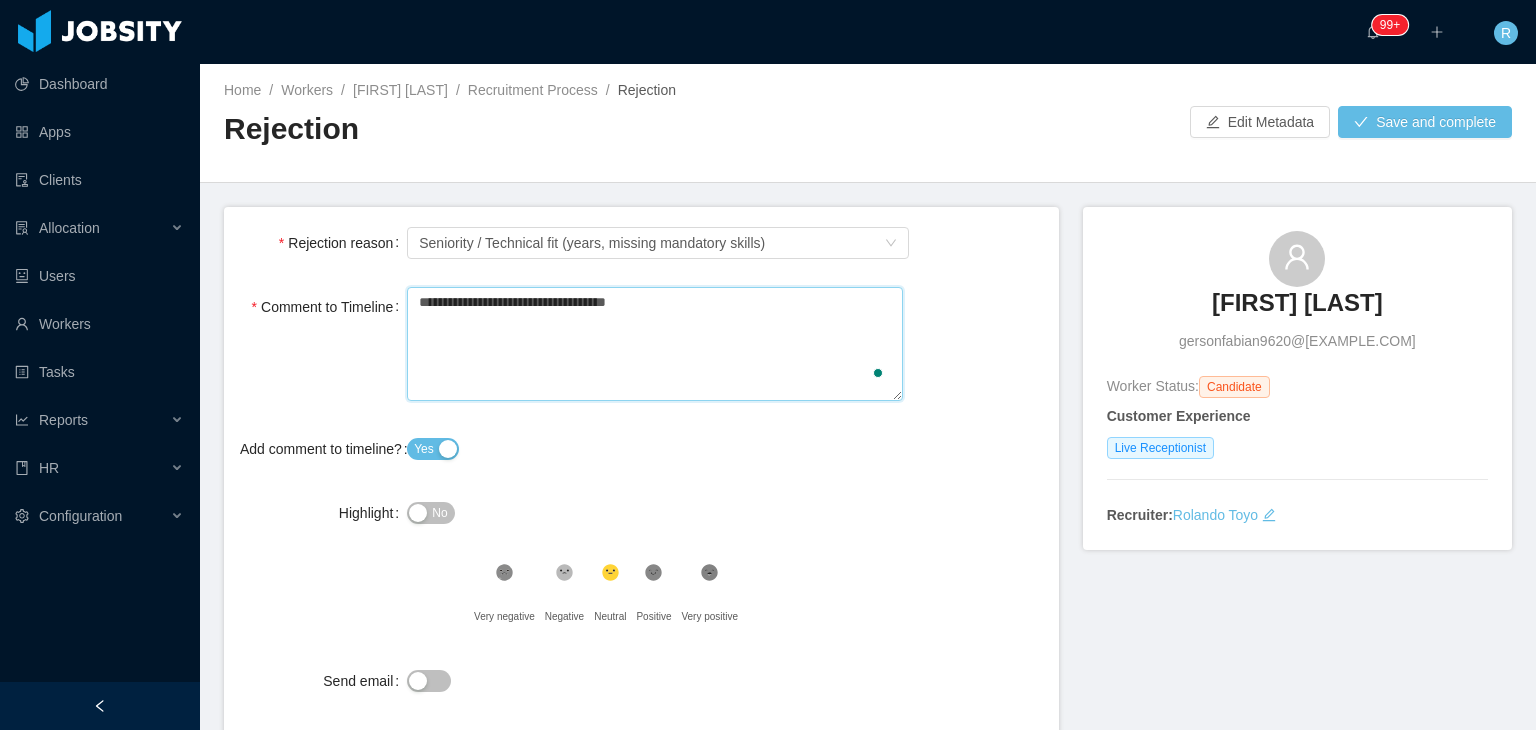 type 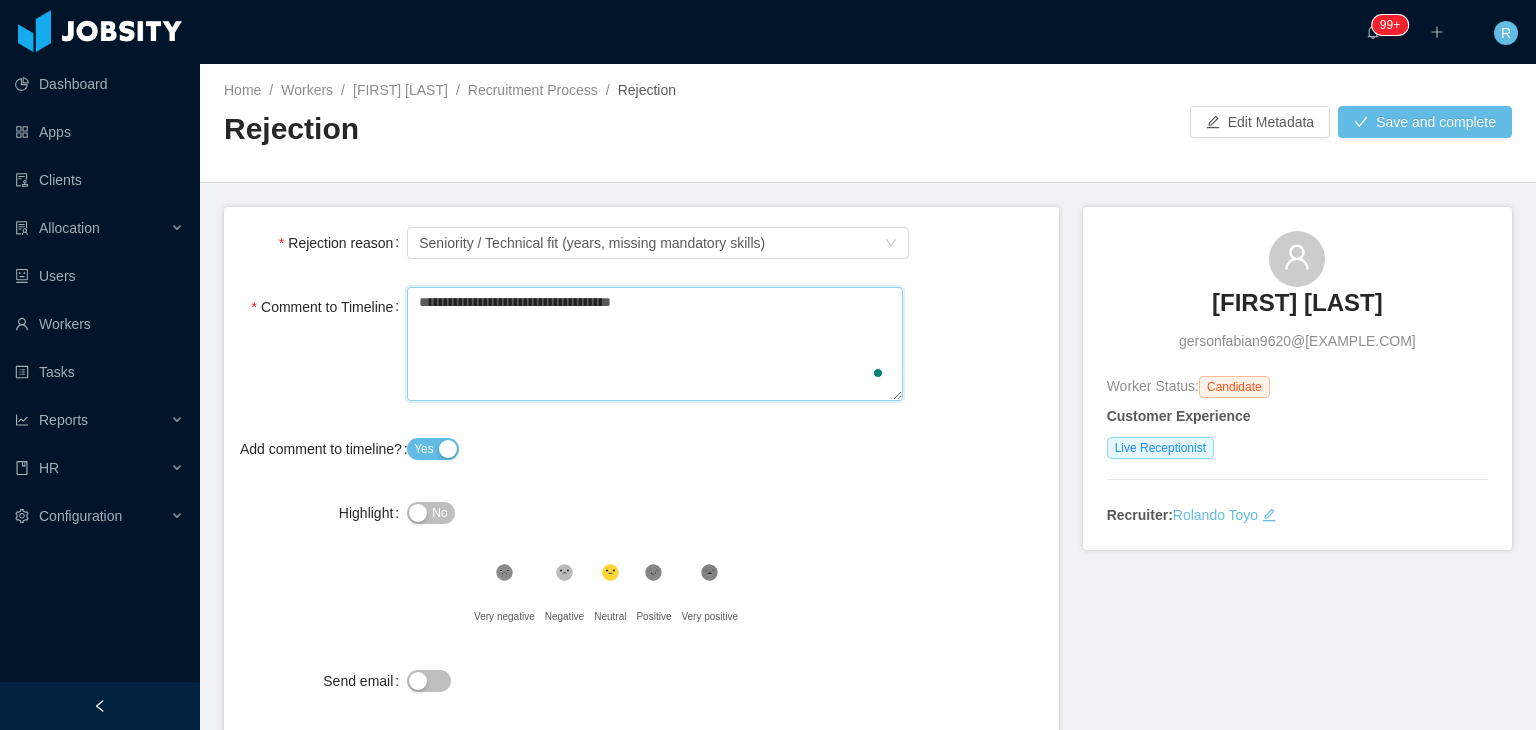 type 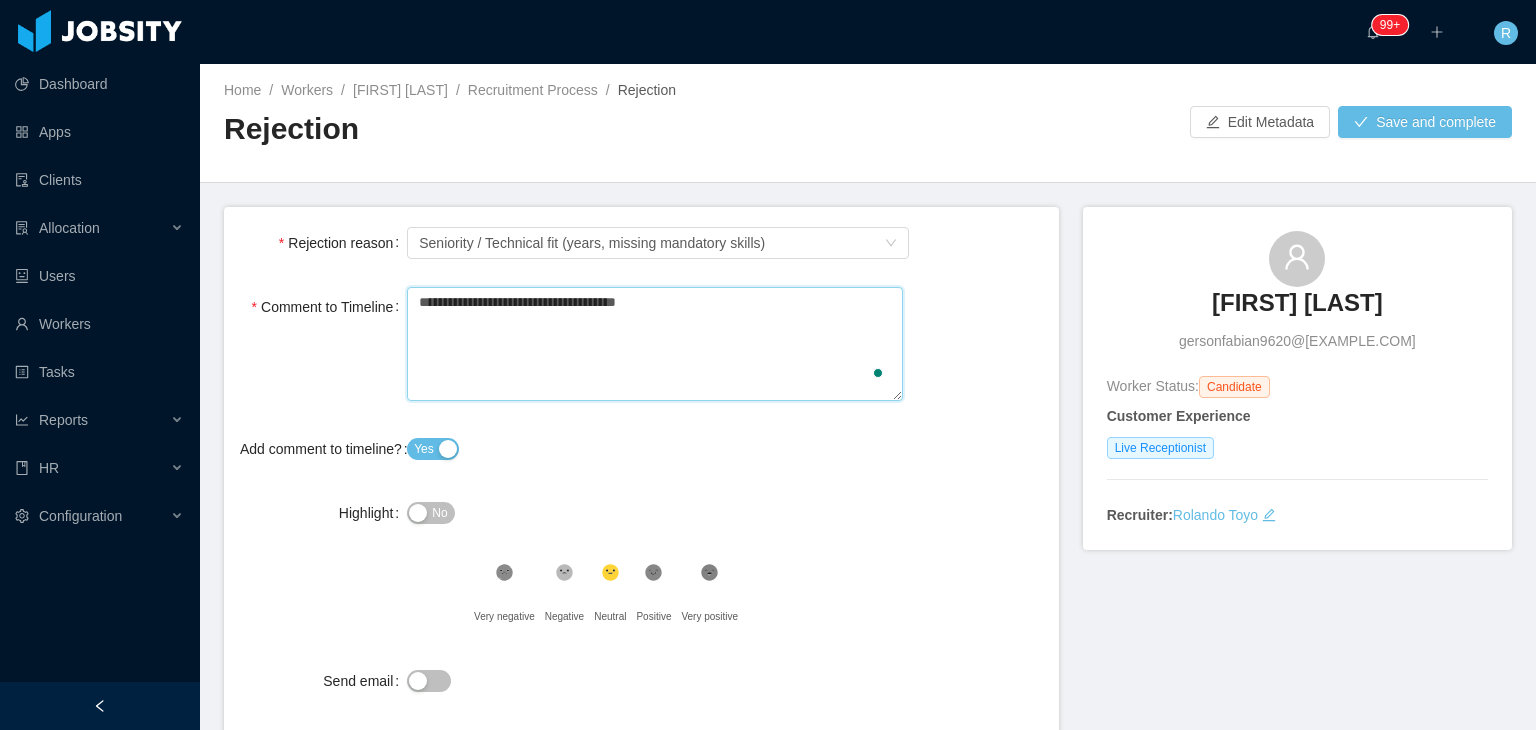 type 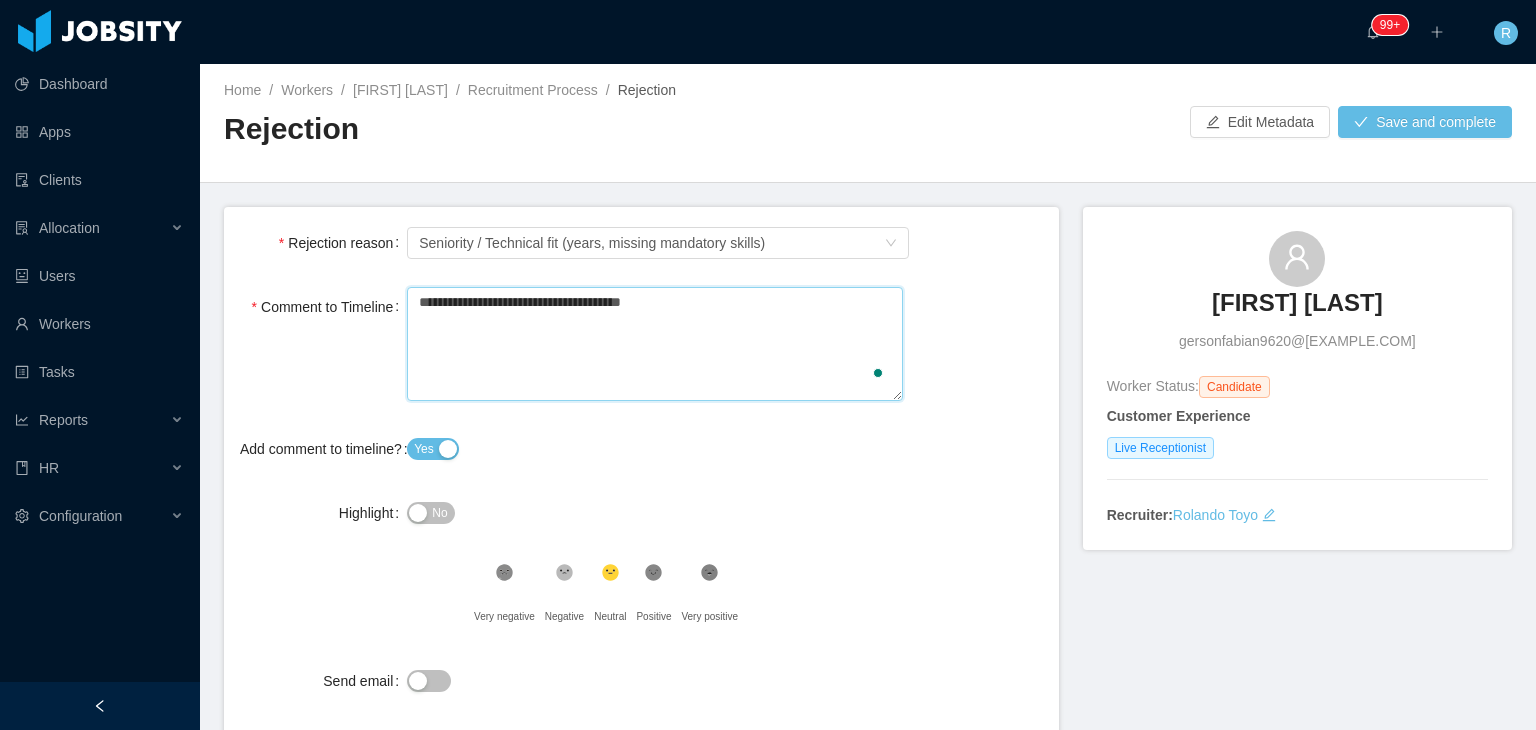 type 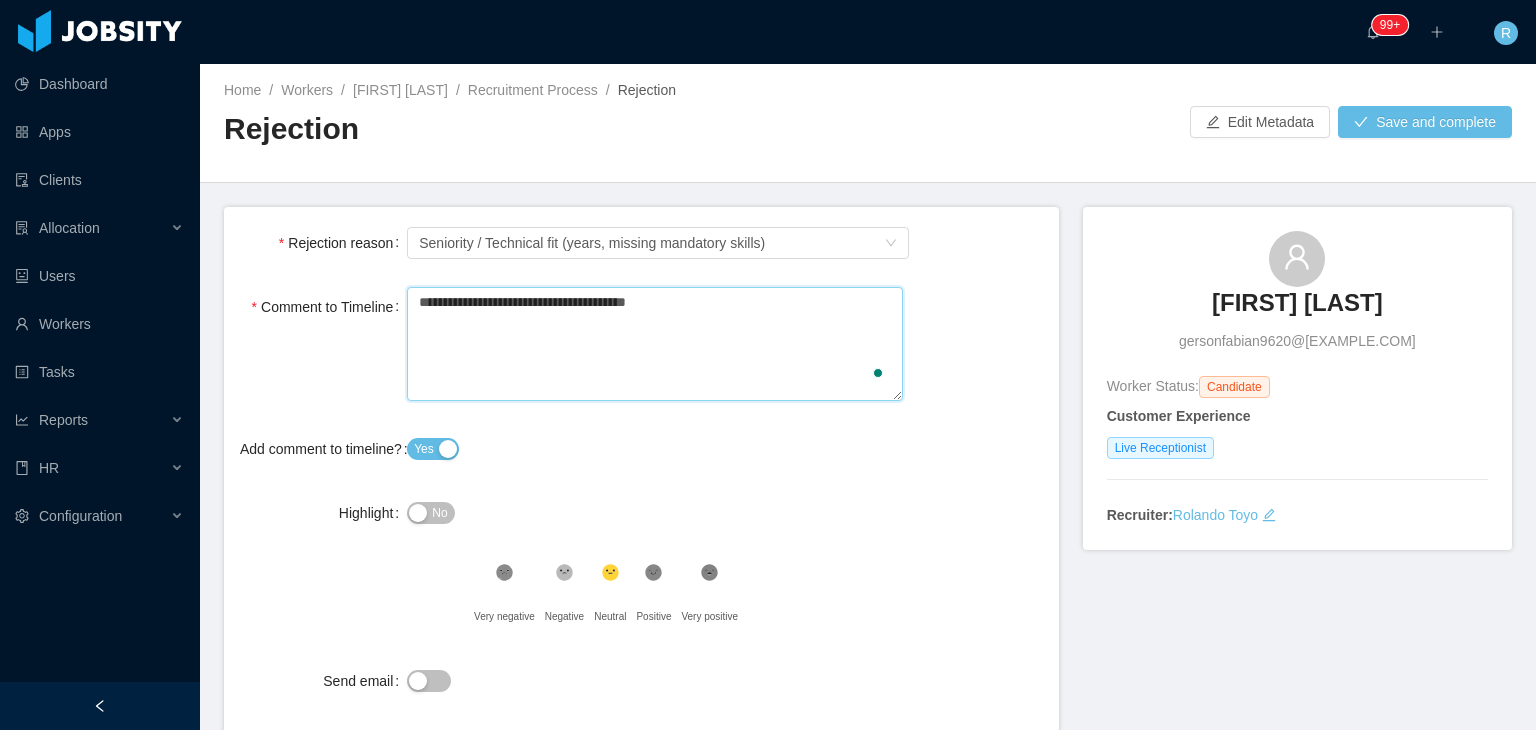 type 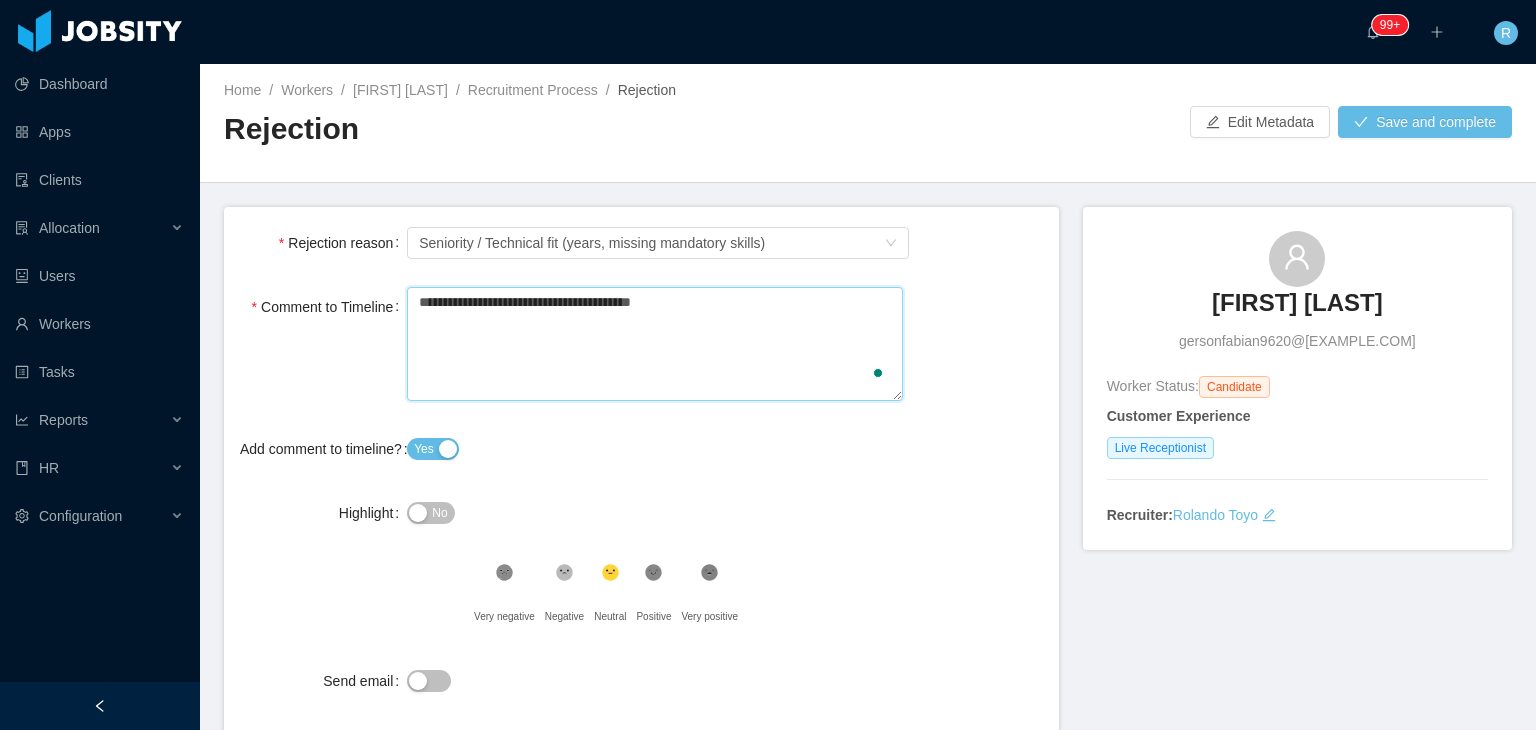 type 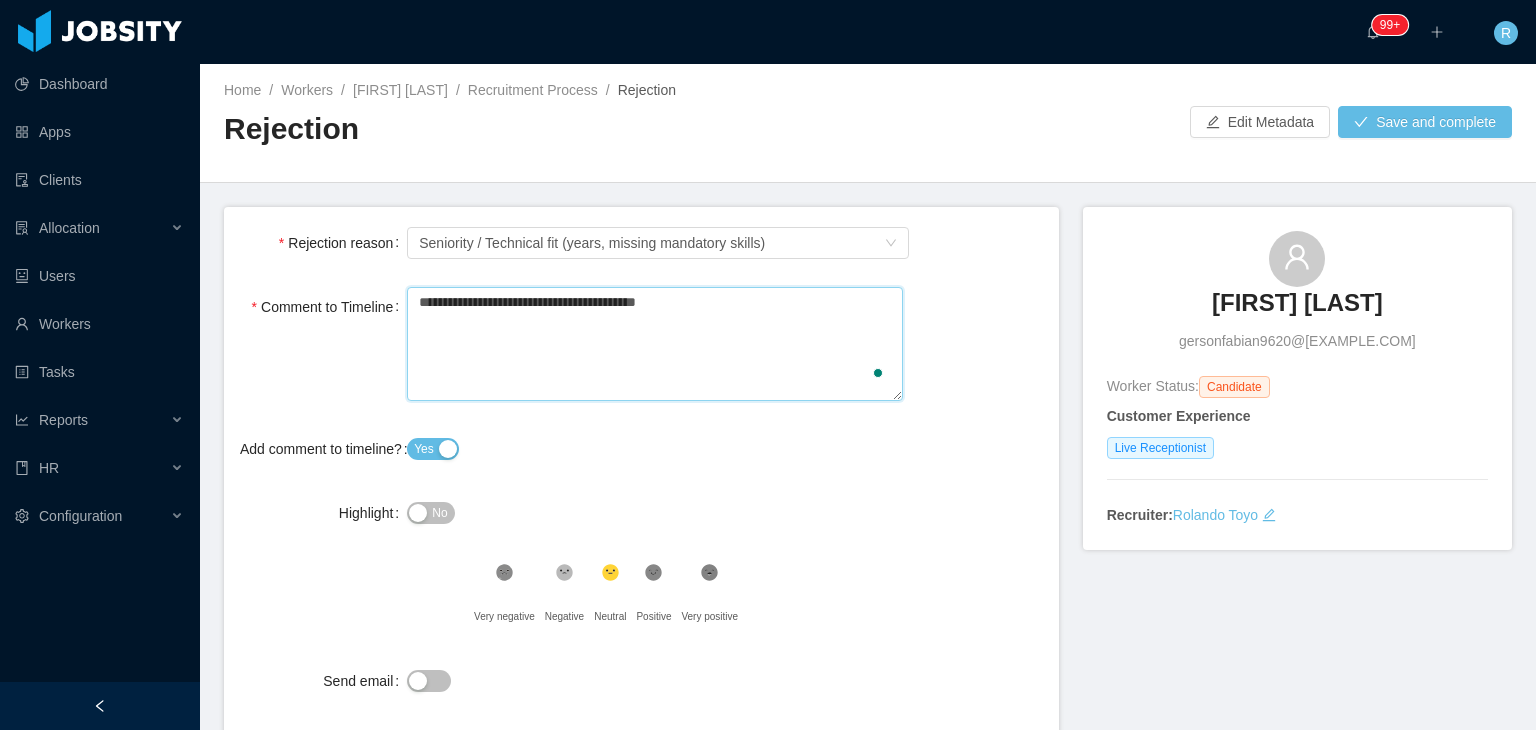 type on "**********" 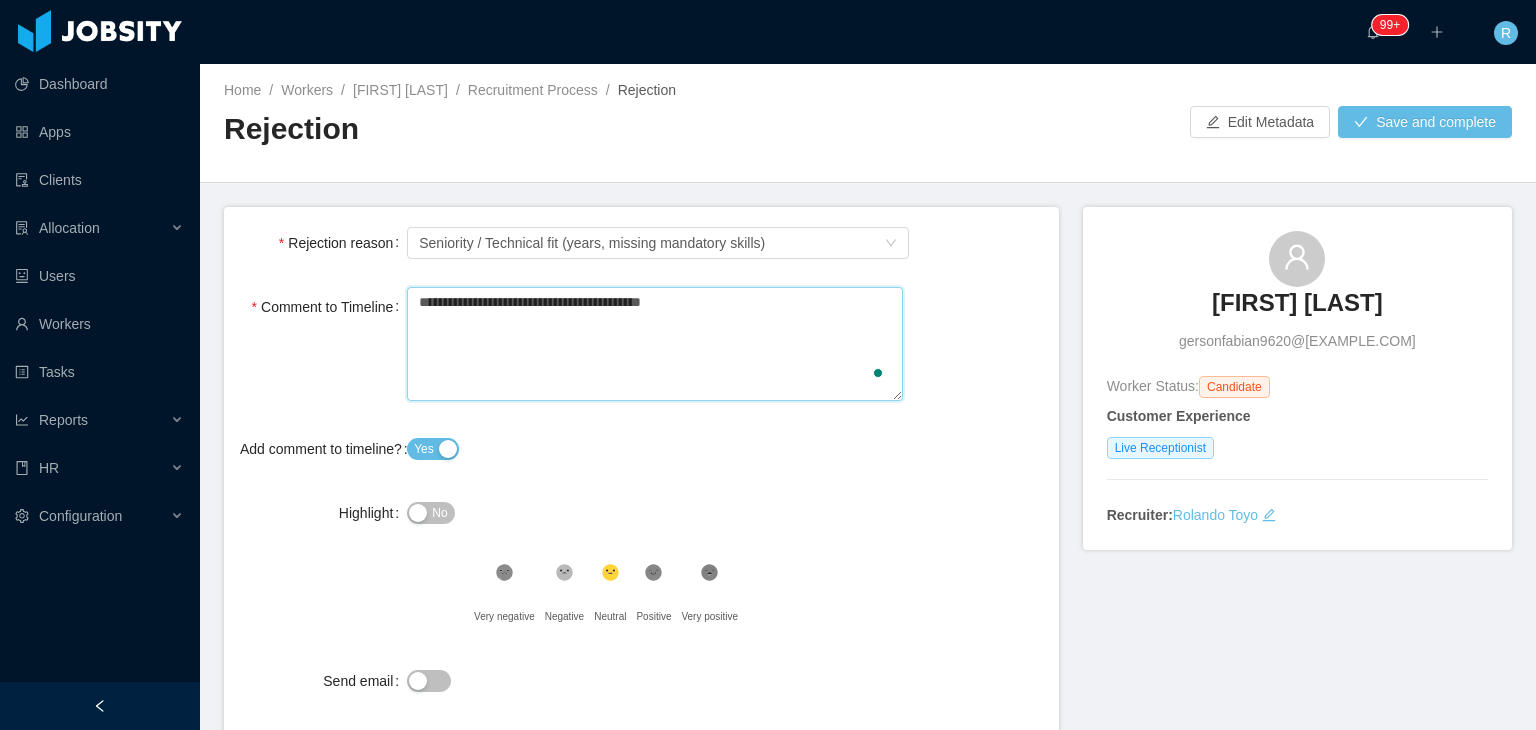 type 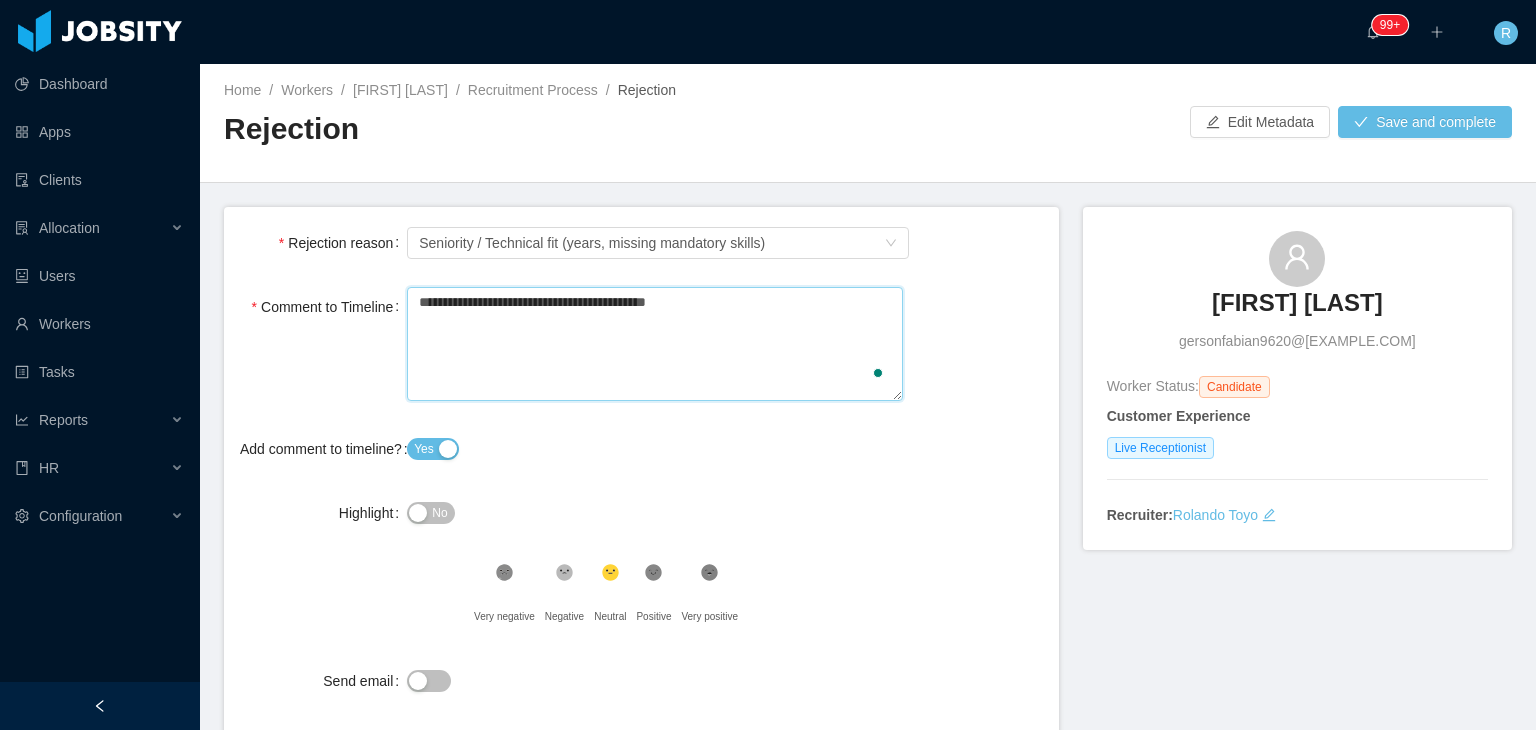 type on "**********" 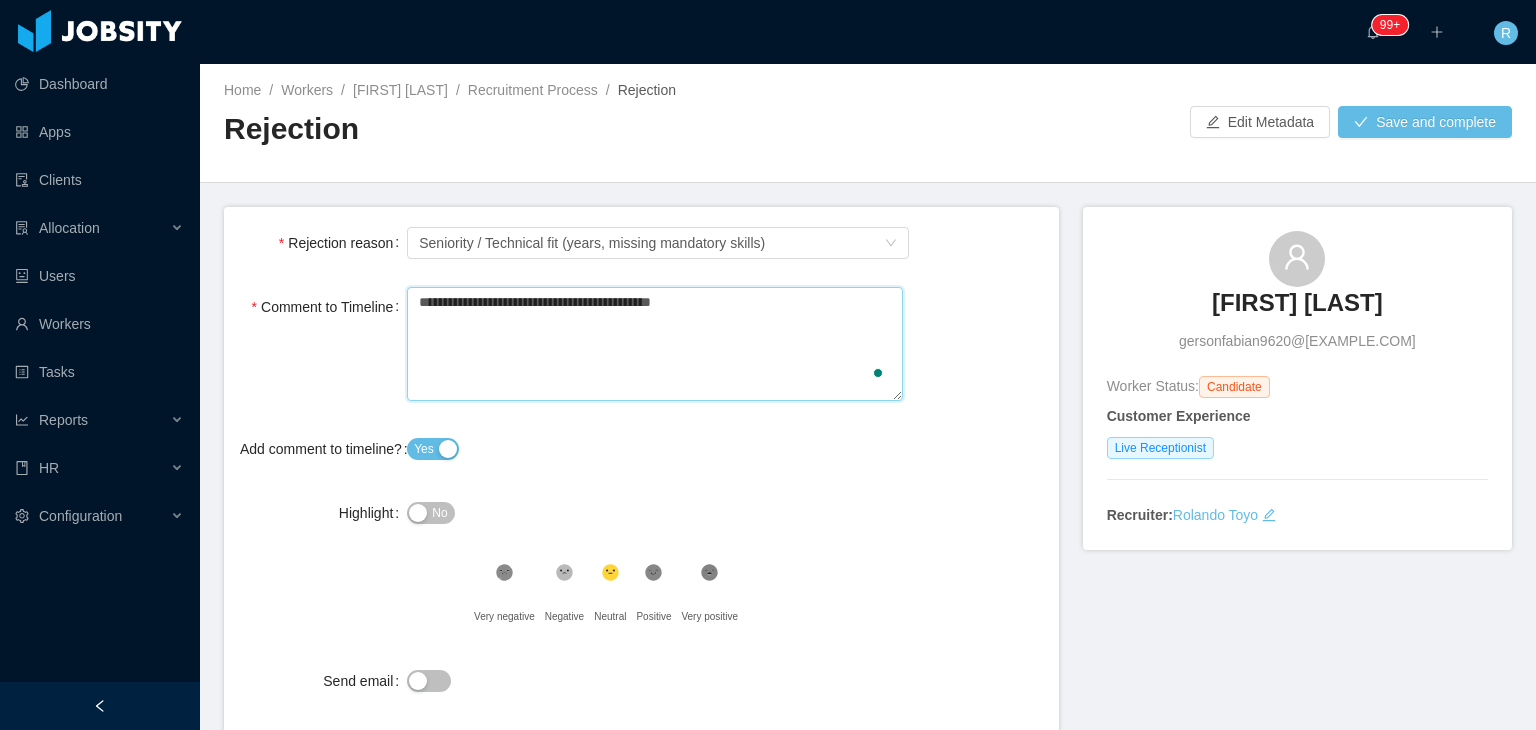 type 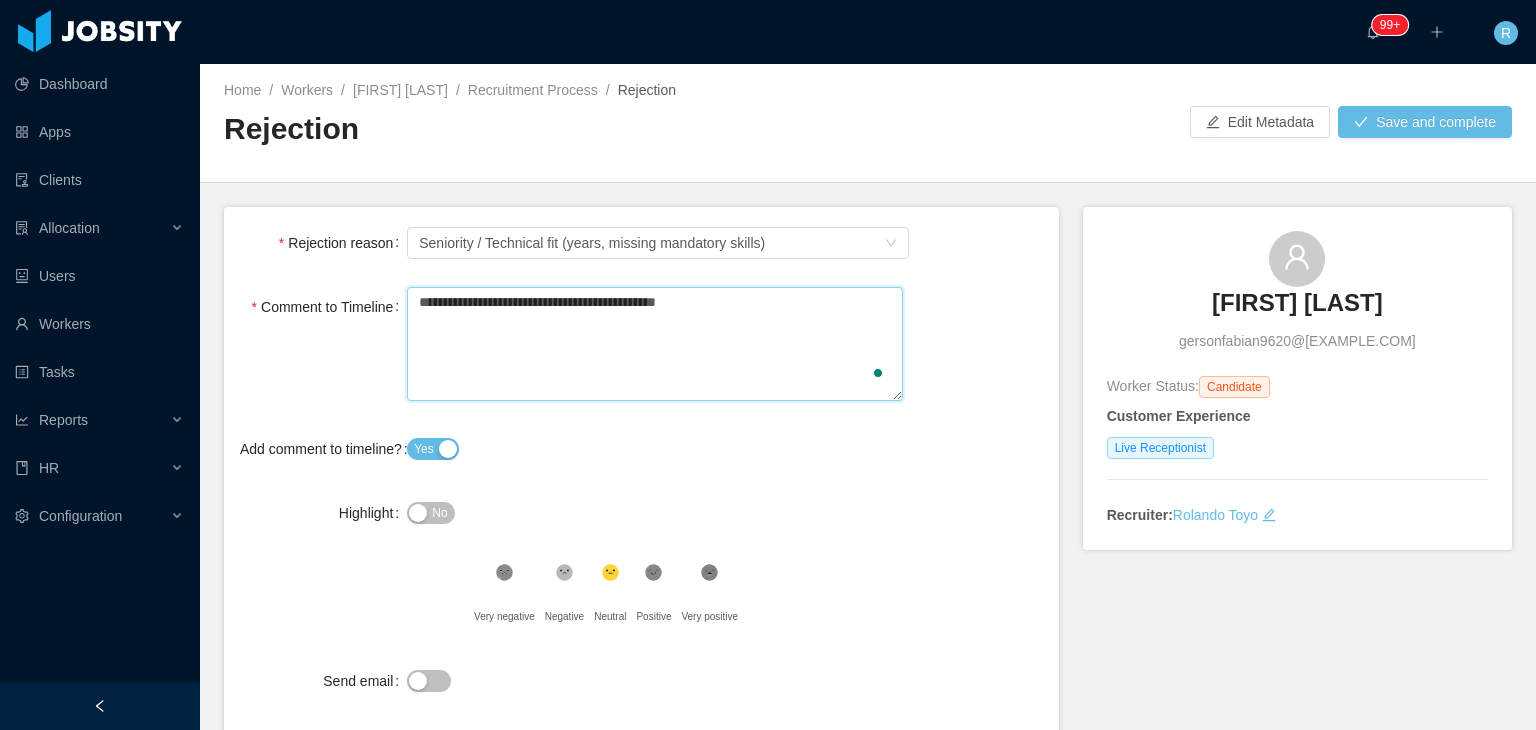 type 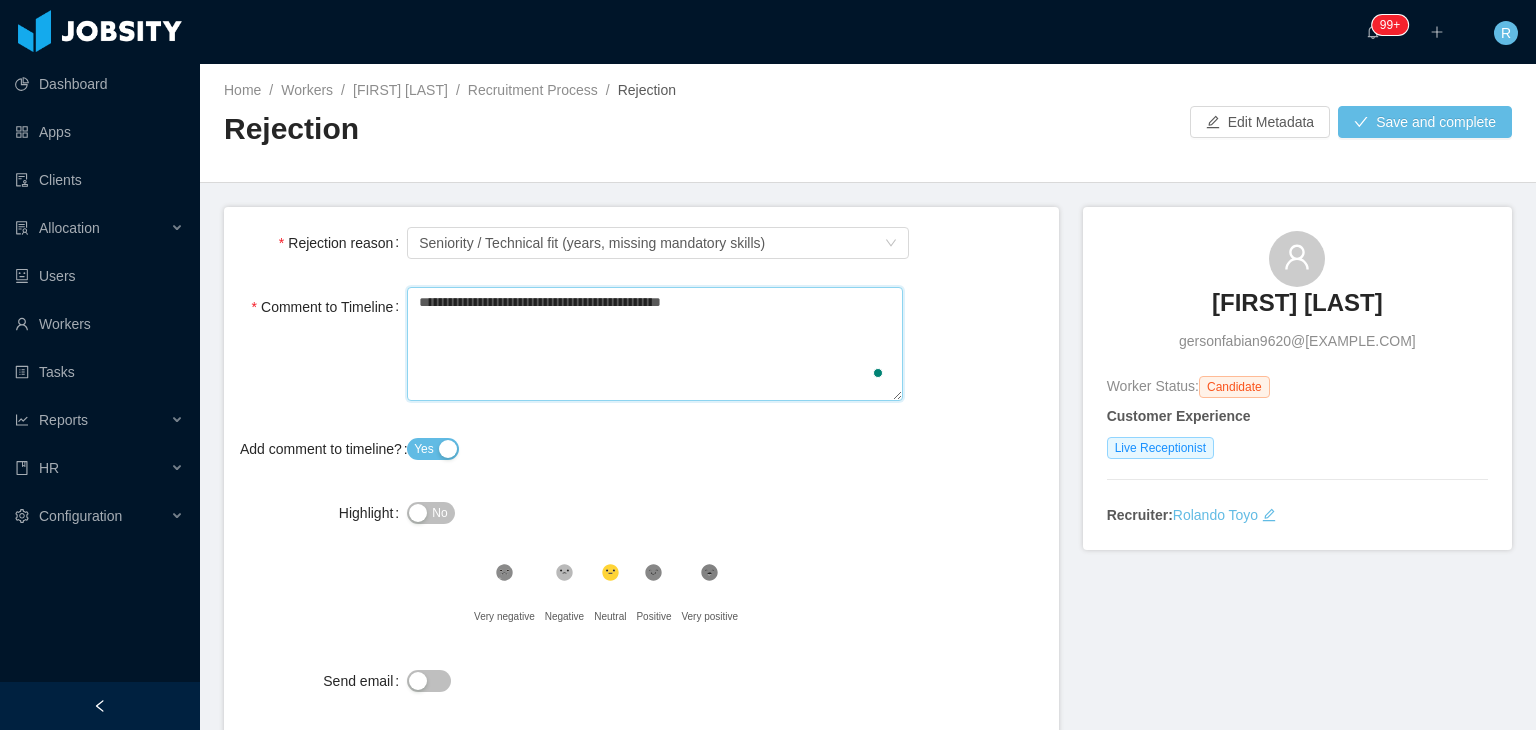 type 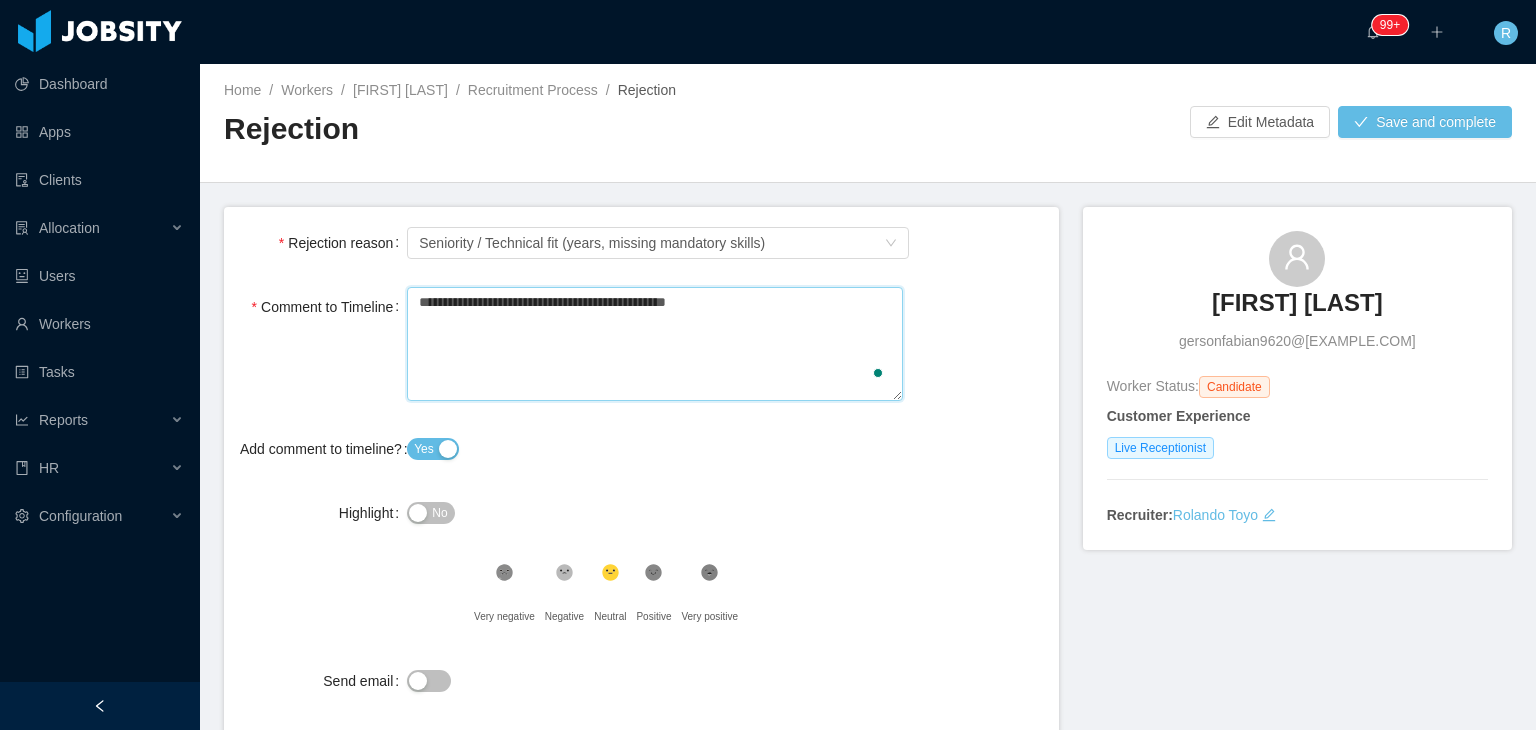 type 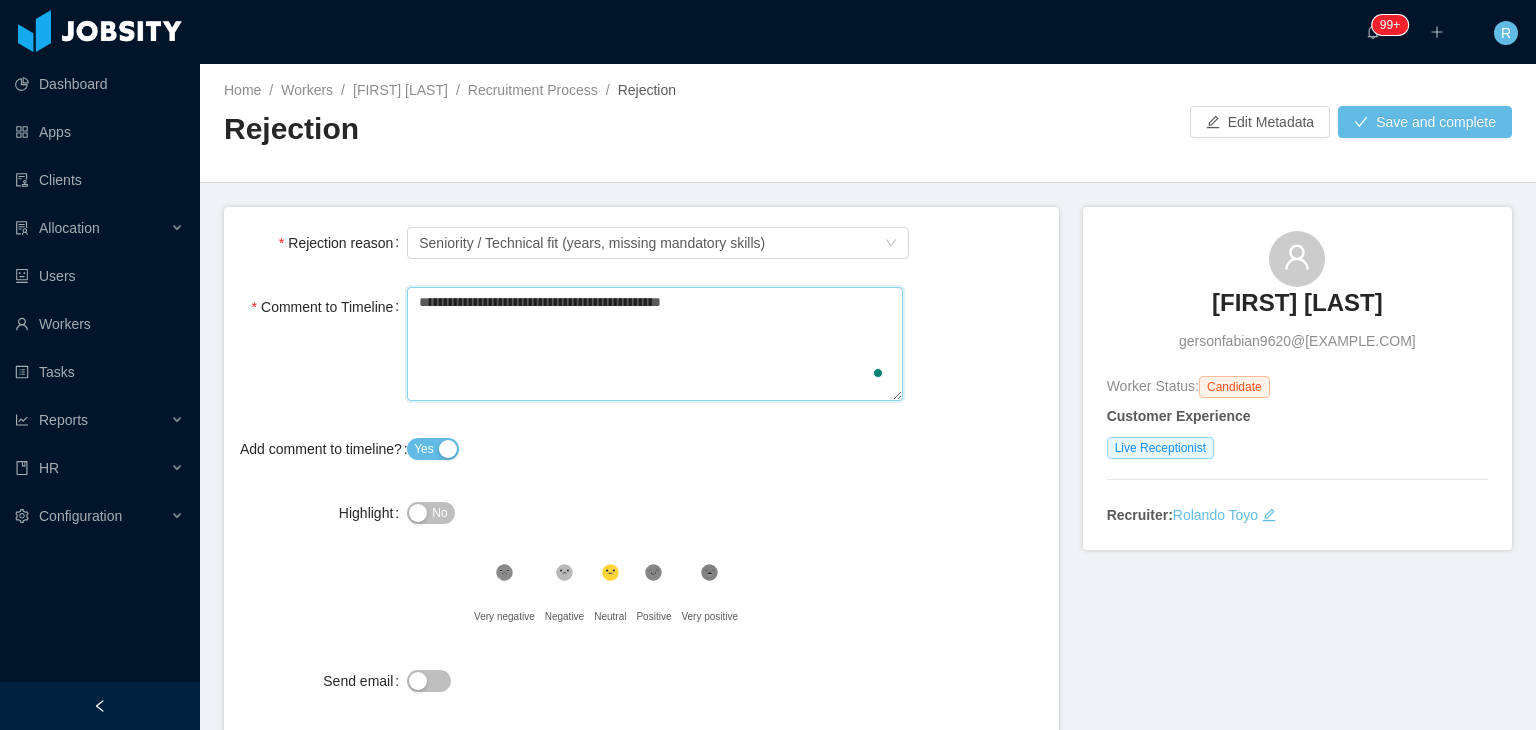 type 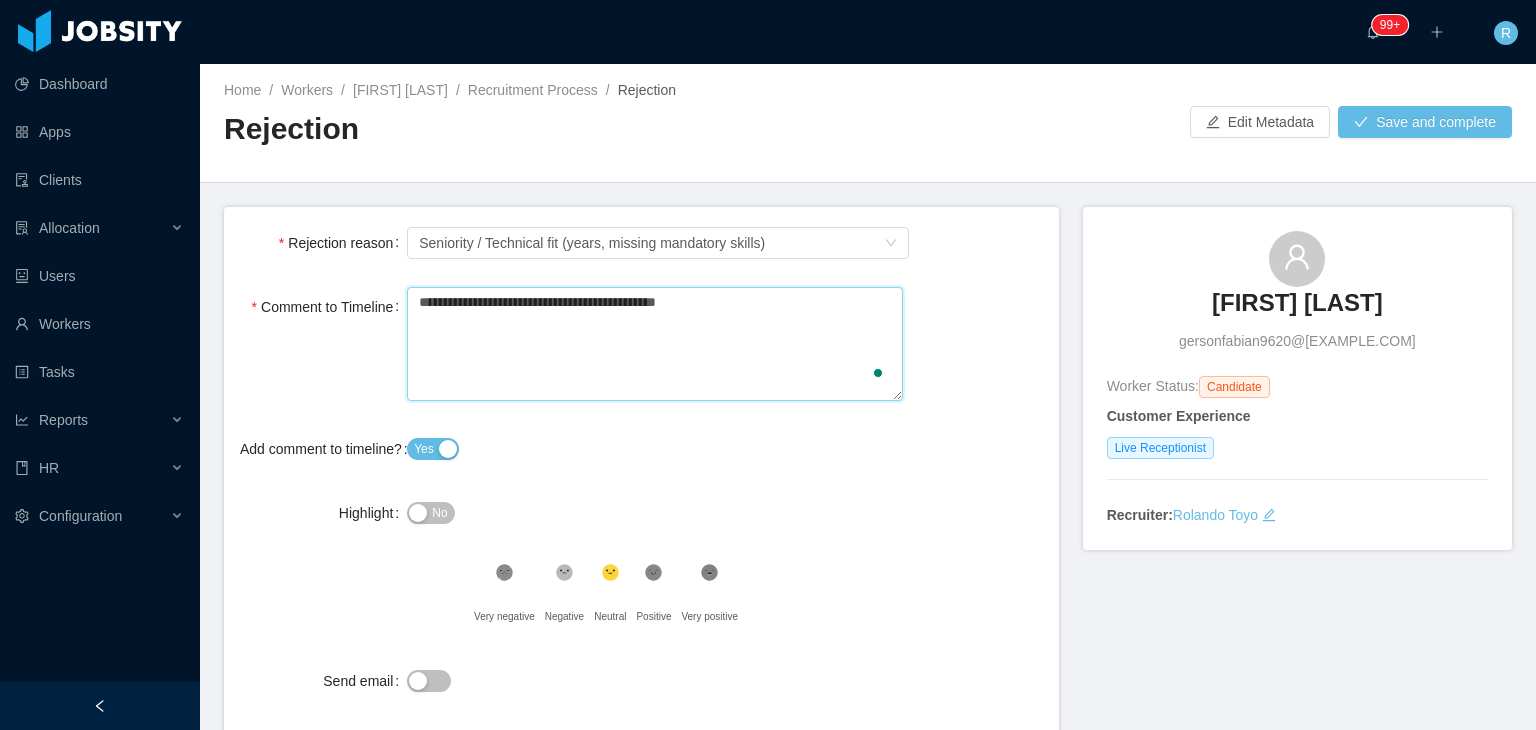 type 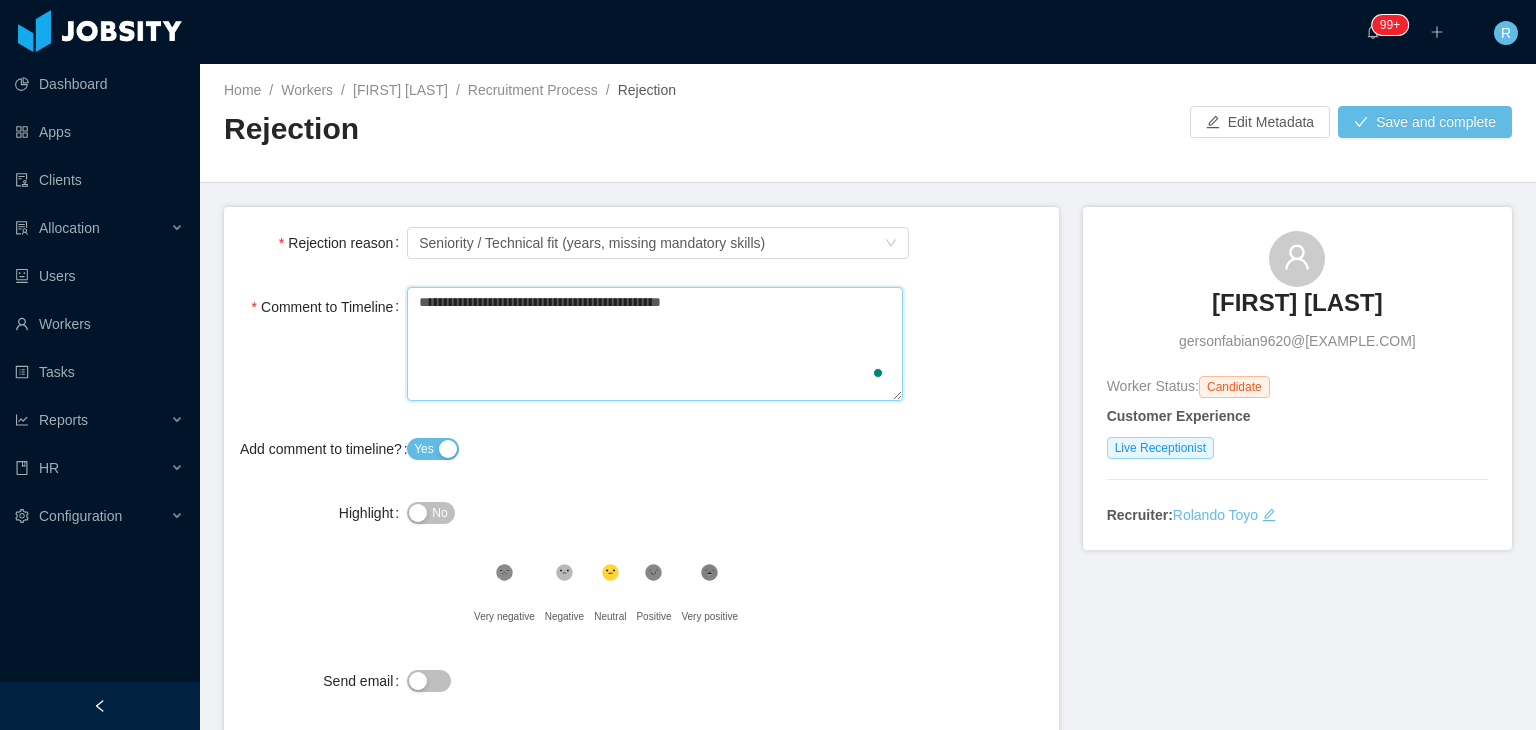 type 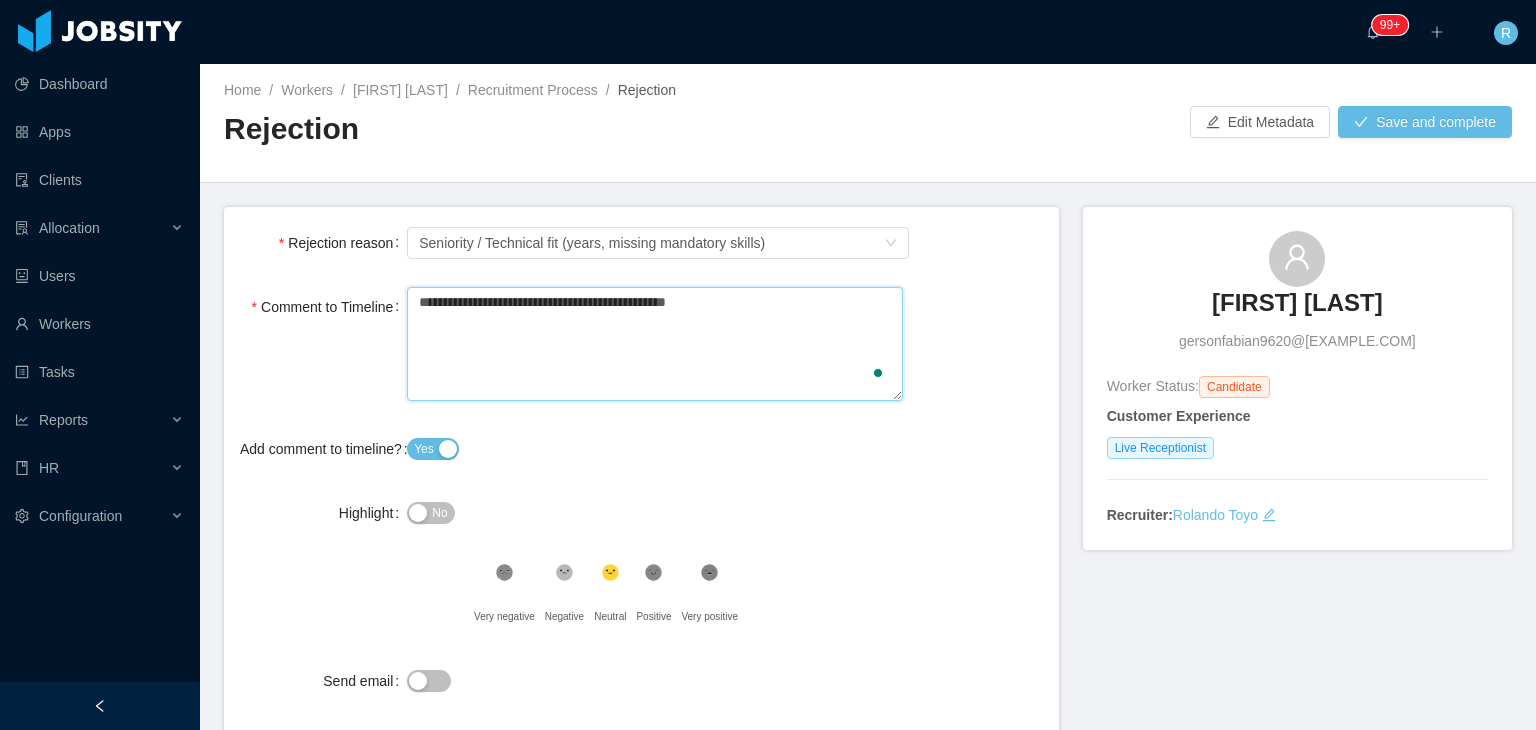 type 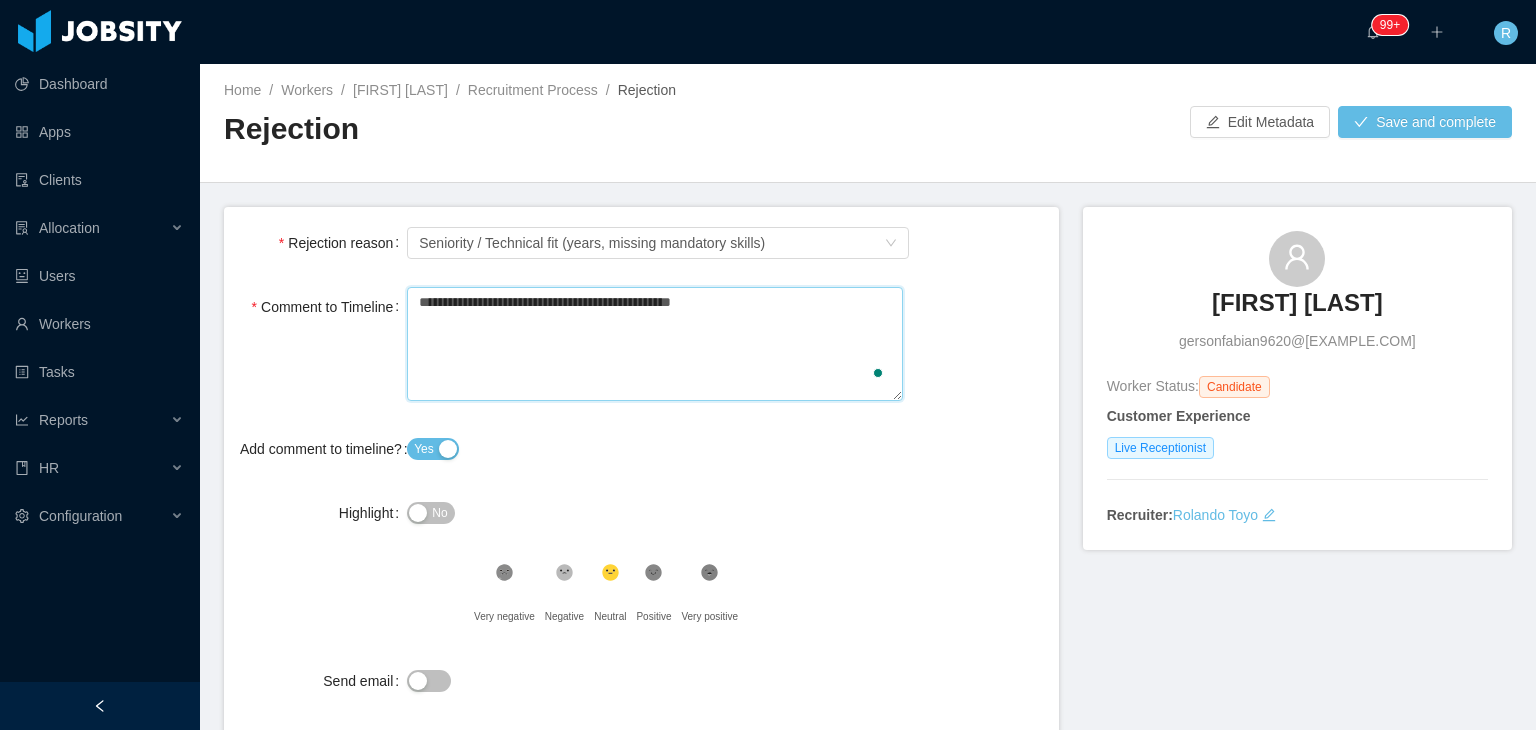 type 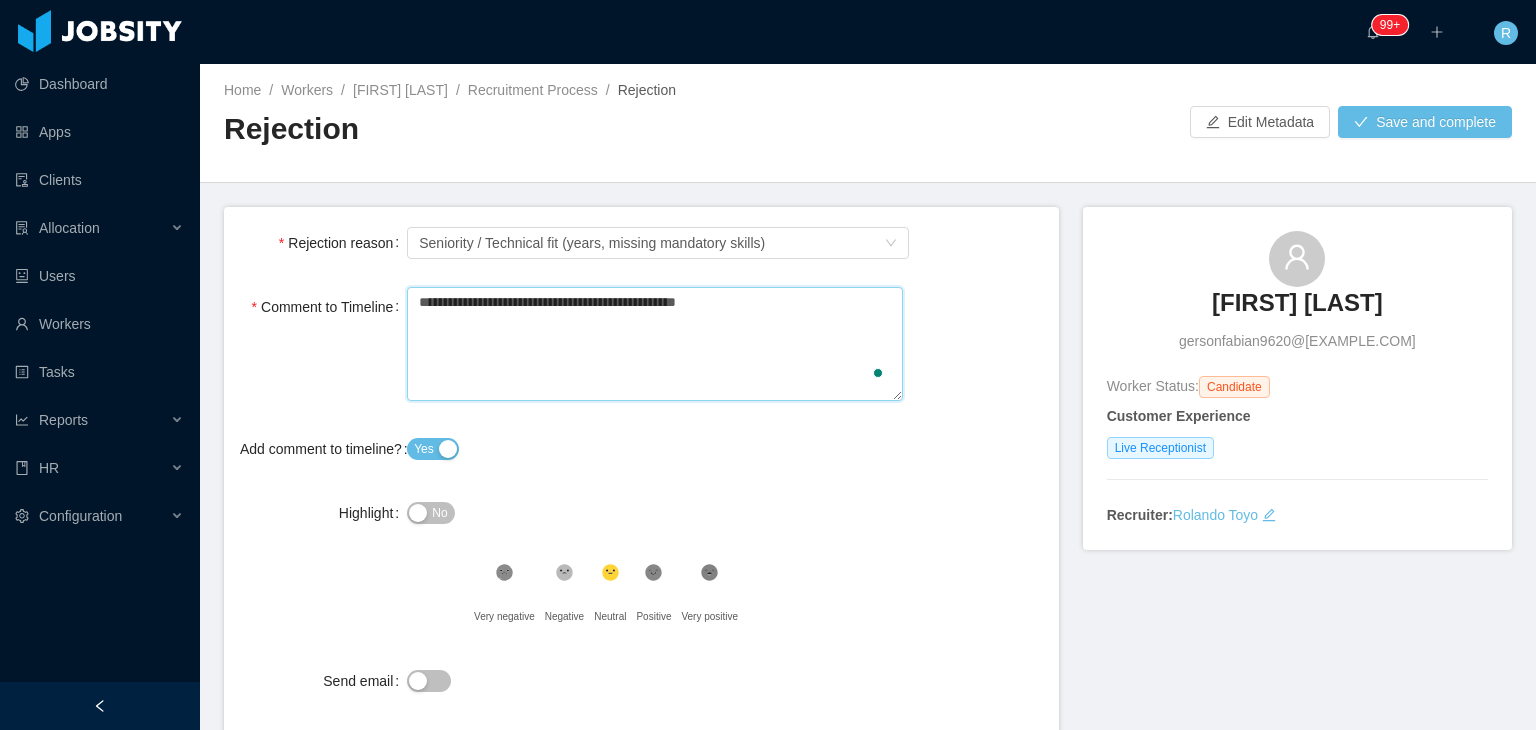 type on "**********" 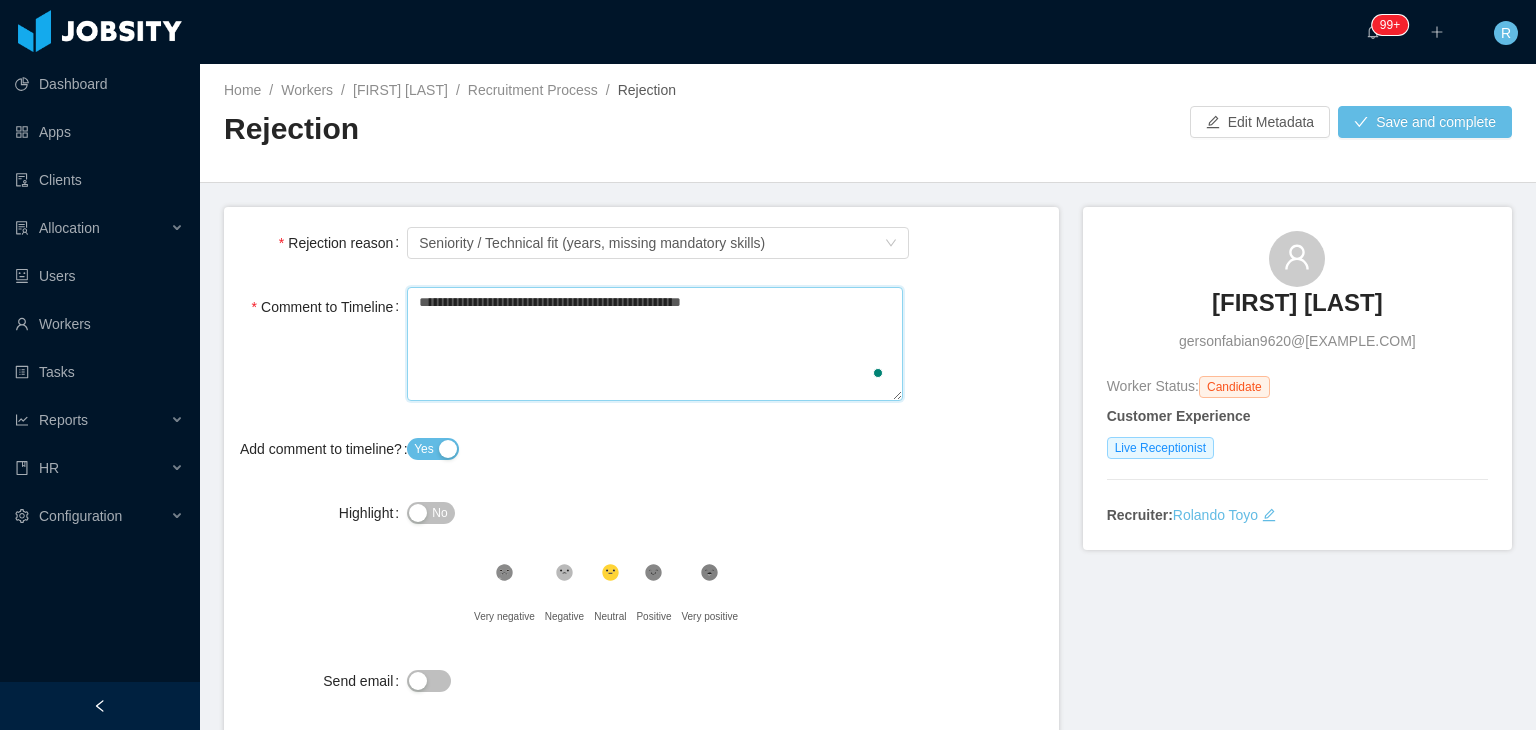 type 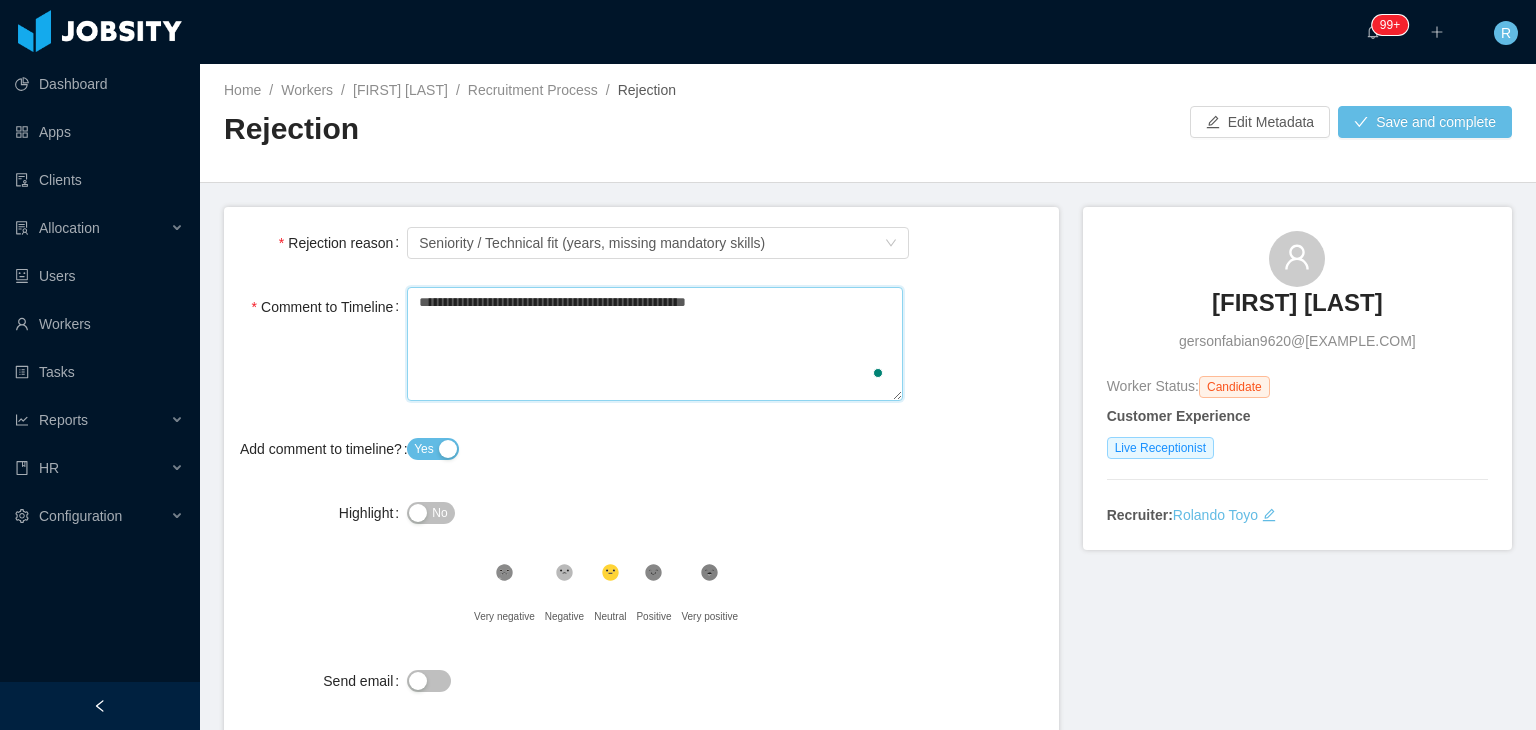 type 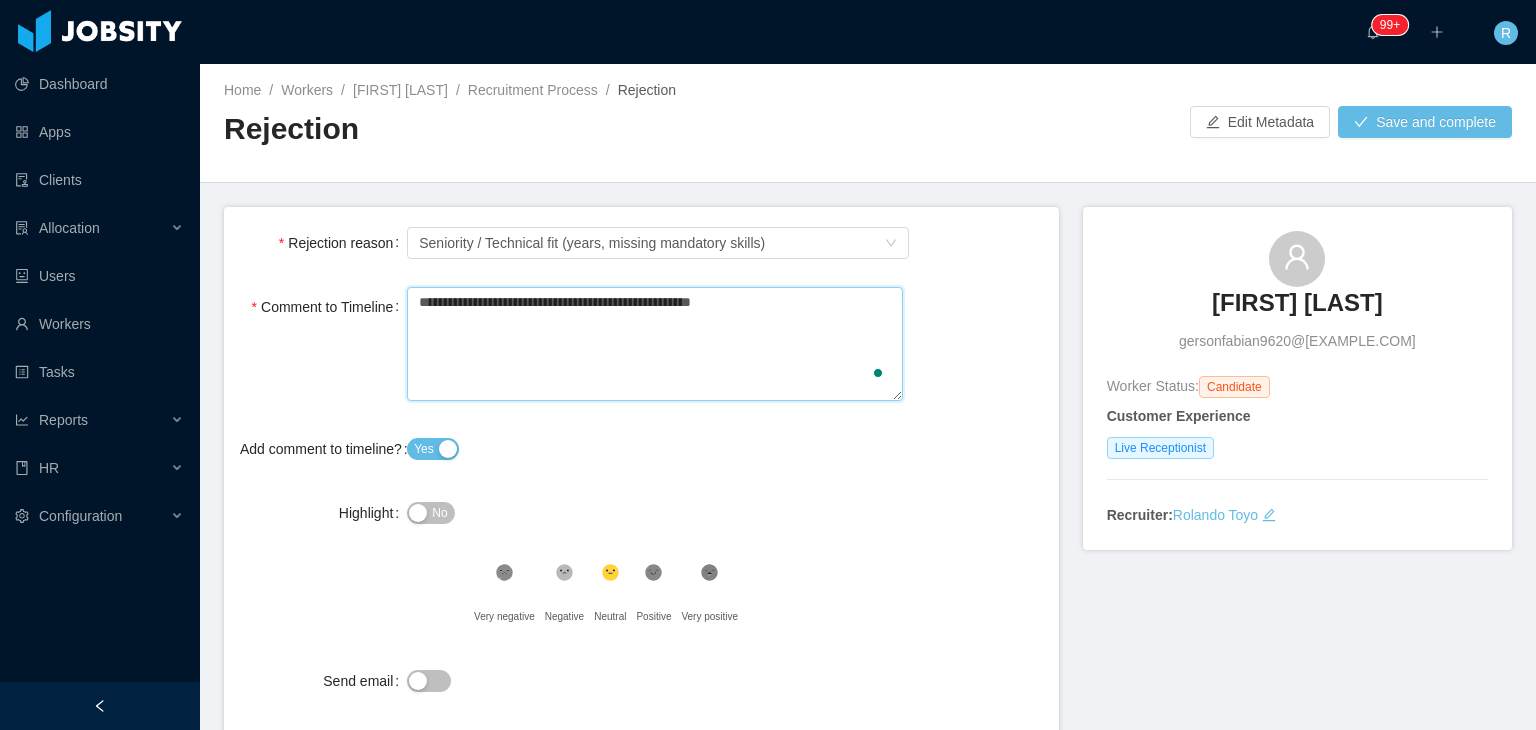 type 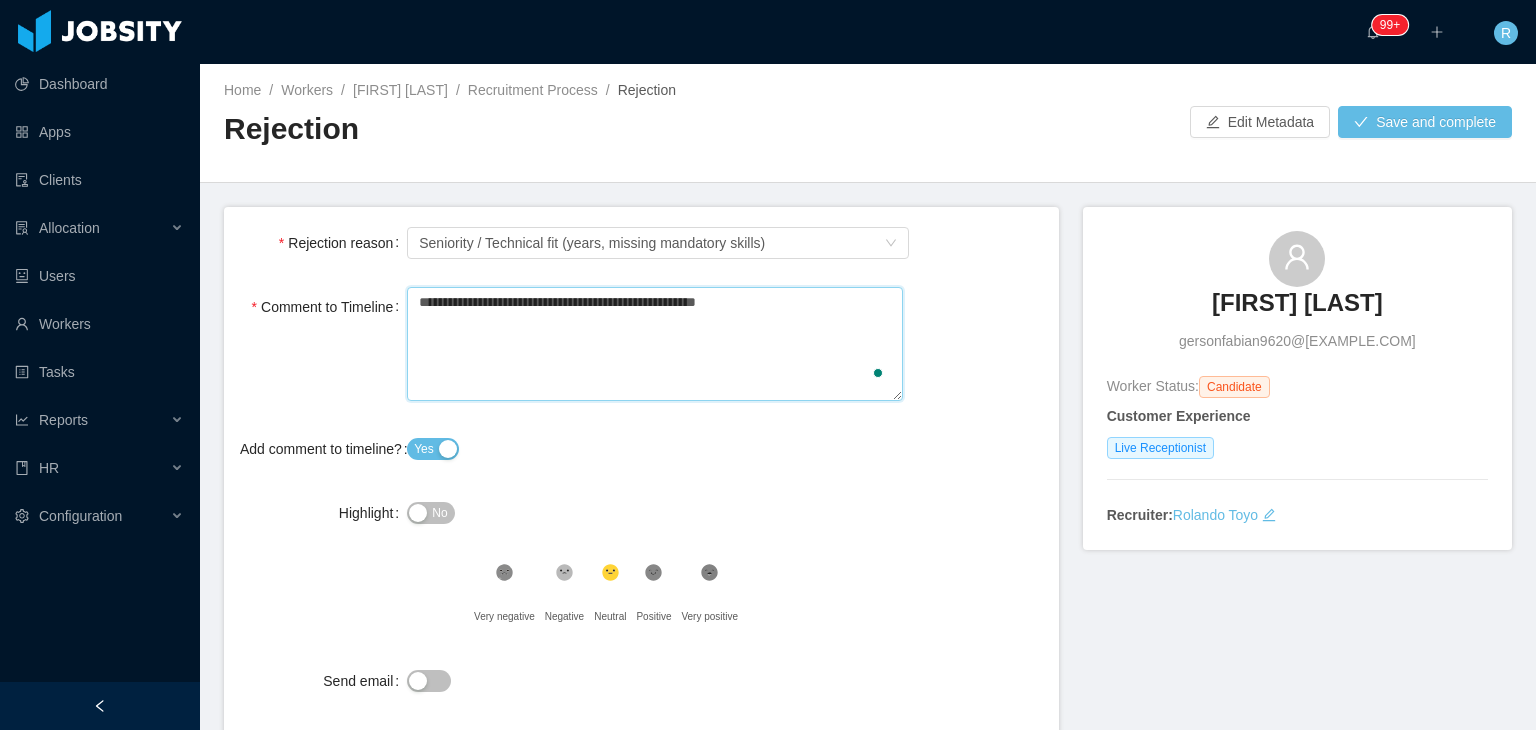 type on "**********" 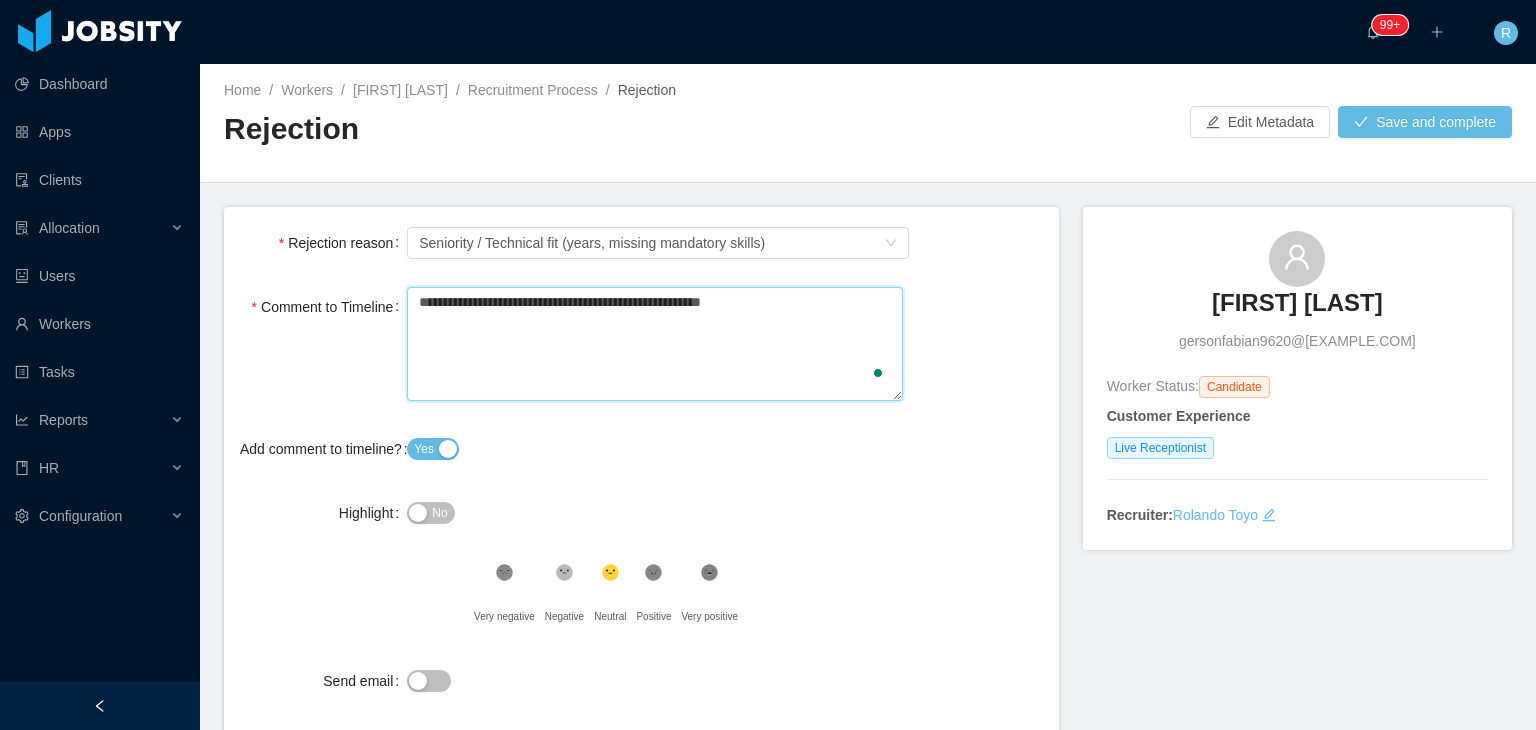 type 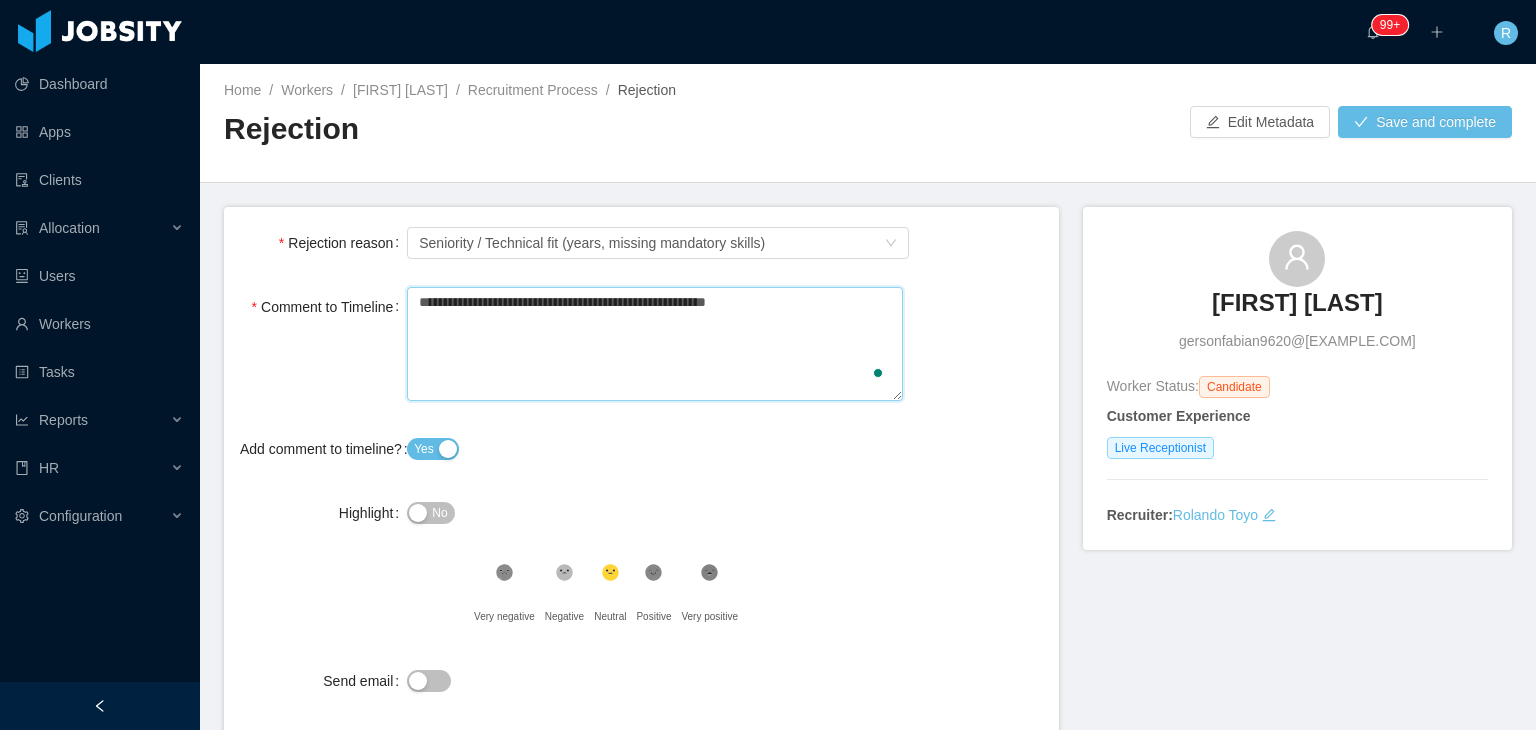 type 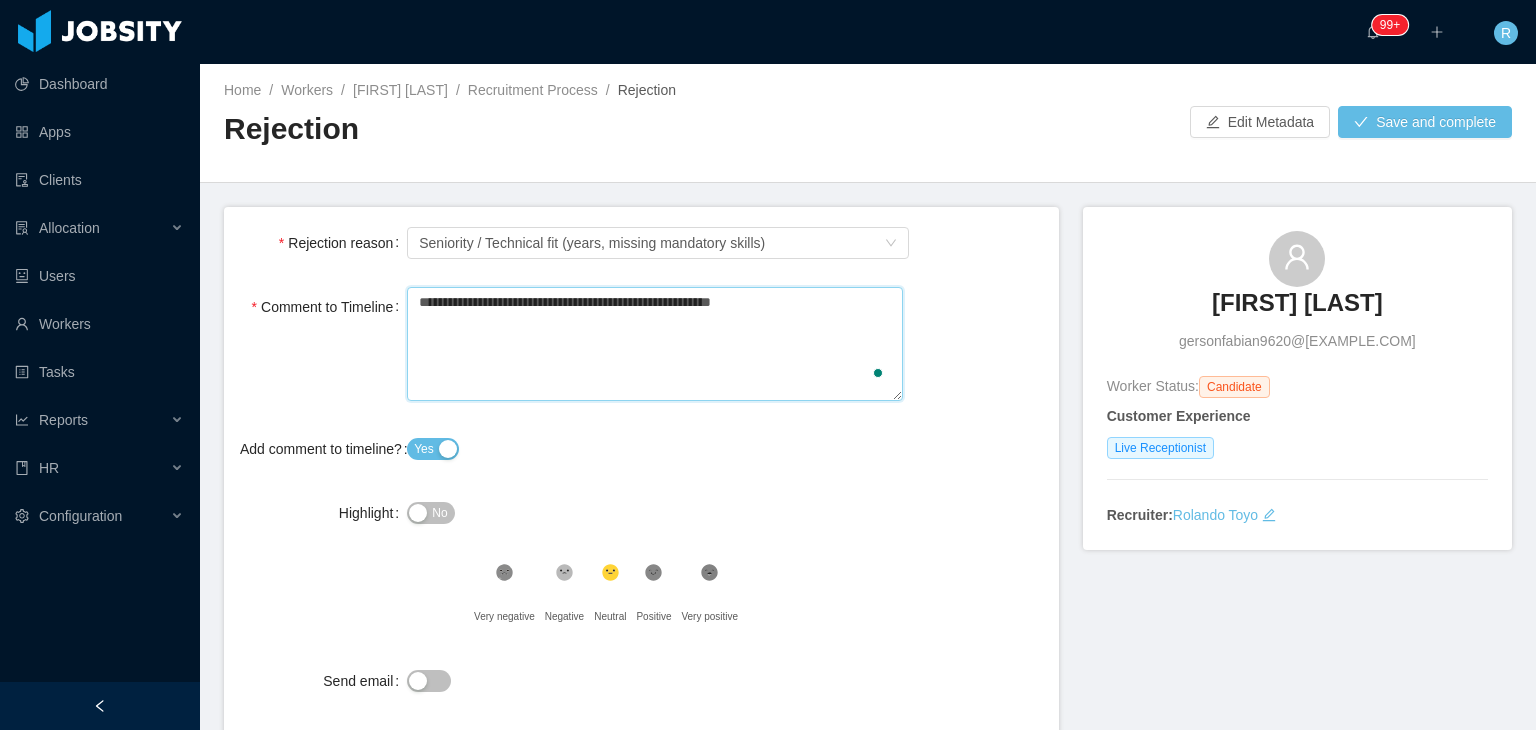 type 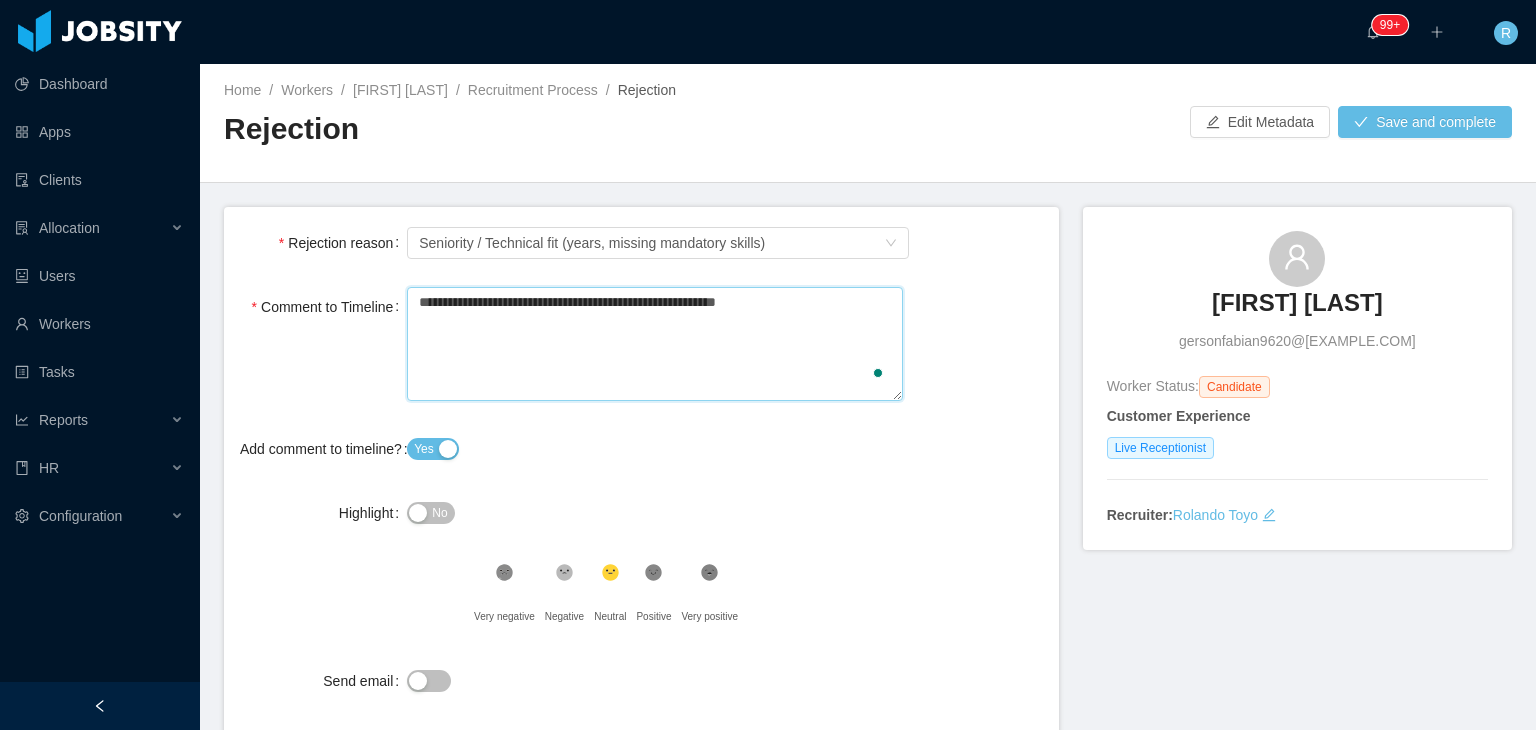 type 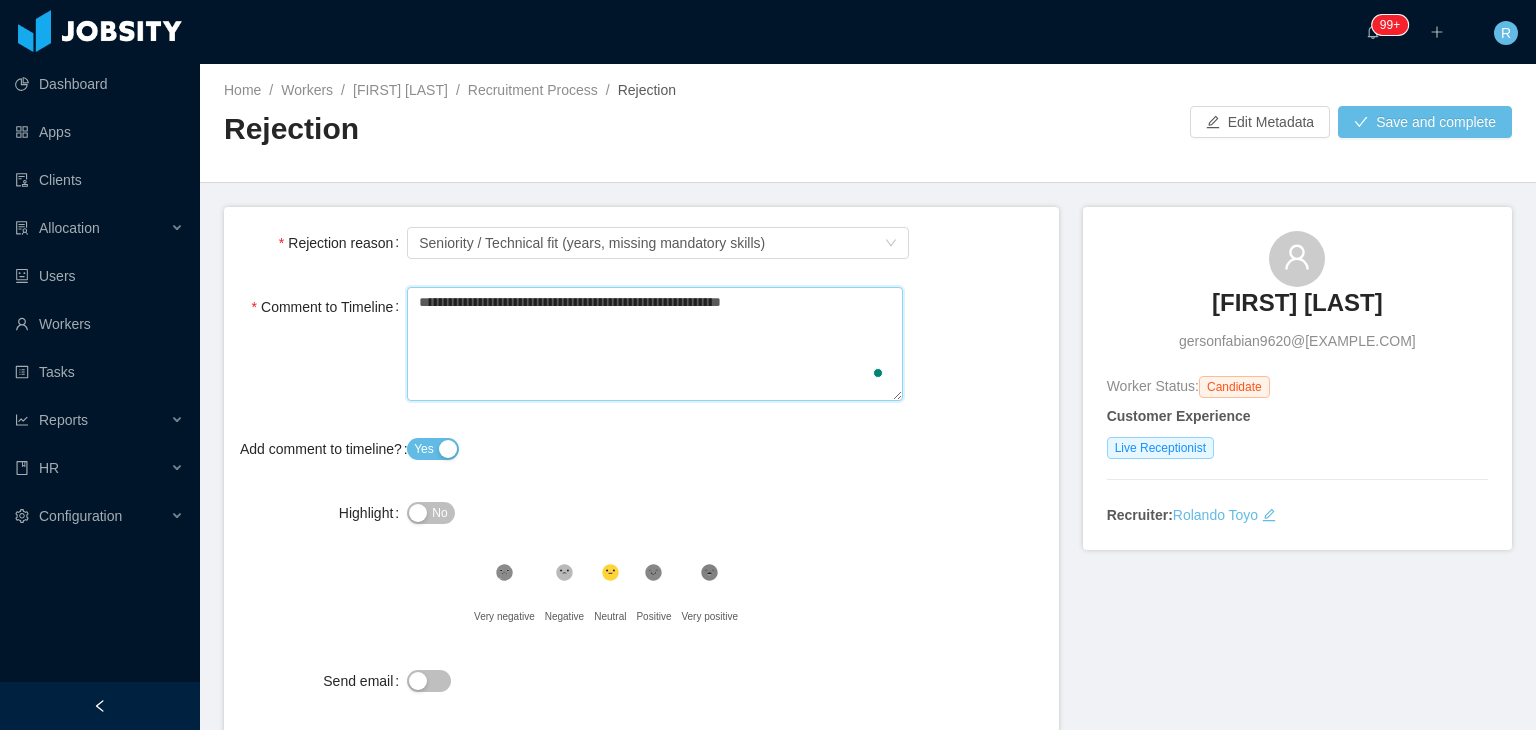 type 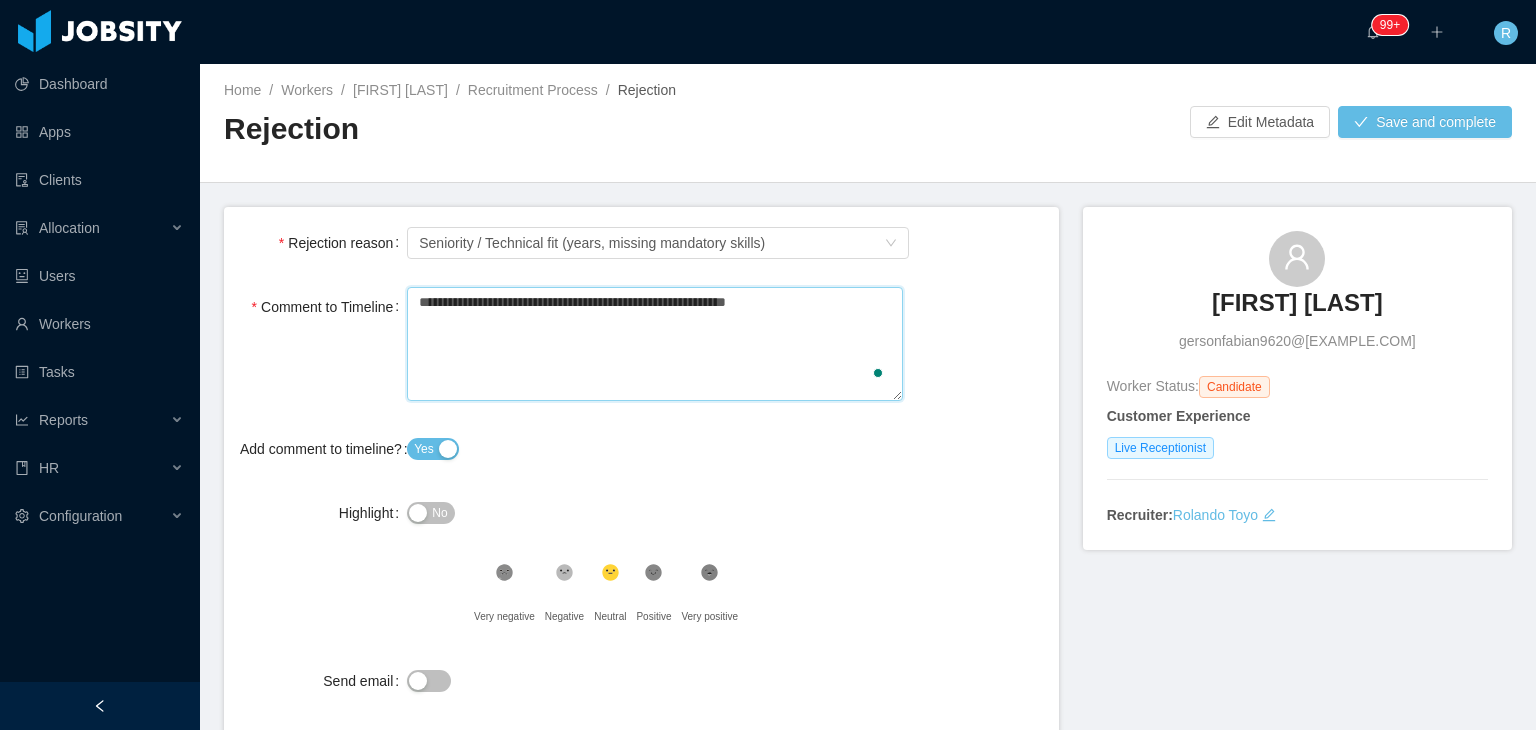 type 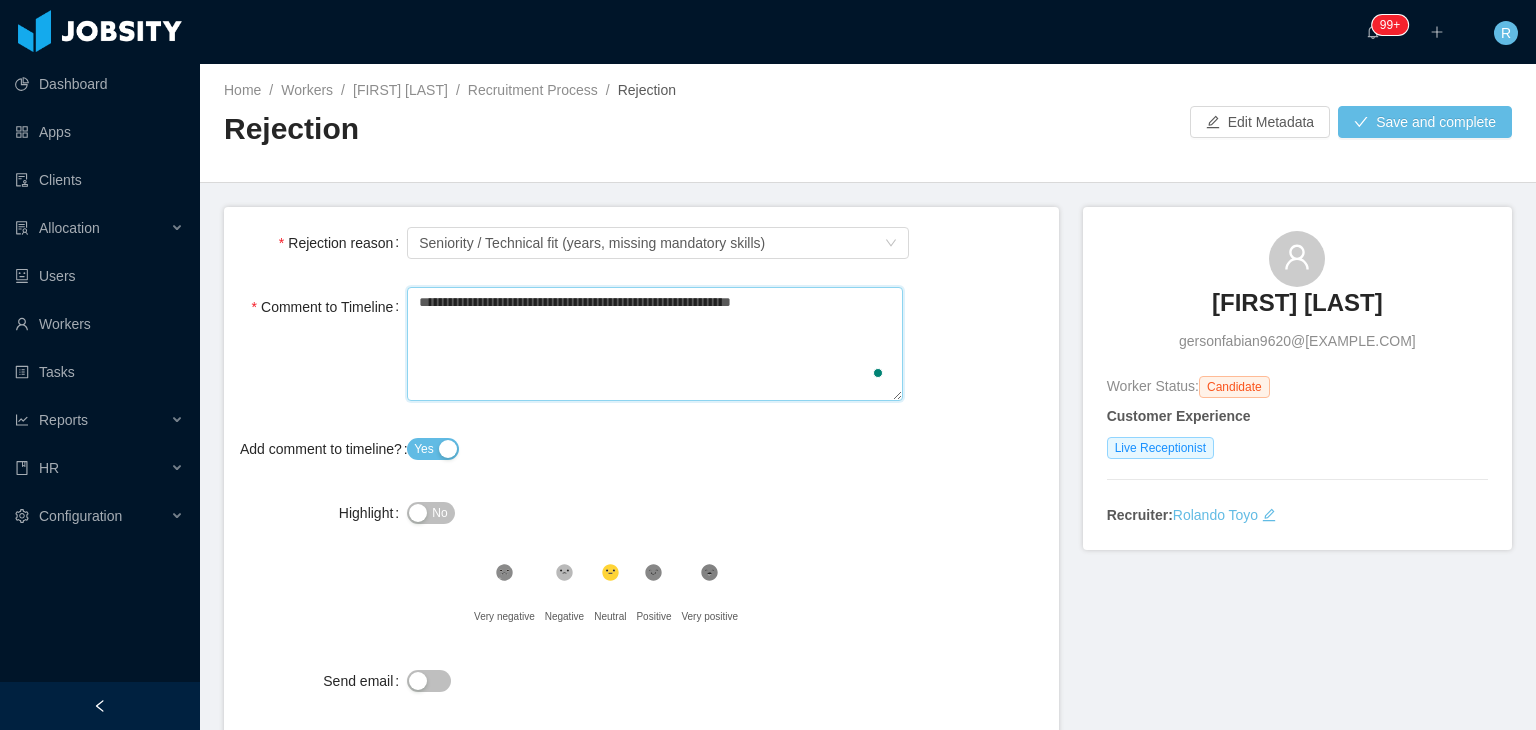 type 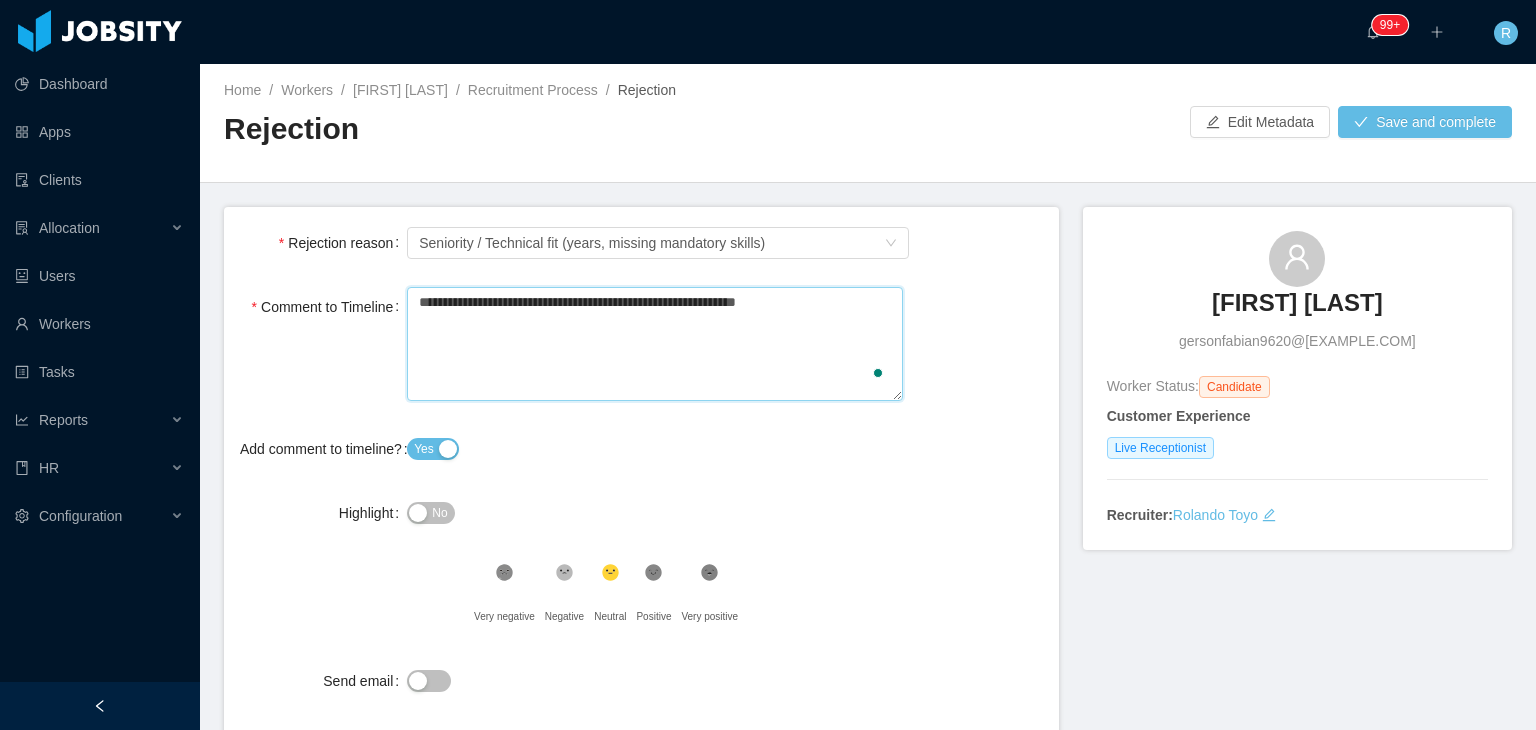 type 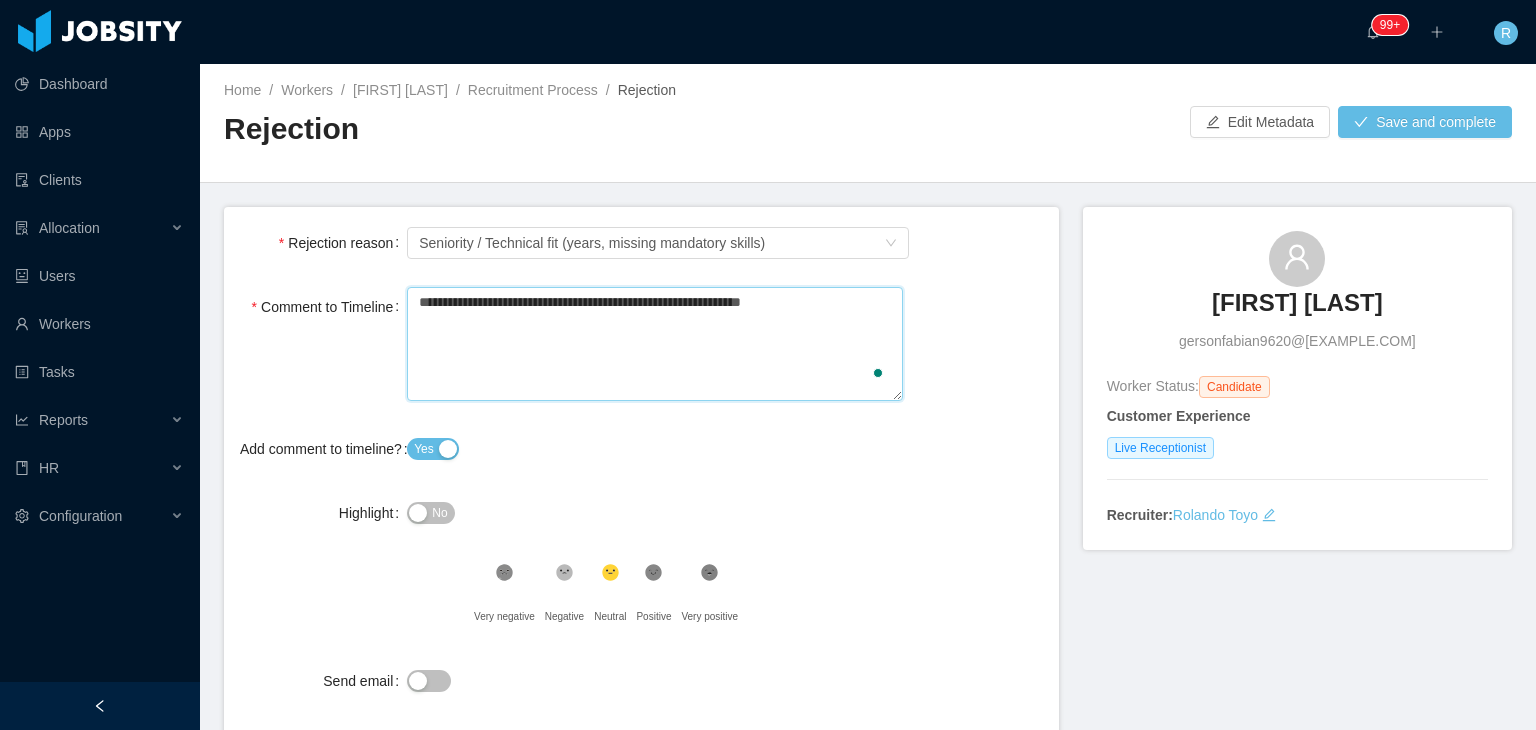 type 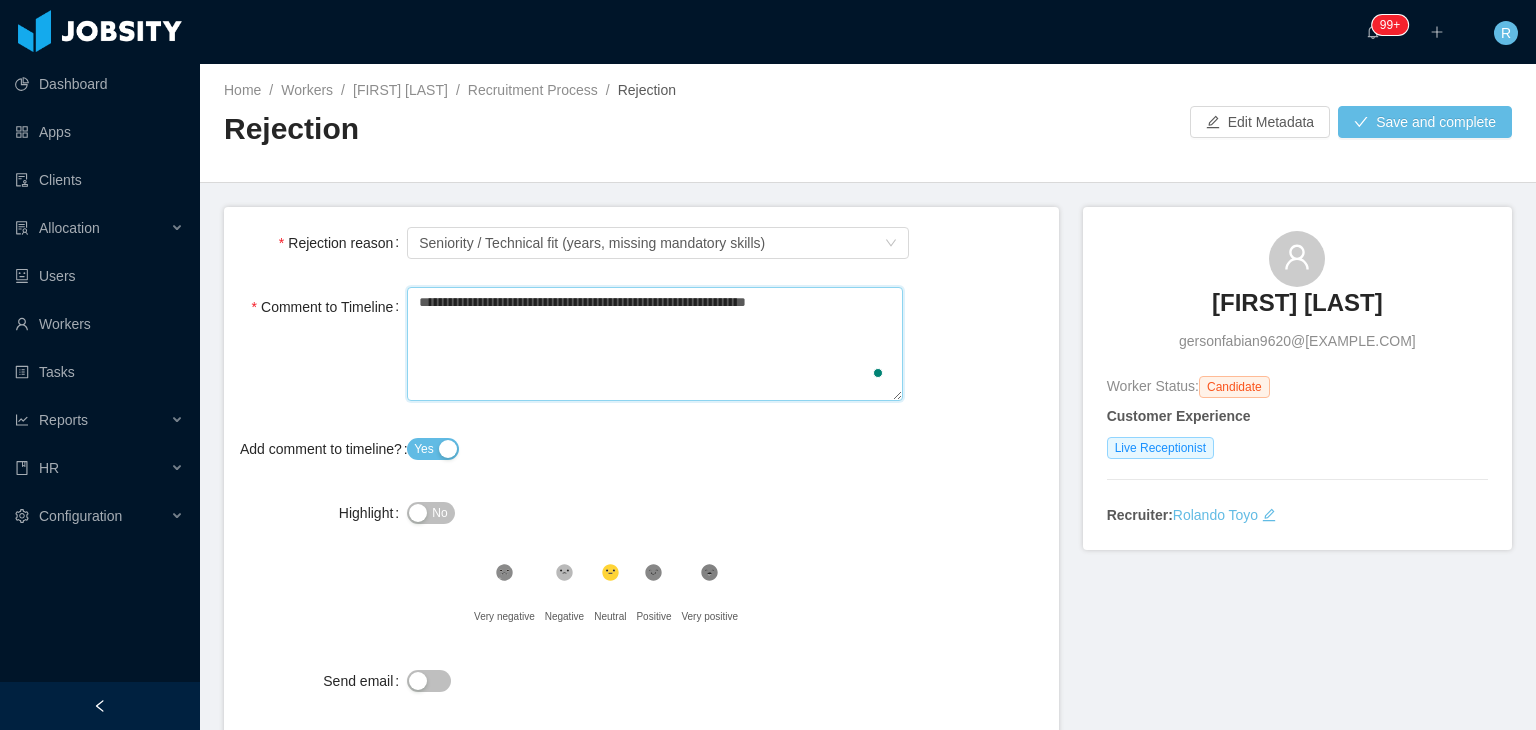 type on "**********" 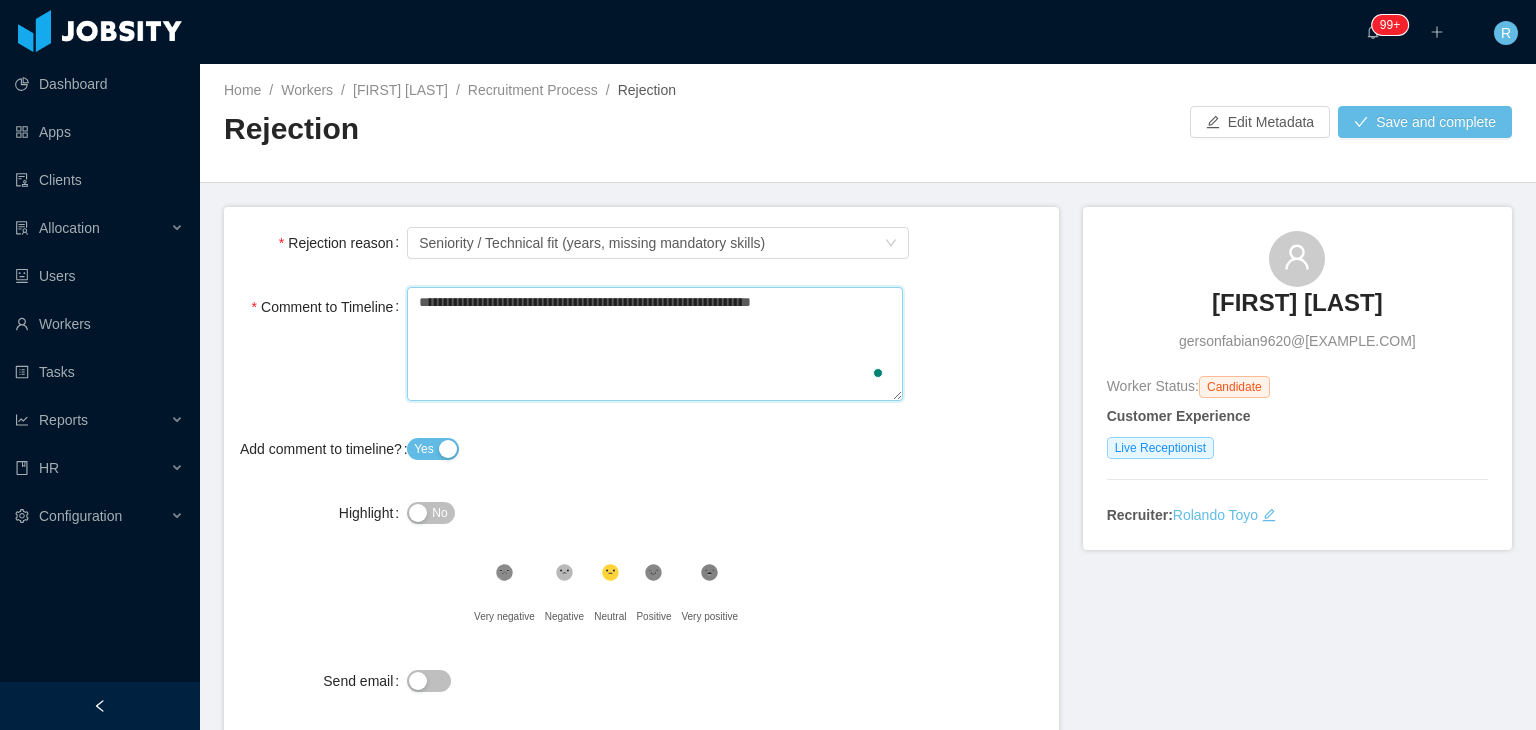 type 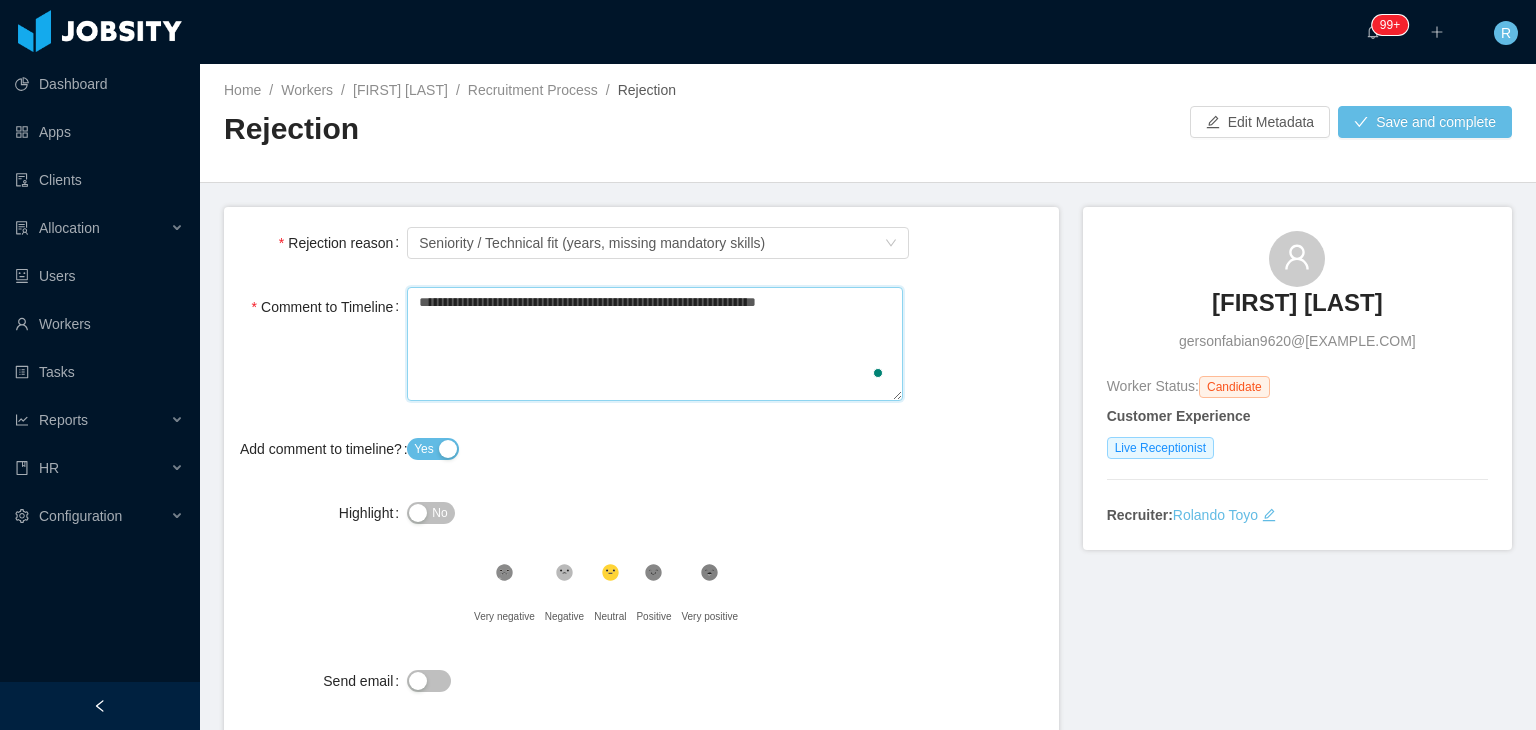 type 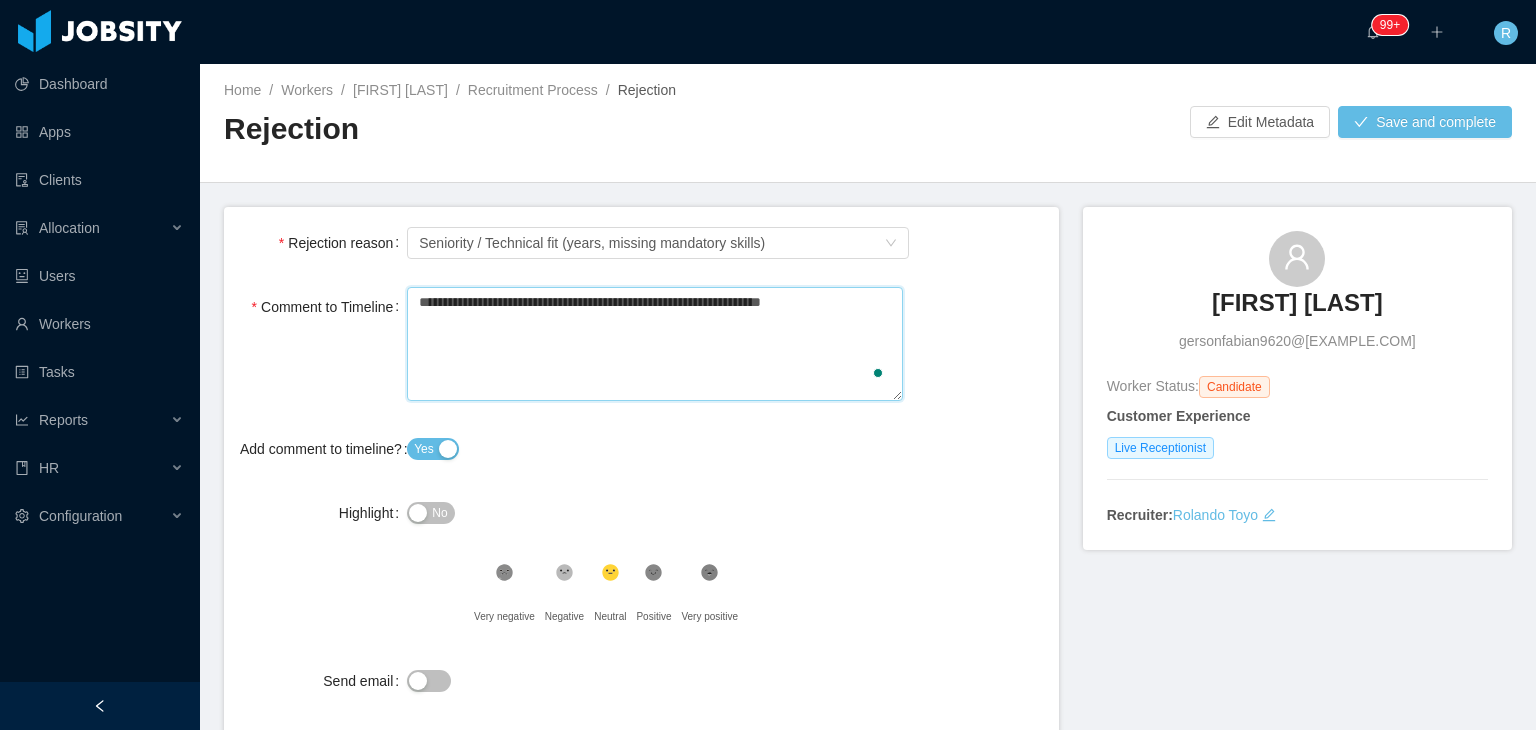 type 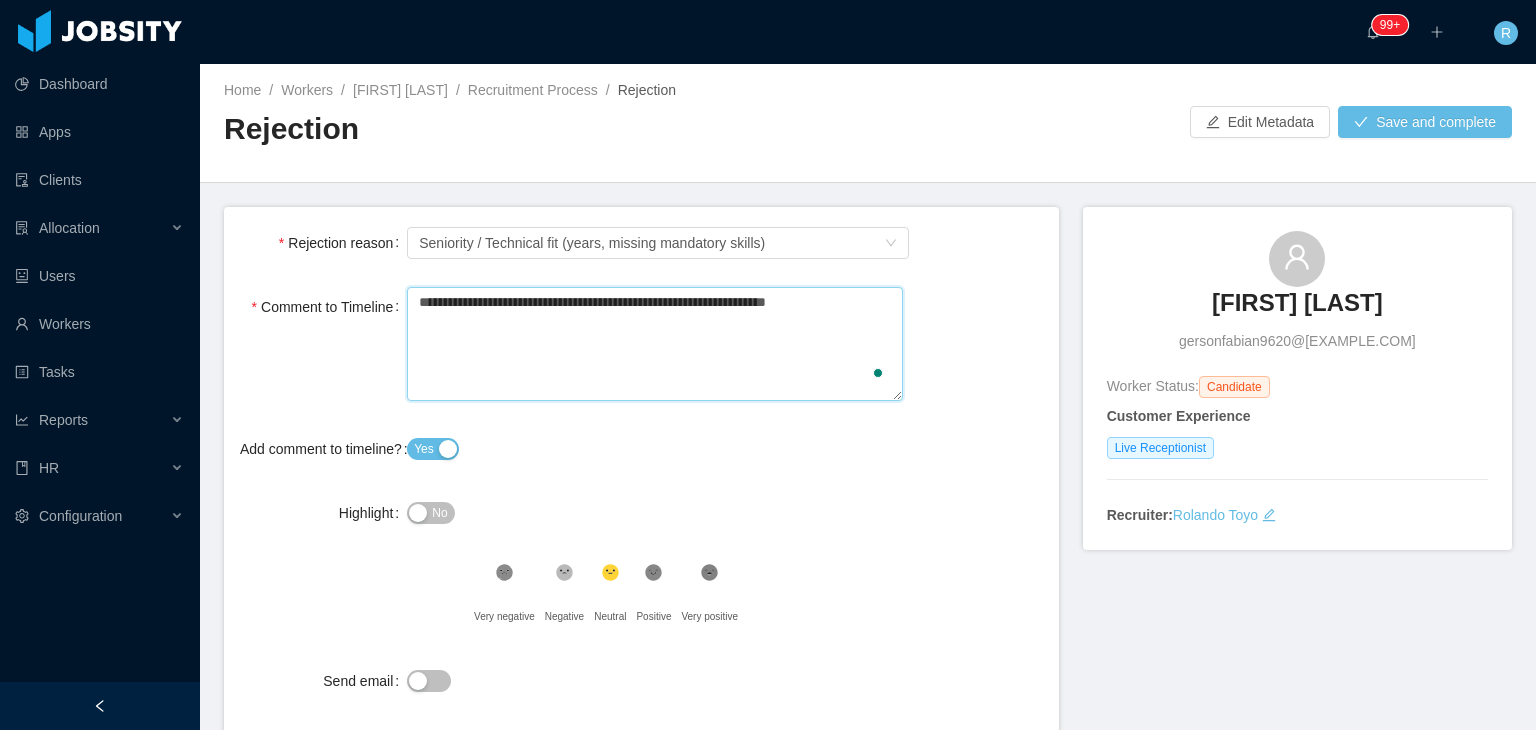type 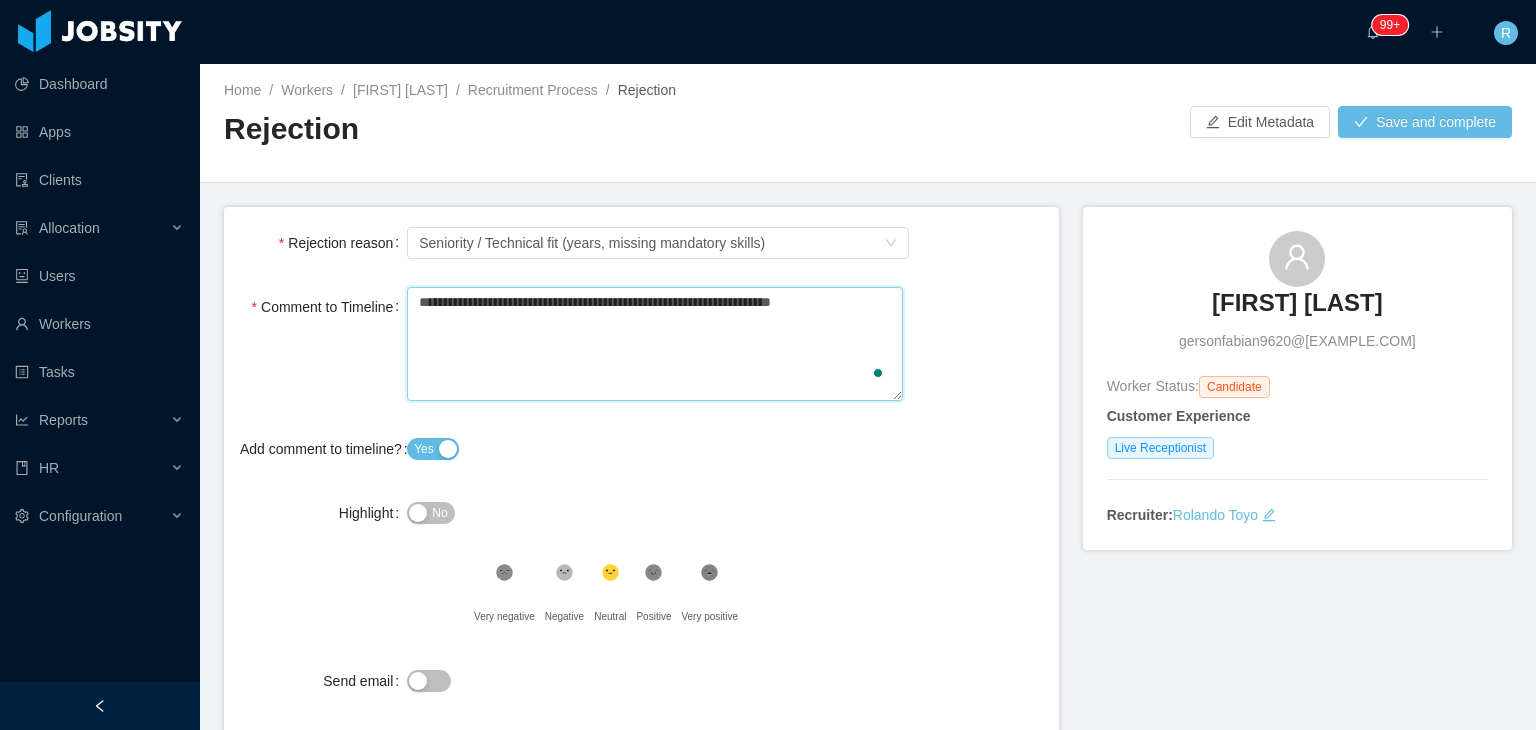 type 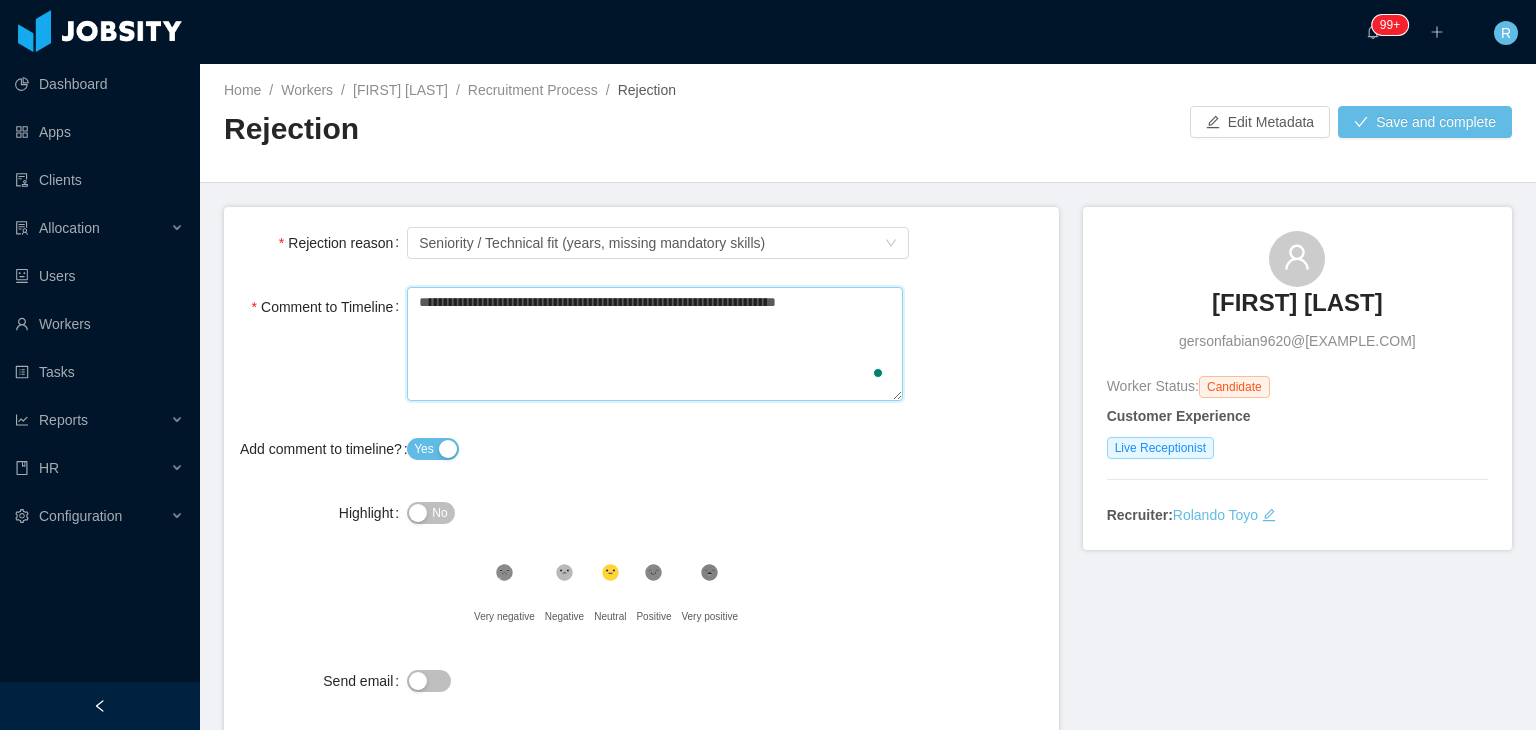 type 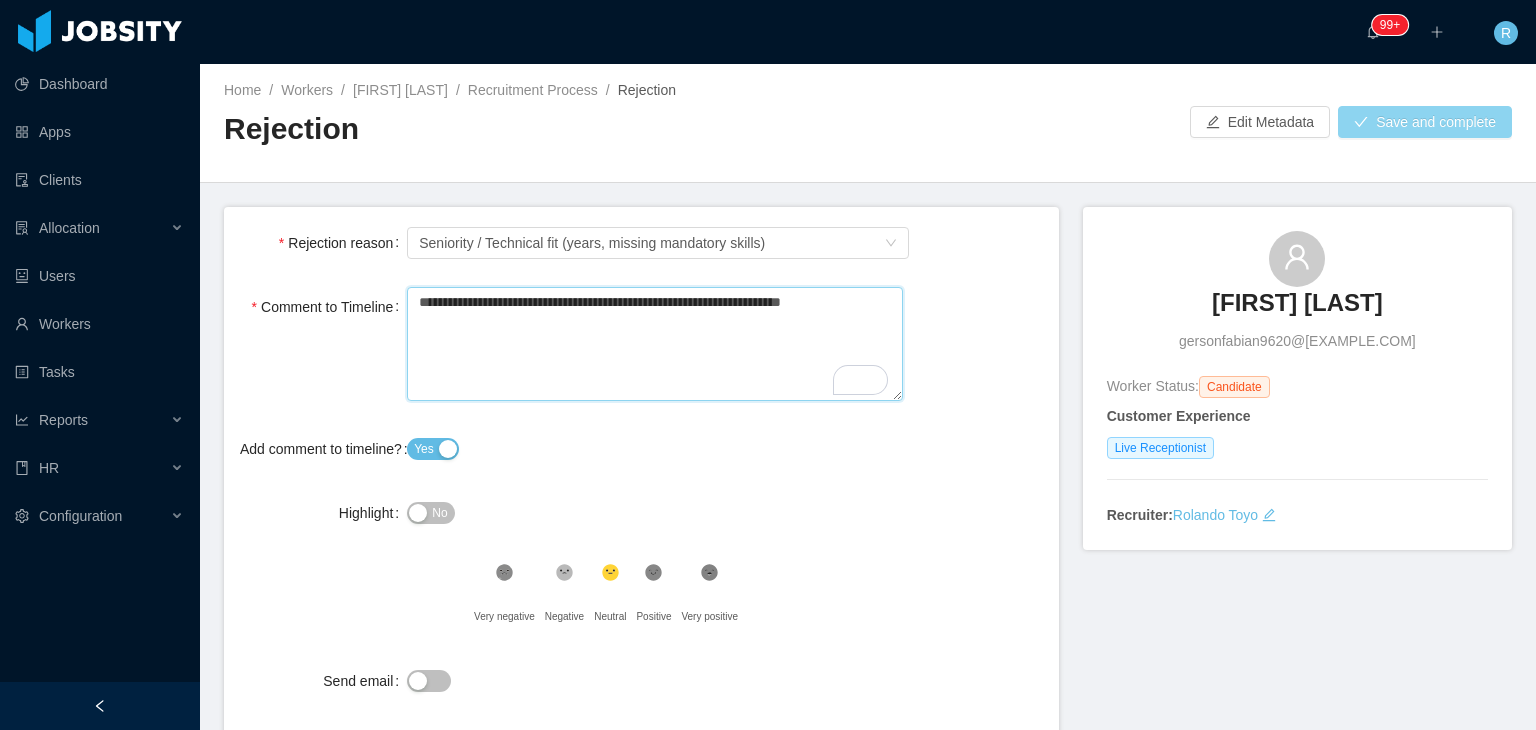 type on "**********" 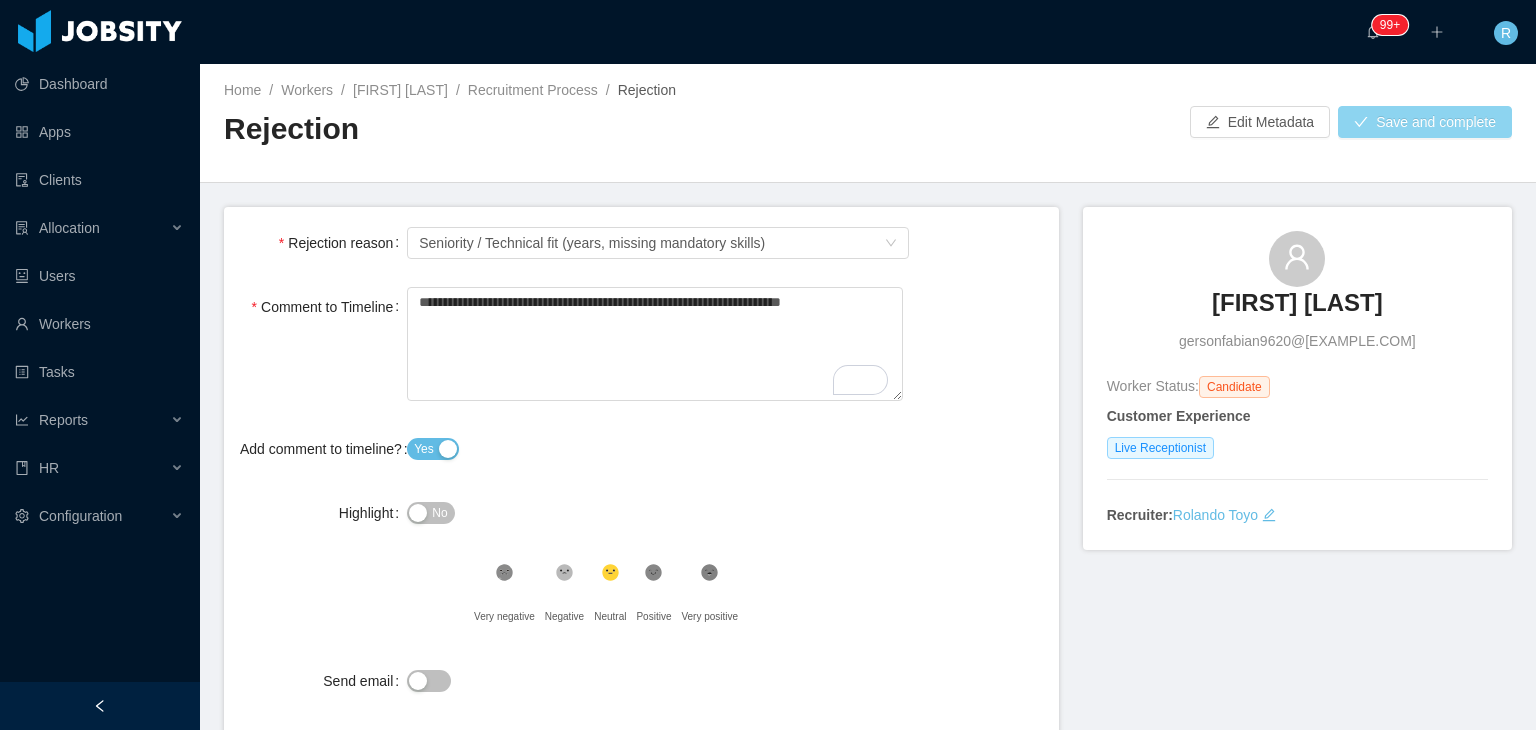 click on "Save and complete" at bounding box center [1425, 122] 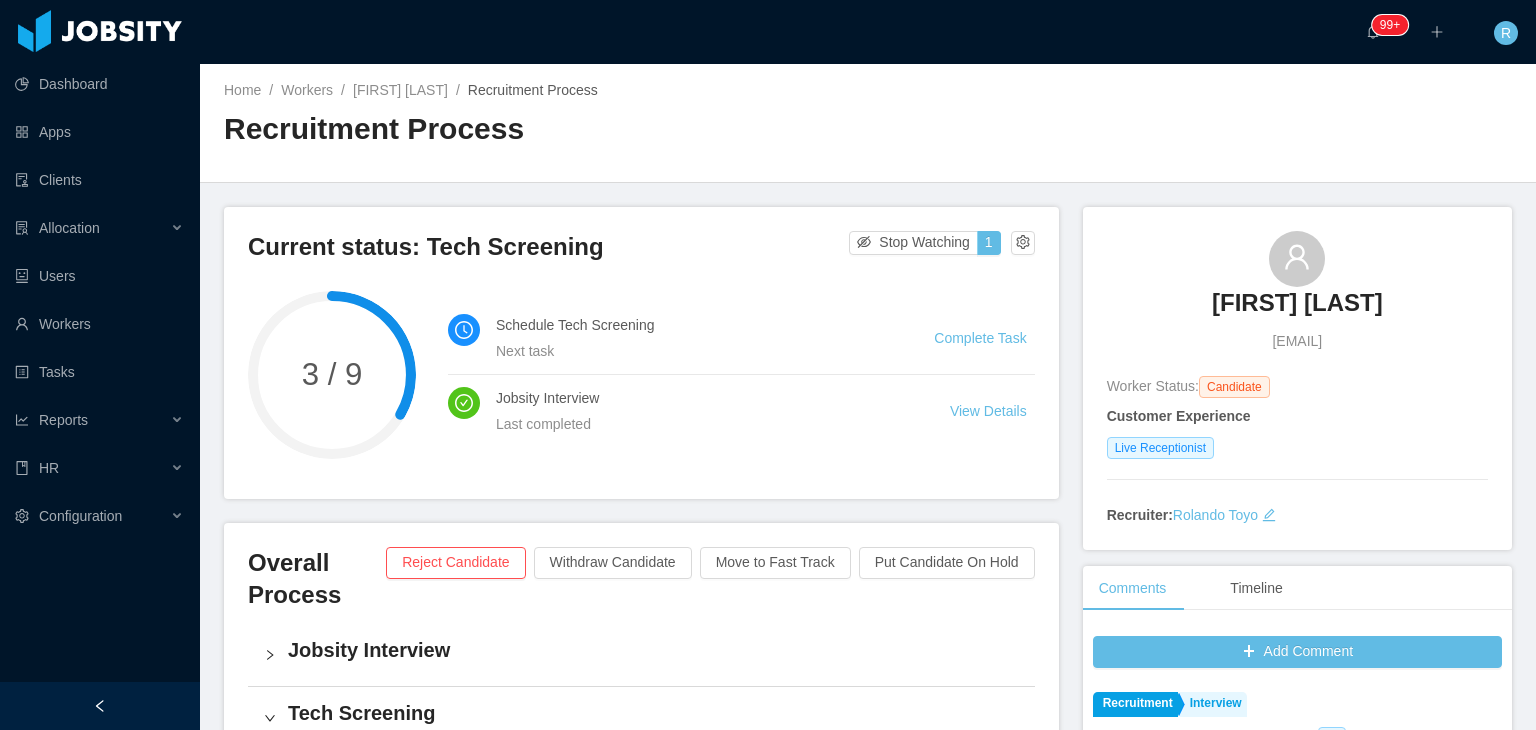 scroll, scrollTop: 0, scrollLeft: 0, axis: both 